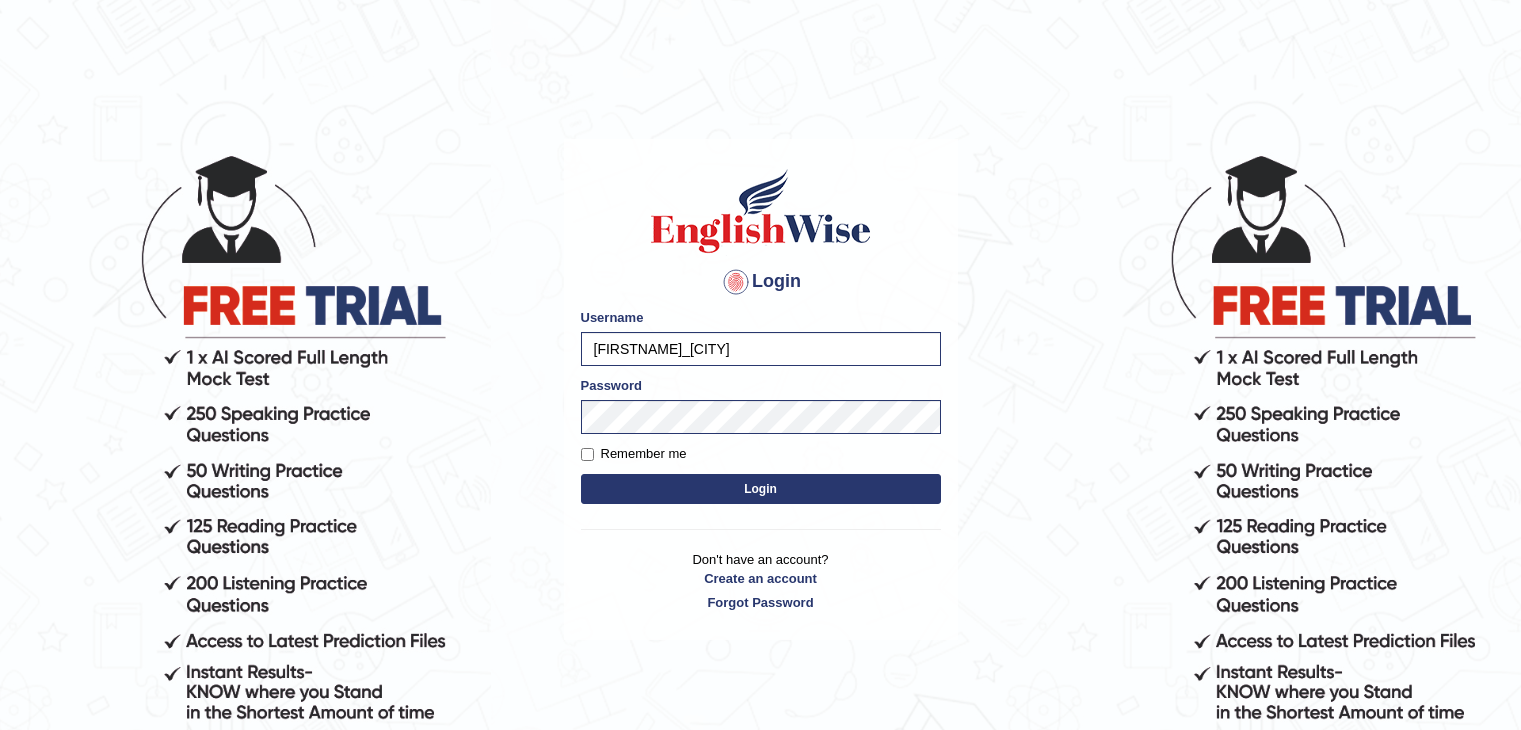scroll, scrollTop: 0, scrollLeft: 0, axis: both 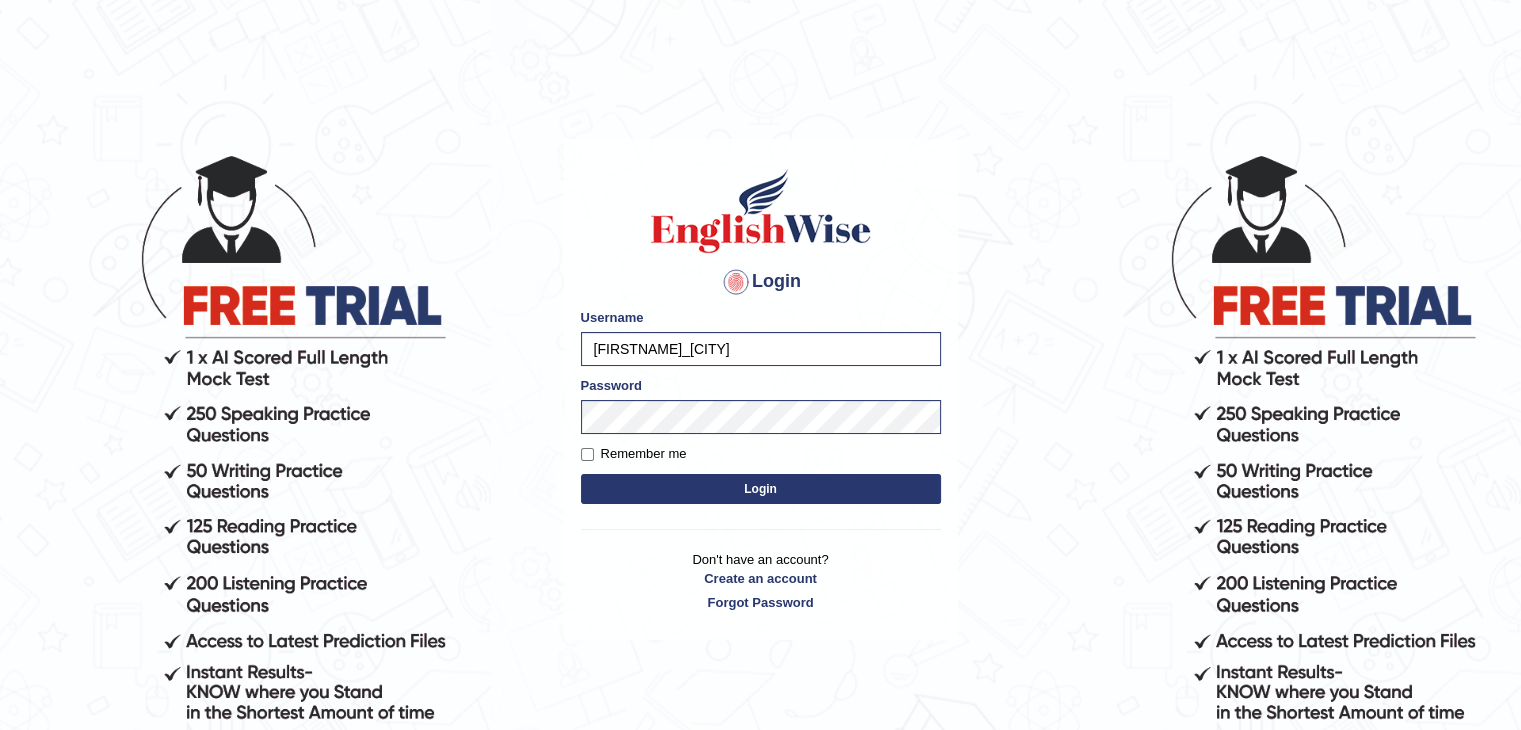 click on "Login" at bounding box center (761, 489) 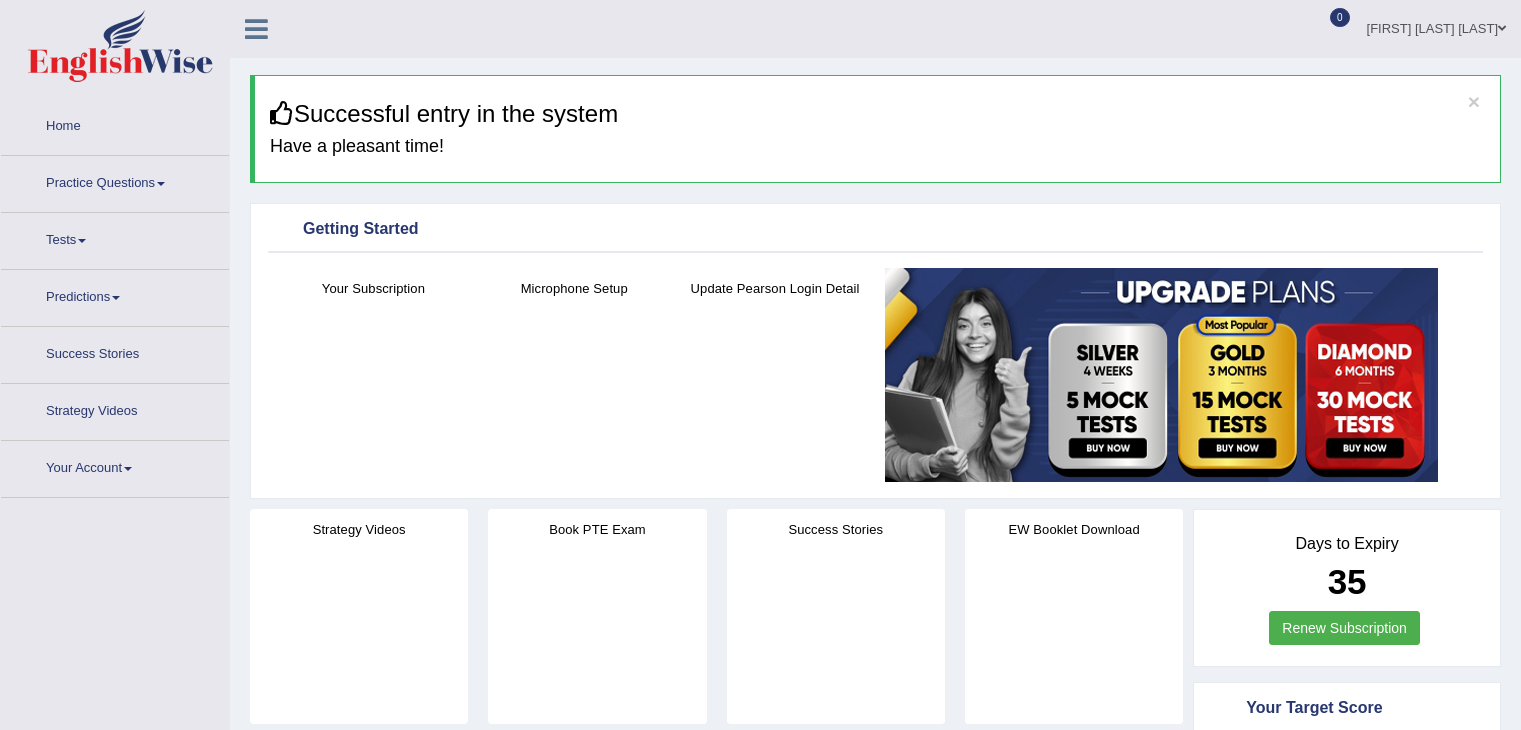 scroll, scrollTop: 0, scrollLeft: 0, axis: both 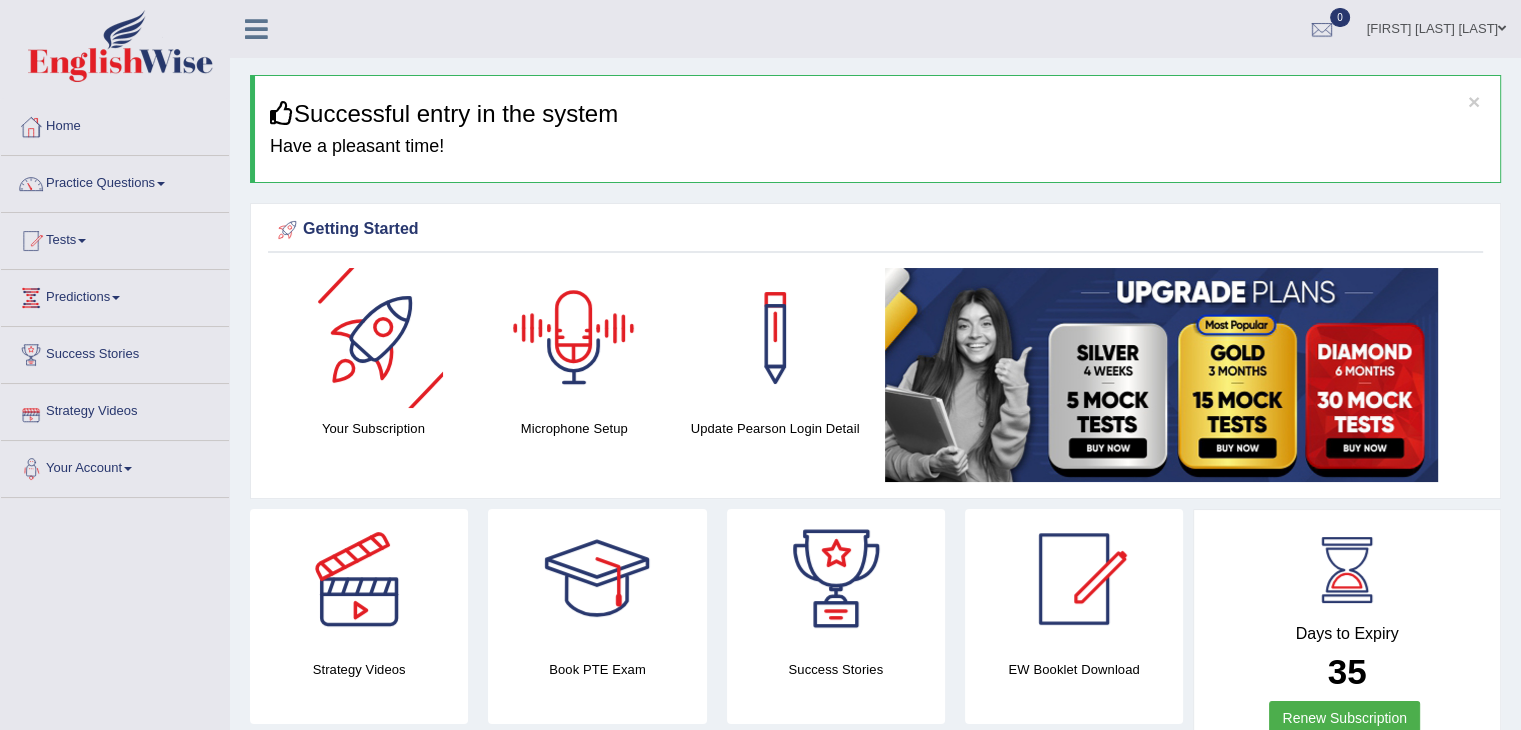 click at bounding box center [574, 338] 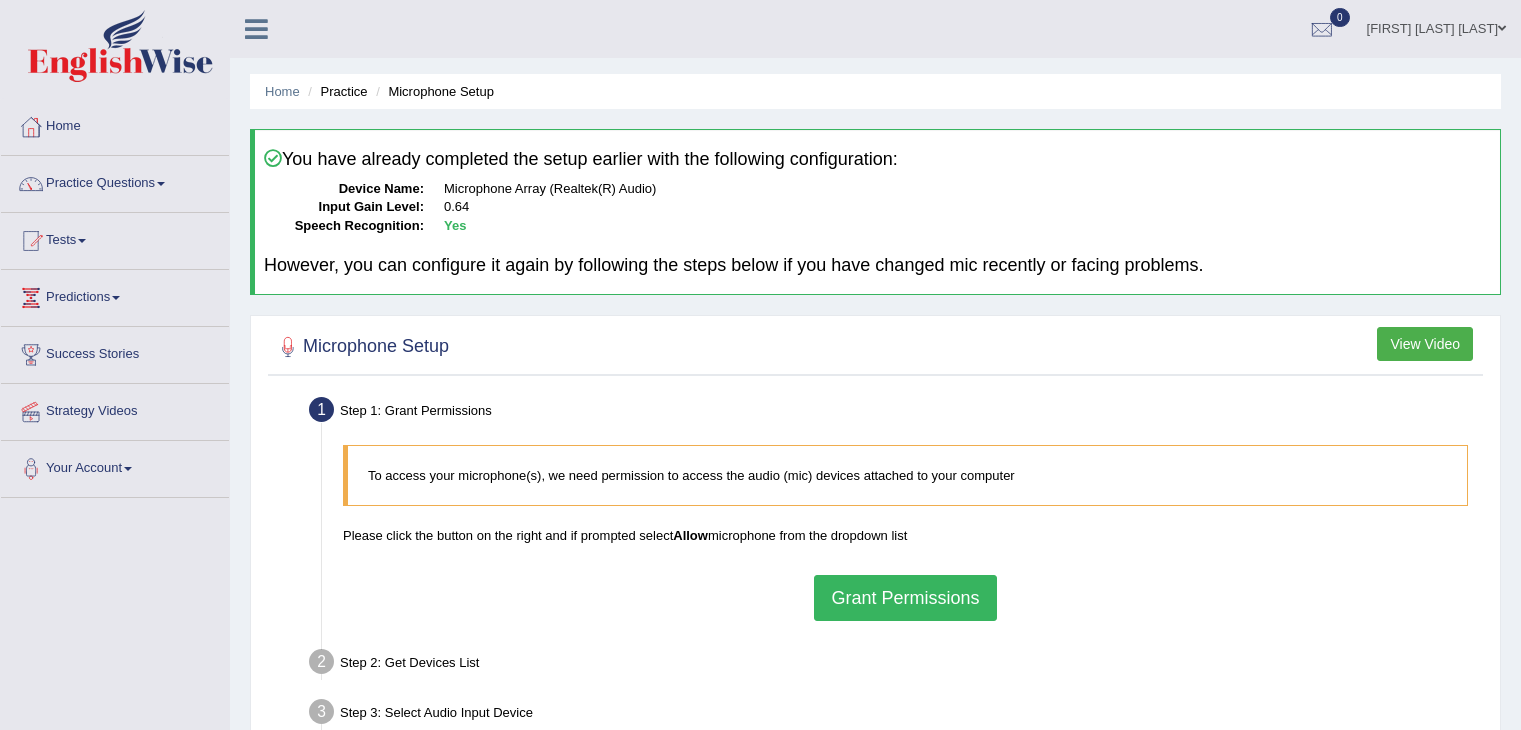 scroll, scrollTop: 0, scrollLeft: 0, axis: both 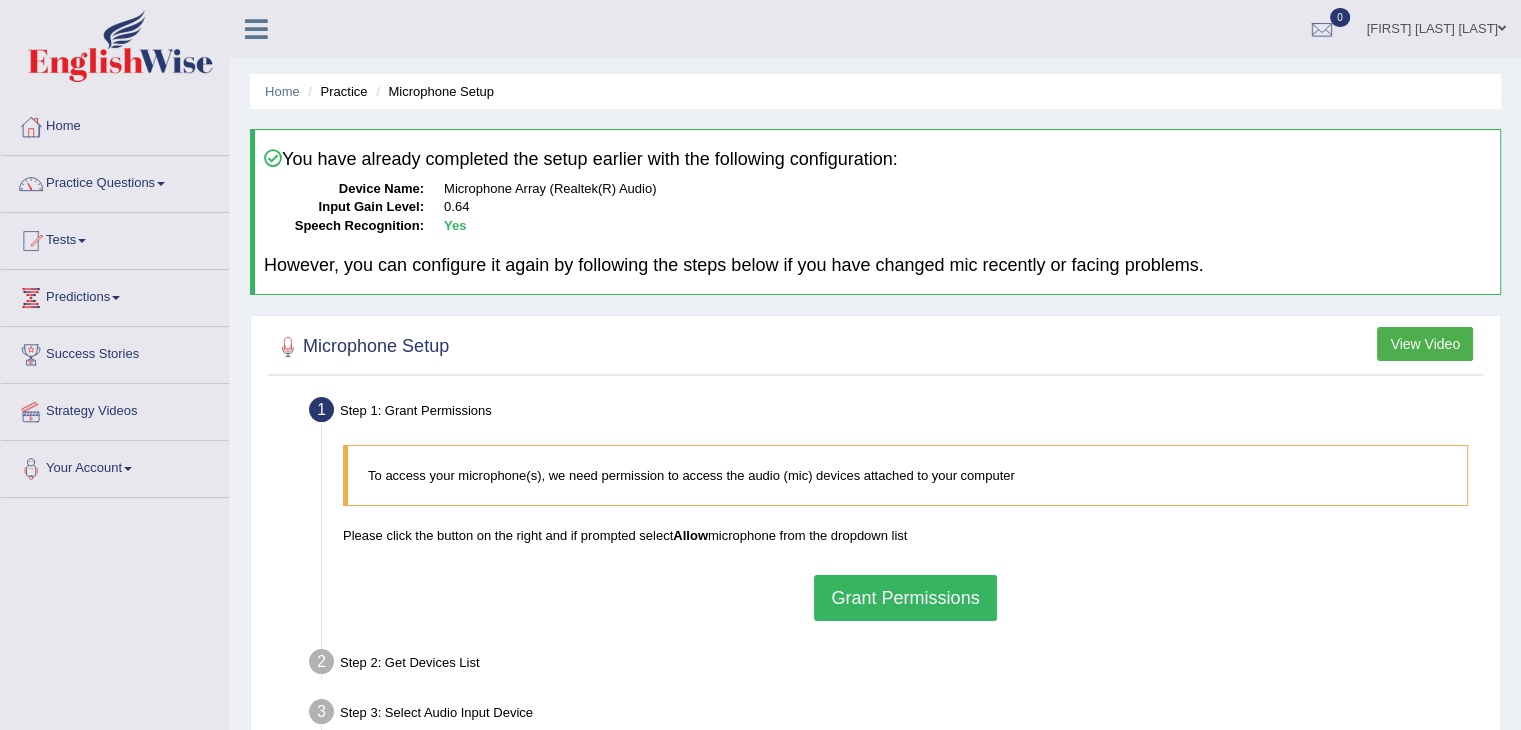 click on "Grant Permissions" at bounding box center (905, 598) 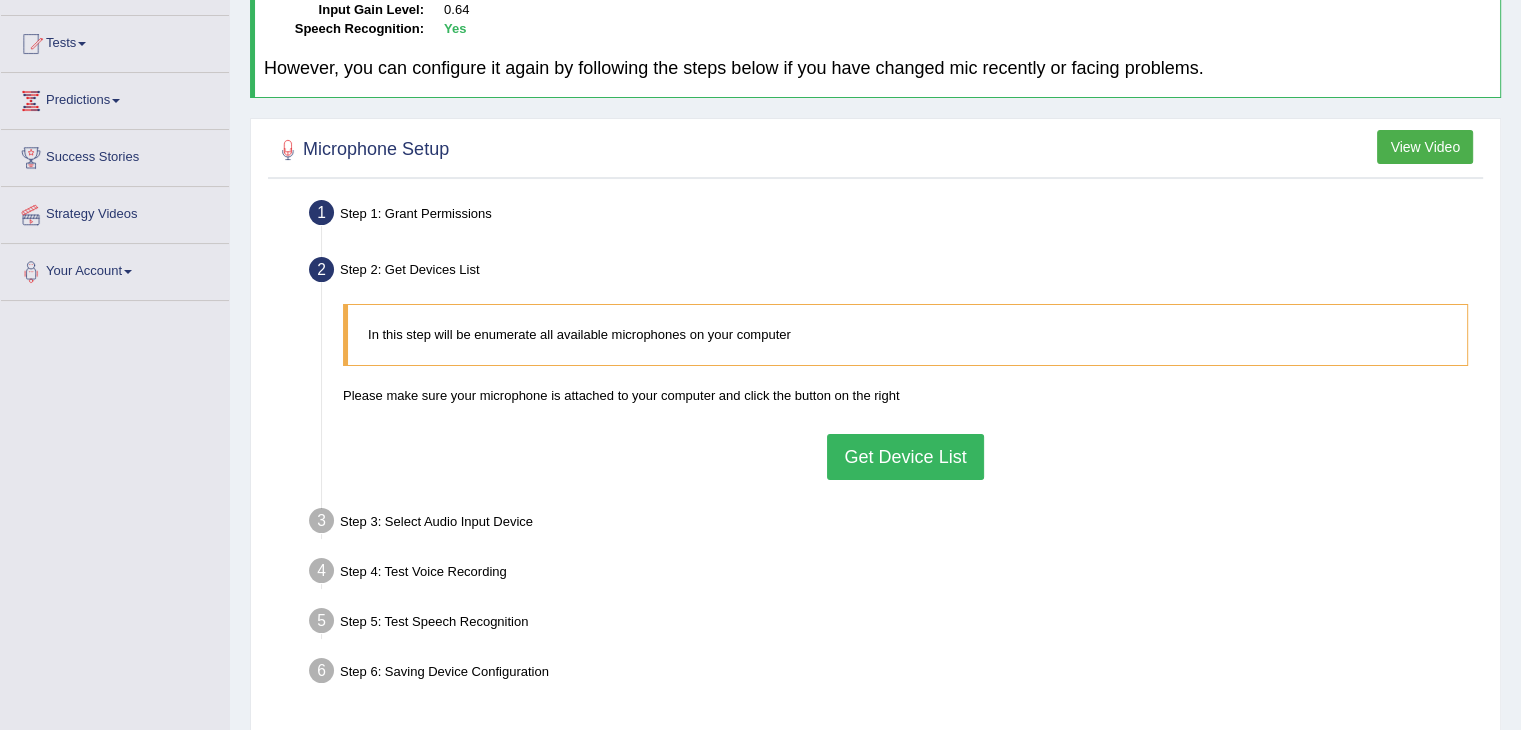 scroll, scrollTop: 200, scrollLeft: 0, axis: vertical 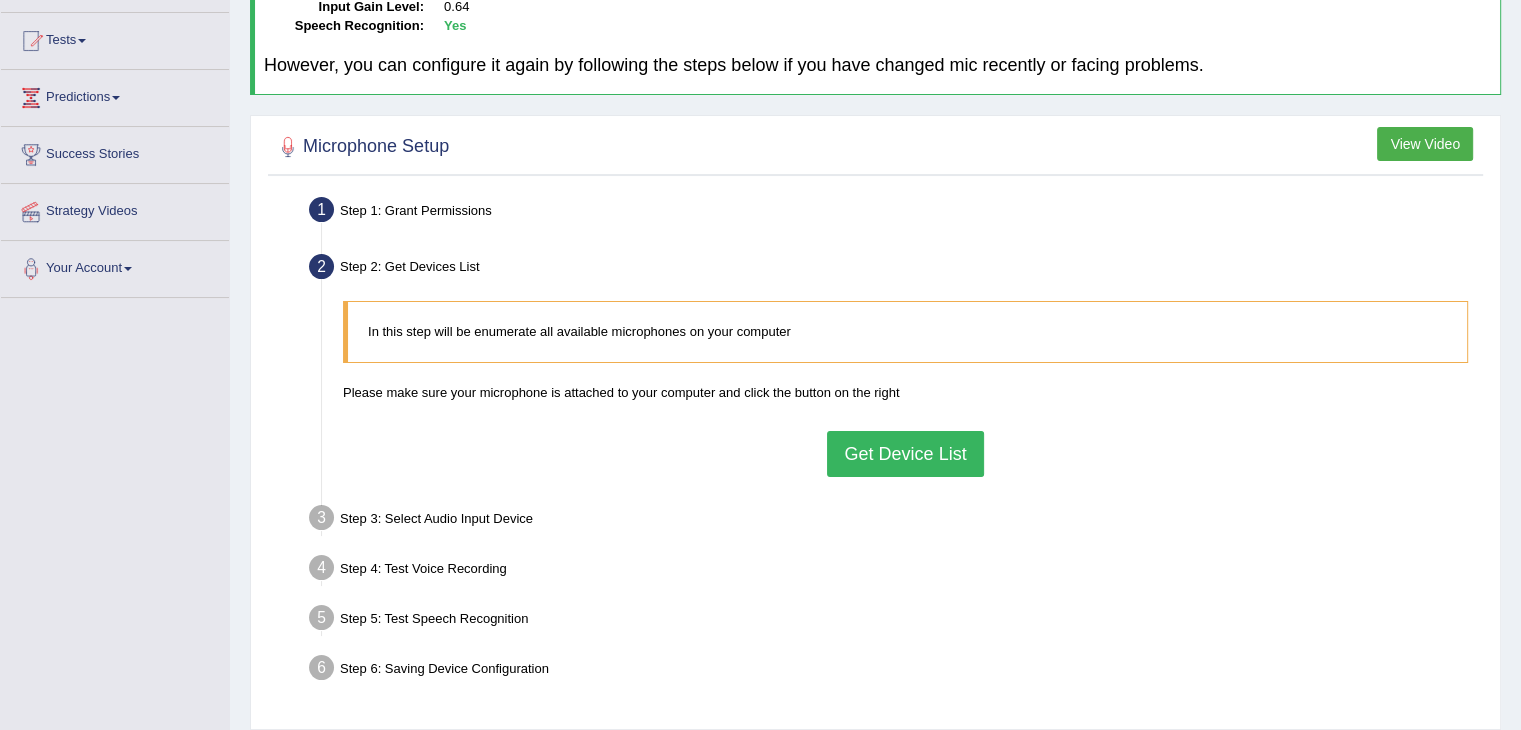 click on "Get Device List" at bounding box center [905, 454] 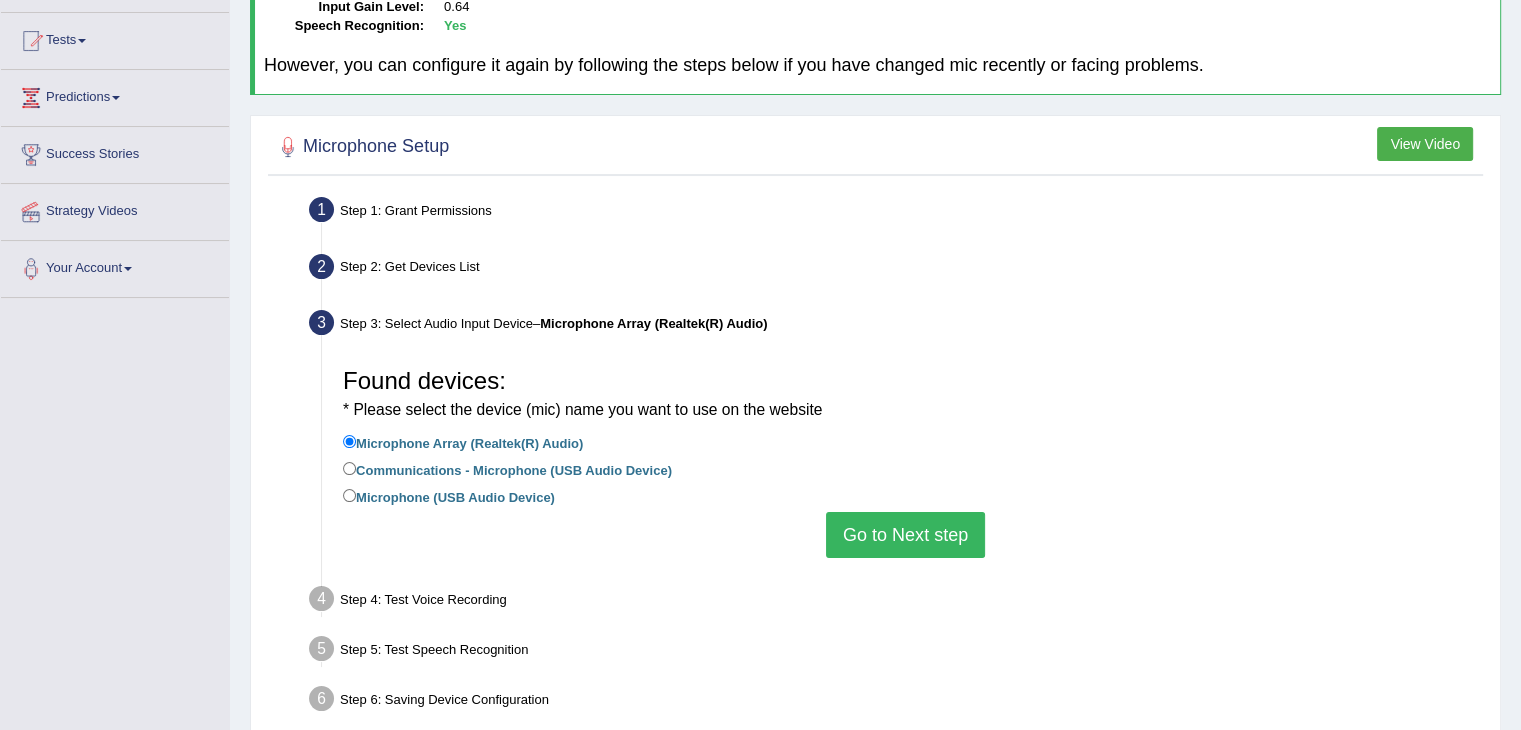 click on "Microphone (USB Audio Device)" at bounding box center [449, 496] 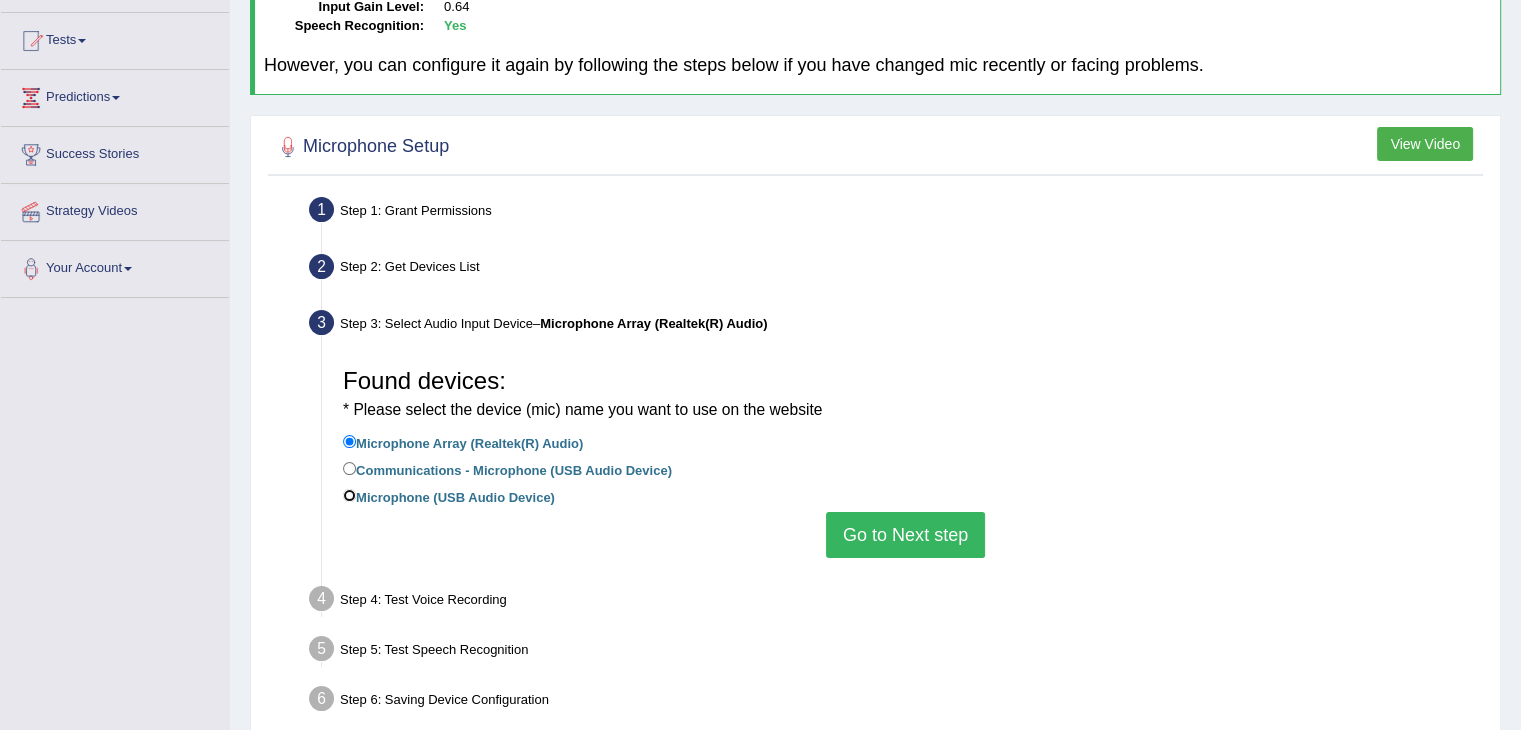 click on "Microphone (USB Audio Device)" at bounding box center (349, 495) 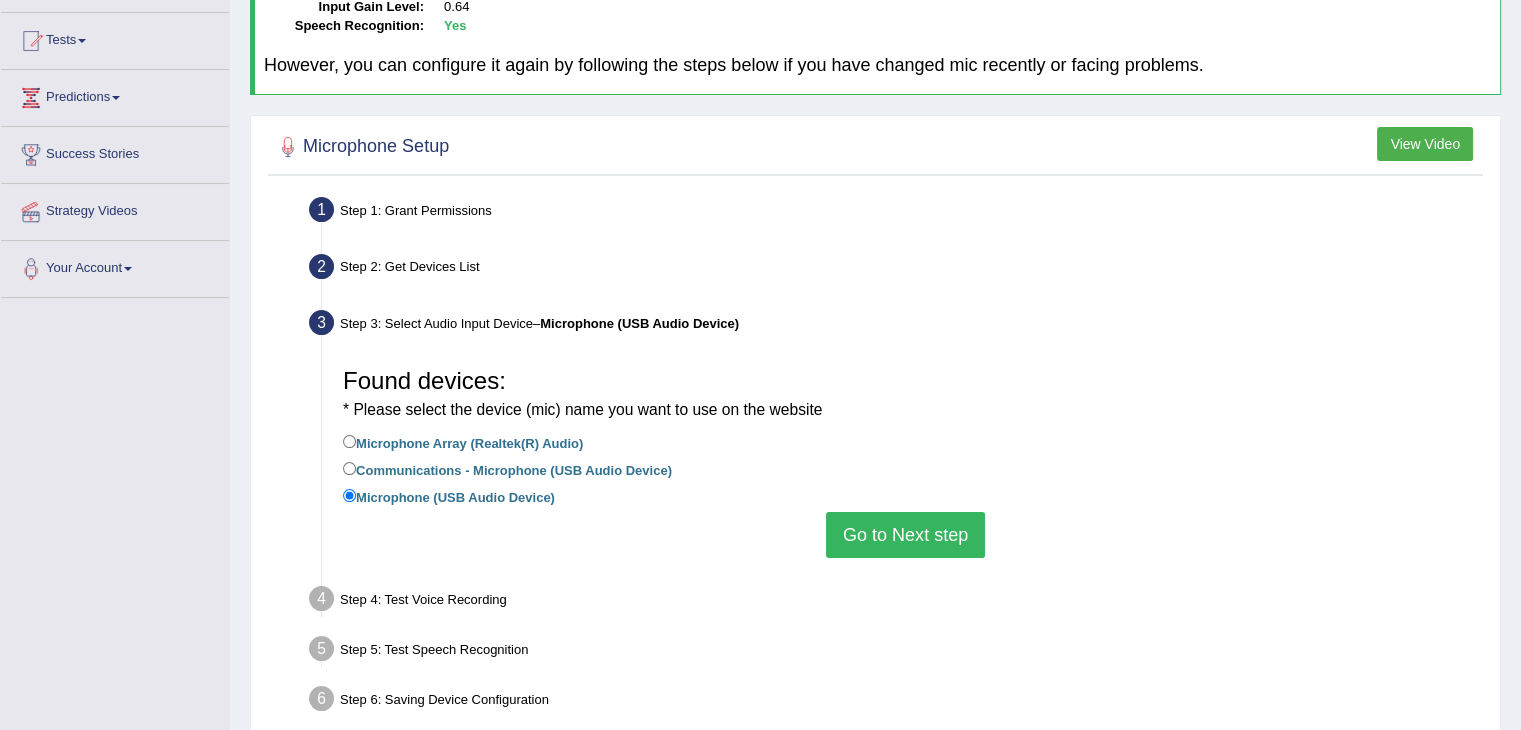 click on "Communications - Microphone (USB Audio Device)" at bounding box center (507, 469) 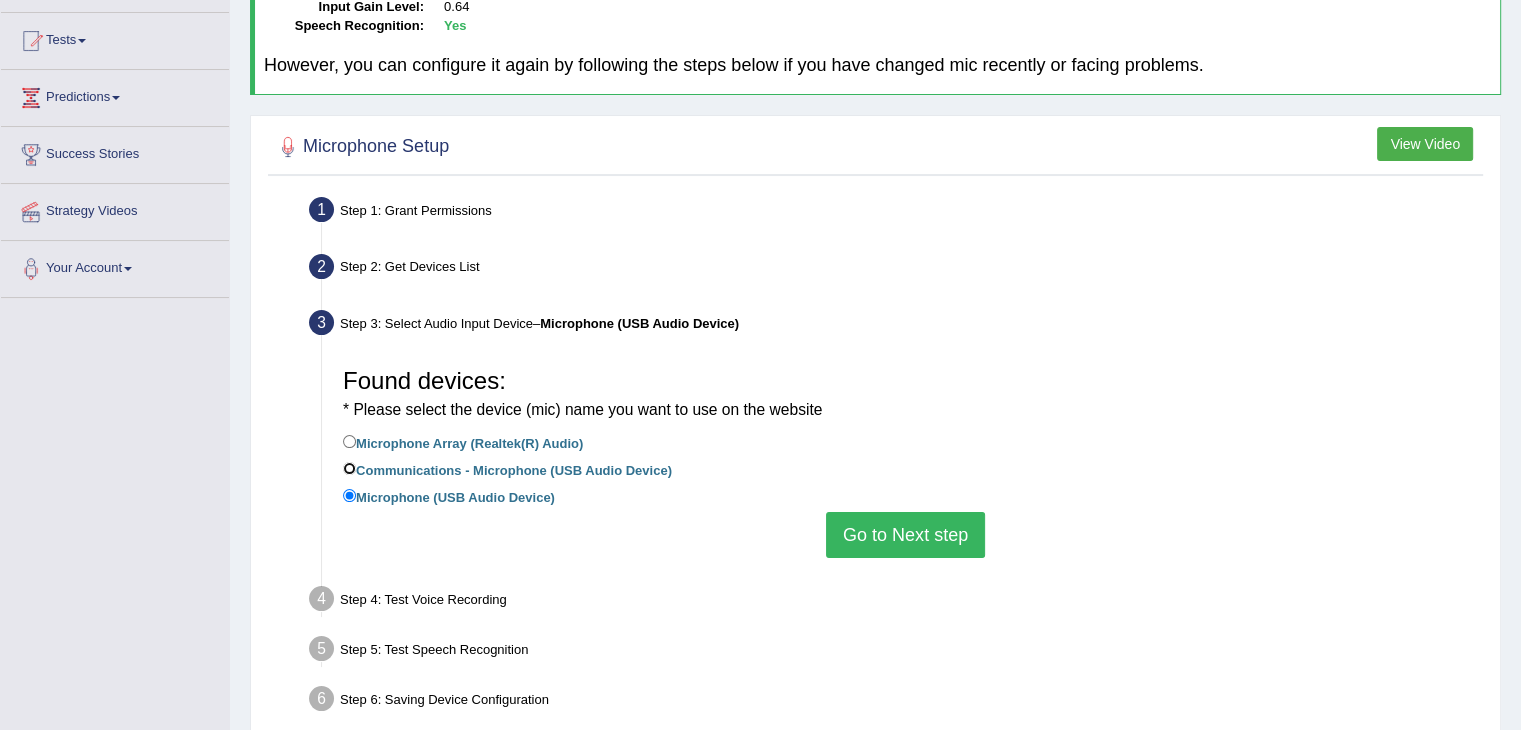 radio on "true" 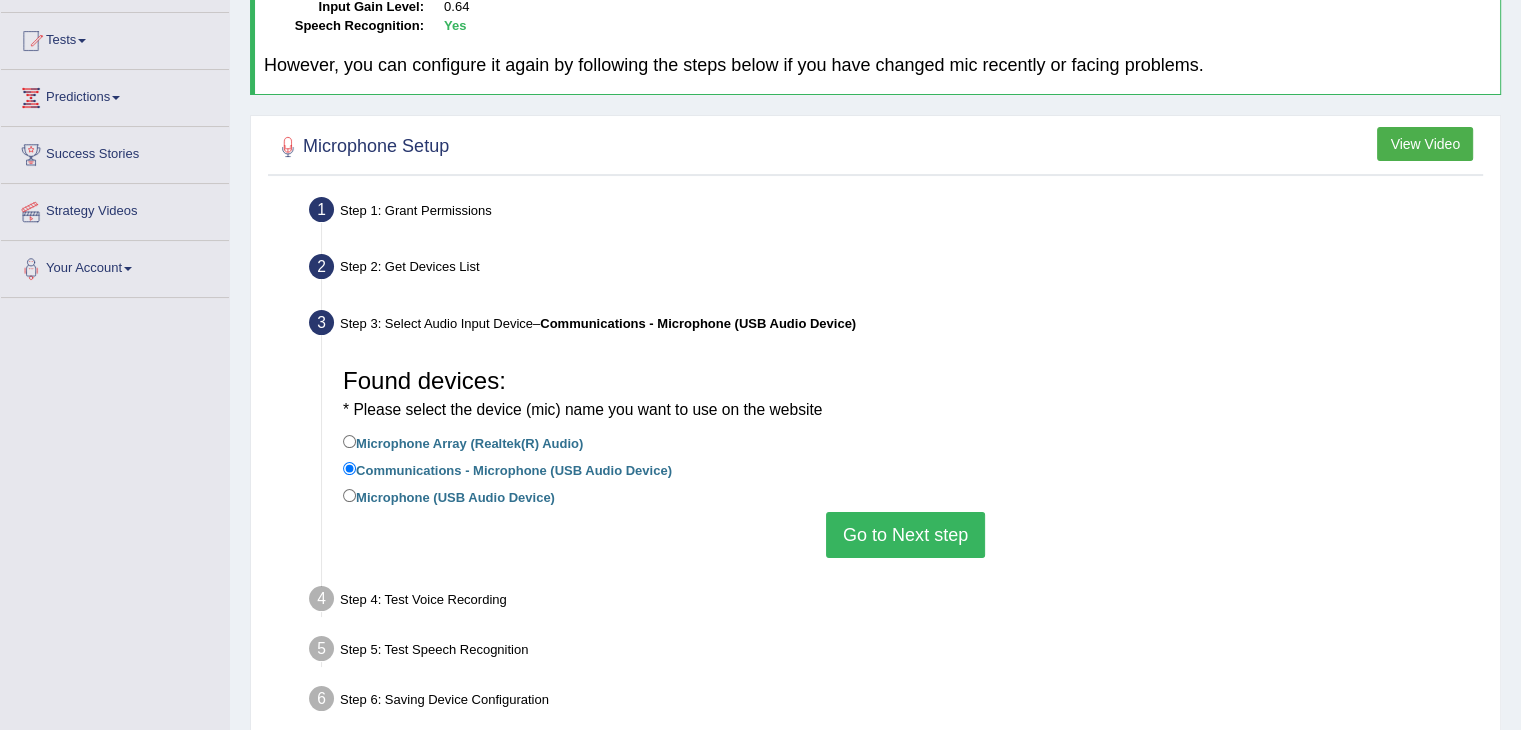click on "Go to Next step" at bounding box center [905, 535] 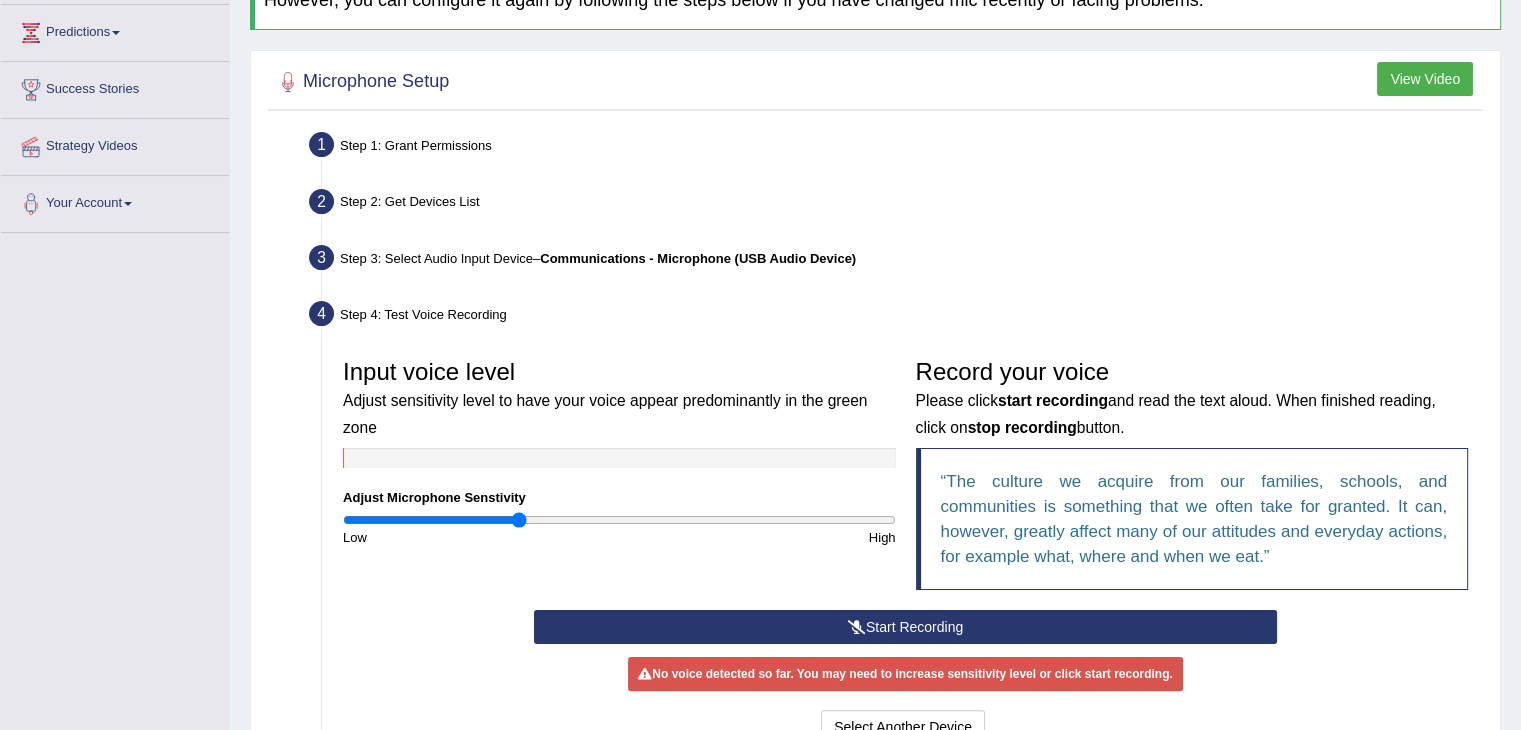 scroll, scrollTop: 300, scrollLeft: 0, axis: vertical 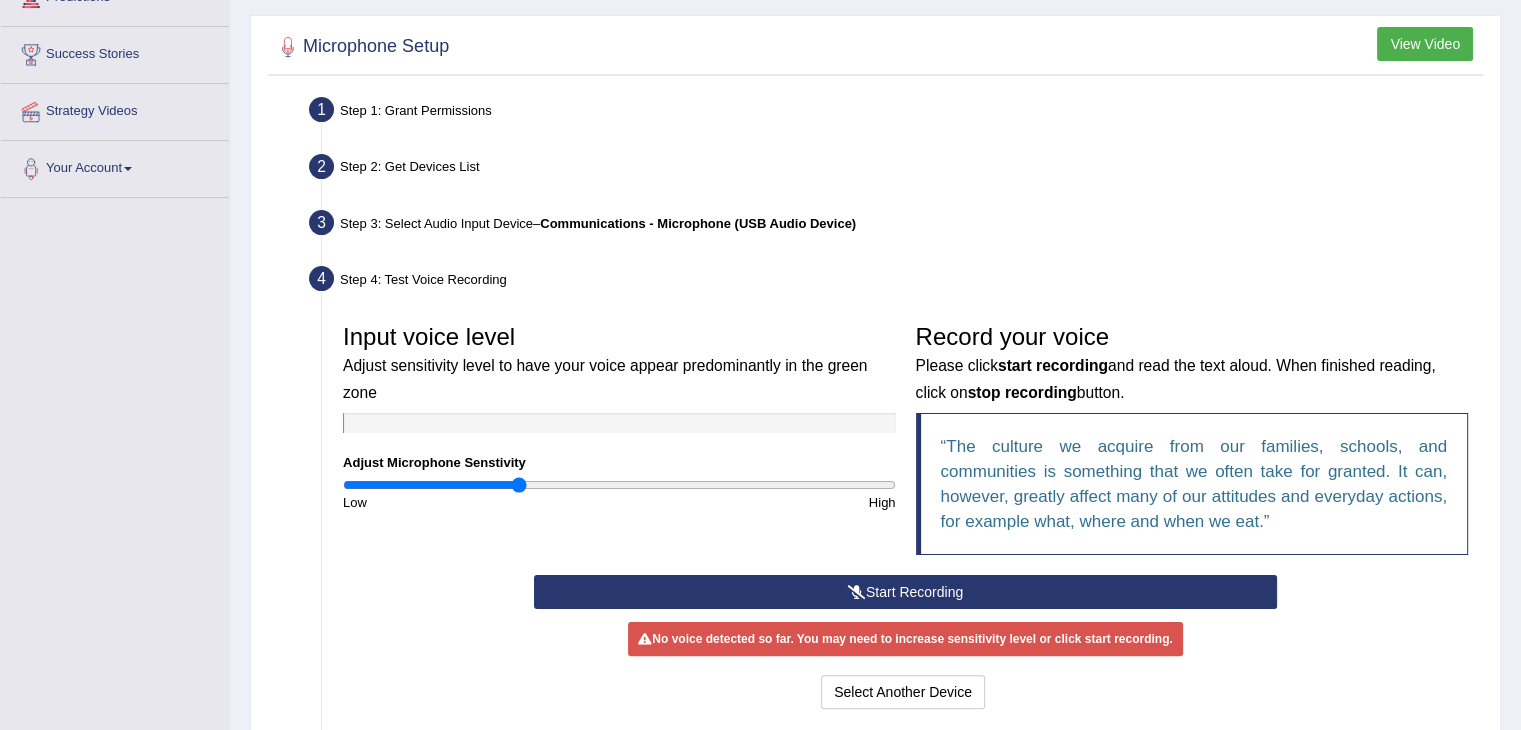 click on "Start Recording" at bounding box center [905, 592] 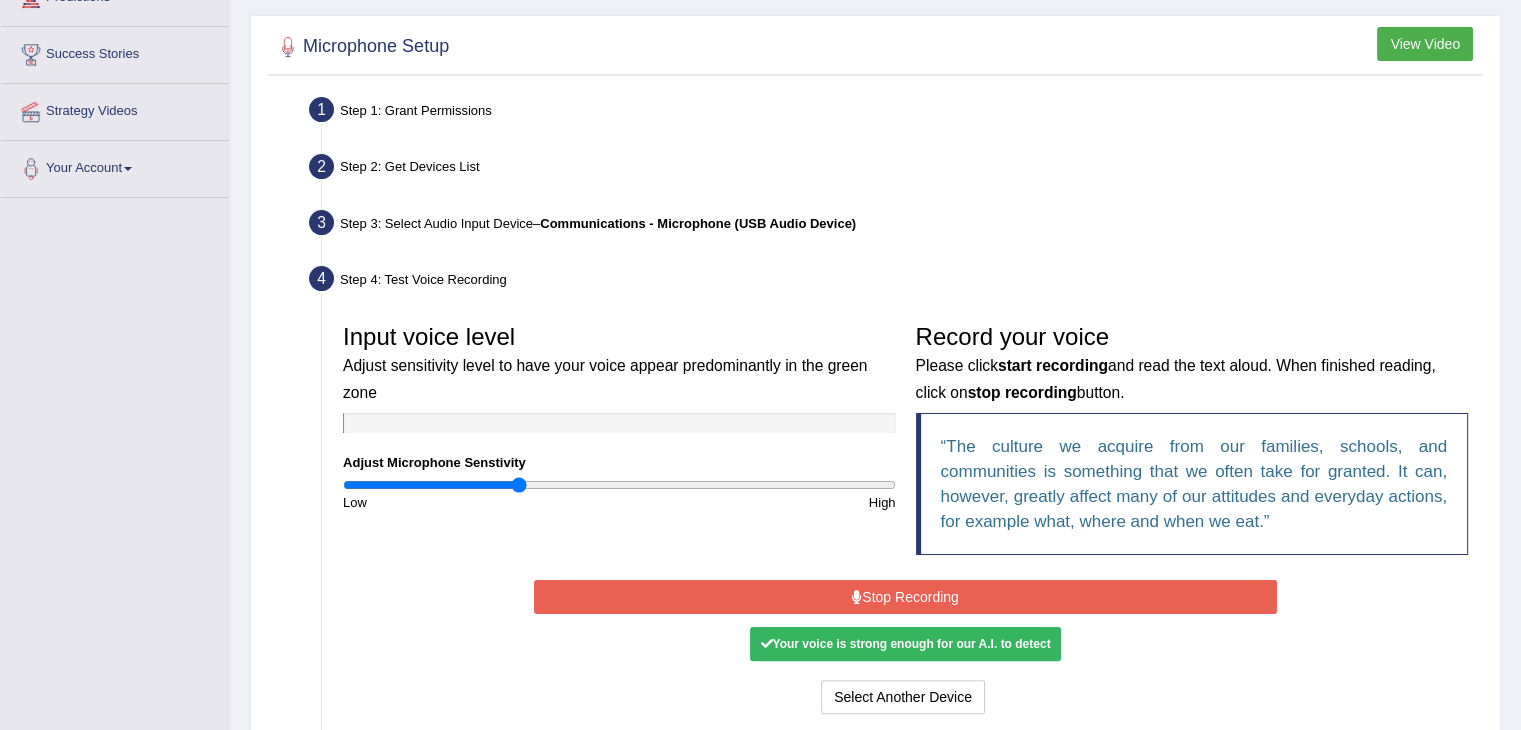 click on "Stop Recording" at bounding box center [905, 597] 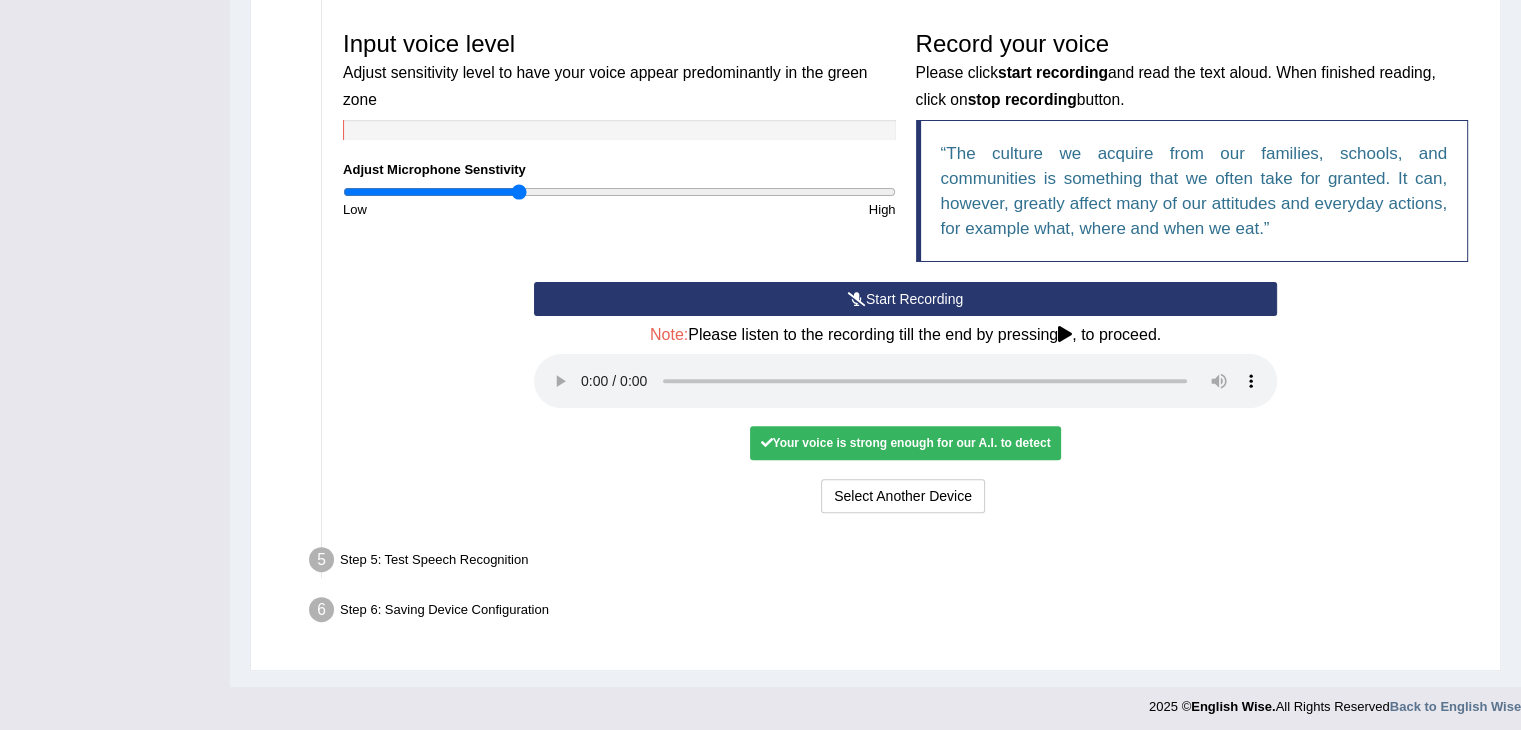 scroll, scrollTop: 597, scrollLeft: 0, axis: vertical 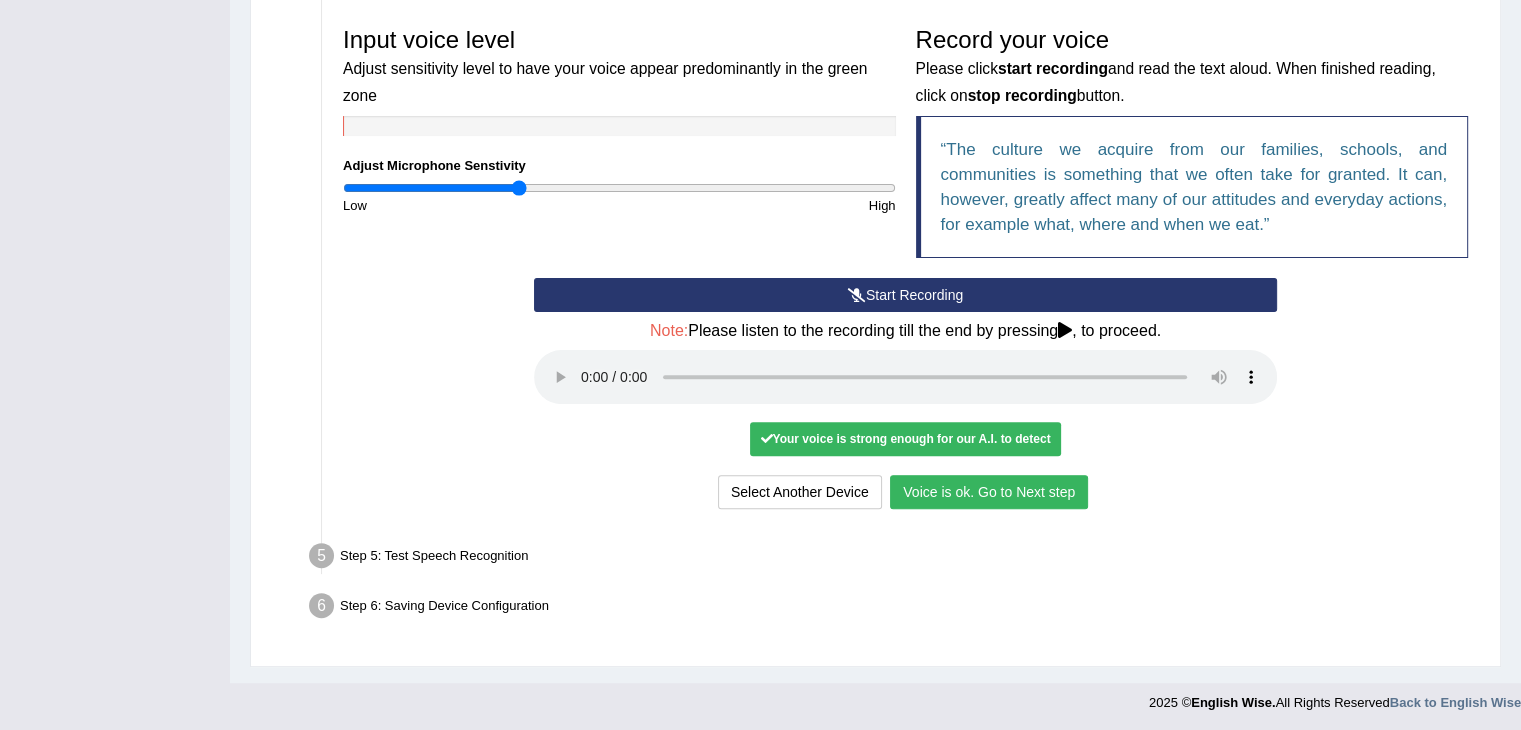 click on "Voice is ok. Go to Next step" at bounding box center (989, 492) 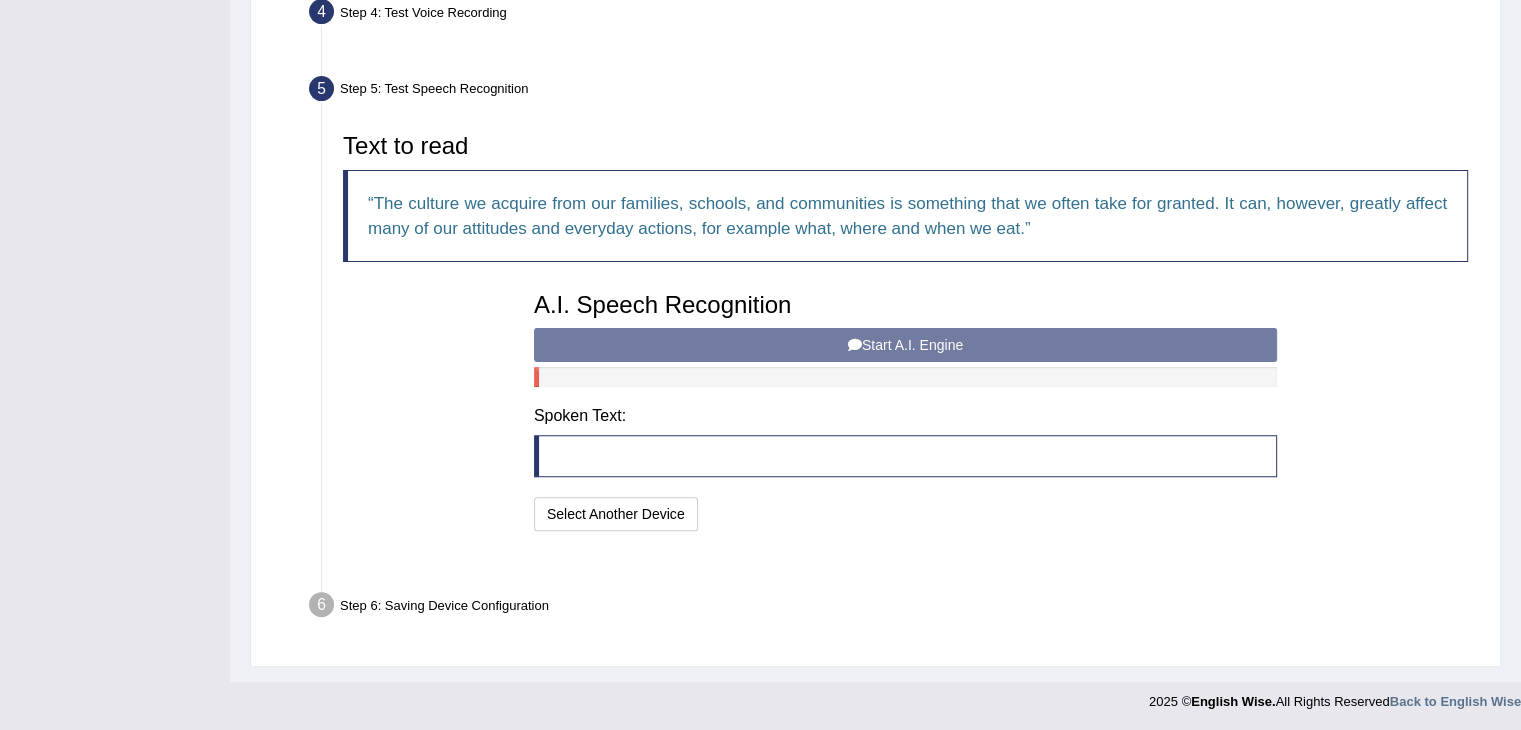 scroll, scrollTop: 518, scrollLeft: 0, axis: vertical 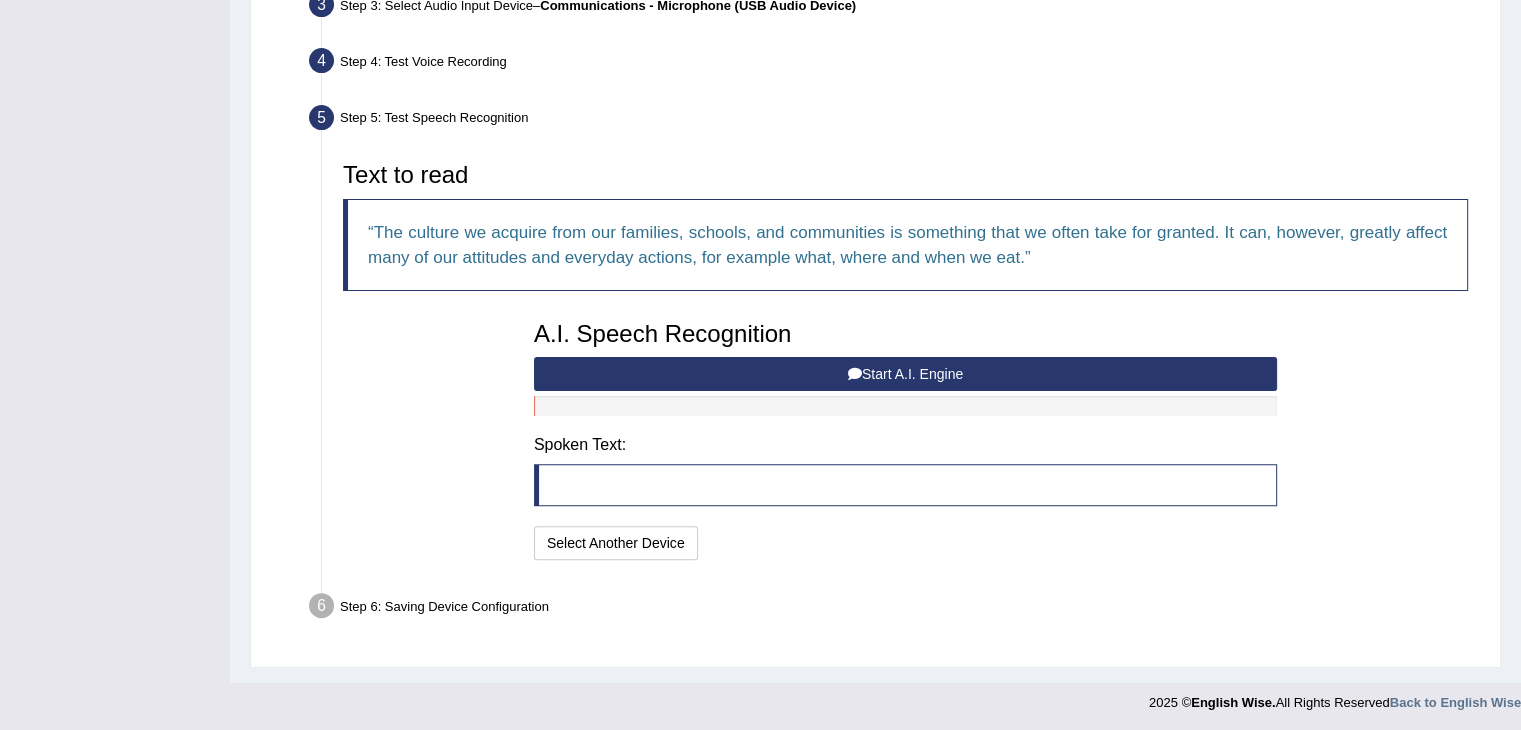 click on "Start A.I. Engine" at bounding box center (905, 374) 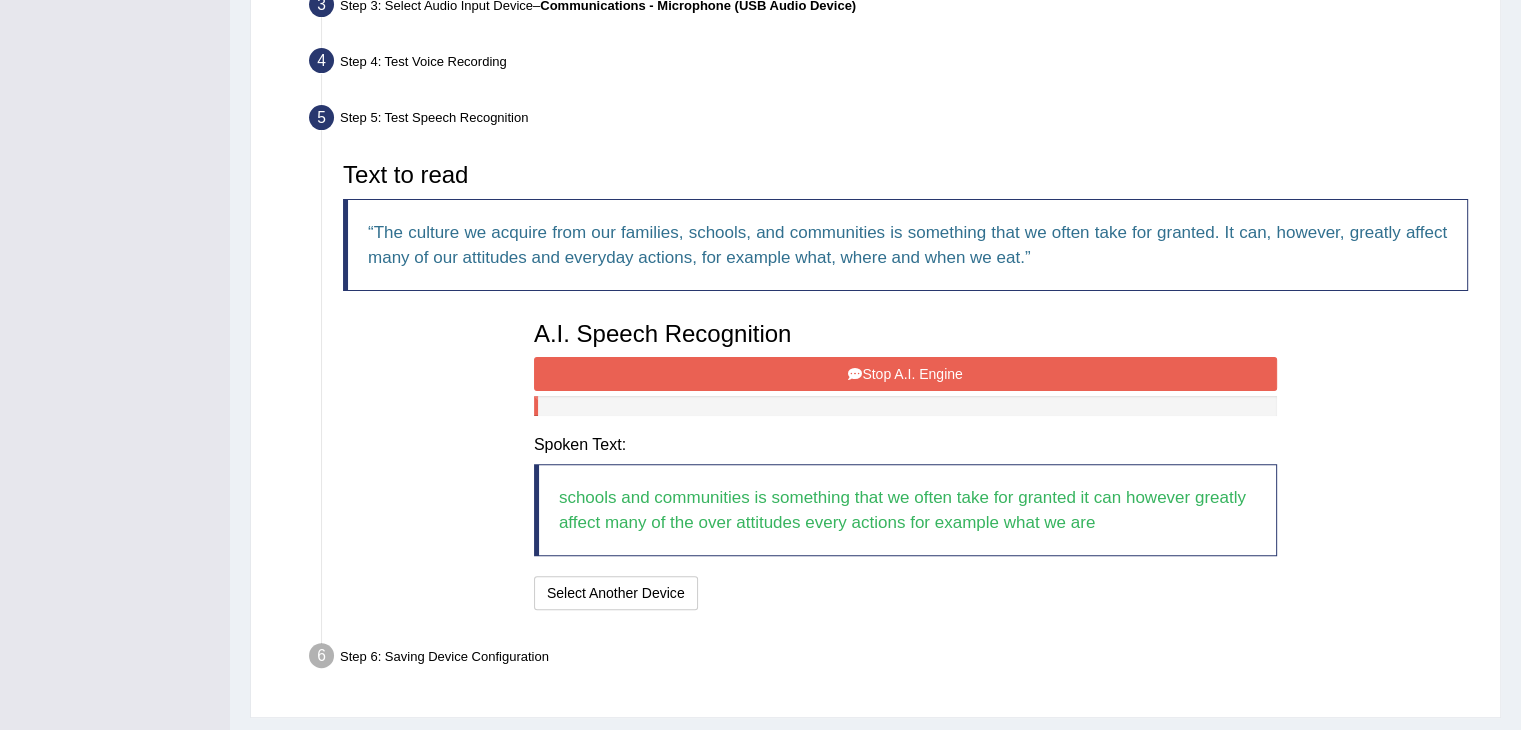click on "Stop A.I. Engine" at bounding box center [905, 374] 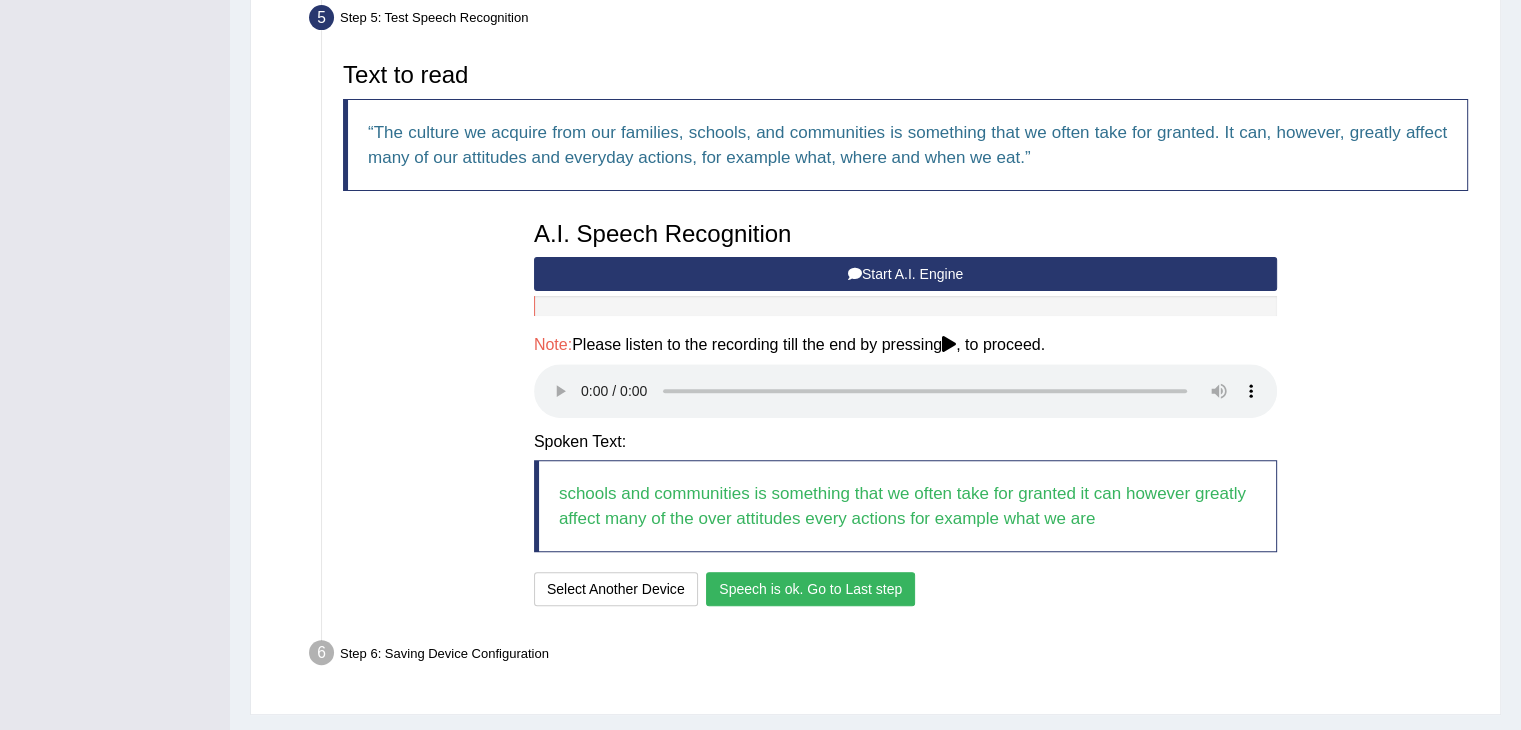 click on "Speech is ok. Go to Last step" at bounding box center (810, 589) 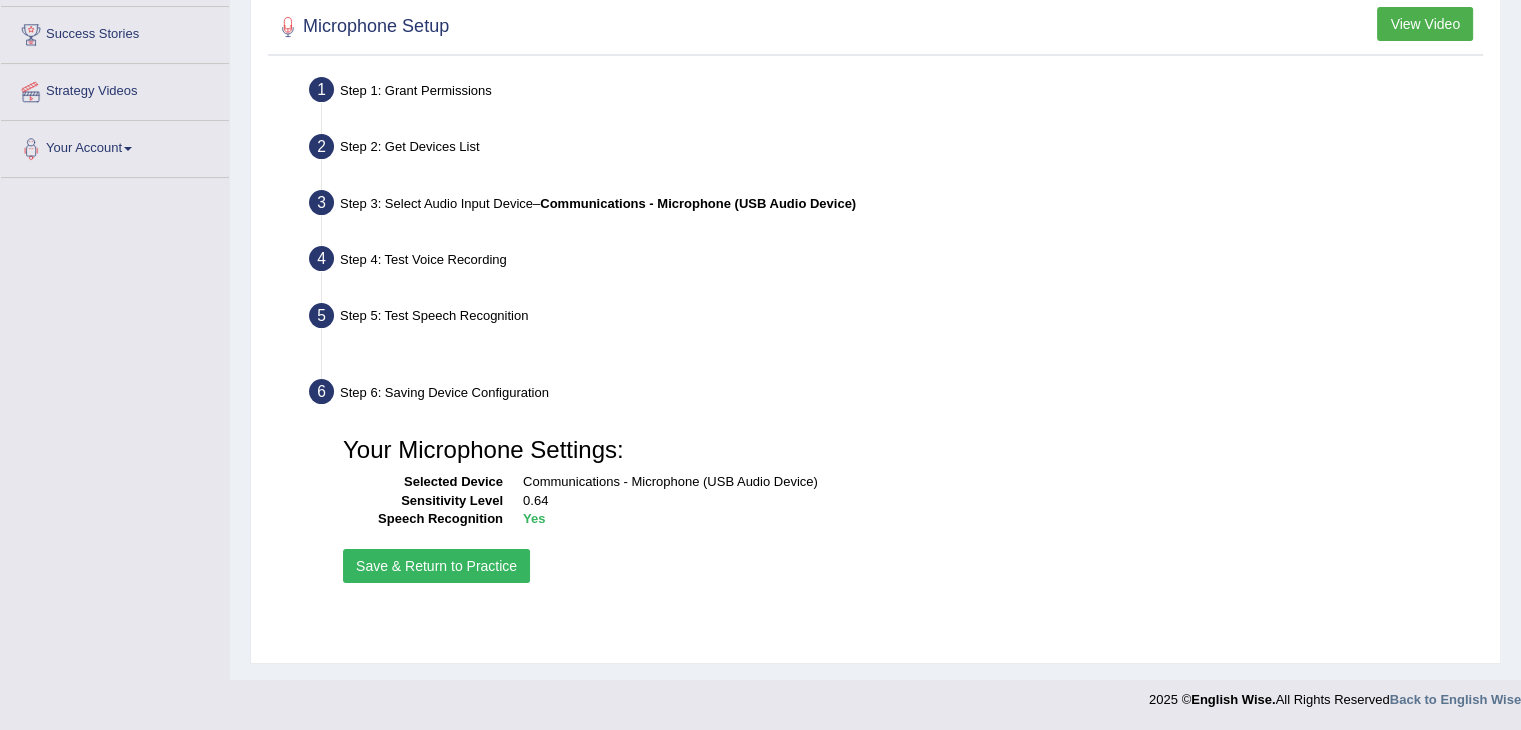 scroll, scrollTop: 320, scrollLeft: 0, axis: vertical 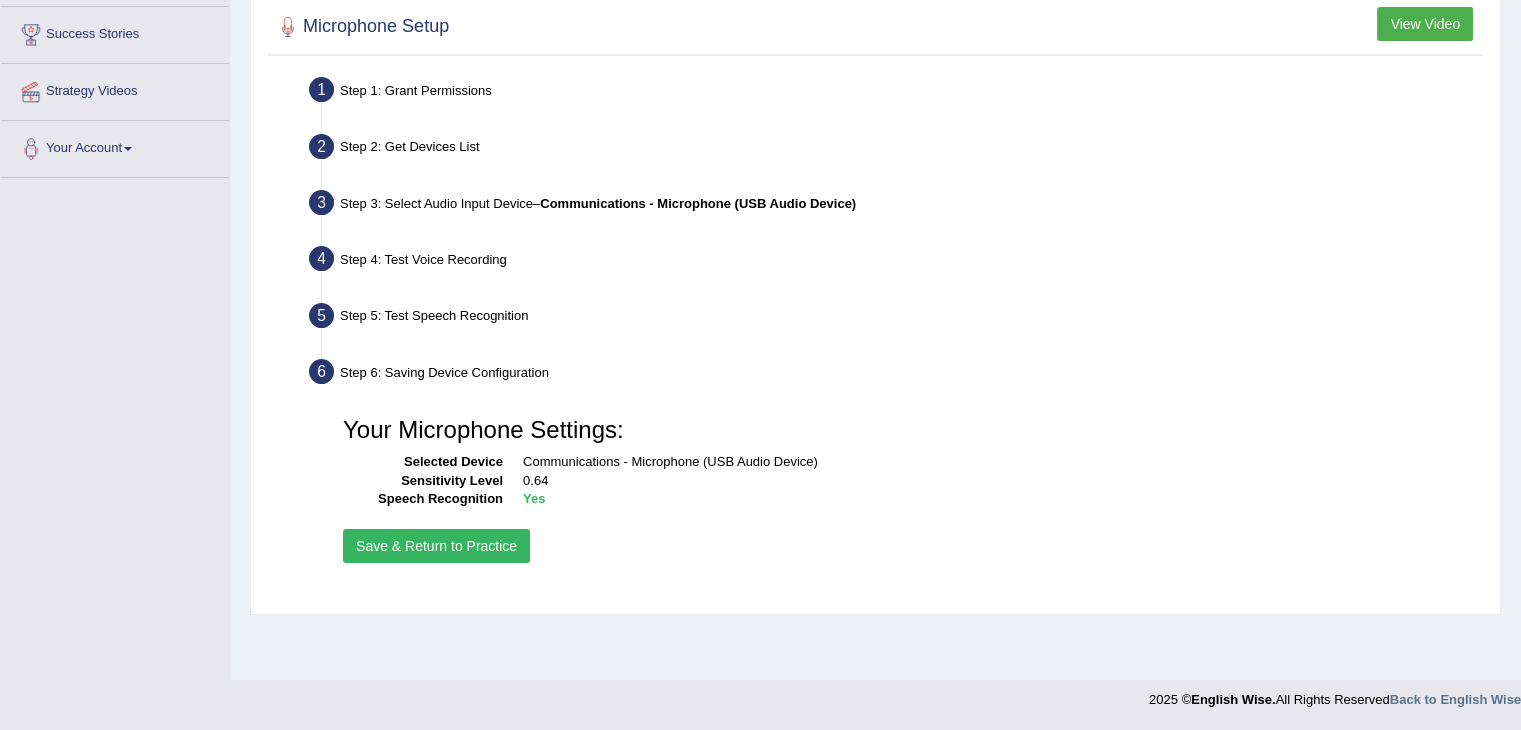 click on "Save & Return to Practice" at bounding box center (436, 546) 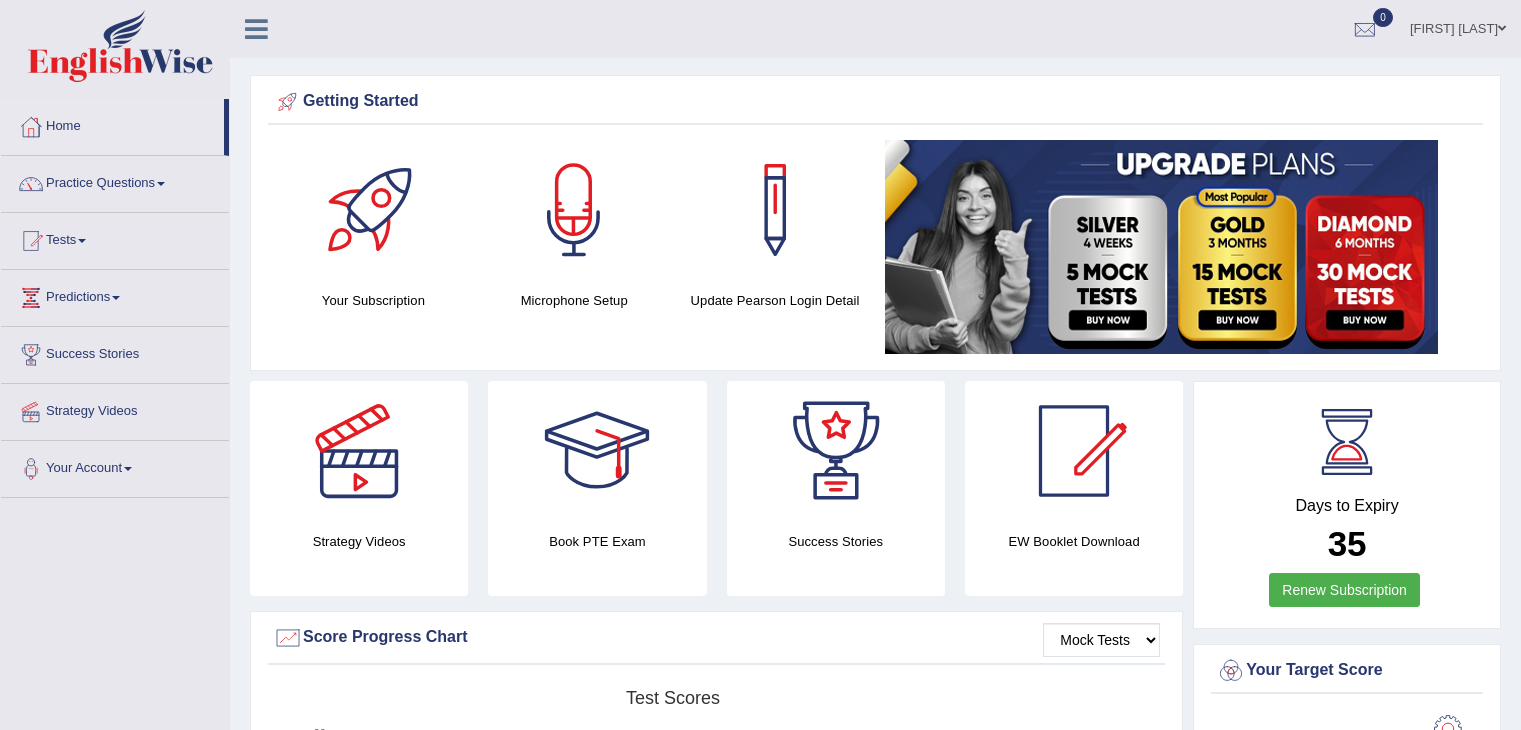 scroll, scrollTop: 0, scrollLeft: 0, axis: both 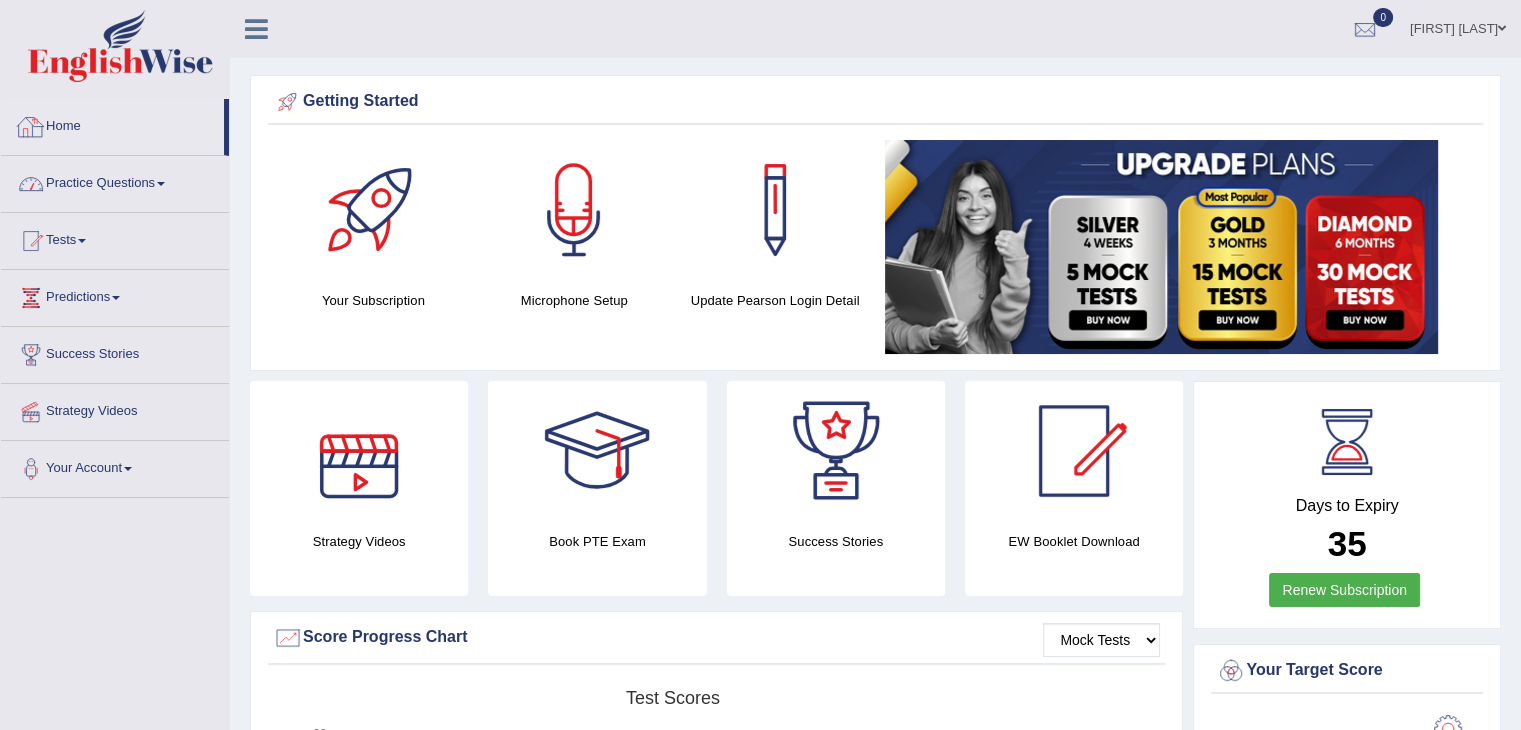 click on "Practice Questions" at bounding box center (115, 181) 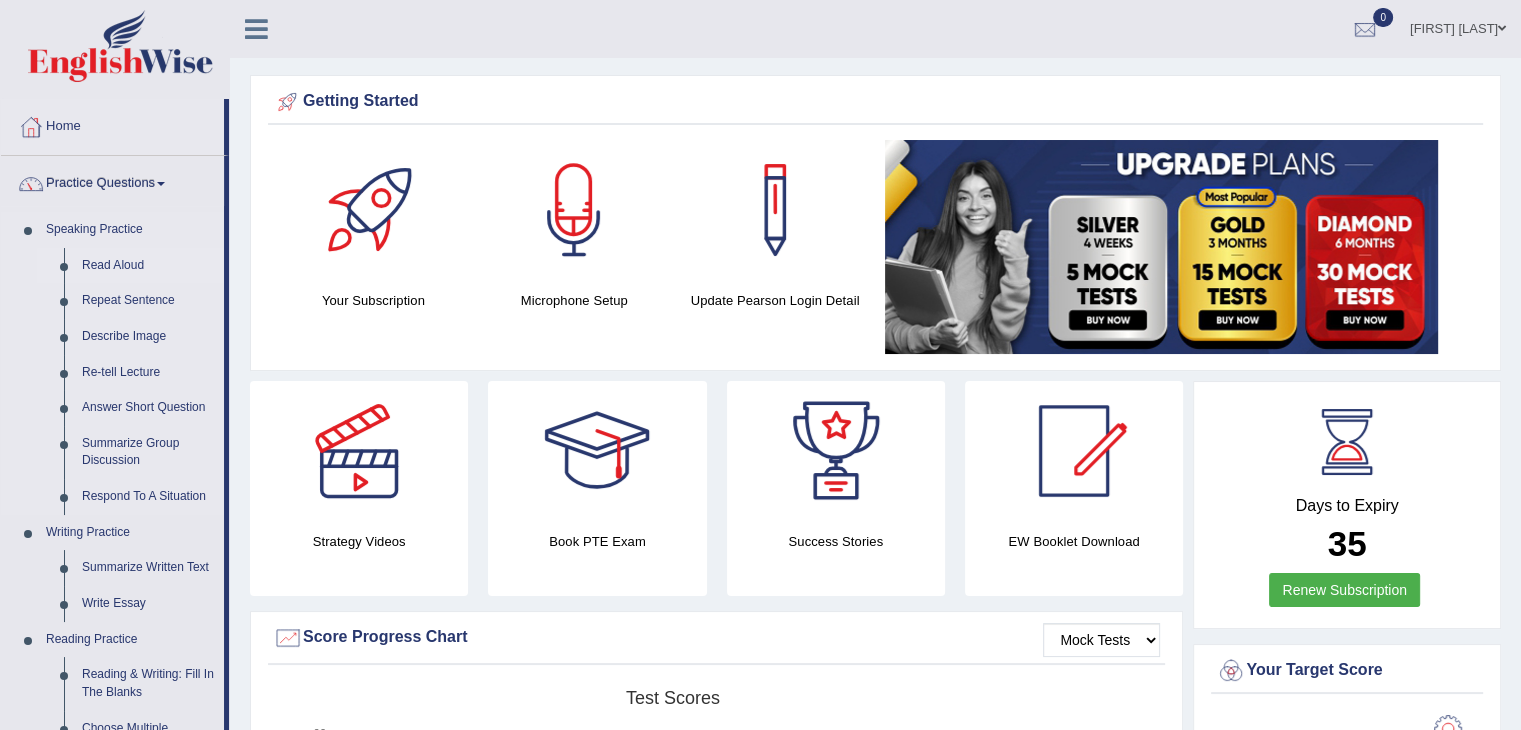 click on "Read Aloud" at bounding box center (148, 266) 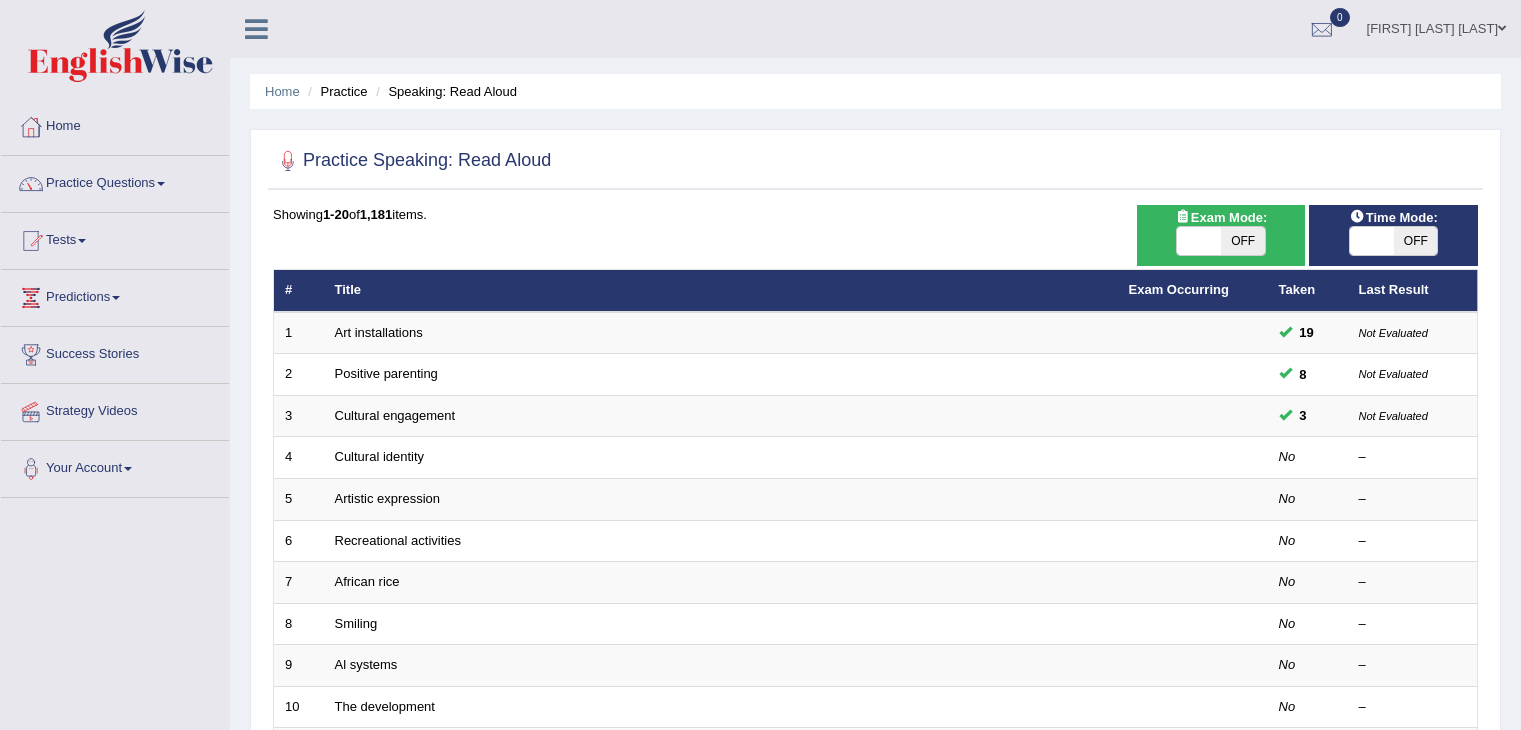 scroll, scrollTop: 0, scrollLeft: 0, axis: both 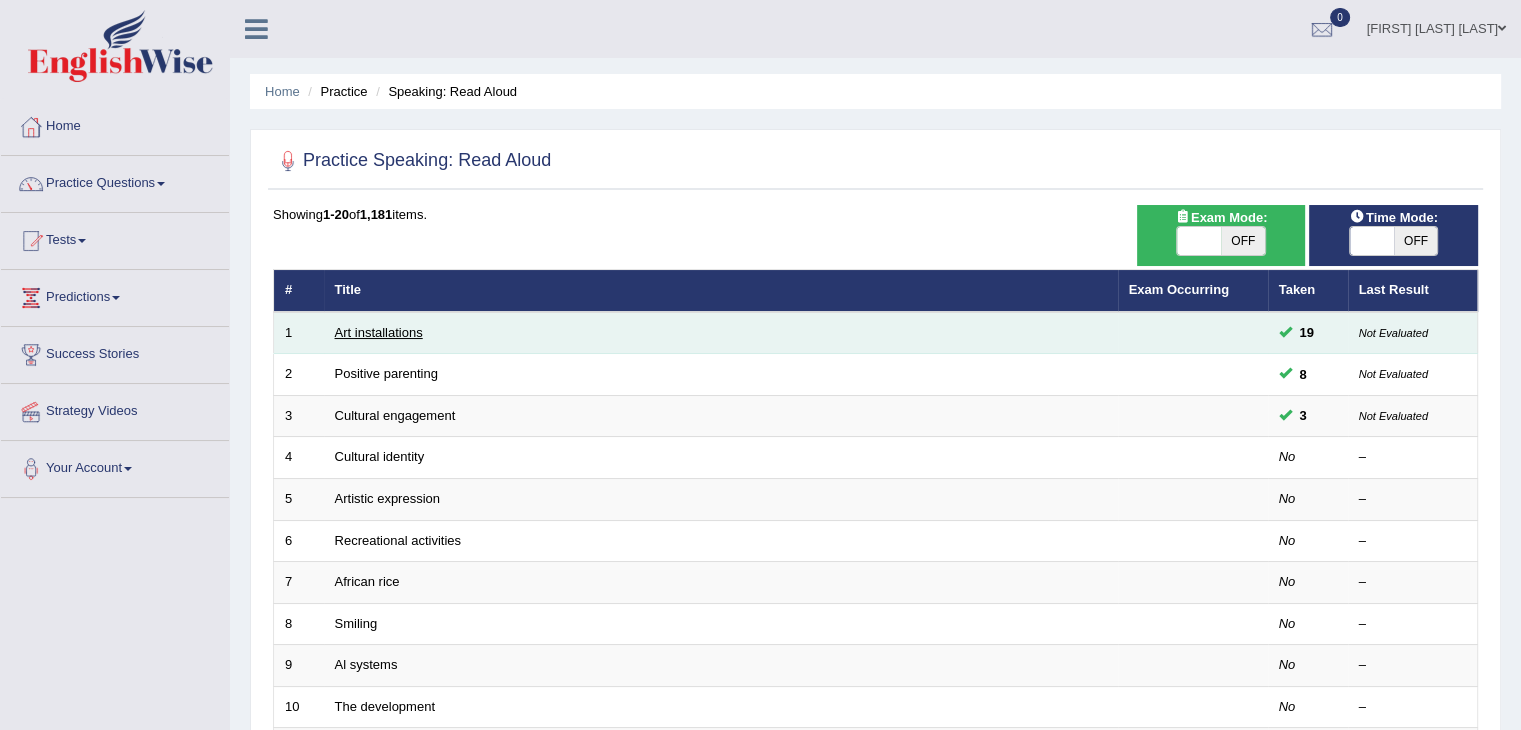 click on "Art installations" at bounding box center [379, 332] 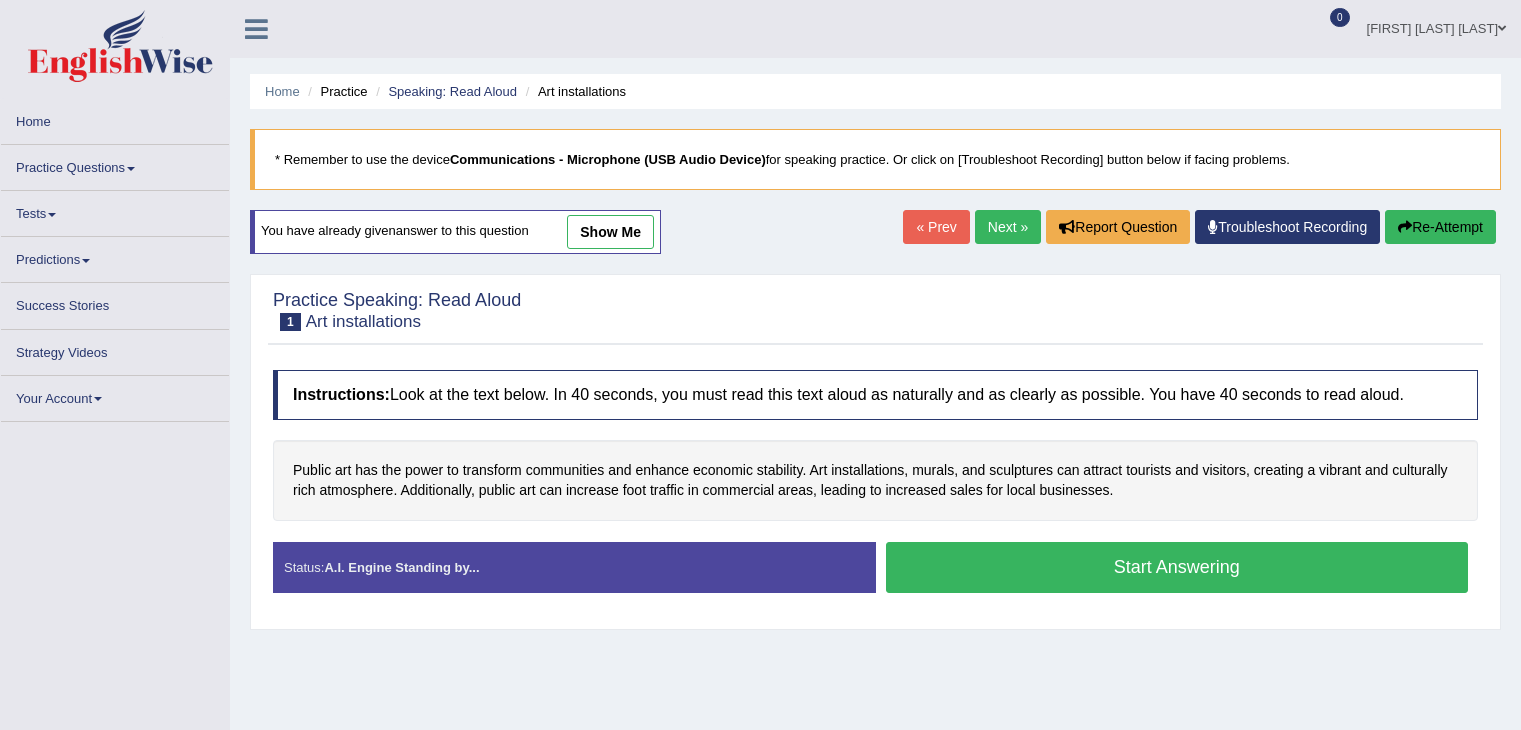 scroll, scrollTop: 0, scrollLeft: 0, axis: both 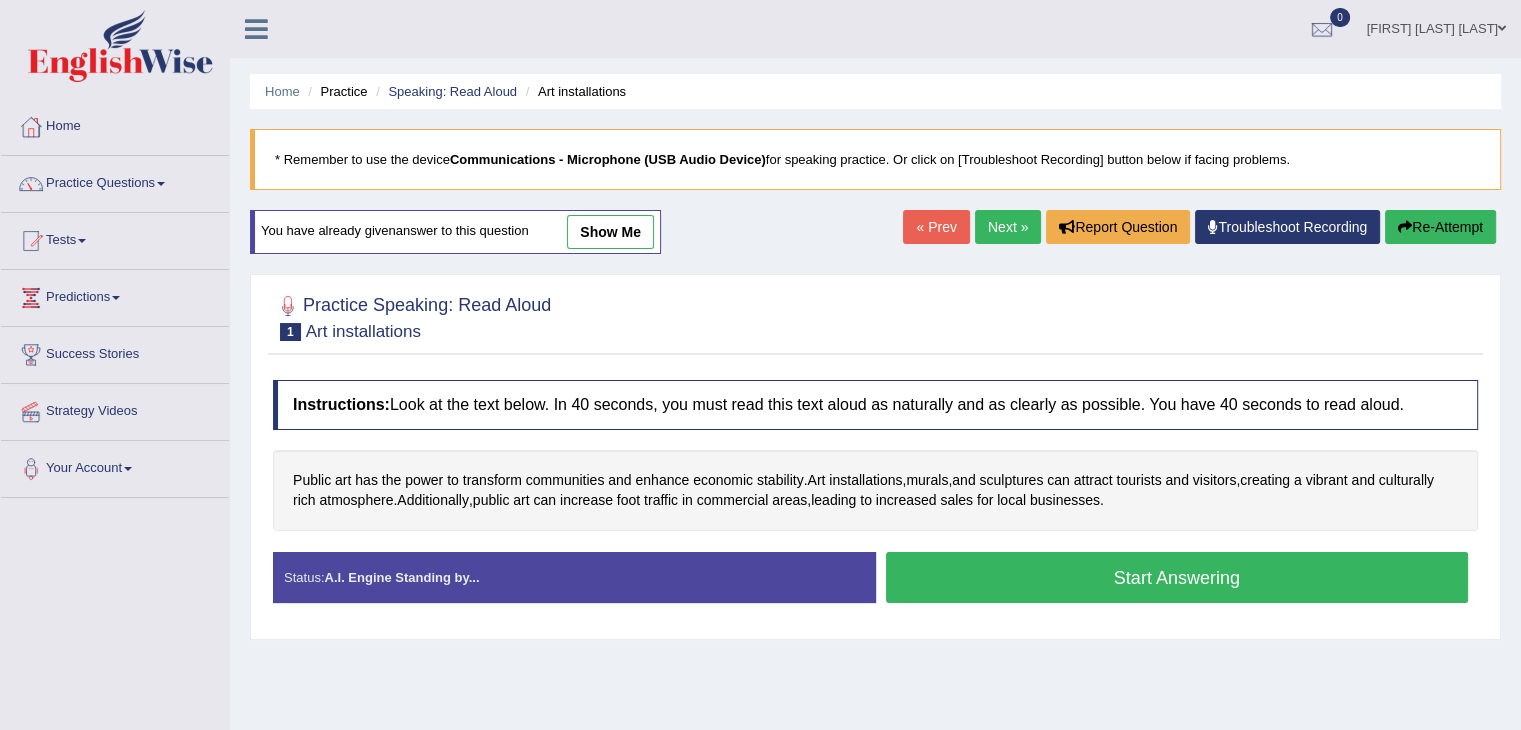 click on "show me" at bounding box center [610, 232] 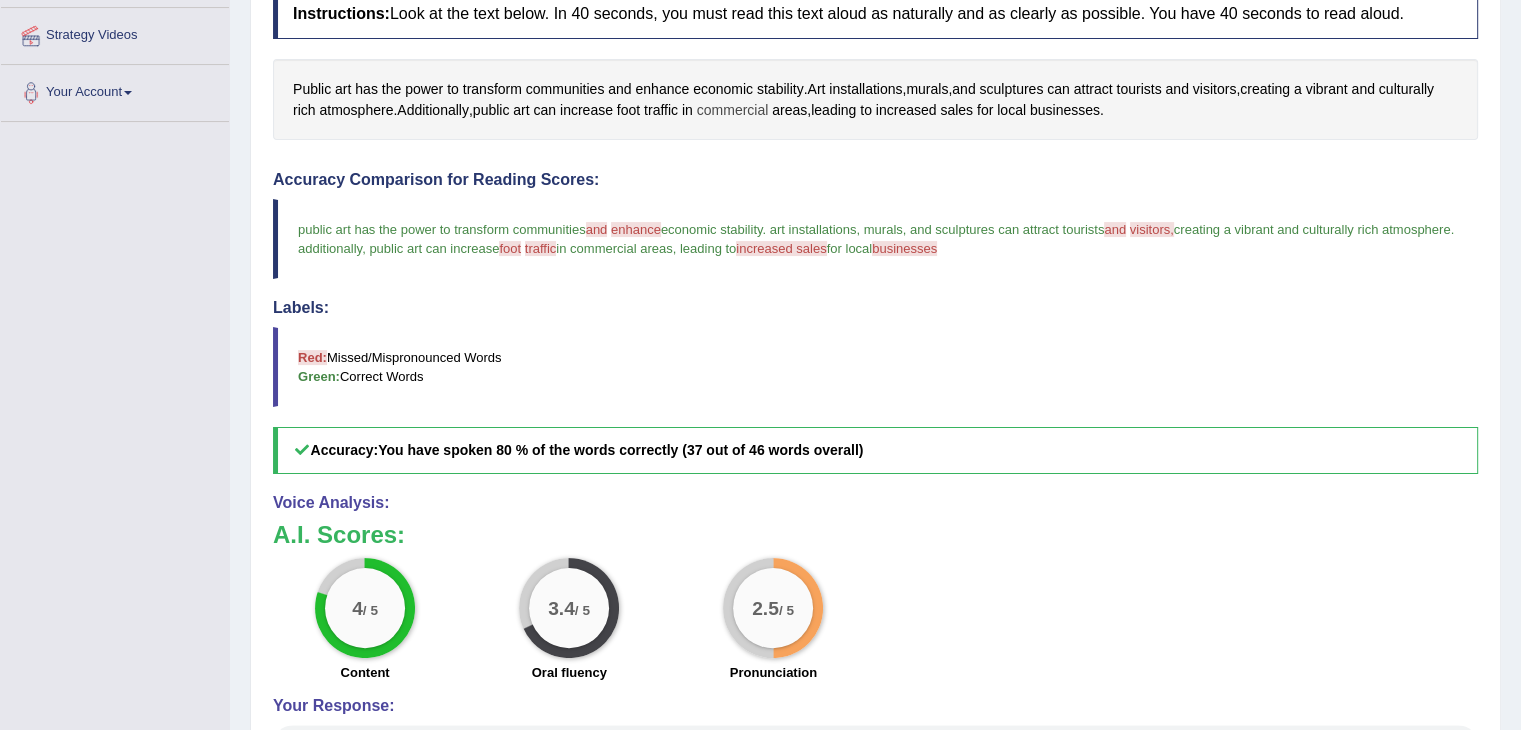 scroll, scrollTop: 0, scrollLeft: 0, axis: both 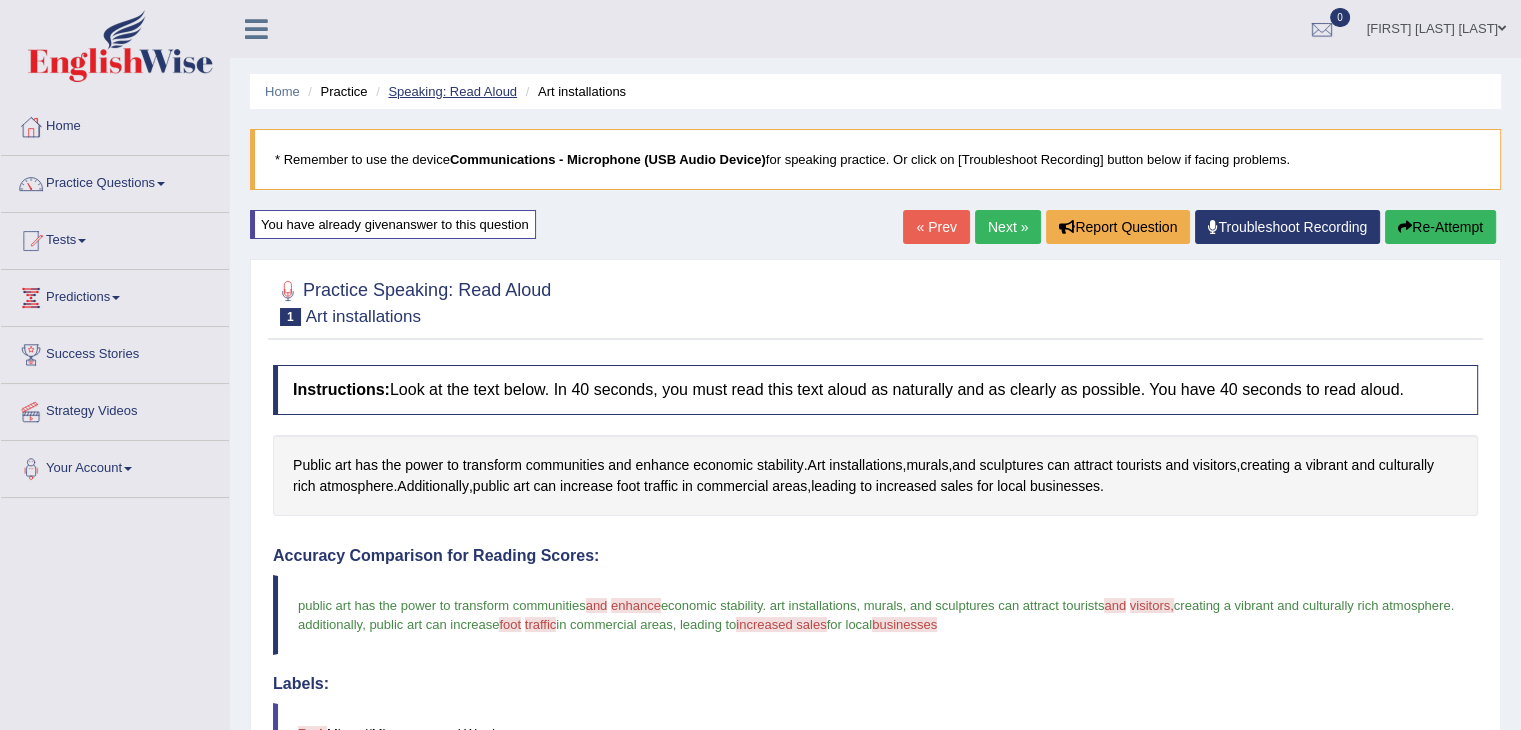 click on "Speaking: Read Aloud" at bounding box center (452, 91) 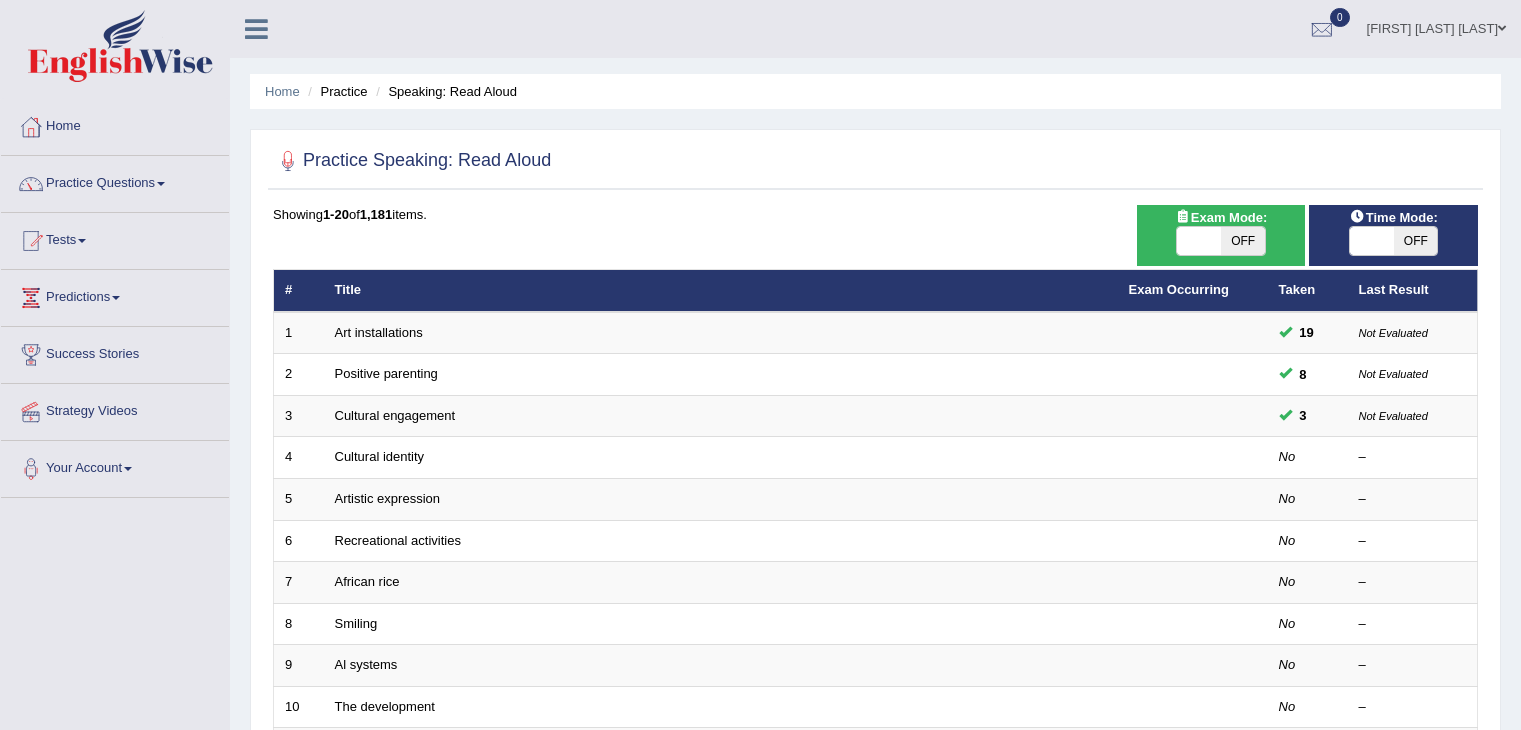 scroll, scrollTop: 0, scrollLeft: 0, axis: both 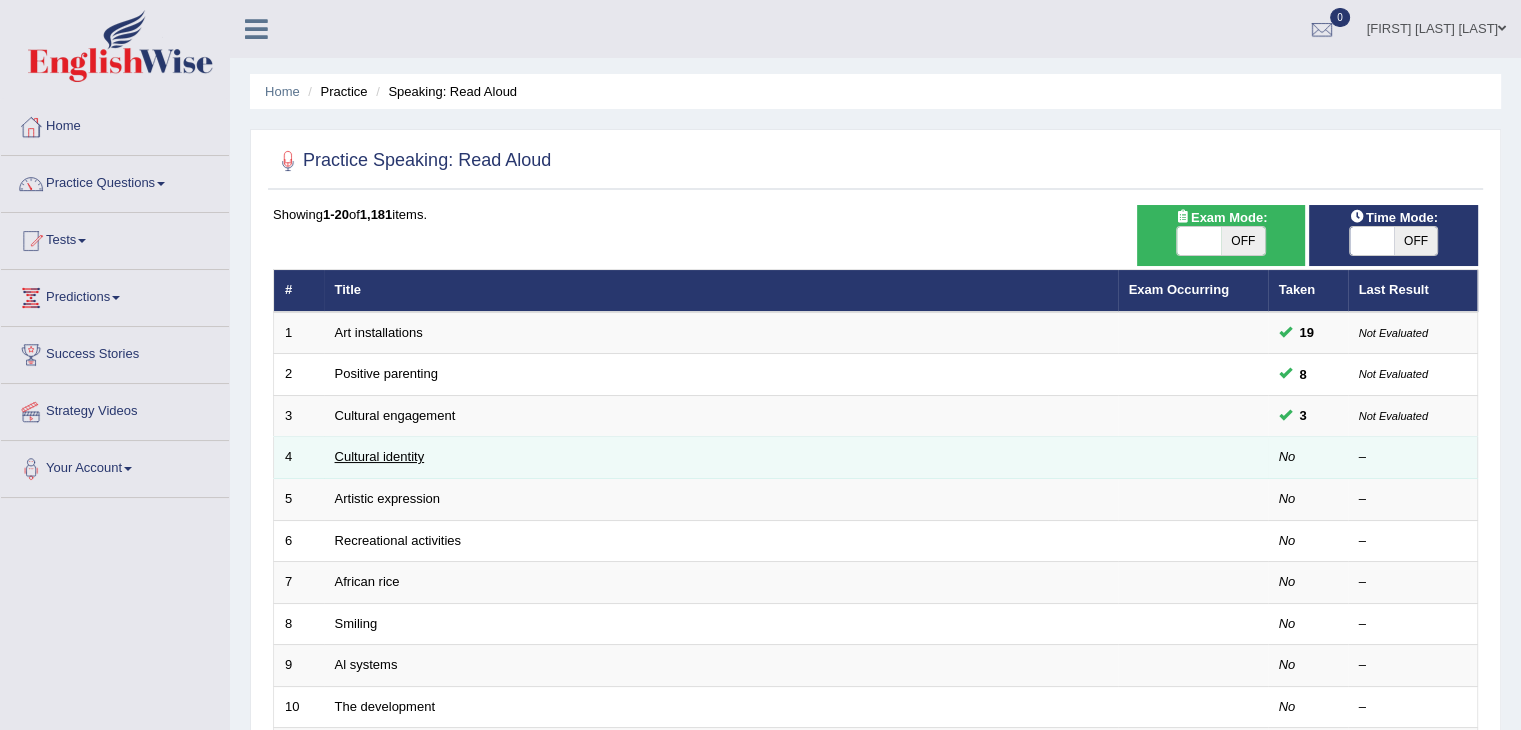 click on "Cultural identity" at bounding box center (380, 456) 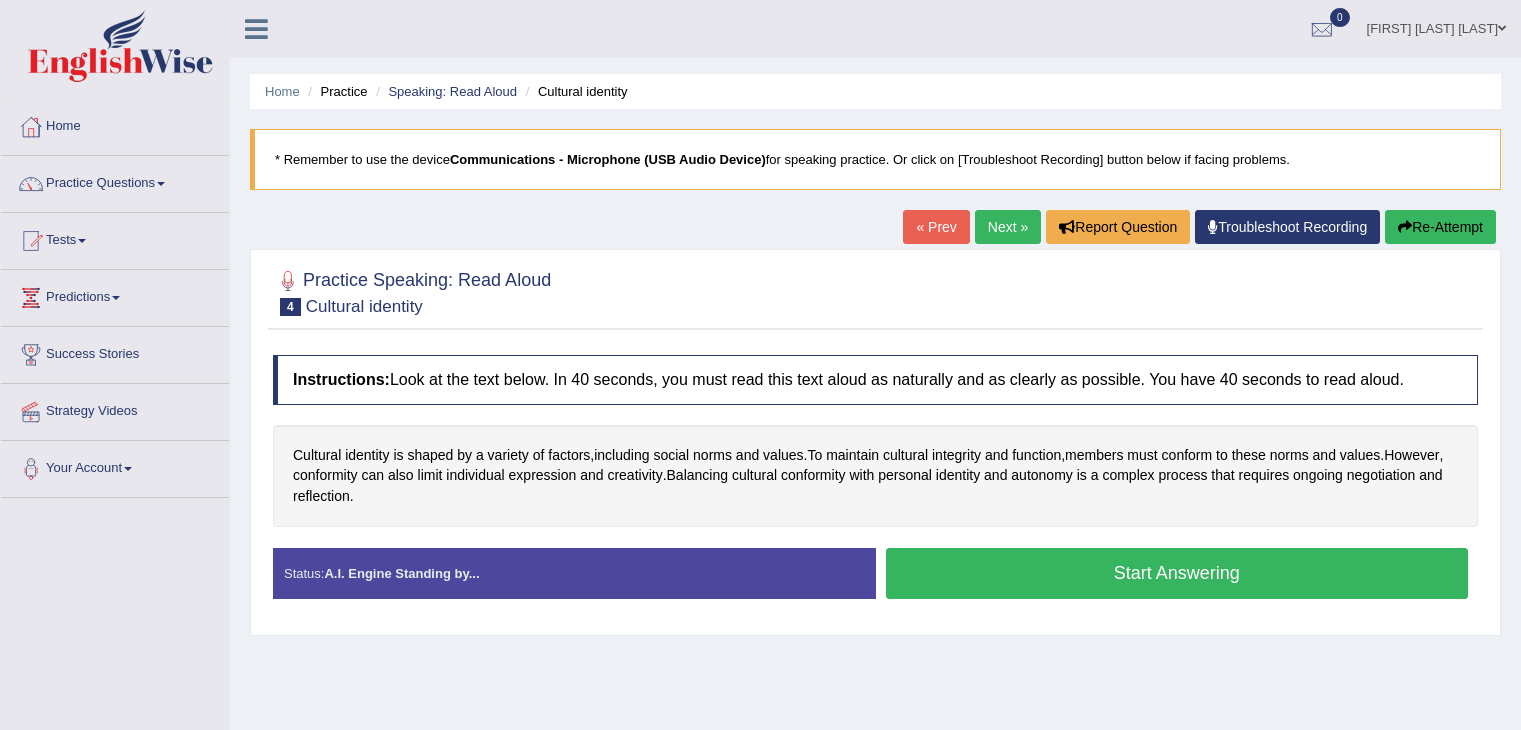 scroll, scrollTop: 0, scrollLeft: 0, axis: both 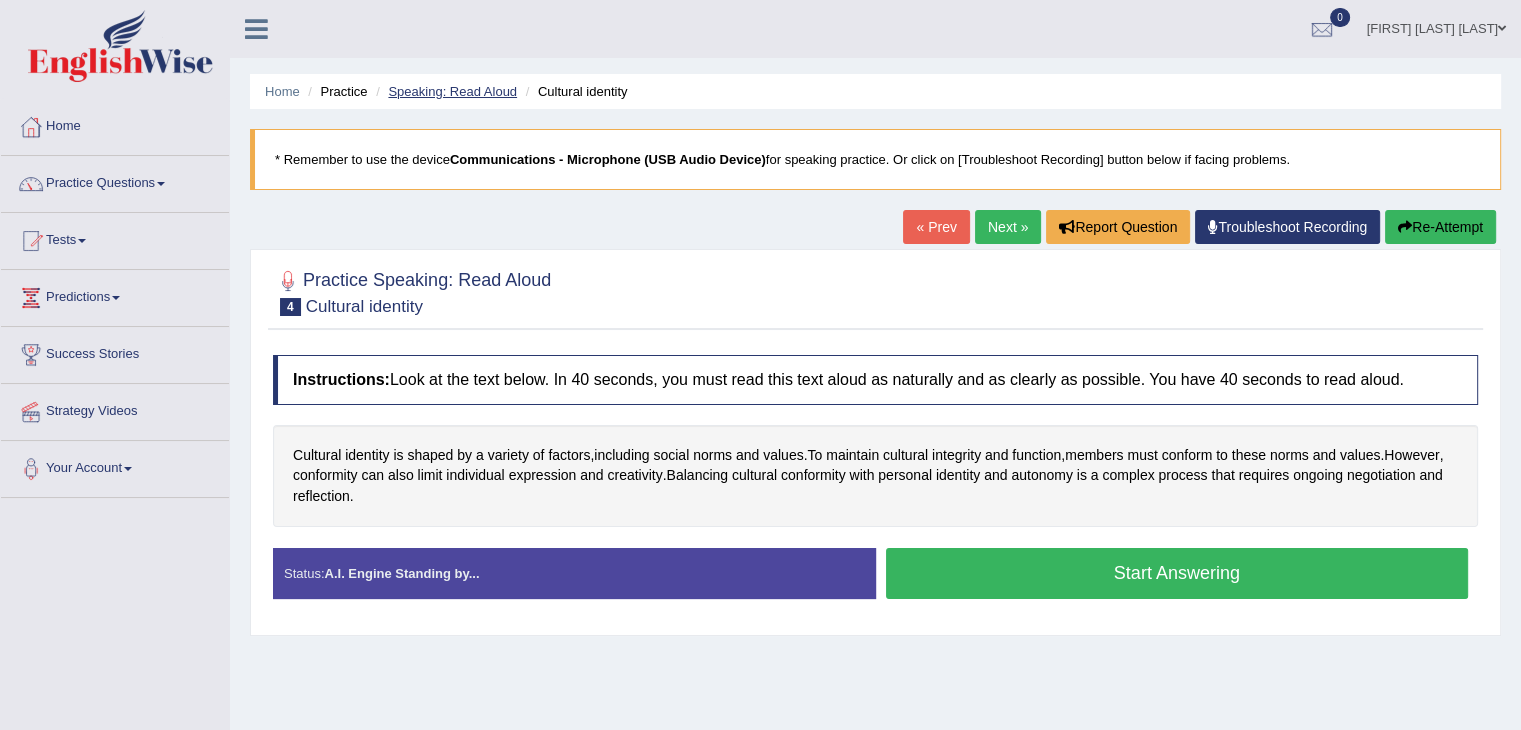 click on "Speaking: Read Aloud" at bounding box center (452, 91) 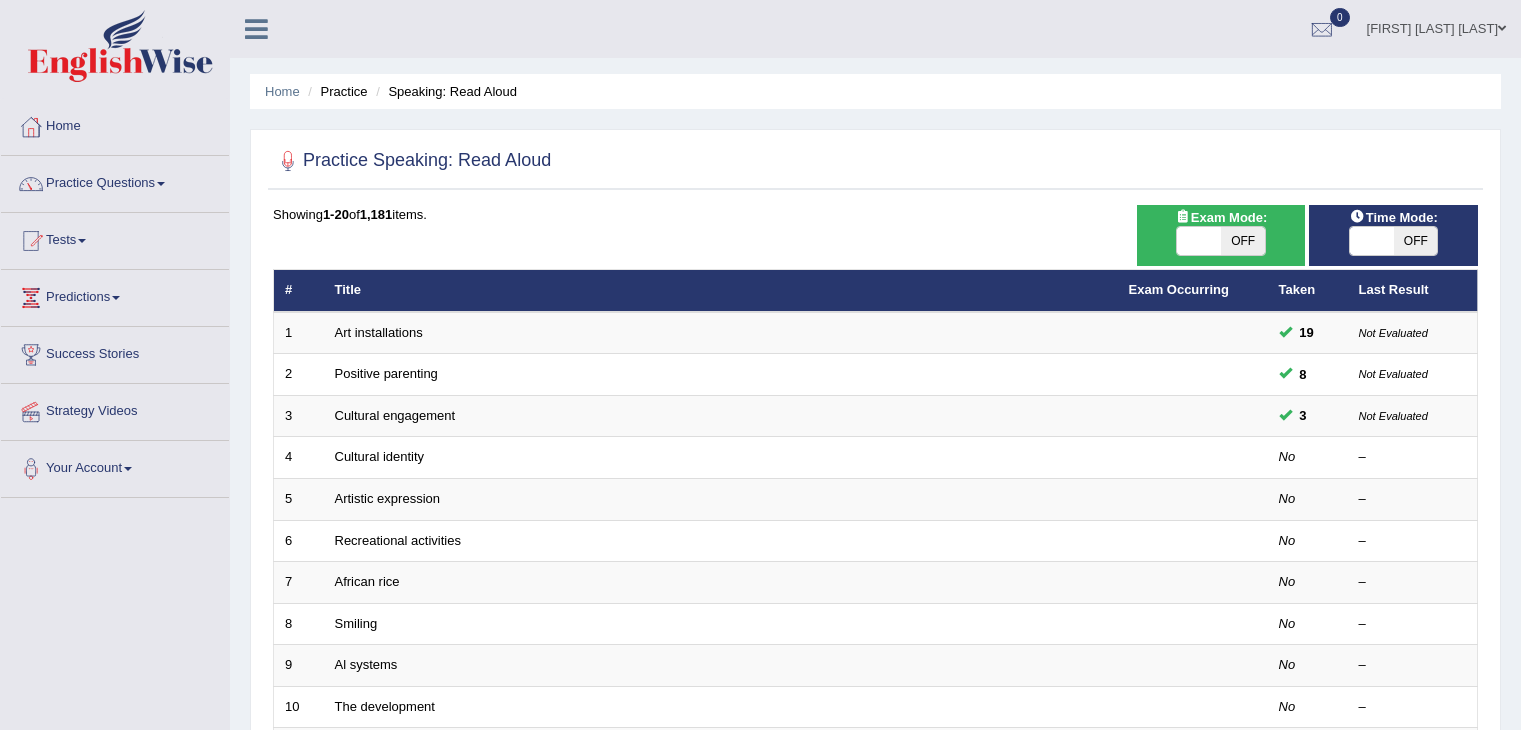scroll, scrollTop: 0, scrollLeft: 0, axis: both 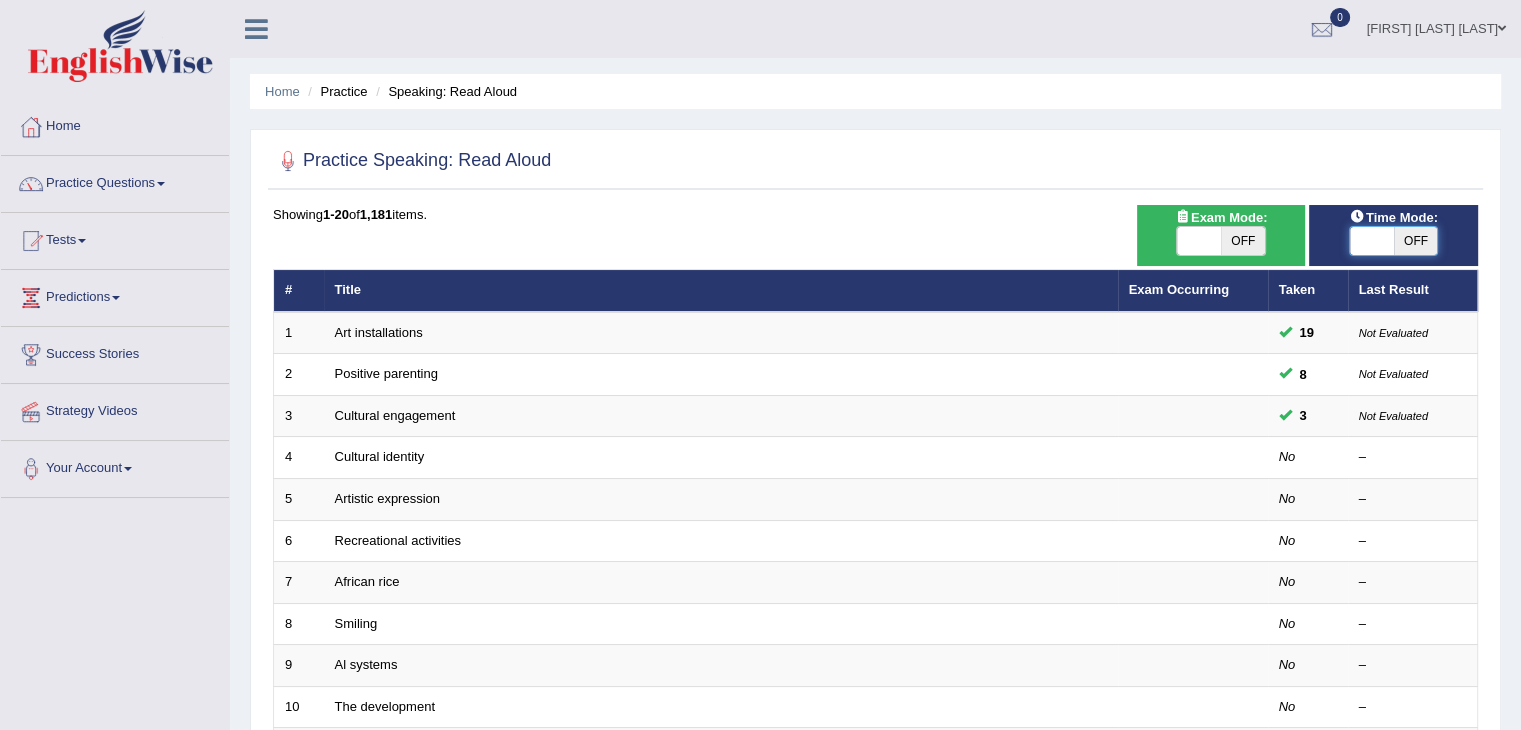 click at bounding box center (1372, 241) 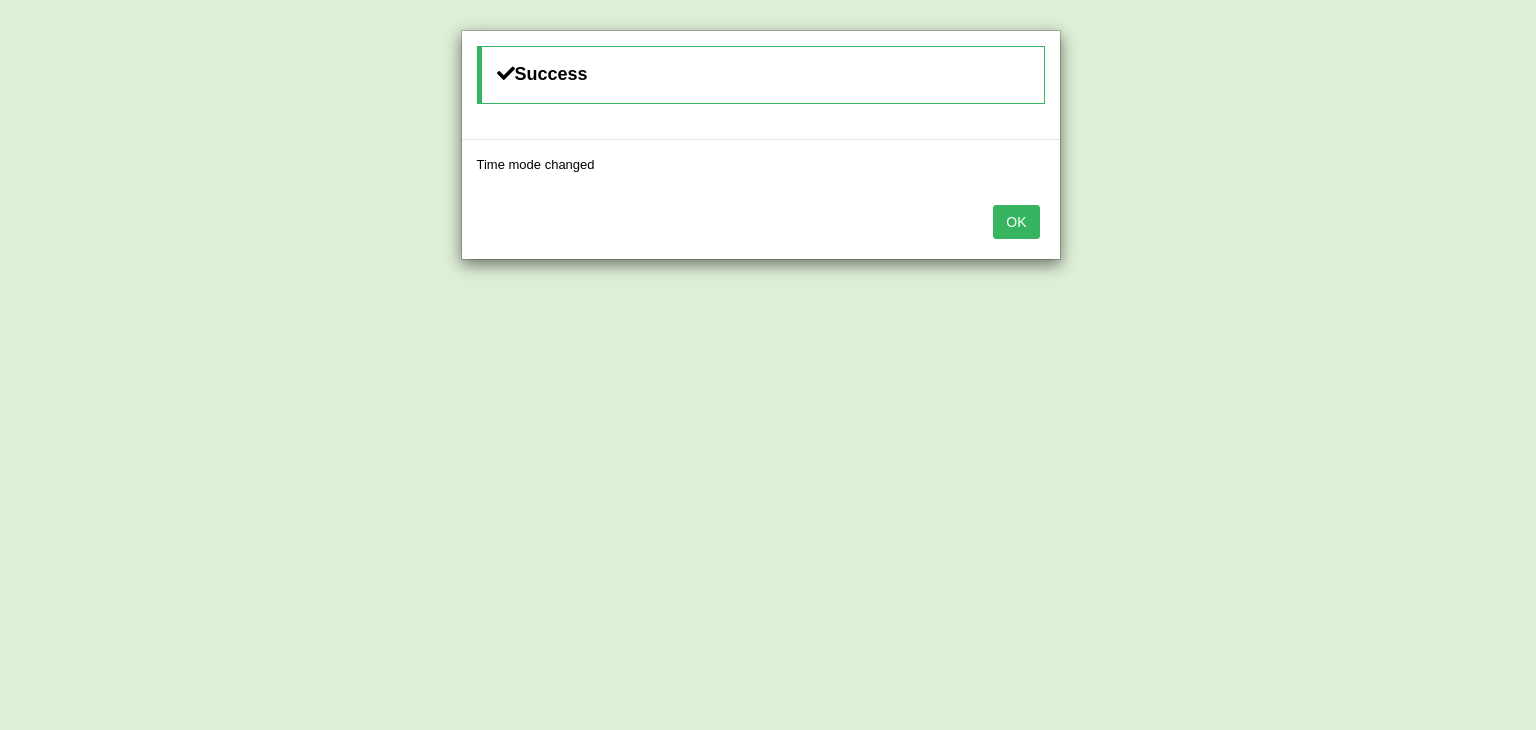 click on "OK" at bounding box center [1016, 222] 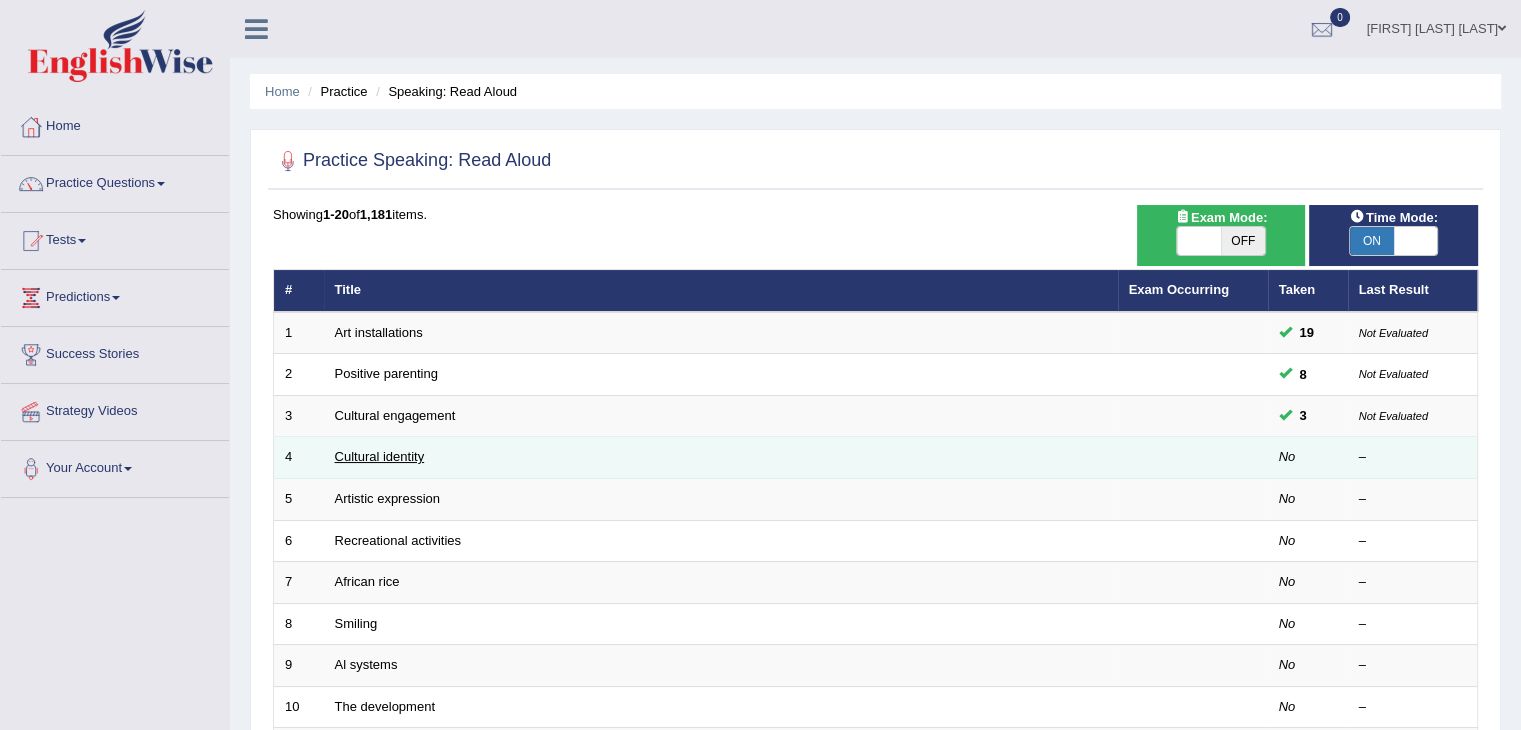 click on "Cultural identity" at bounding box center [380, 456] 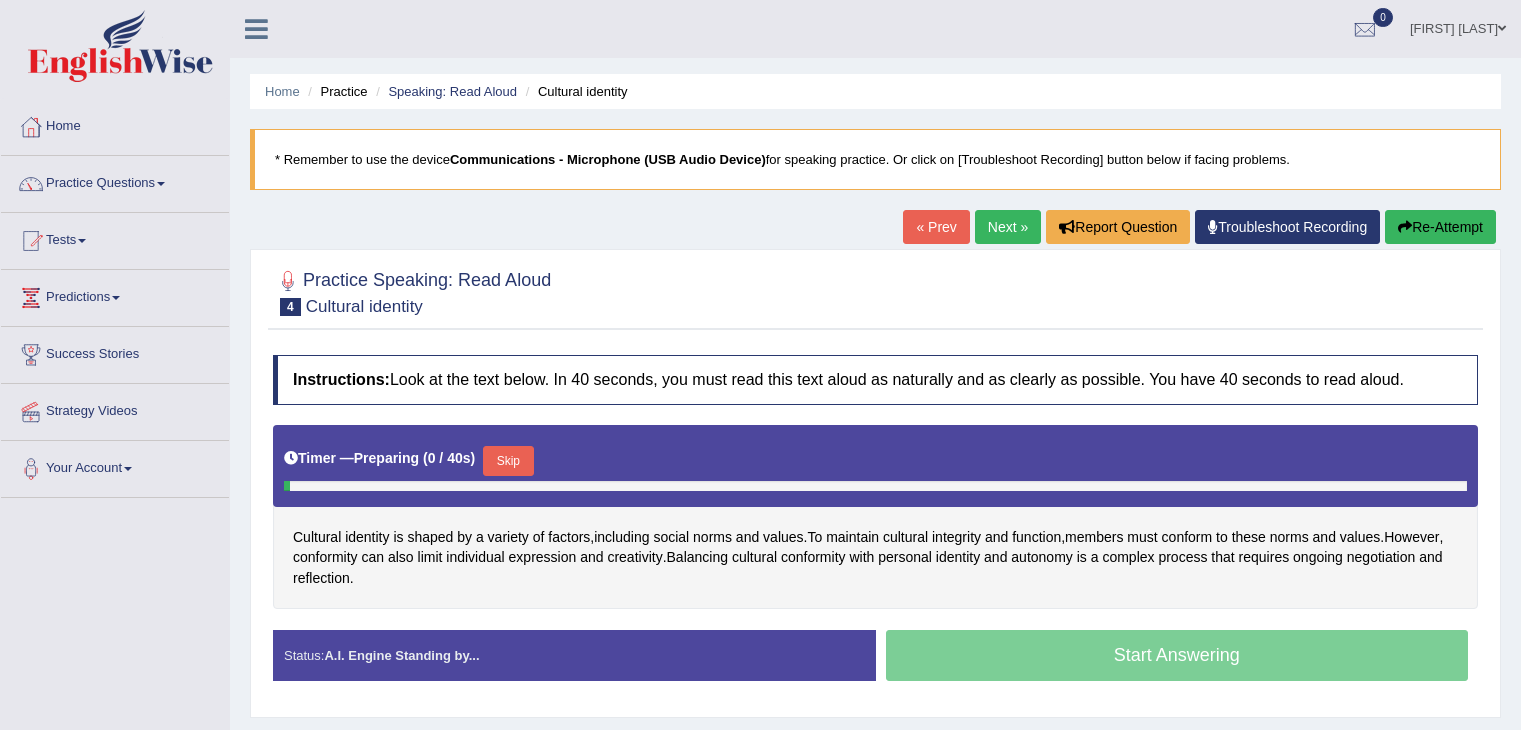 scroll, scrollTop: 0, scrollLeft: 0, axis: both 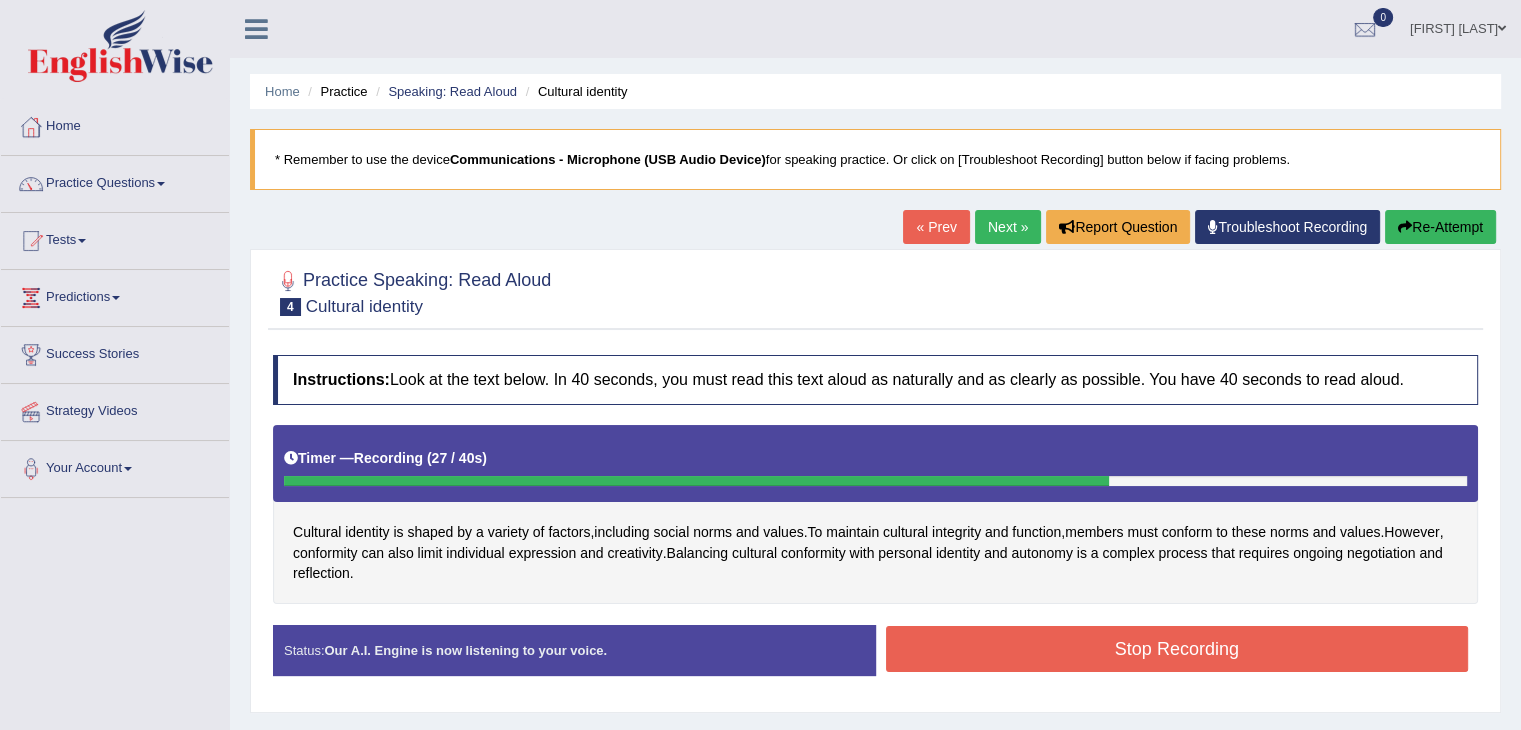 click on "Stop Recording" at bounding box center (1177, 649) 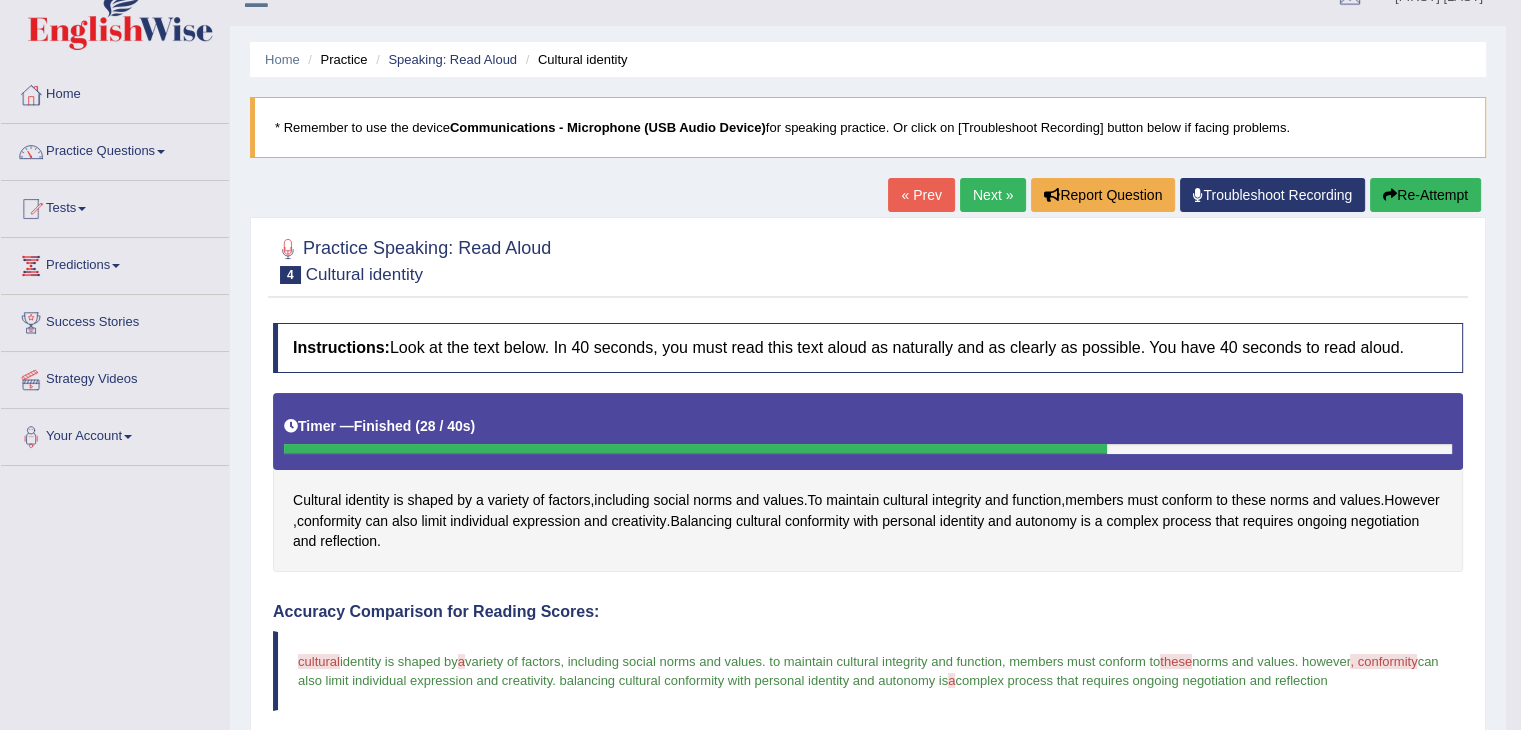 scroll, scrollTop: 0, scrollLeft: 0, axis: both 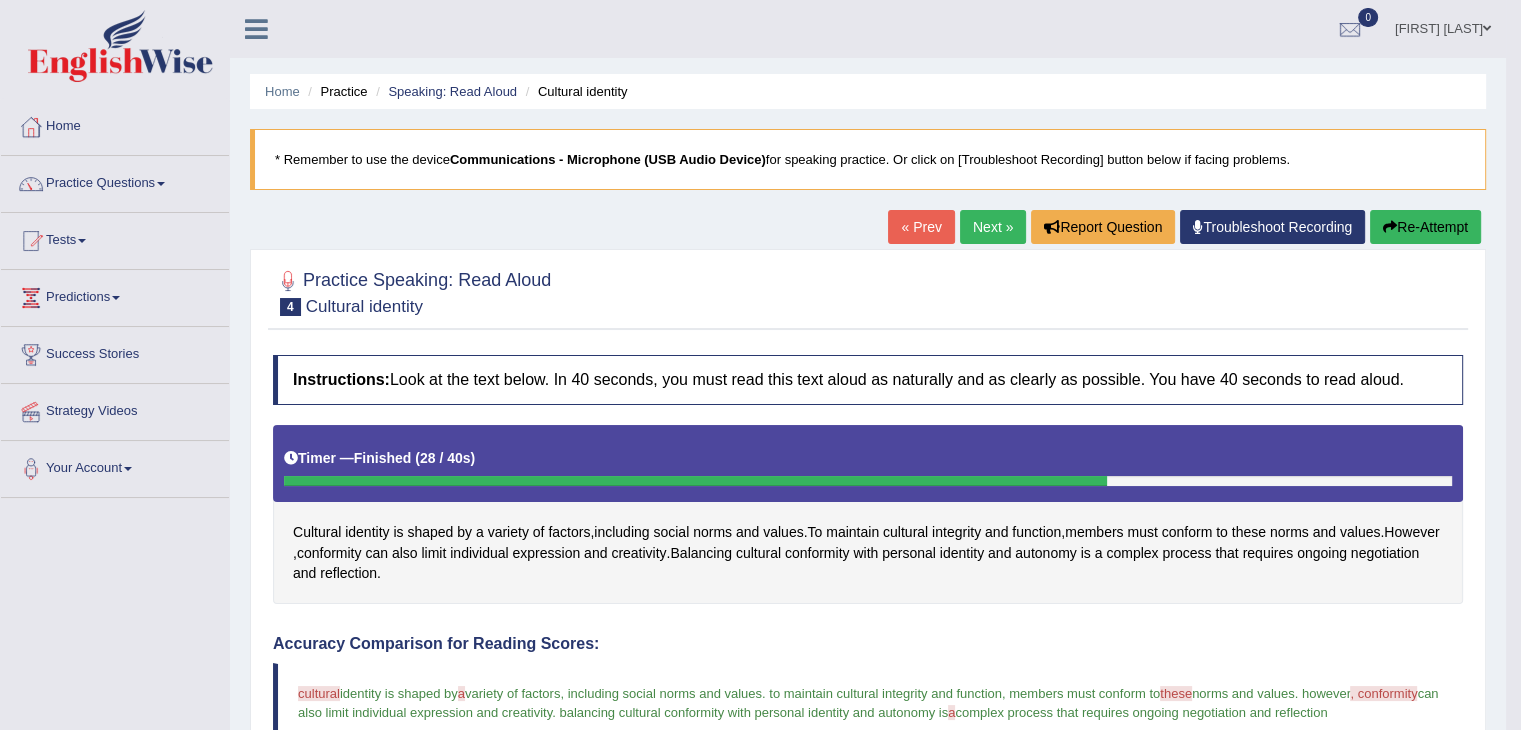 click on "Next »" at bounding box center (993, 227) 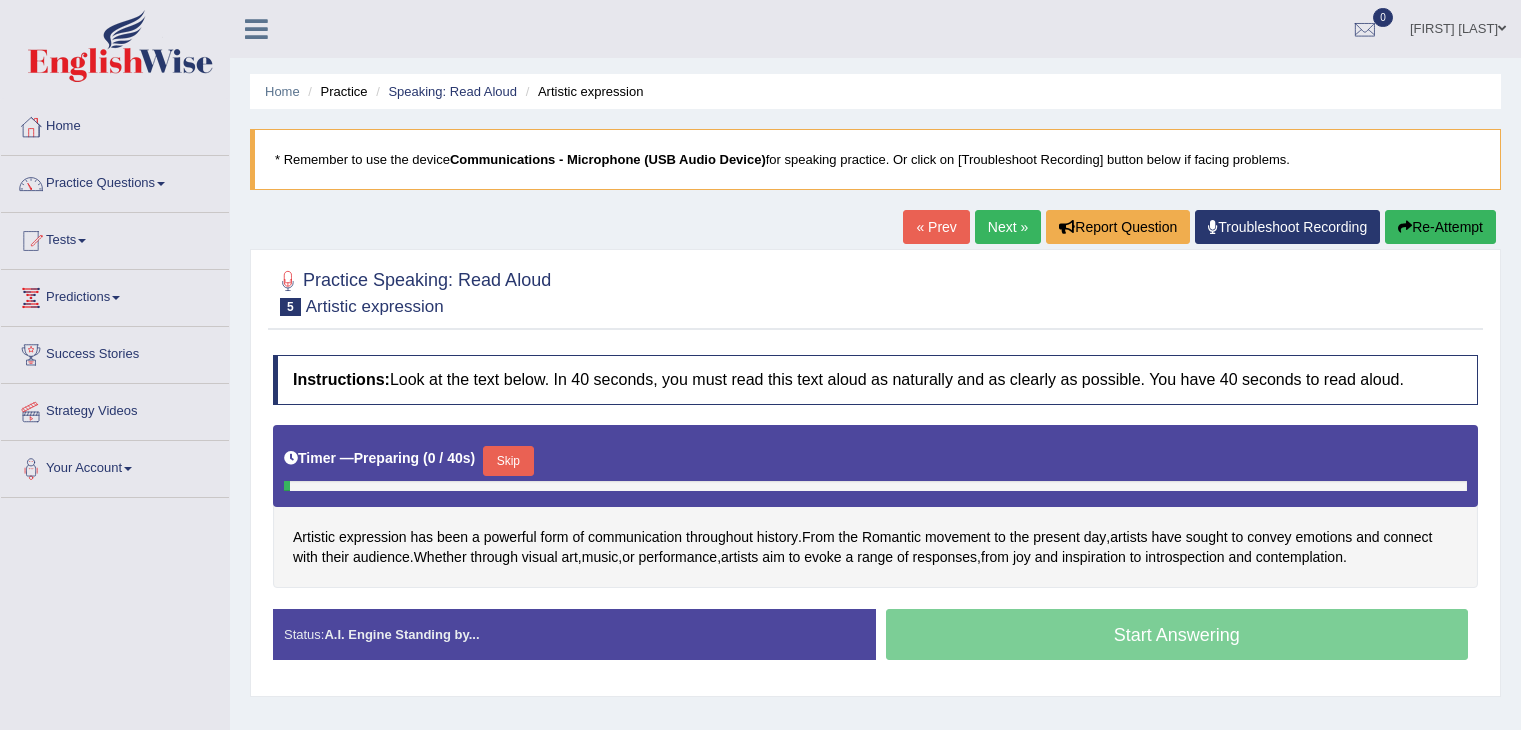 scroll, scrollTop: 0, scrollLeft: 0, axis: both 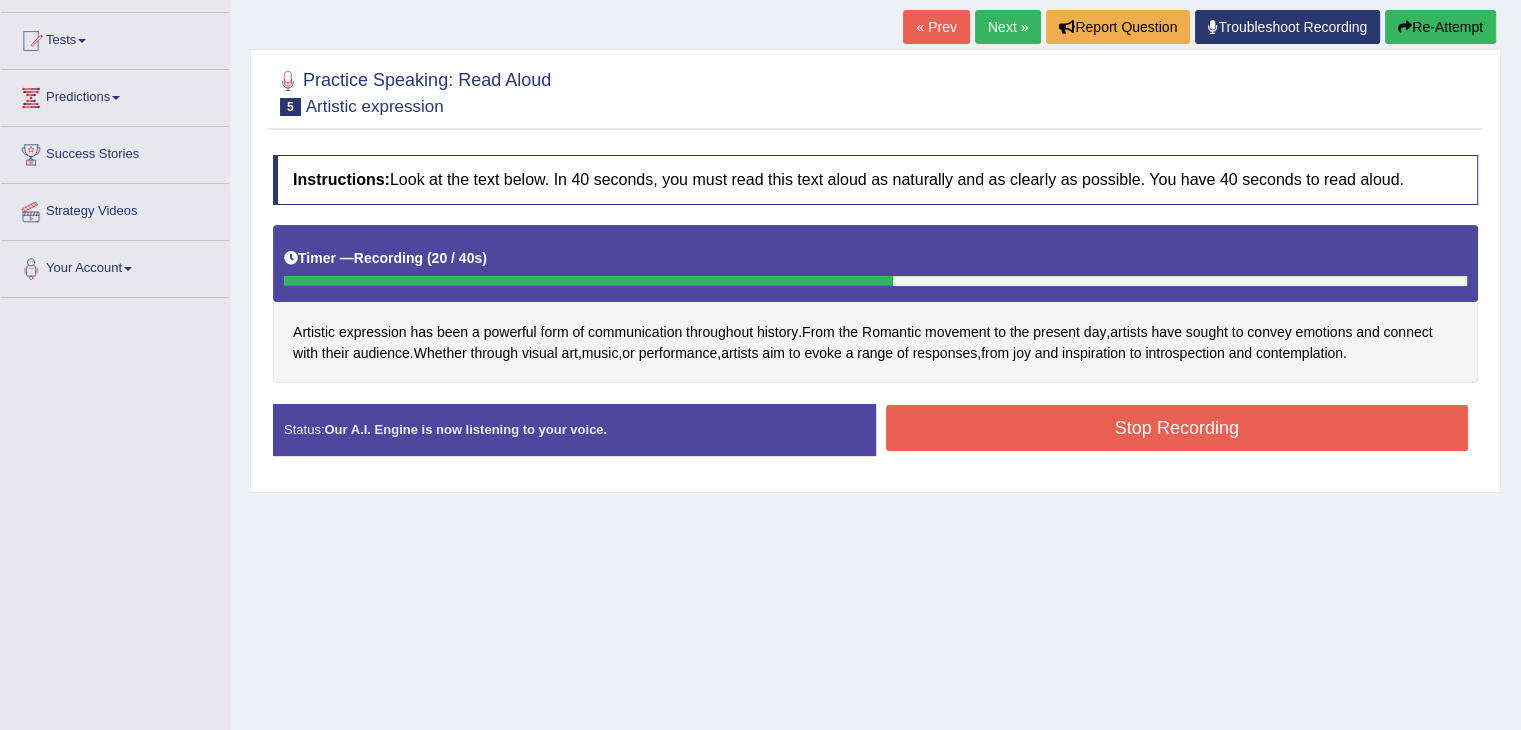click on "Stop Recording" at bounding box center [1177, 428] 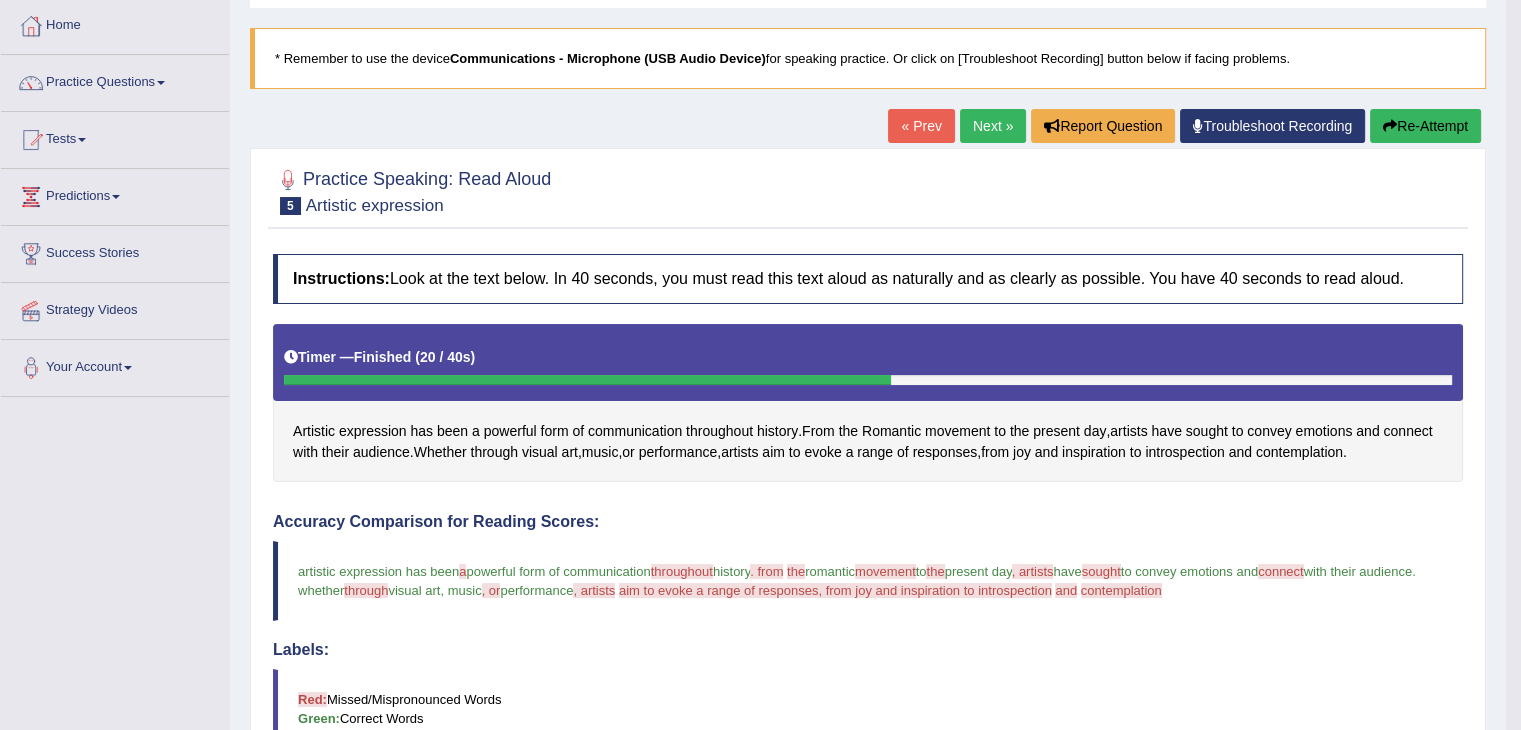 scroll, scrollTop: 100, scrollLeft: 0, axis: vertical 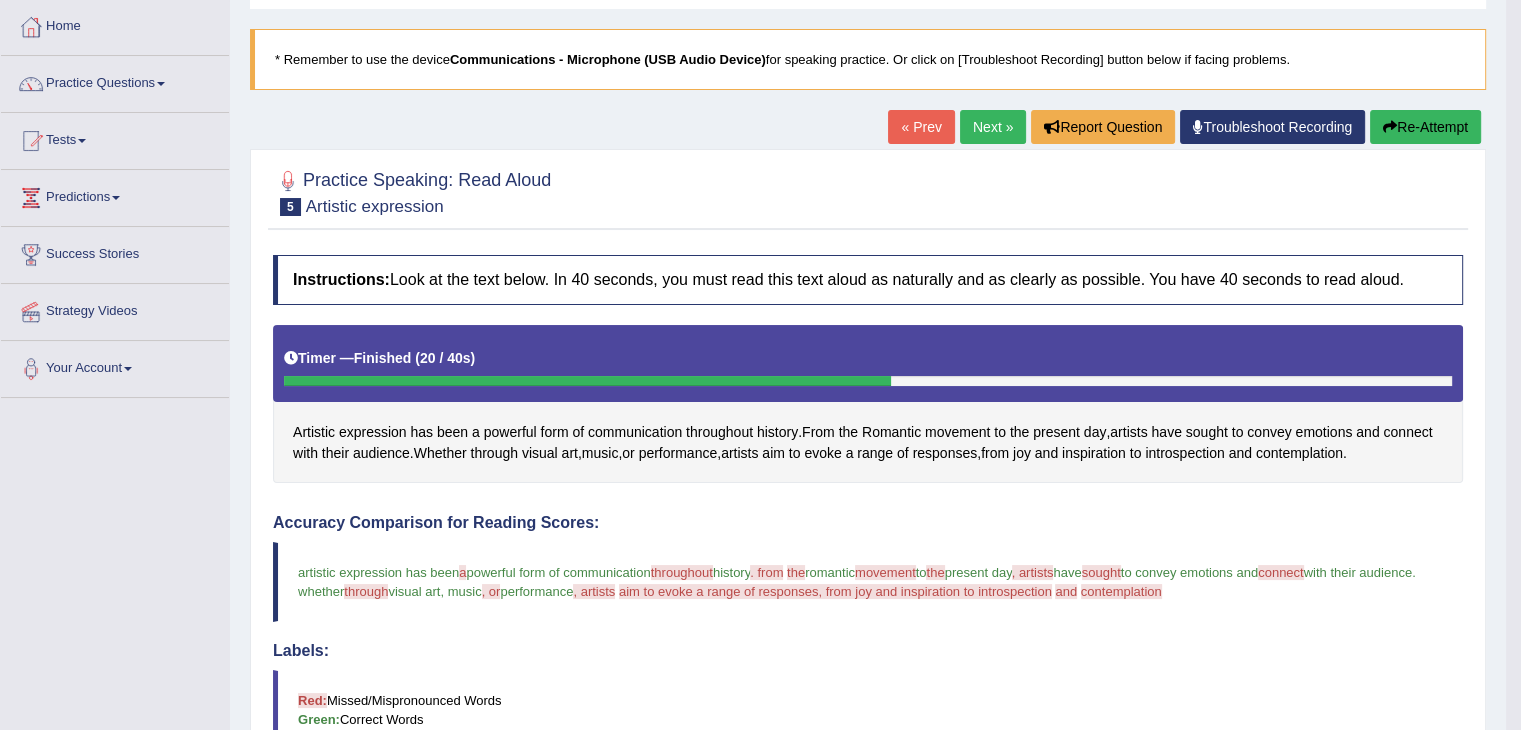 click on "Re-Attempt" at bounding box center (1425, 127) 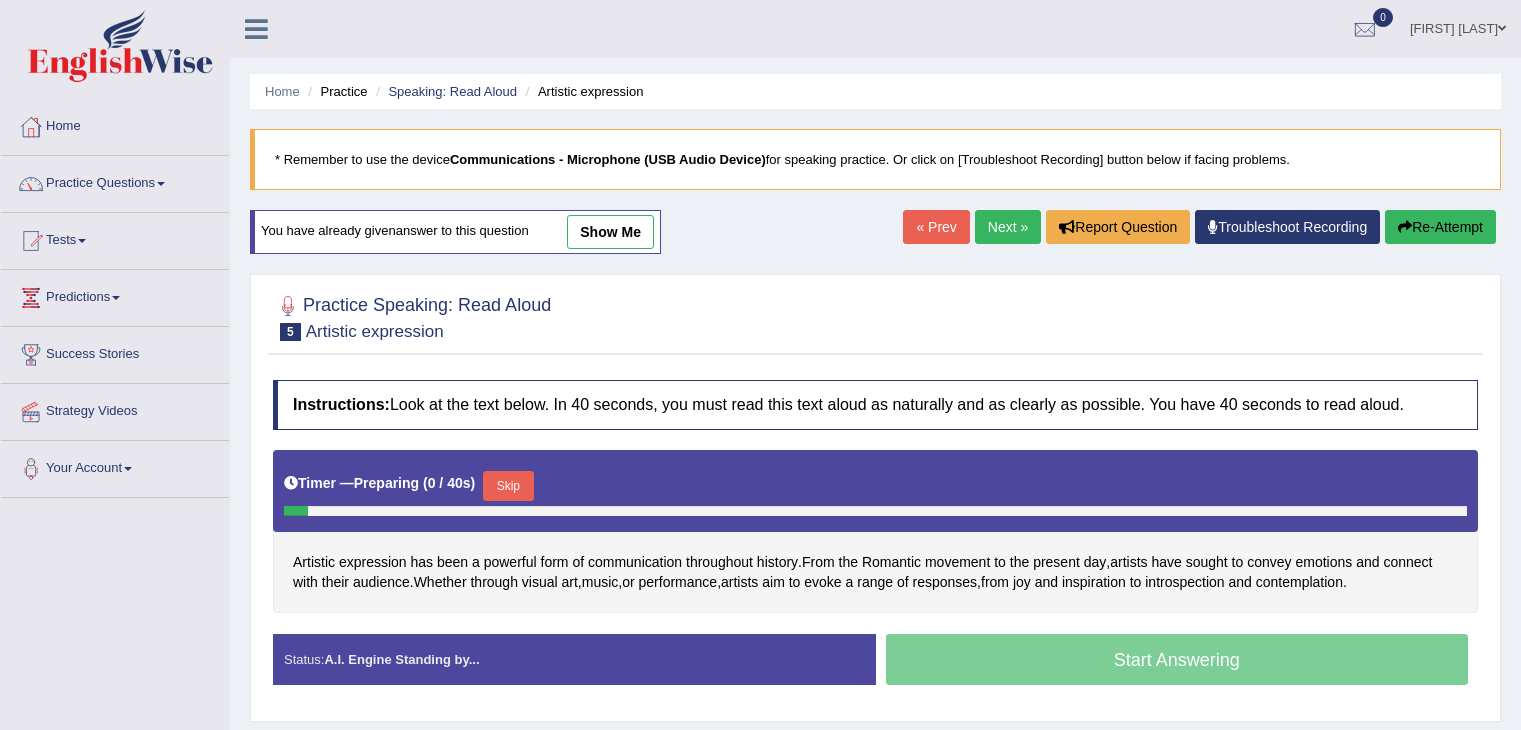 scroll, scrollTop: 100, scrollLeft: 0, axis: vertical 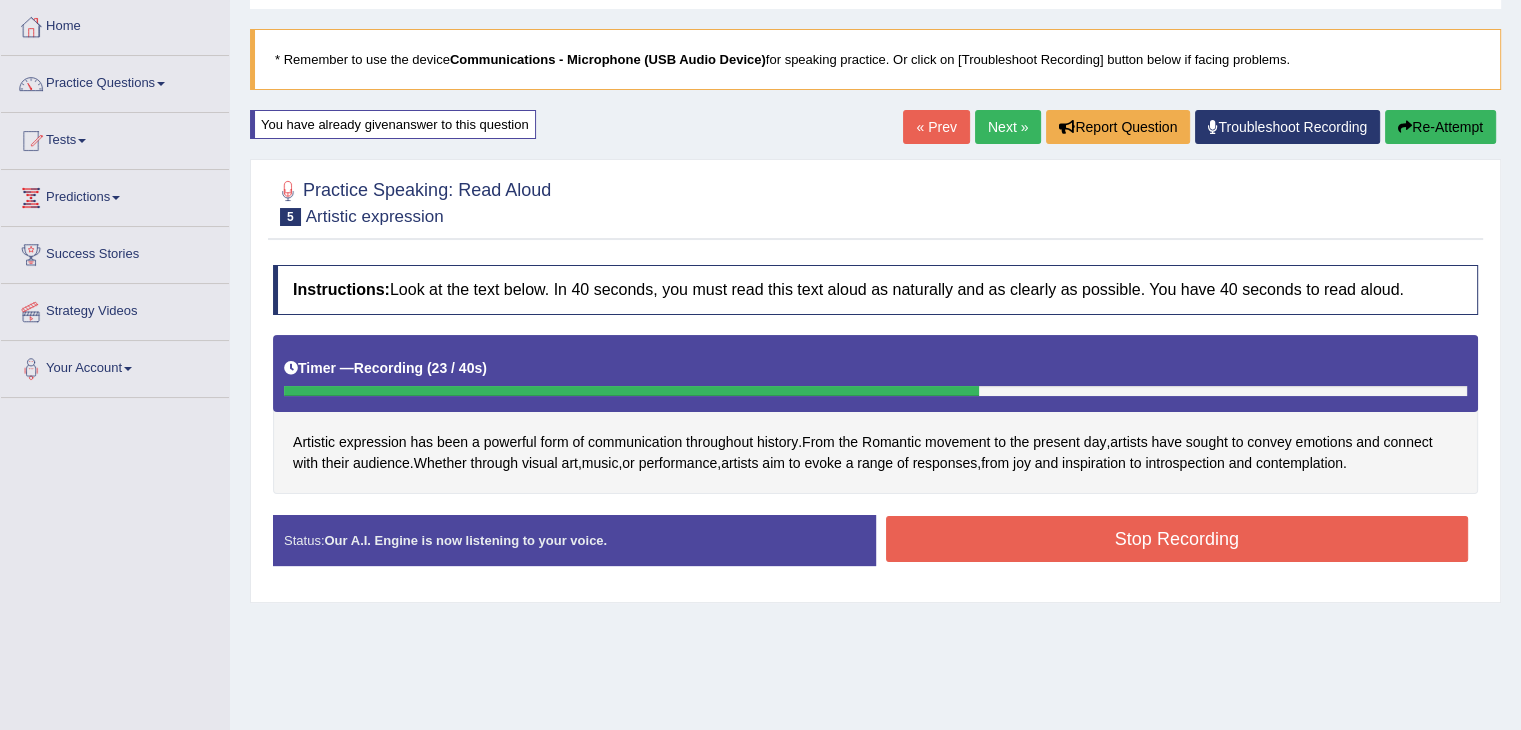 click on "Stop Recording" at bounding box center (1177, 539) 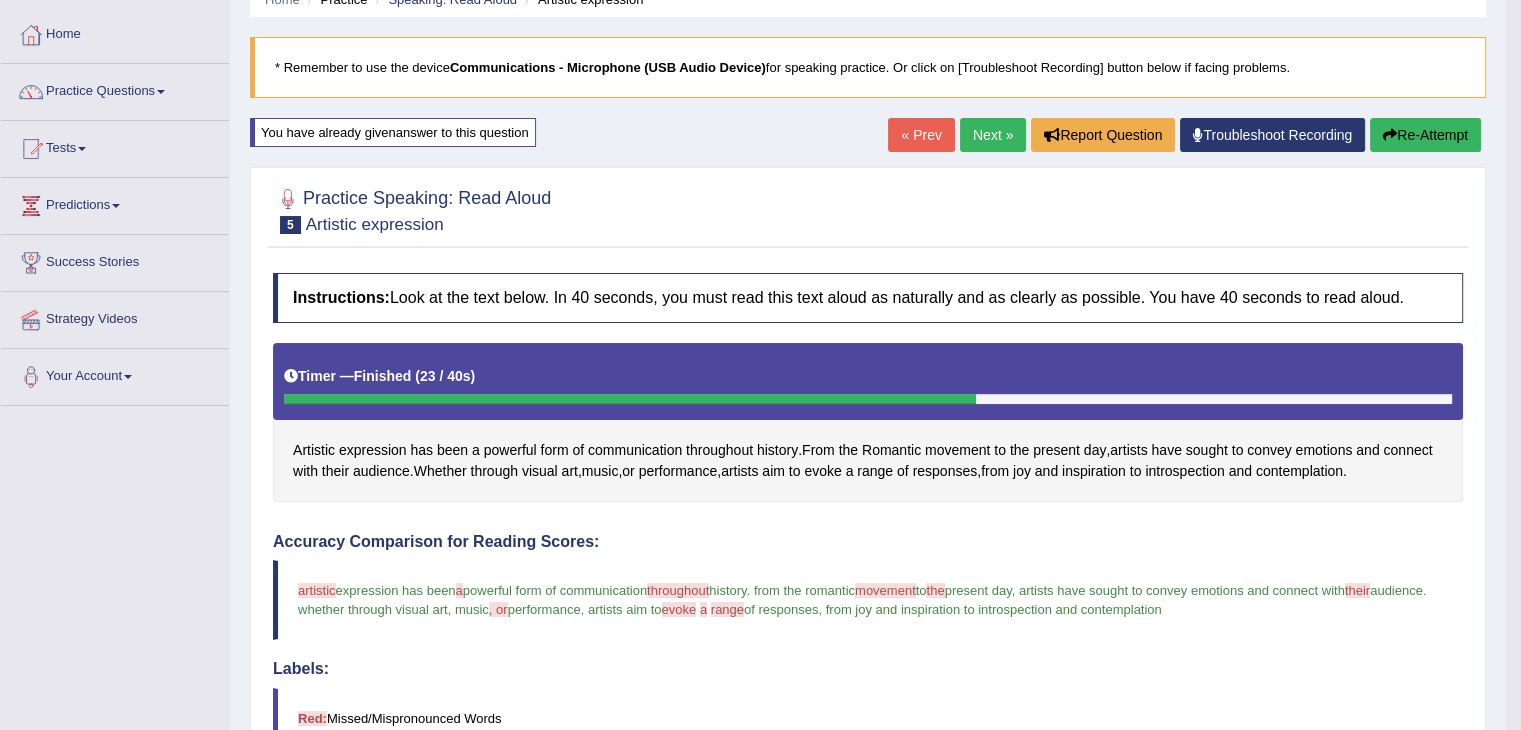 scroll, scrollTop: 44, scrollLeft: 0, axis: vertical 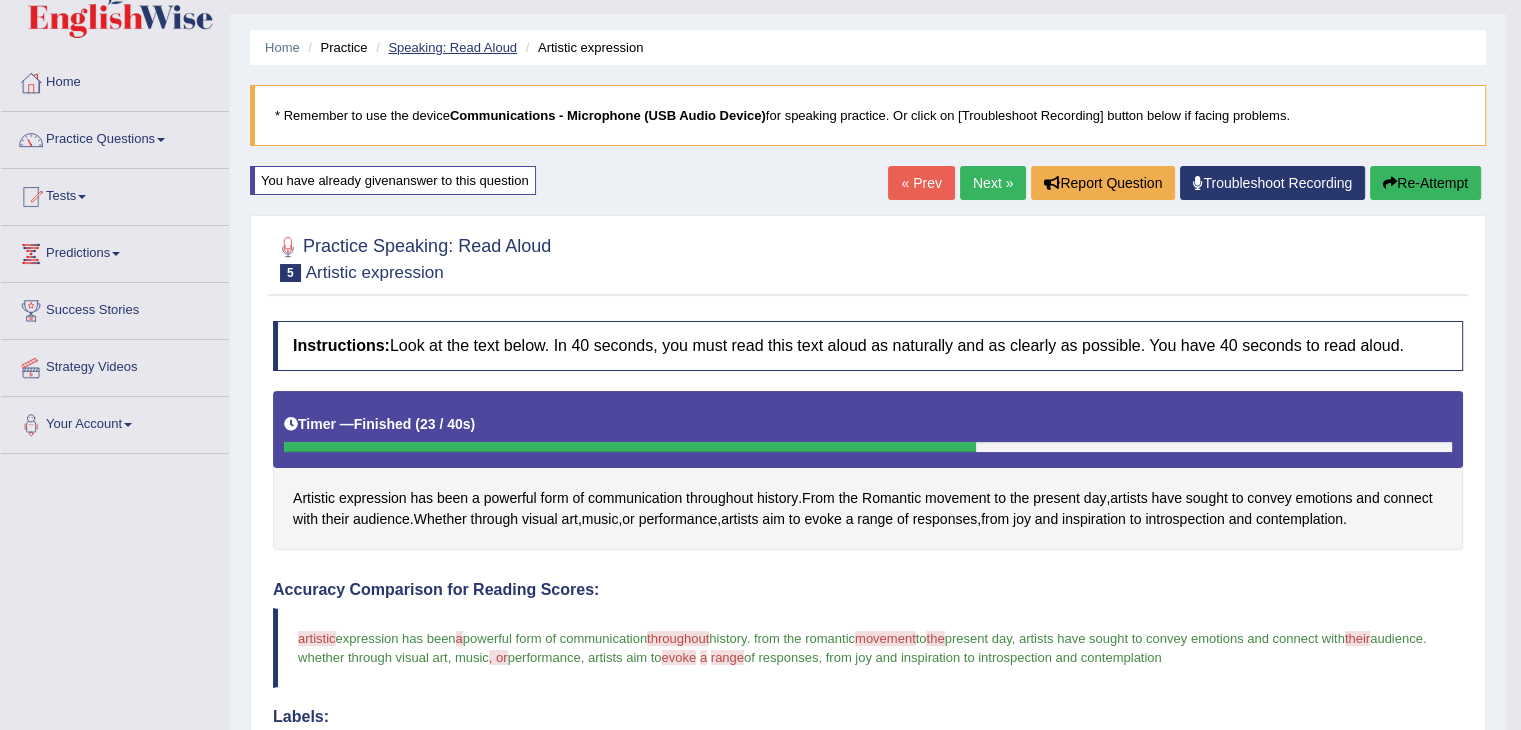 click on "Speaking: Read Aloud" at bounding box center [452, 47] 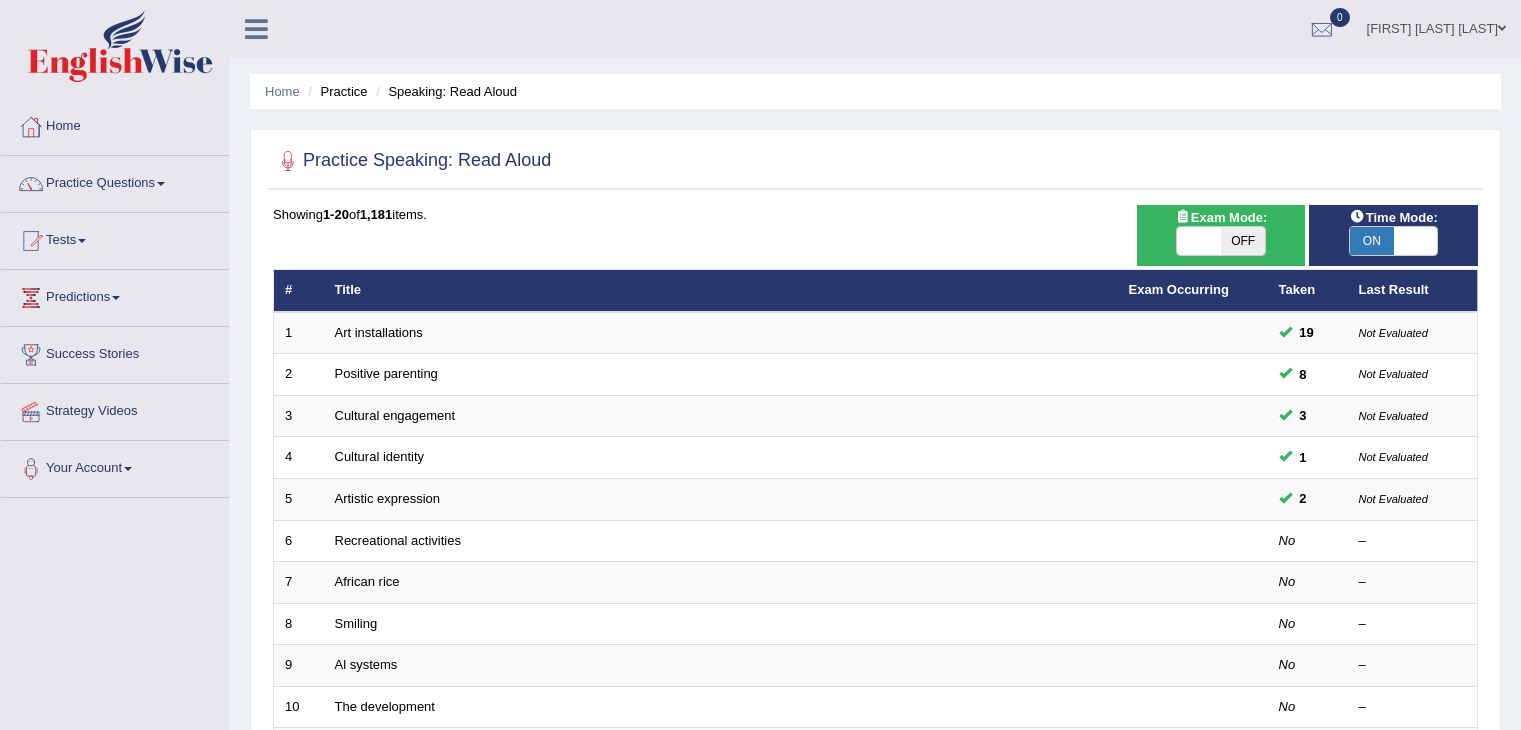 scroll, scrollTop: 0, scrollLeft: 0, axis: both 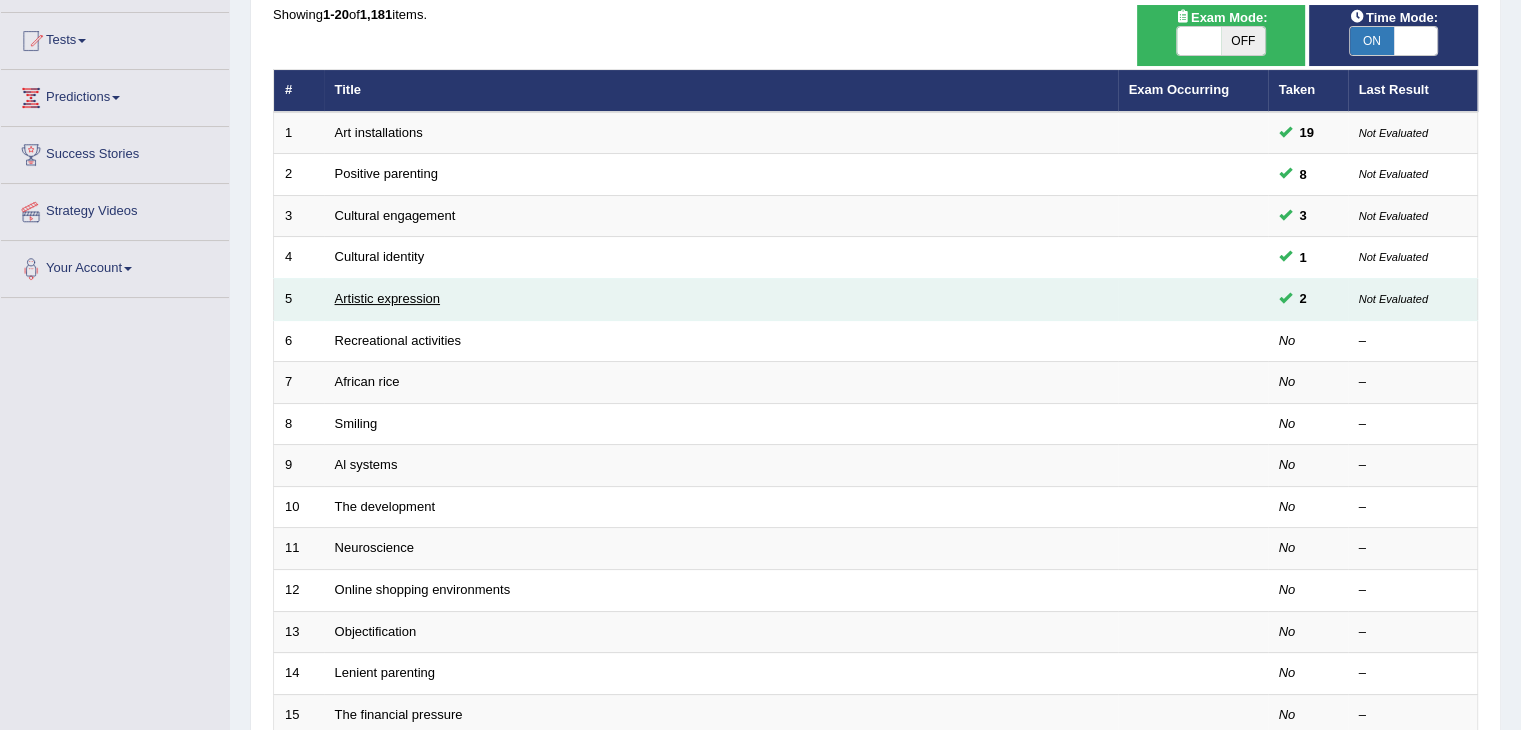 click on "Artistic expression" at bounding box center [387, 298] 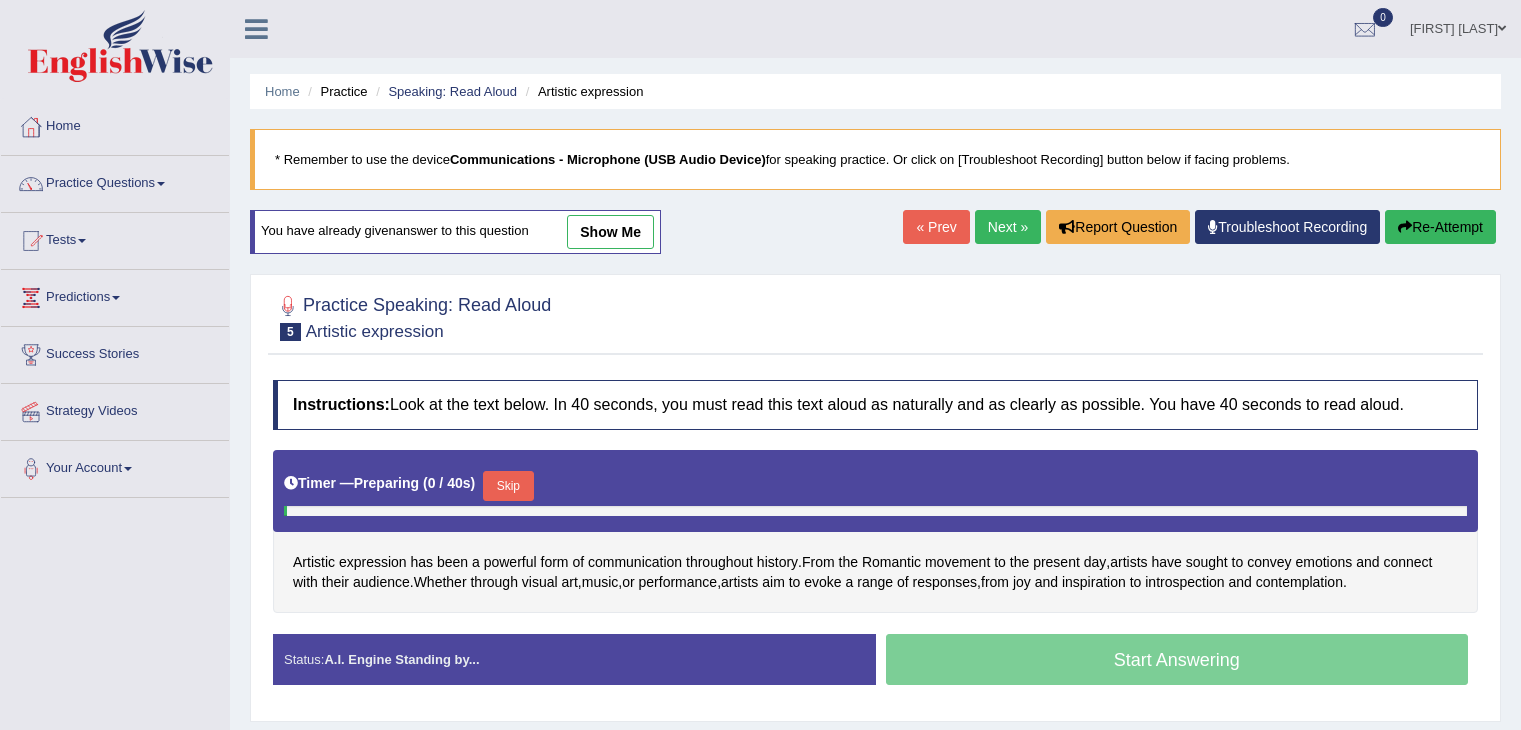 scroll, scrollTop: 0, scrollLeft: 0, axis: both 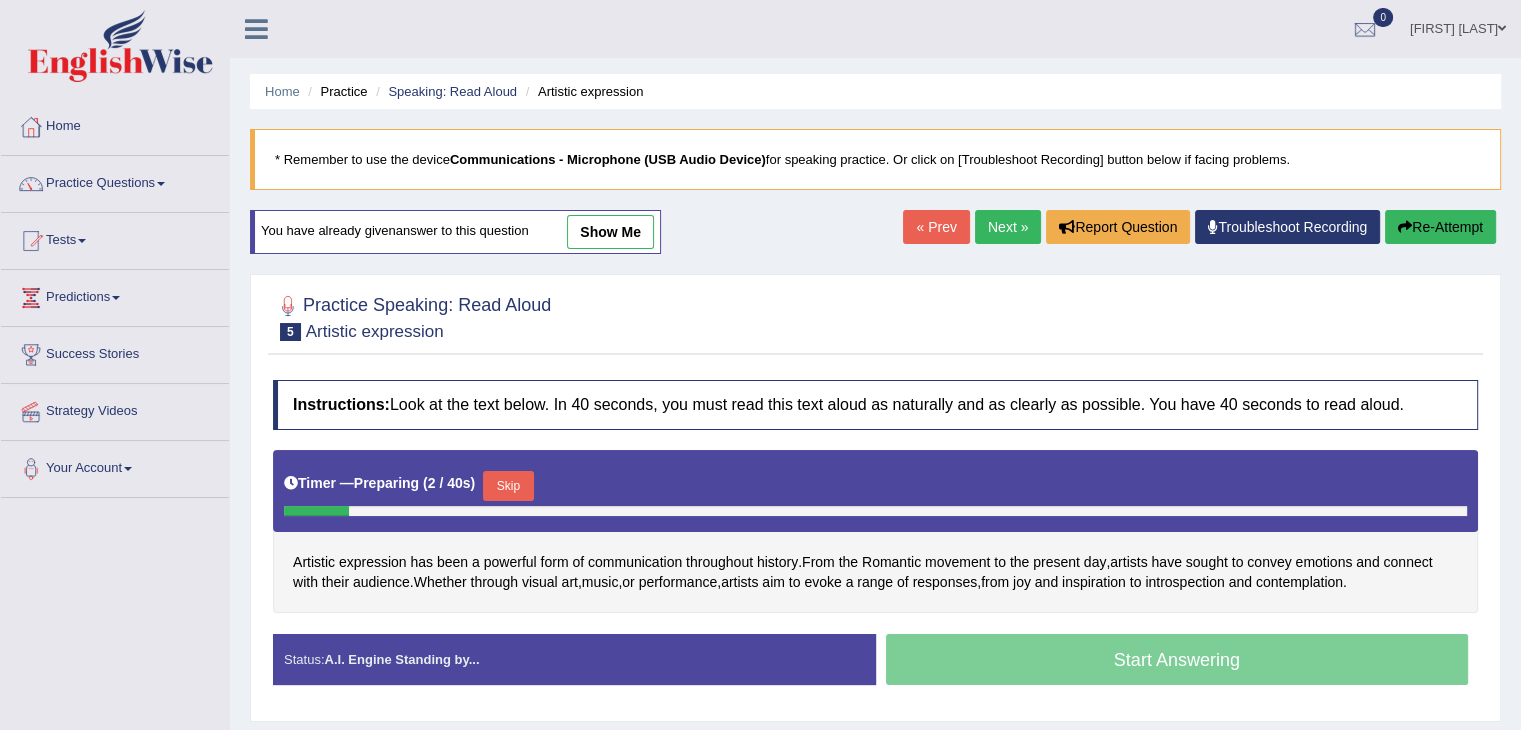 click on "Next »" at bounding box center [1008, 227] 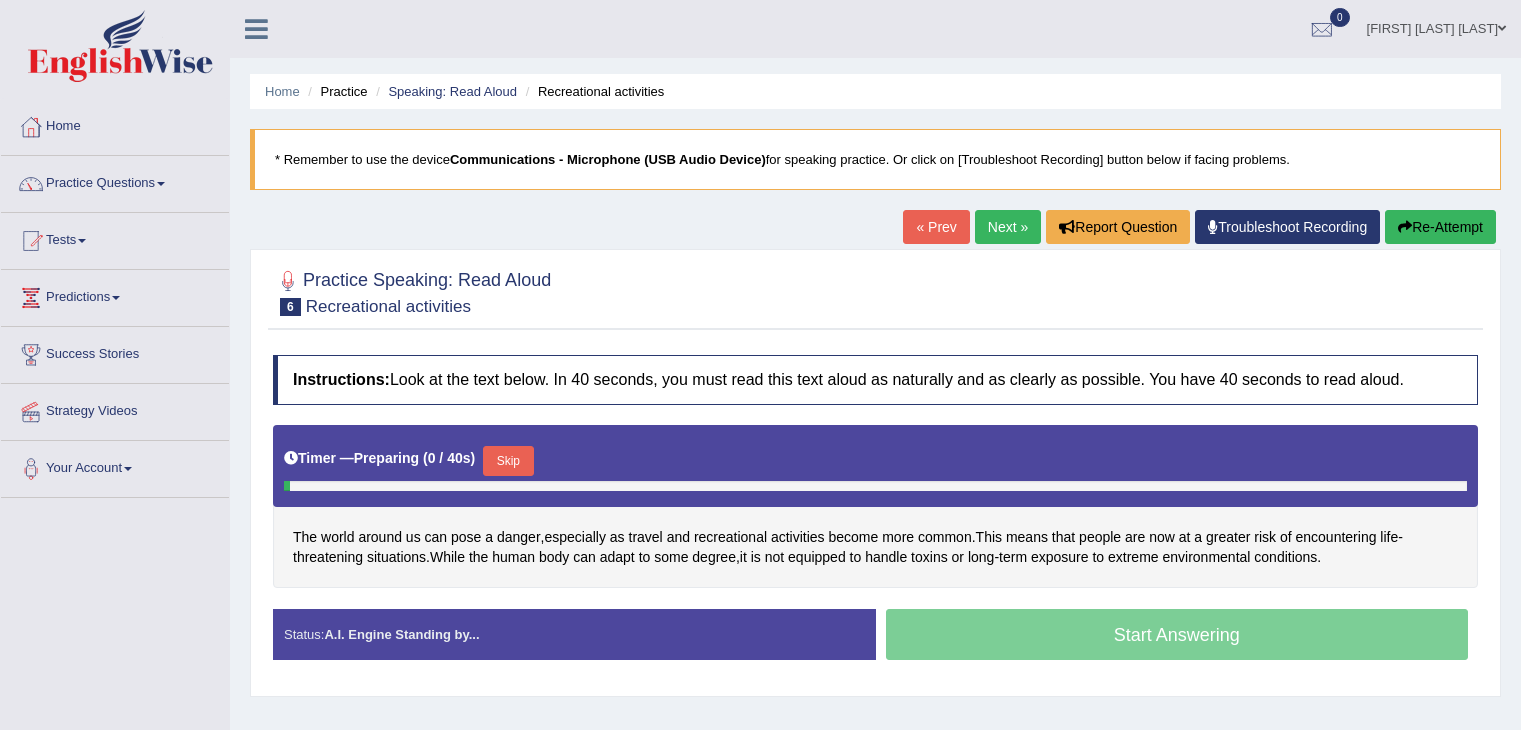 scroll, scrollTop: 0, scrollLeft: 0, axis: both 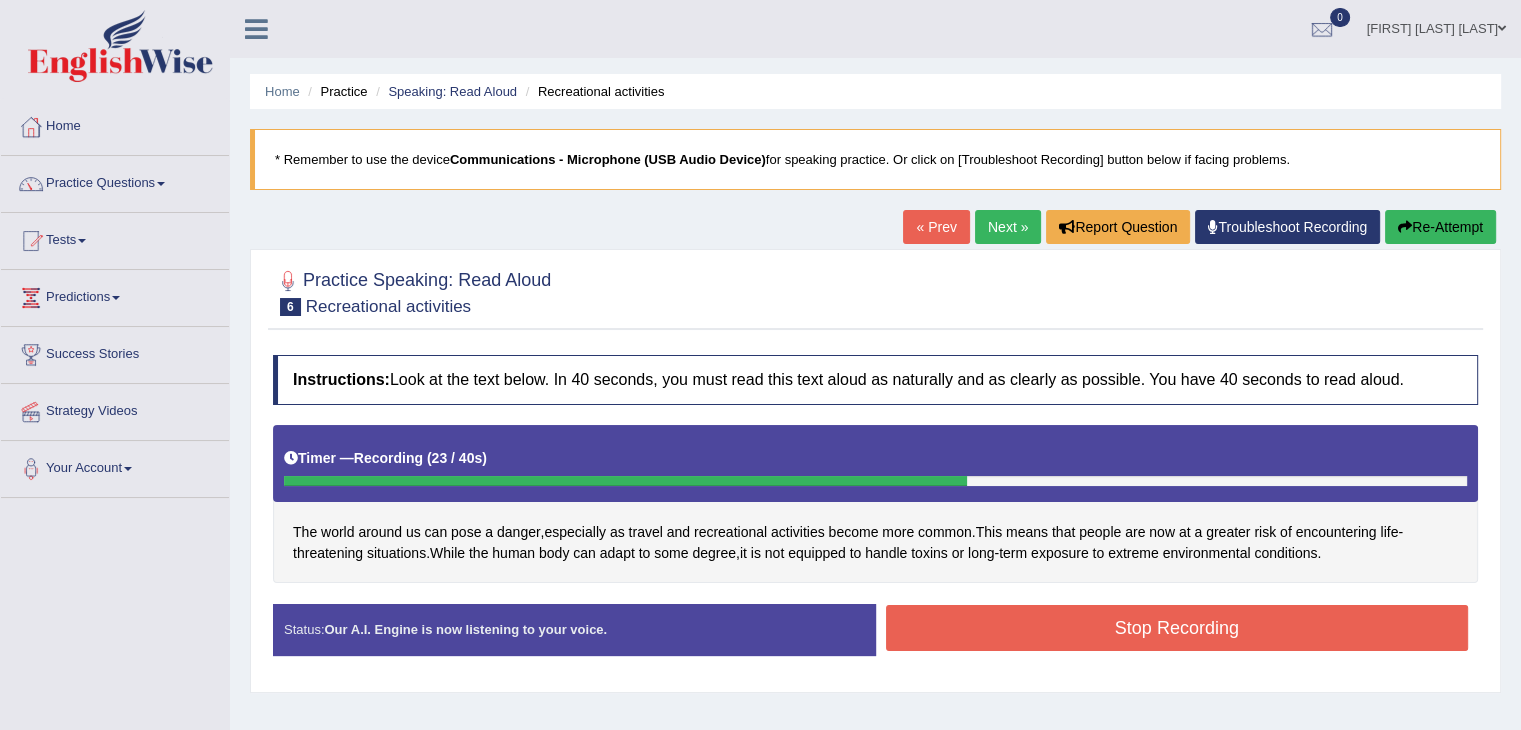 click on "Stop Recording" at bounding box center (1177, 628) 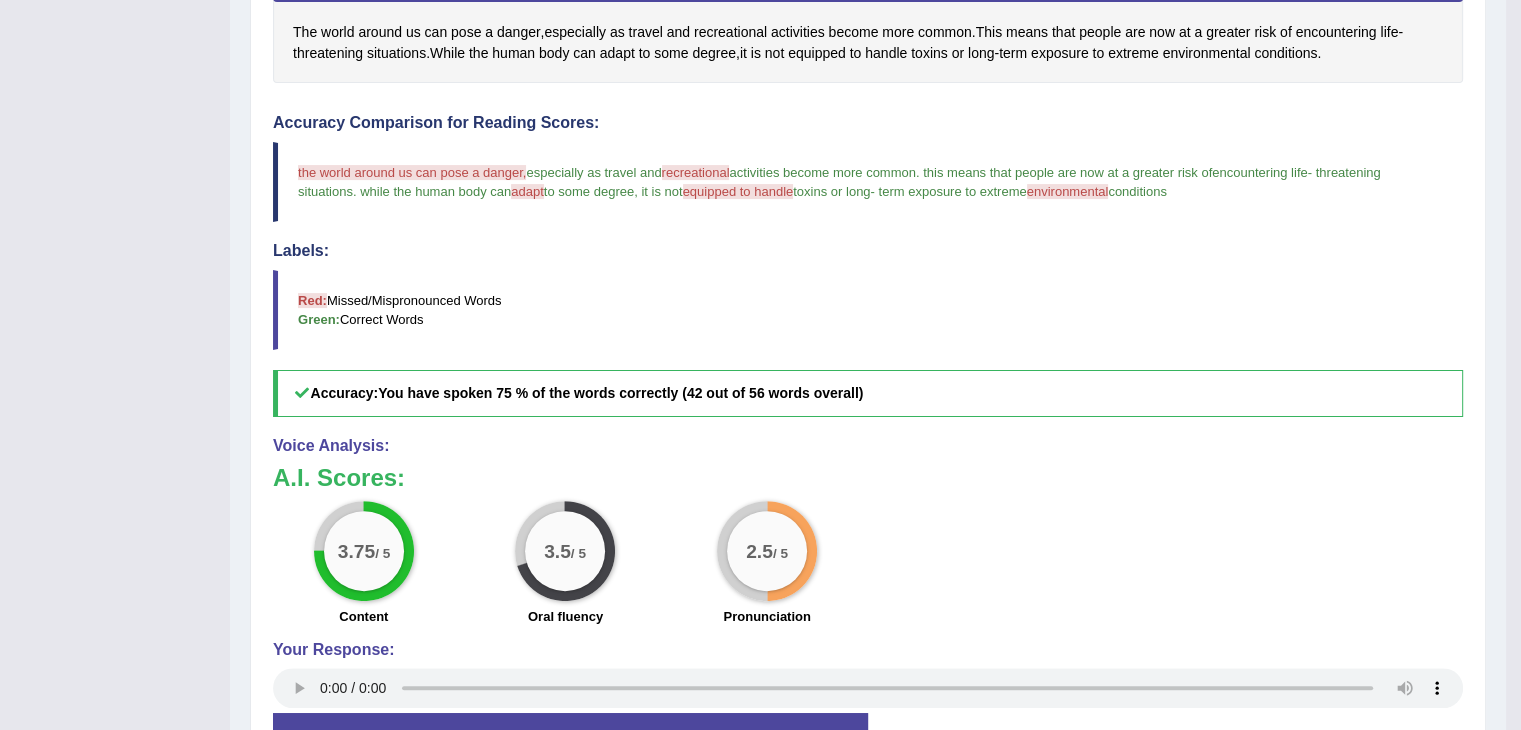scroll, scrollTop: 0, scrollLeft: 0, axis: both 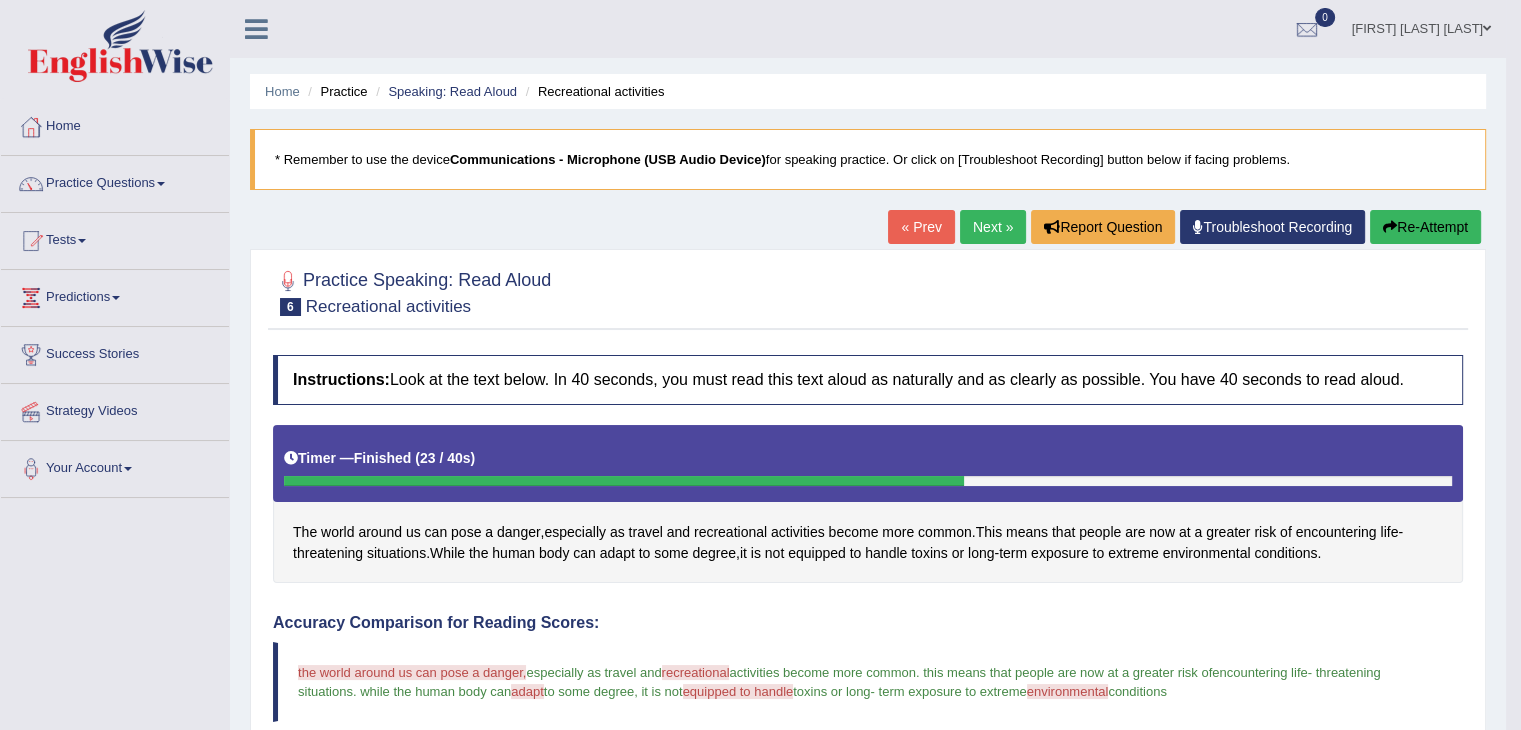 click on "Re-Attempt" at bounding box center (1425, 227) 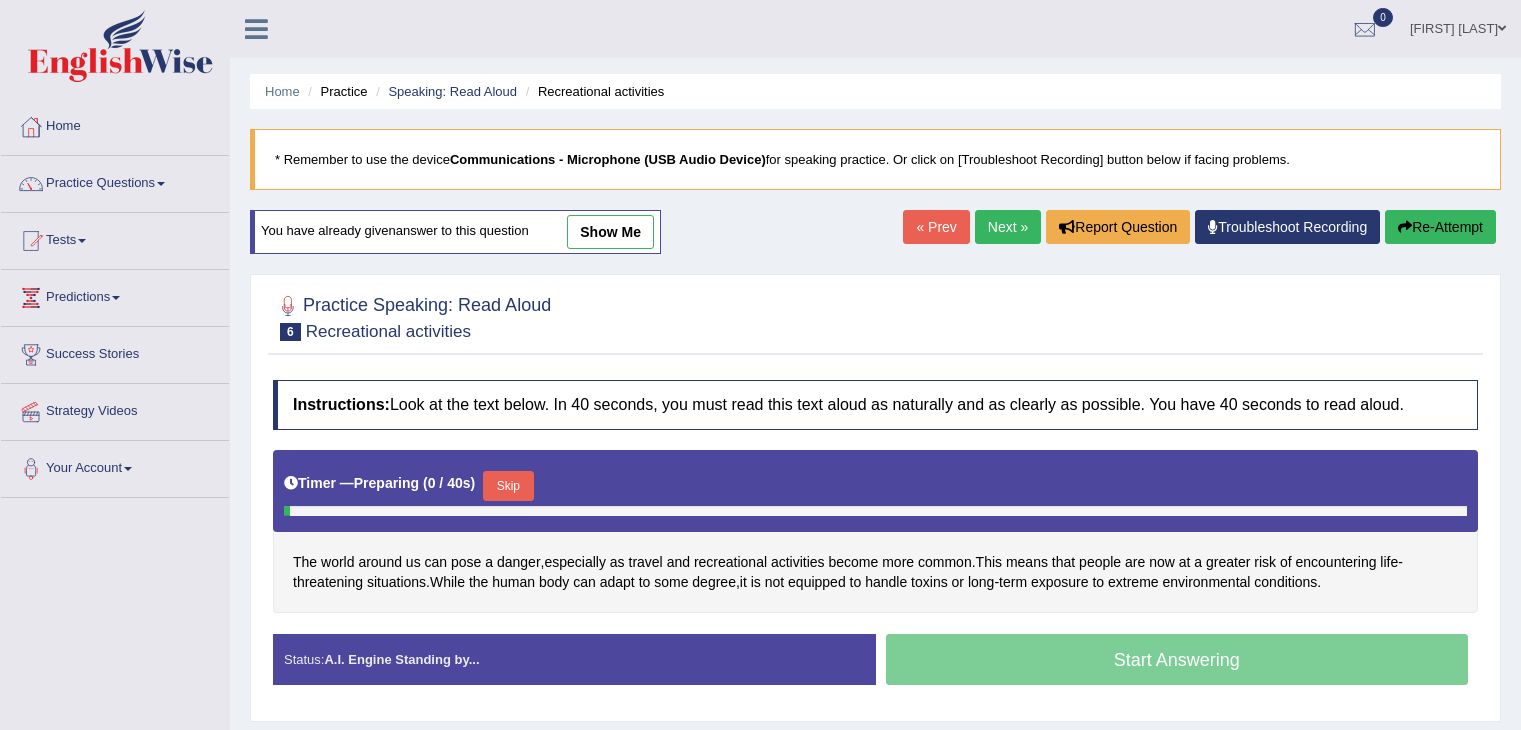 scroll, scrollTop: 0, scrollLeft: 0, axis: both 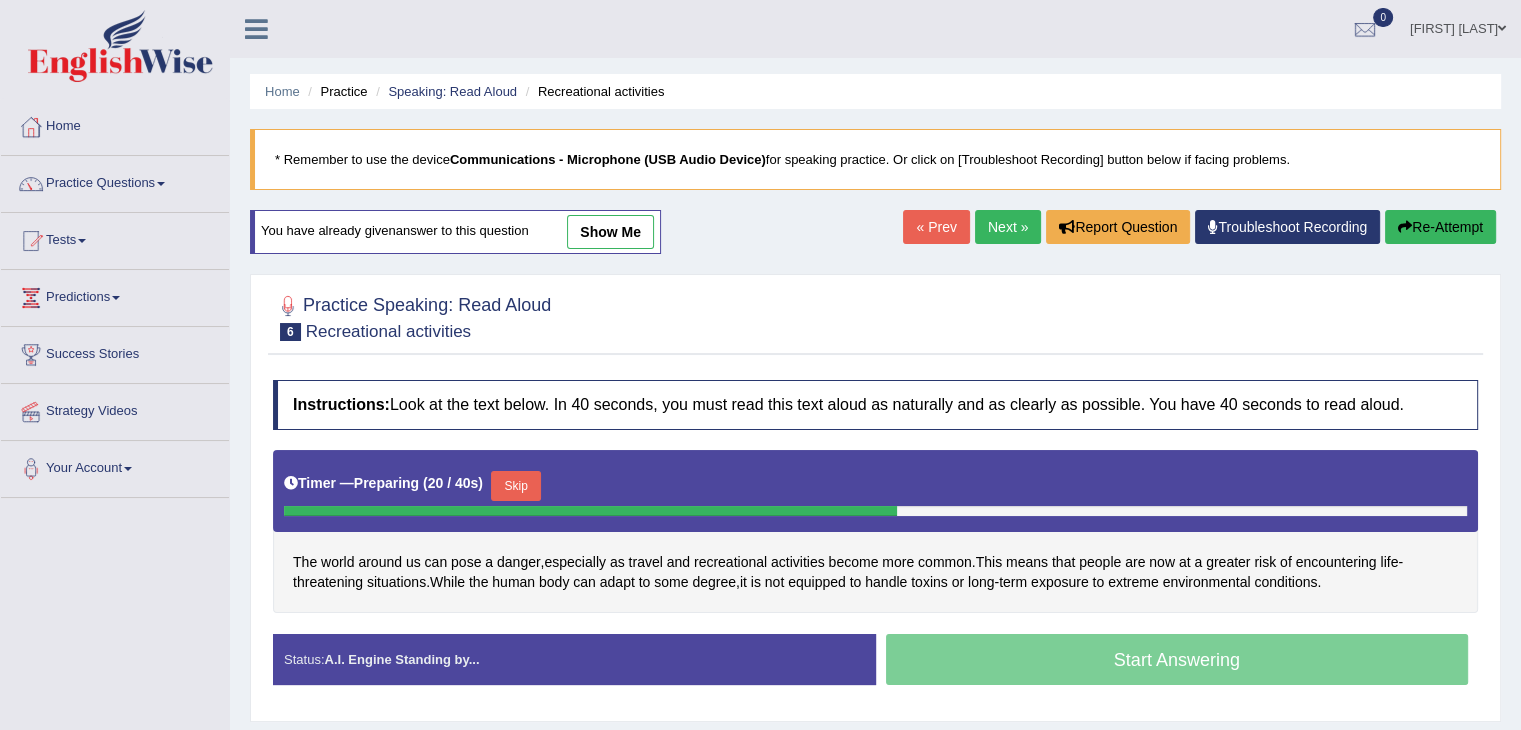 click on "Skip" at bounding box center (516, 486) 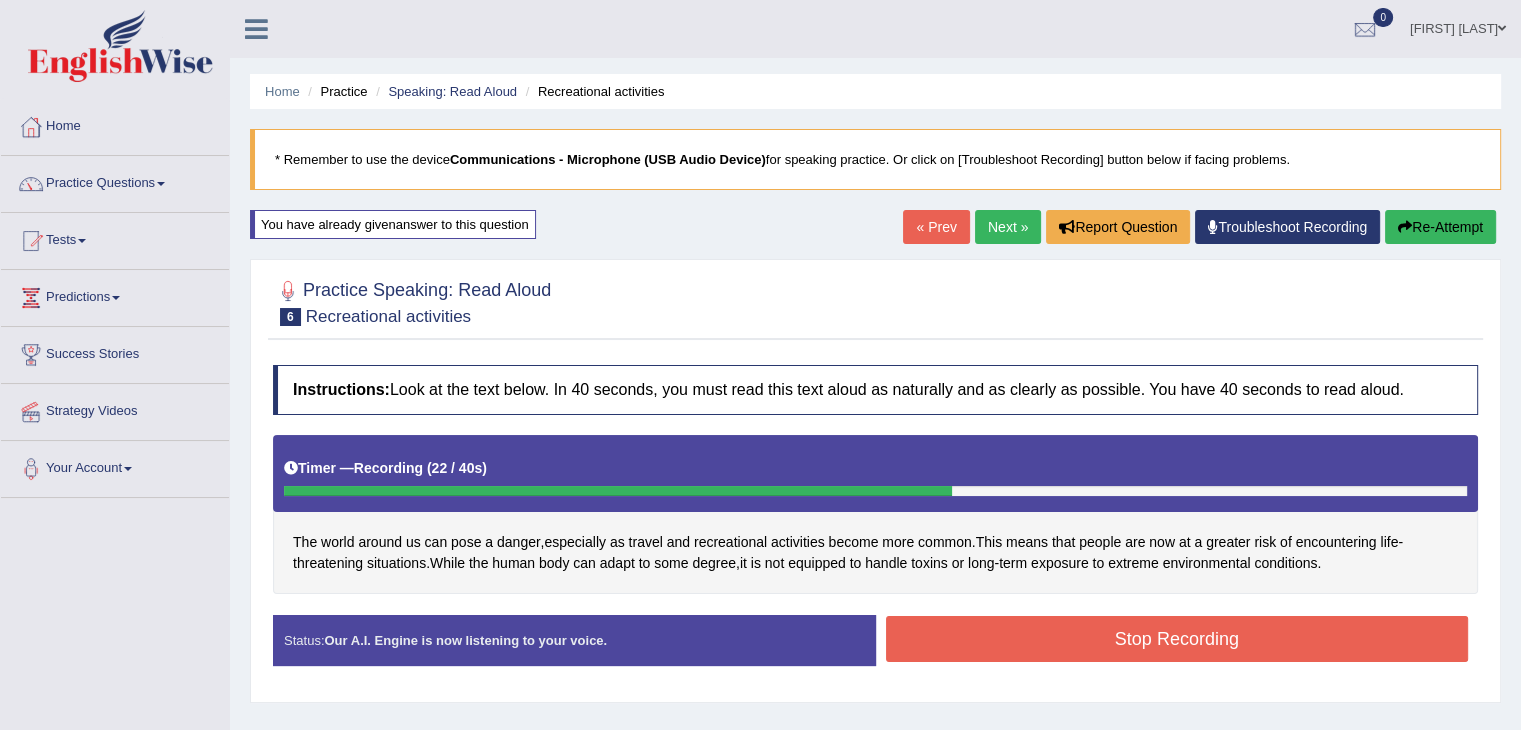 click on "Stop Recording" at bounding box center (1177, 639) 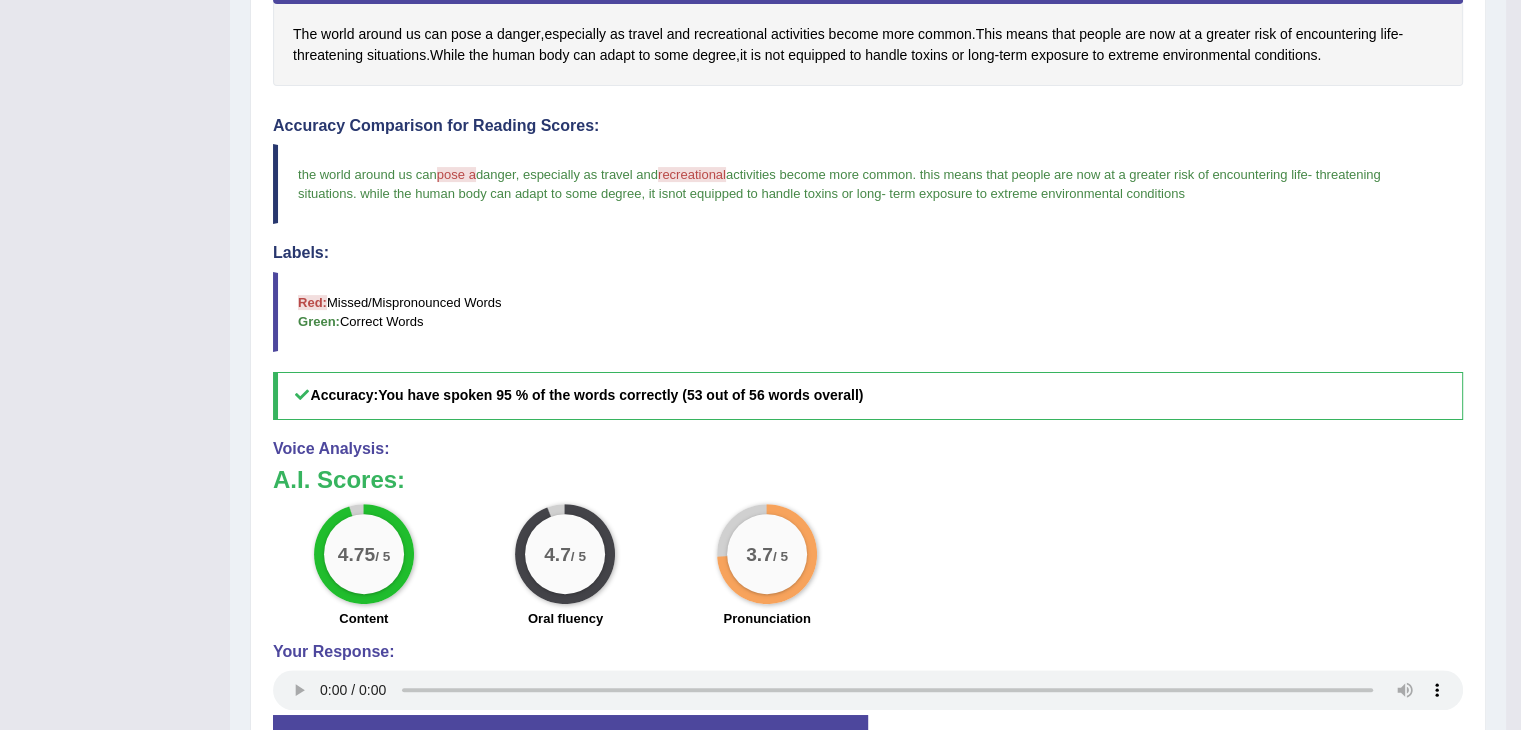 scroll, scrollTop: 544, scrollLeft: 0, axis: vertical 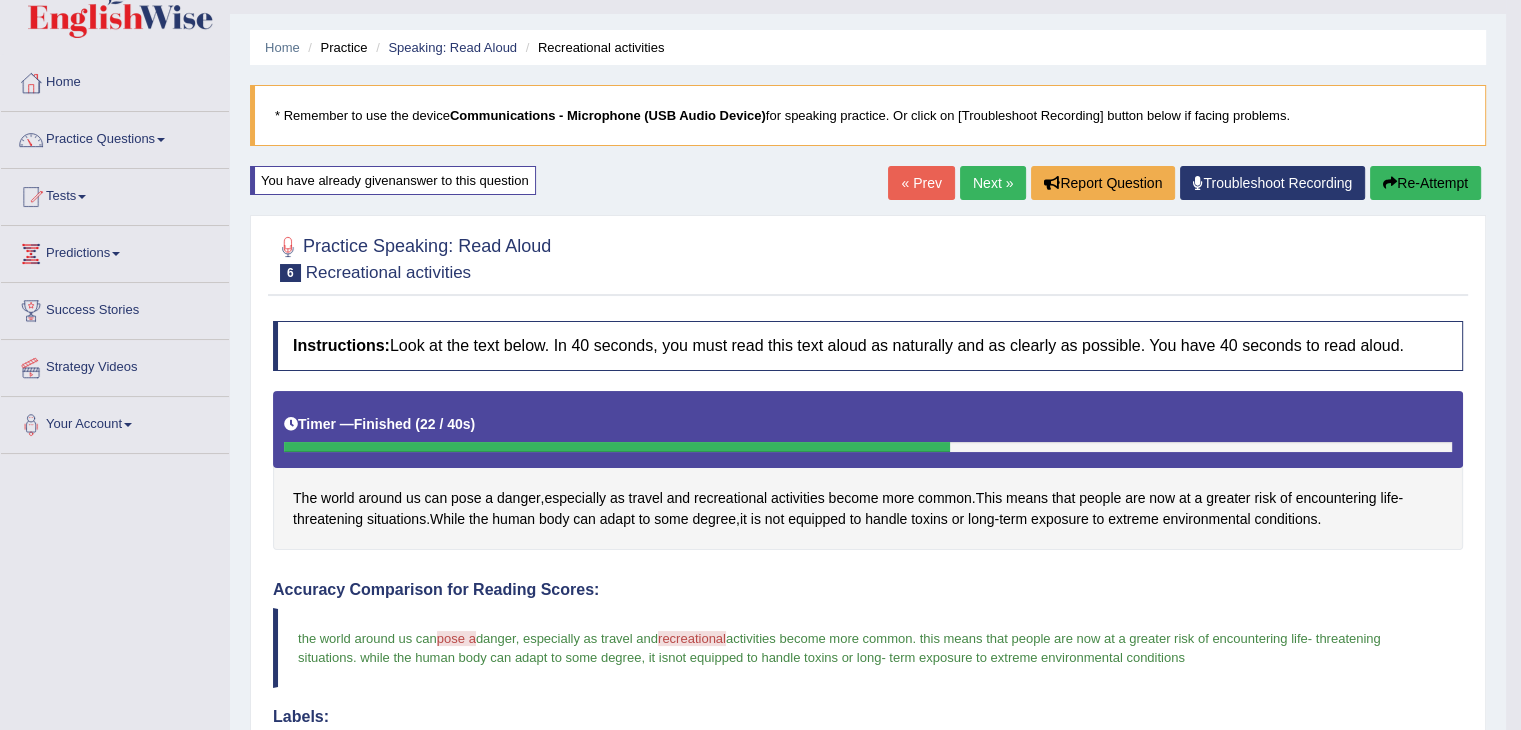 click on "Next »" at bounding box center (993, 183) 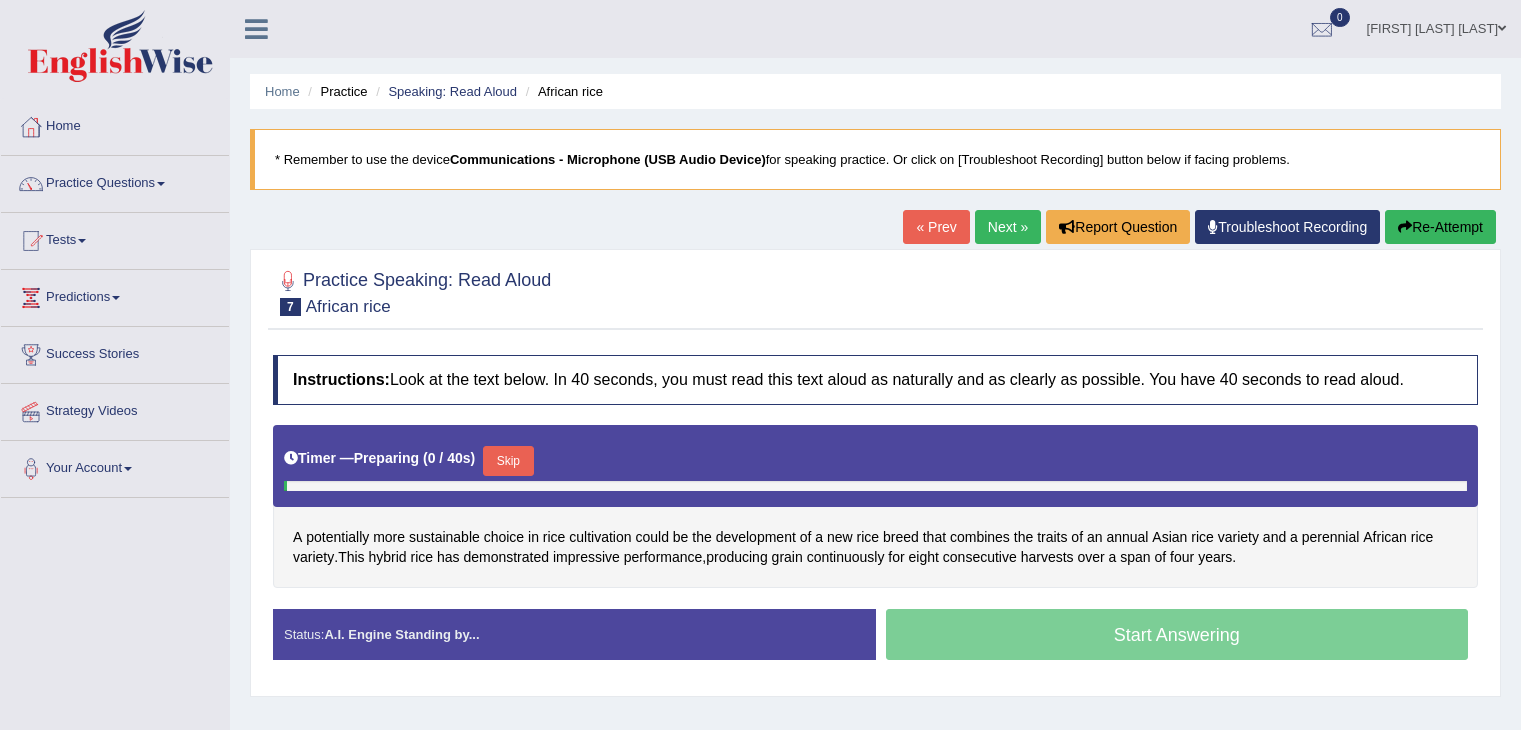scroll, scrollTop: 0, scrollLeft: 0, axis: both 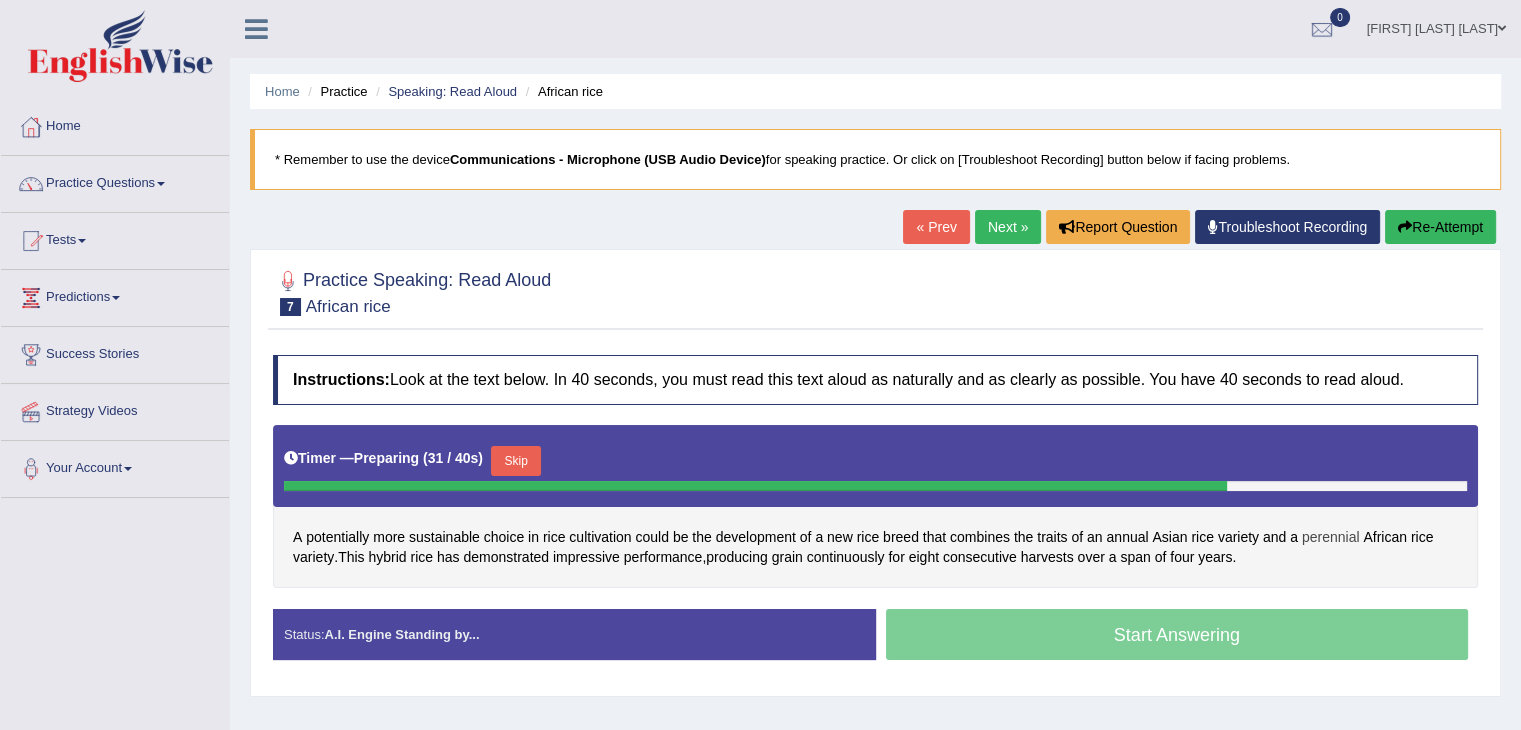 click on "perennial" at bounding box center [1331, 537] 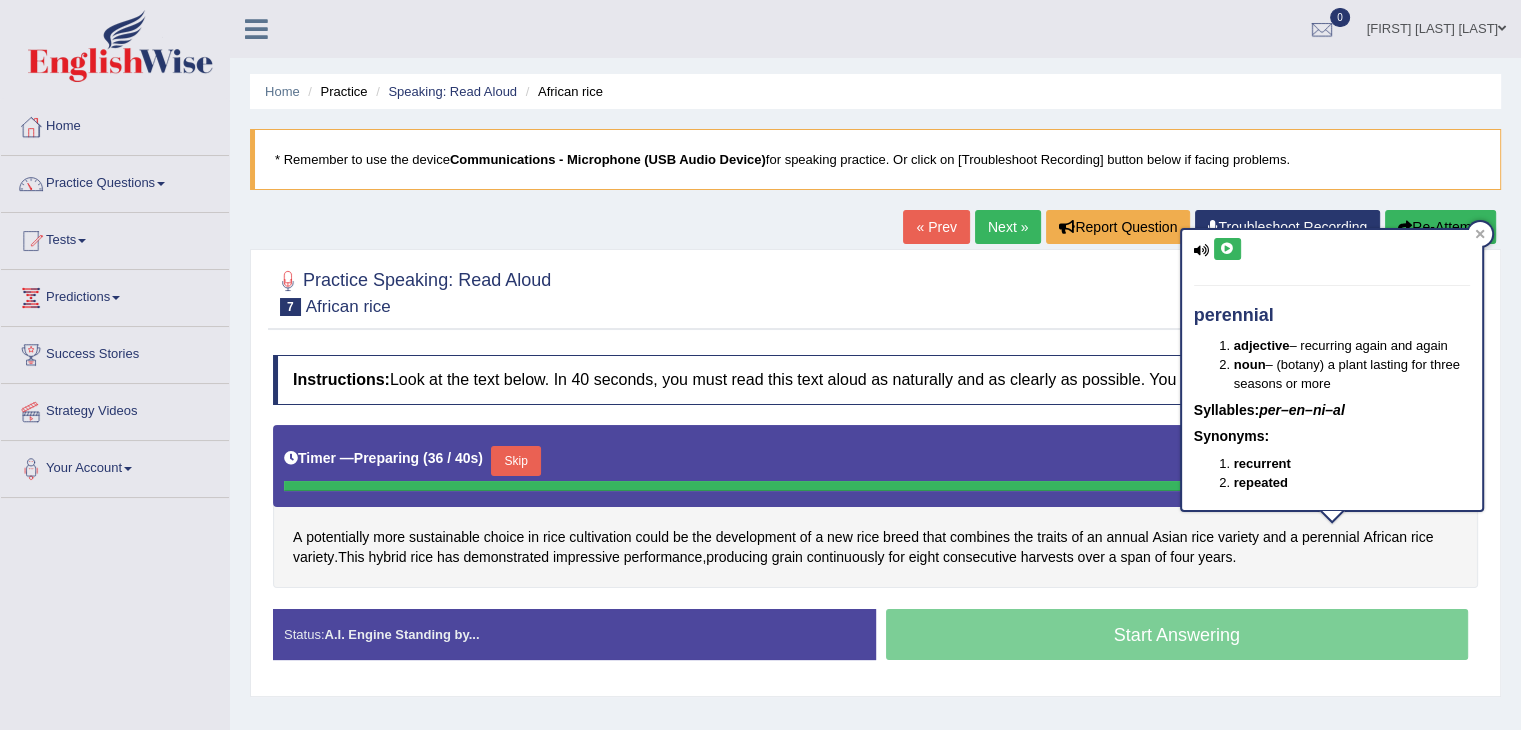 click on "Practice Speaking: Read Aloud
7
African rice
Instructions:  Look at the text below. In 40 seconds, you must read this text aloud as naturally and as clearly as possible. You have 40 seconds to read aloud.
Timer —  Preparing   ( 36 / 40s ) Skip A   potentially   more   sustainable   choice   in   rice   cultivation   could   be   the   development   of   a   new   rice   breed   that   combines   the   traits   of   an   annual   Asian   rice   variety   and   a   perennial   African   rice   variety .  This   hybrid   rice   has   demonstrated   impressive   performance ,  producing   grain   continuously   for   eight   consecutive   harvests   over   a   span   of   four   years . Created with Highcharts 7.1.2 Too low Too high Time Pitch meter: 0 5 10 15 20 25 30 35 40 Created with Highcharts 7.1.2 Great Too slow Too fast Time Speech pace meter: 0 5 10 15 20 25 30 35 40 Accuracy Comparison for Reading Scores: Labels: Red:" at bounding box center (875, 473) 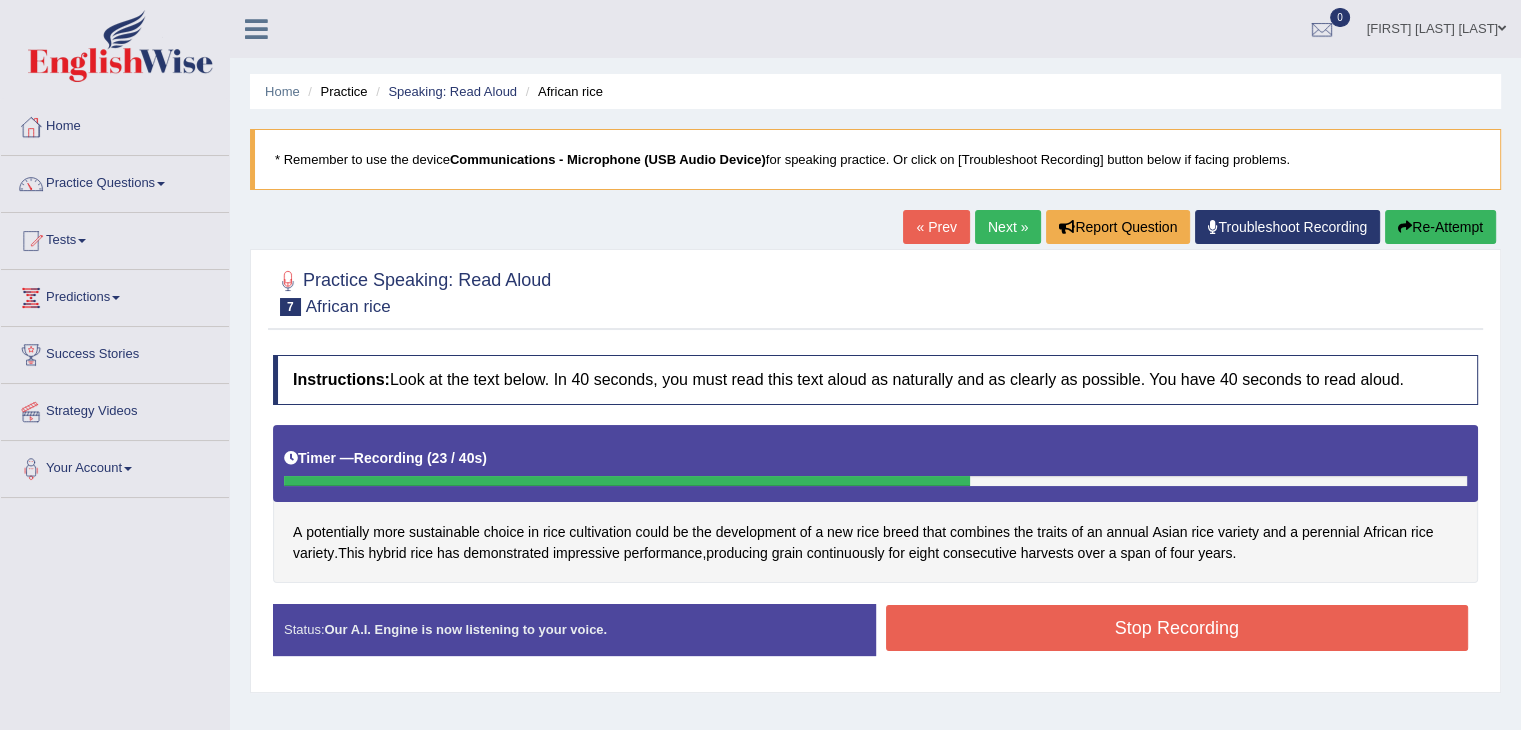 click on "Stop Recording" at bounding box center (1177, 628) 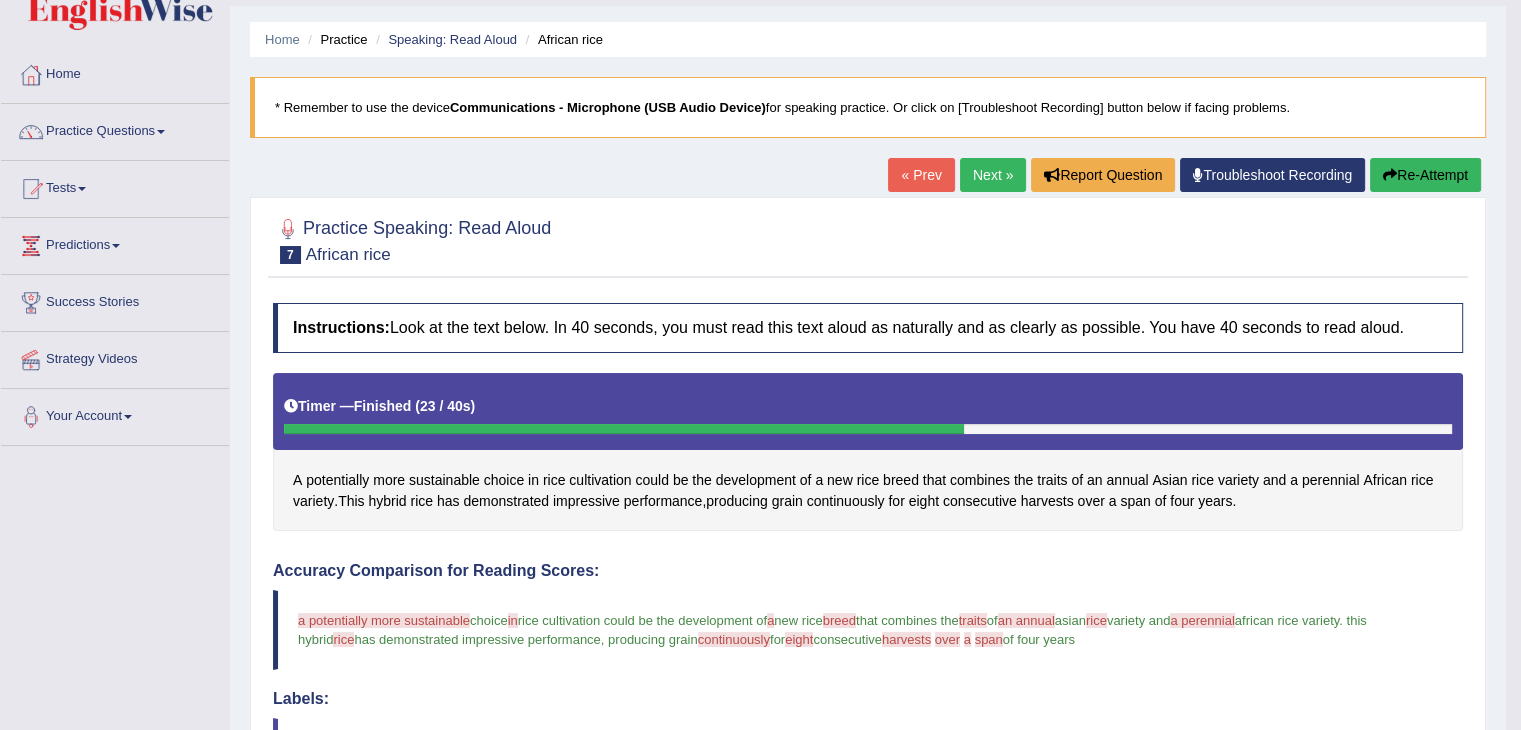 scroll, scrollTop: 100, scrollLeft: 0, axis: vertical 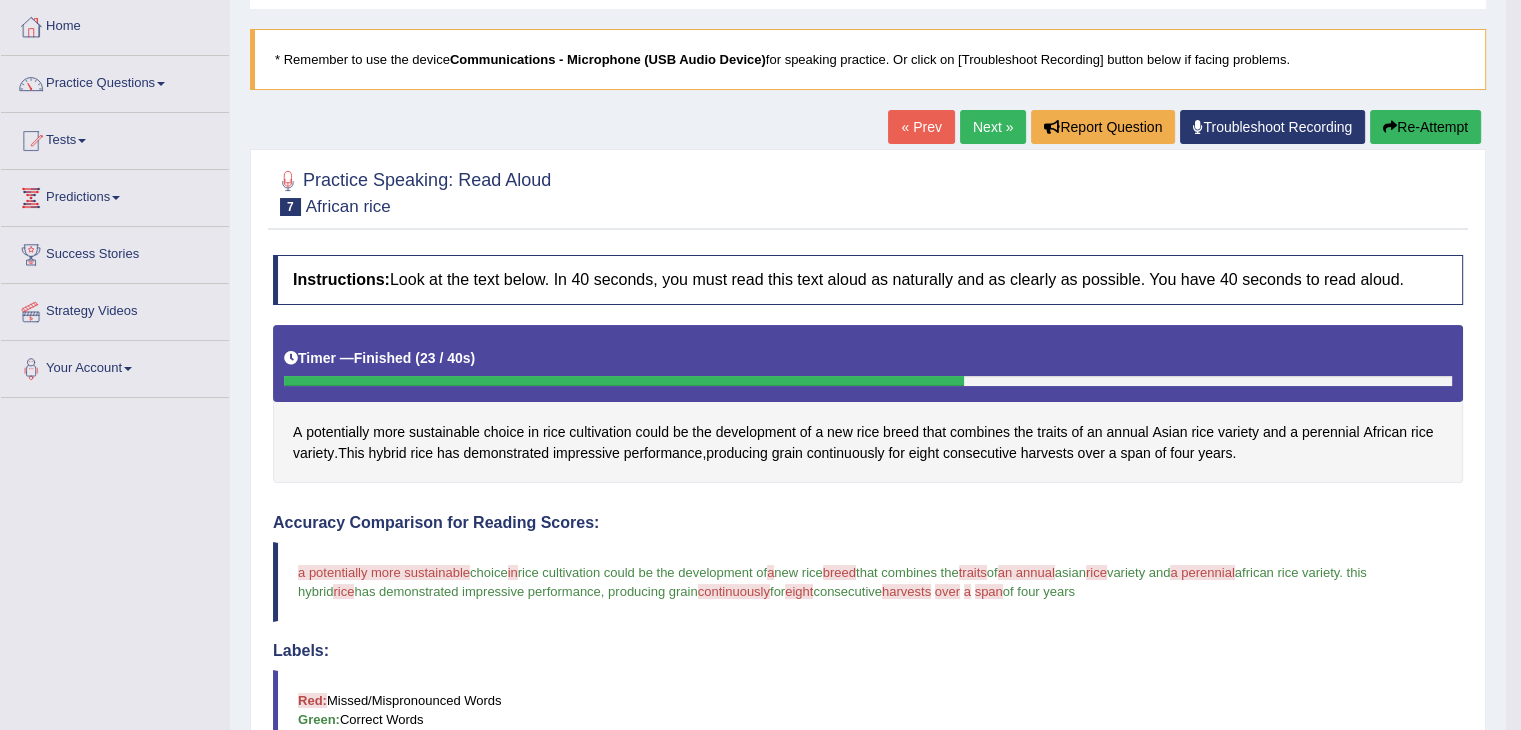 click on "« Prev Next »  Report Question  Troubleshoot Recording  Re-Attempt" at bounding box center (1187, 129) 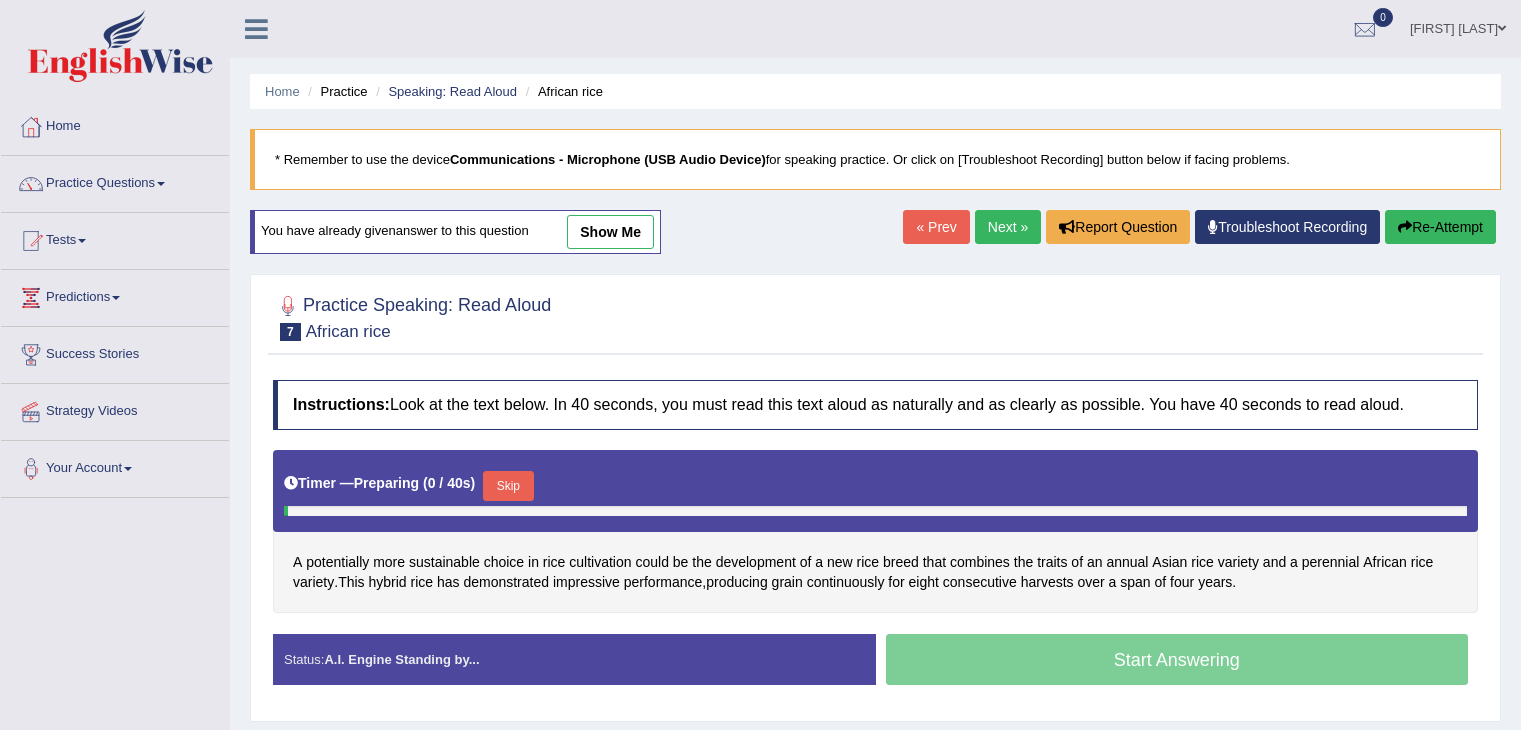 scroll, scrollTop: 100, scrollLeft: 0, axis: vertical 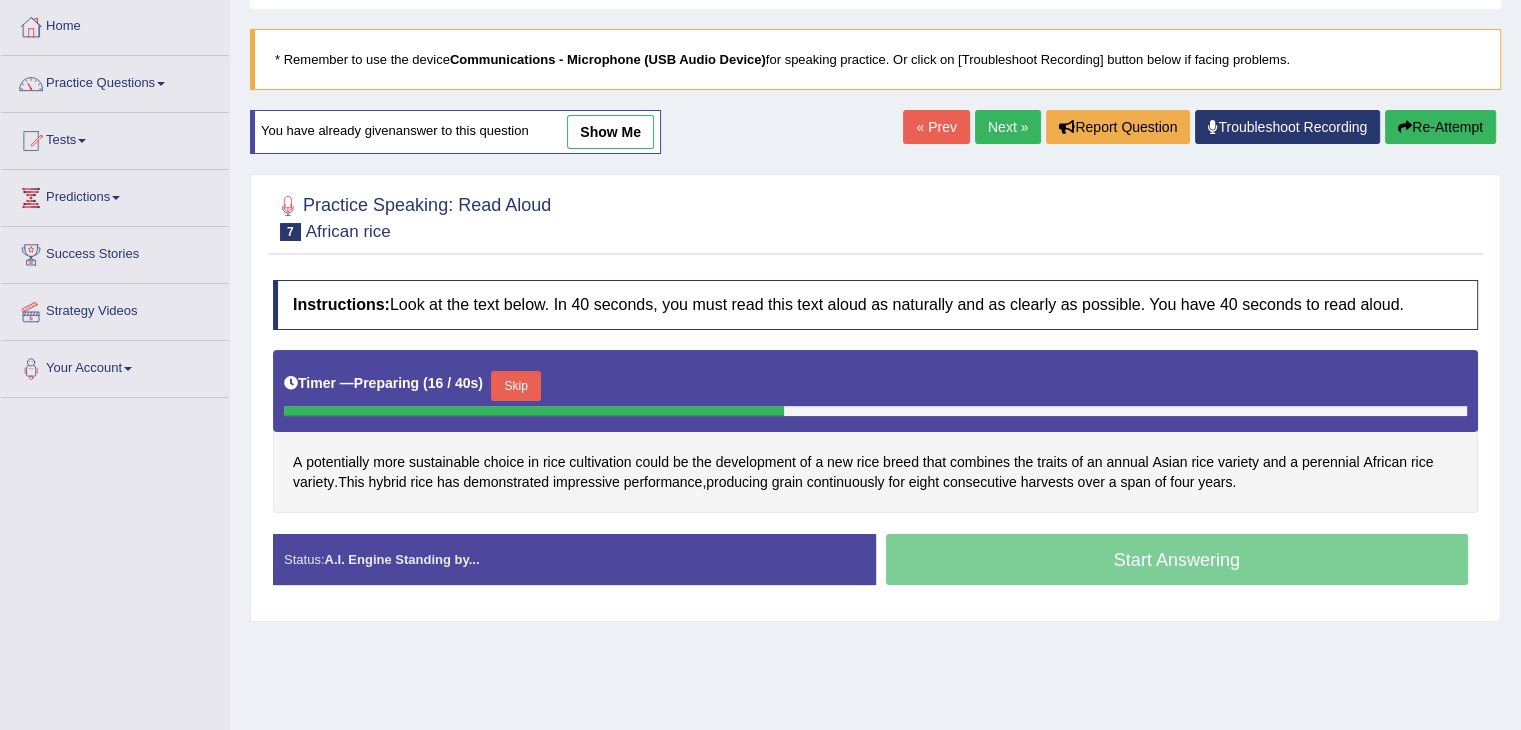 click on "Skip" at bounding box center (516, 386) 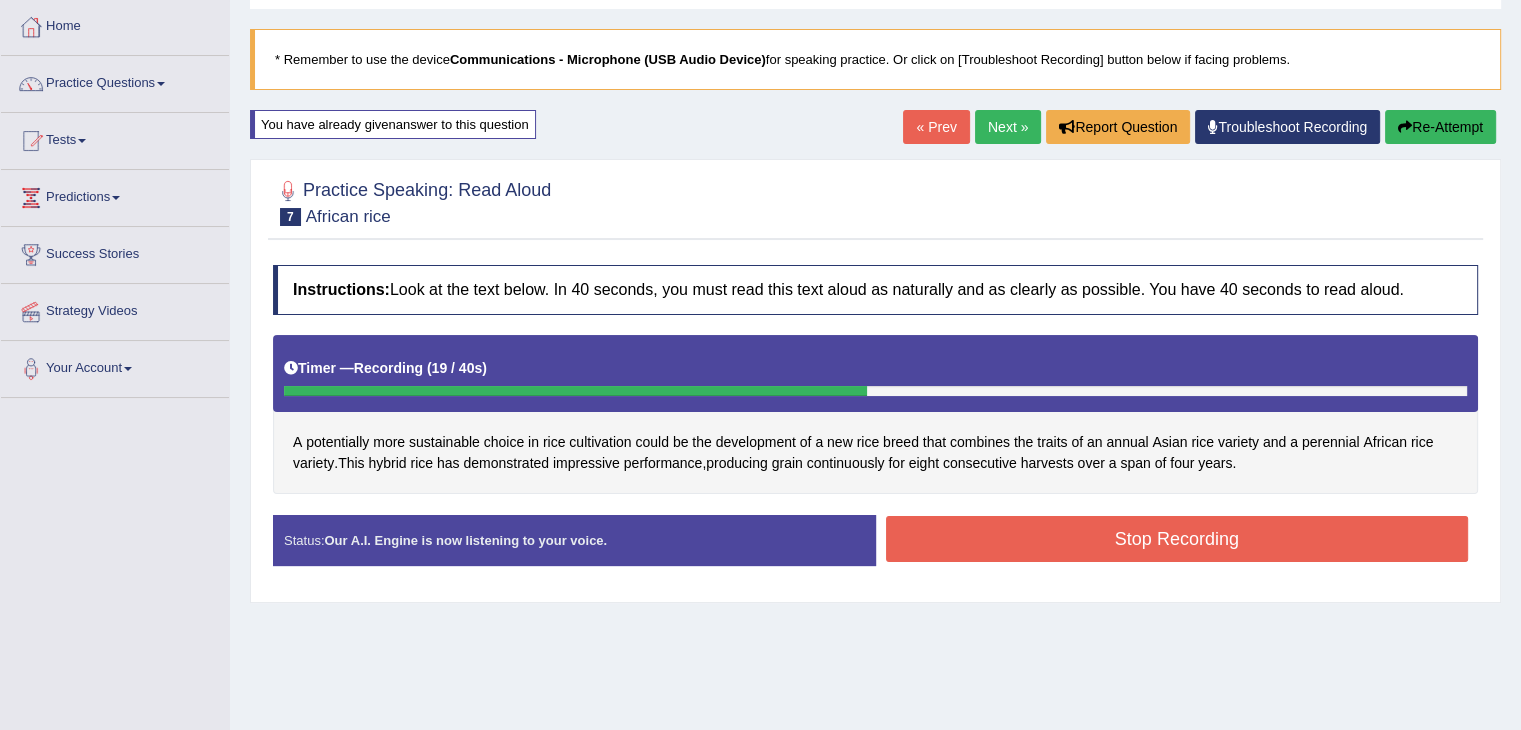 click on "Stop Recording" at bounding box center [1177, 539] 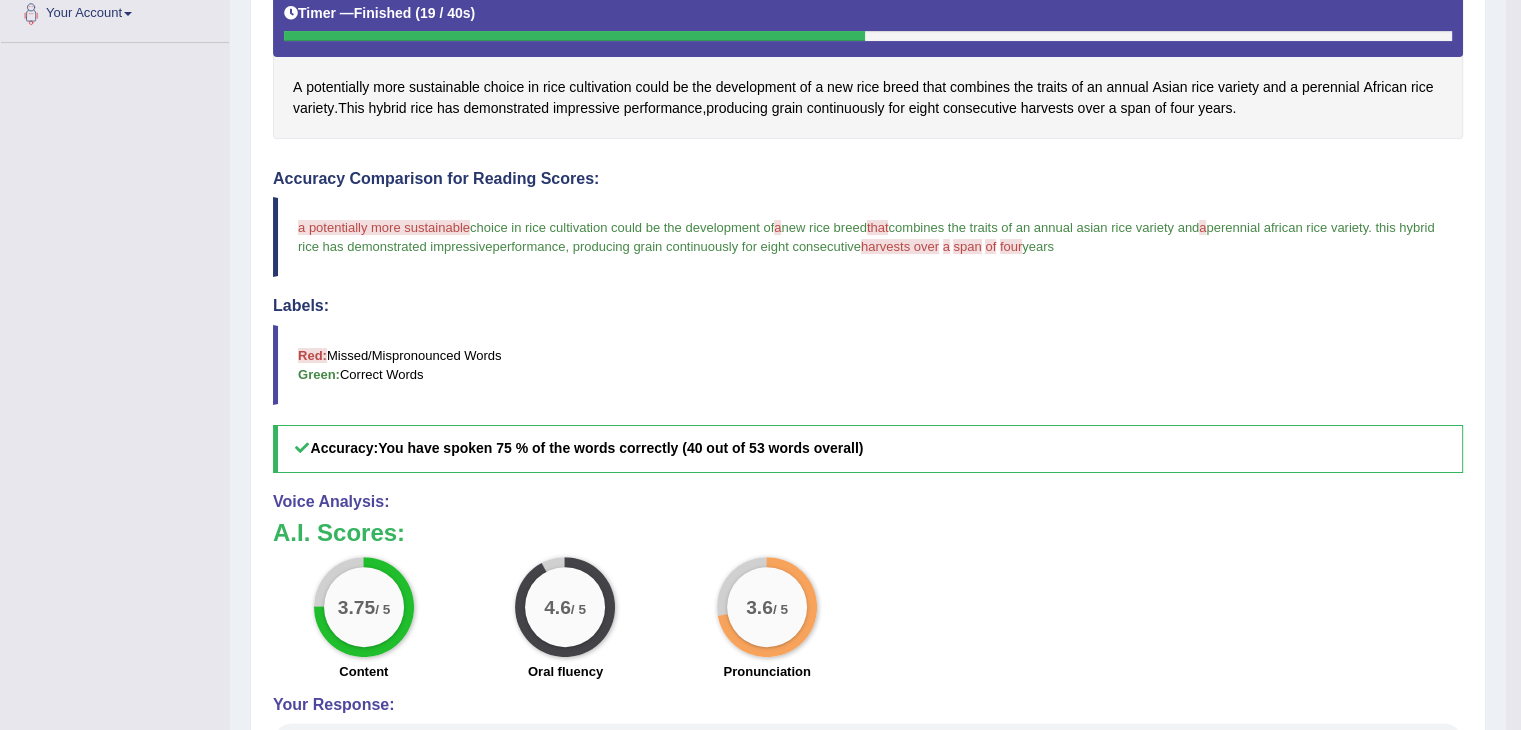scroll, scrollTop: 500, scrollLeft: 0, axis: vertical 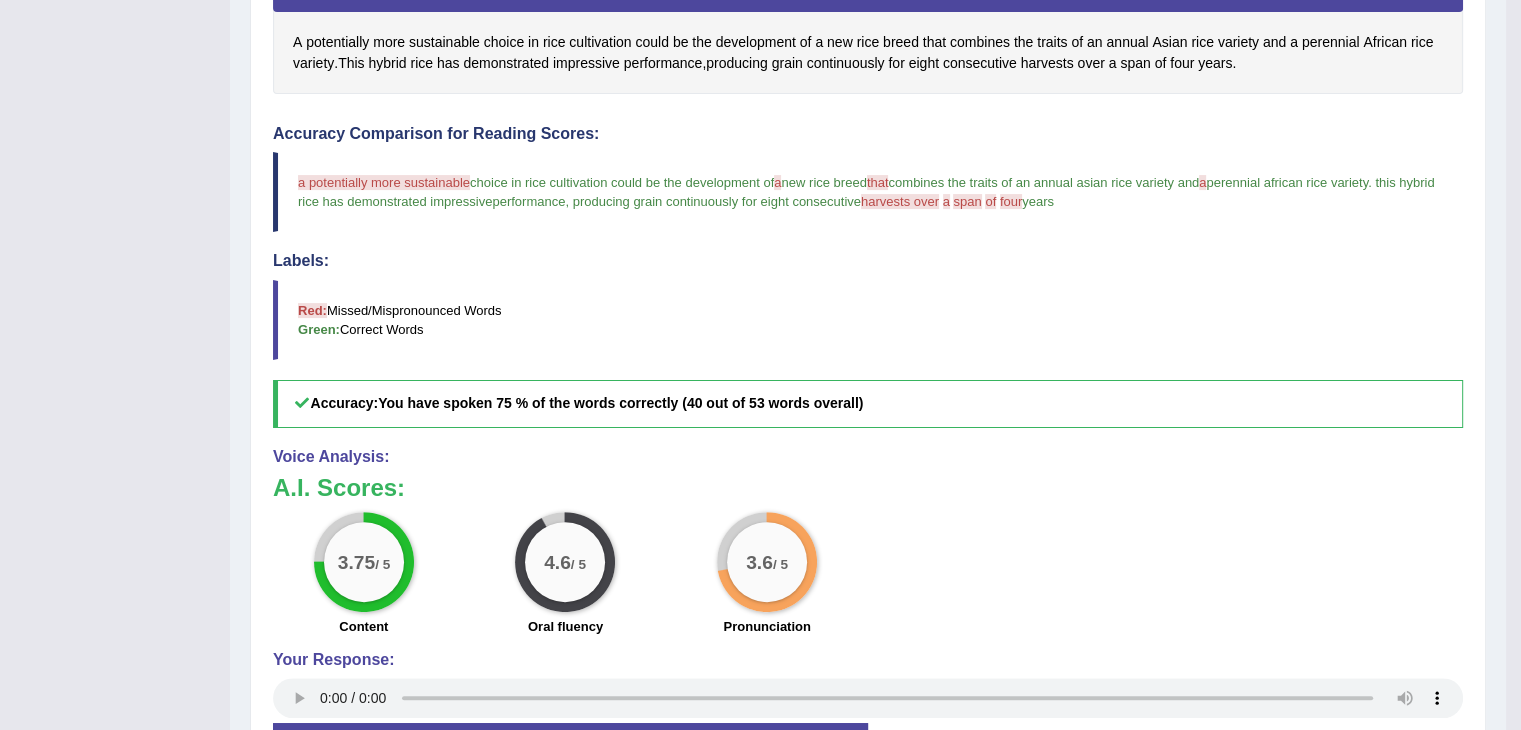 click on "Red:  Missed/Mispronounced Words
Green:  Correct Words" at bounding box center (868, 320) 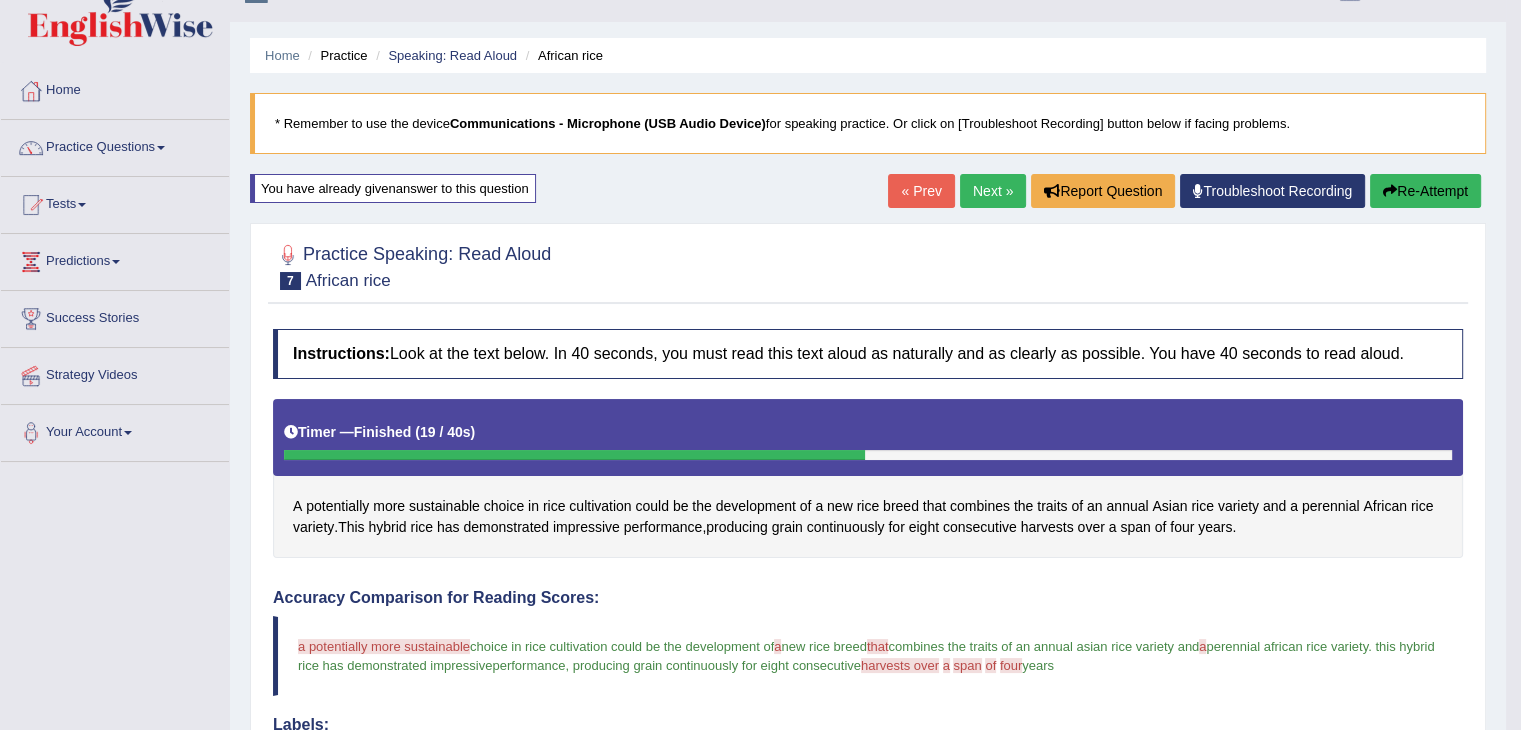 scroll, scrollTop: 0, scrollLeft: 0, axis: both 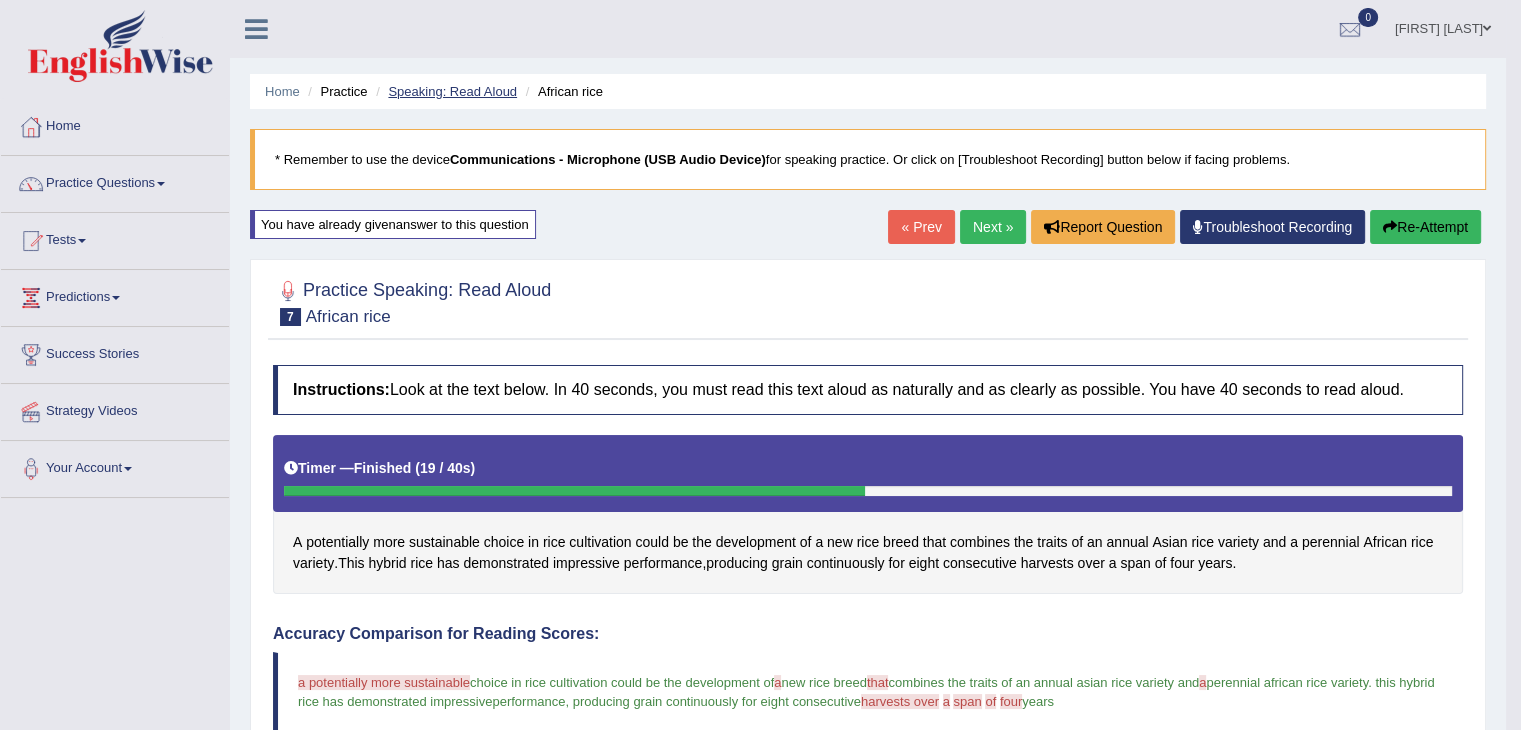 click on "Speaking: Read Aloud" at bounding box center (452, 91) 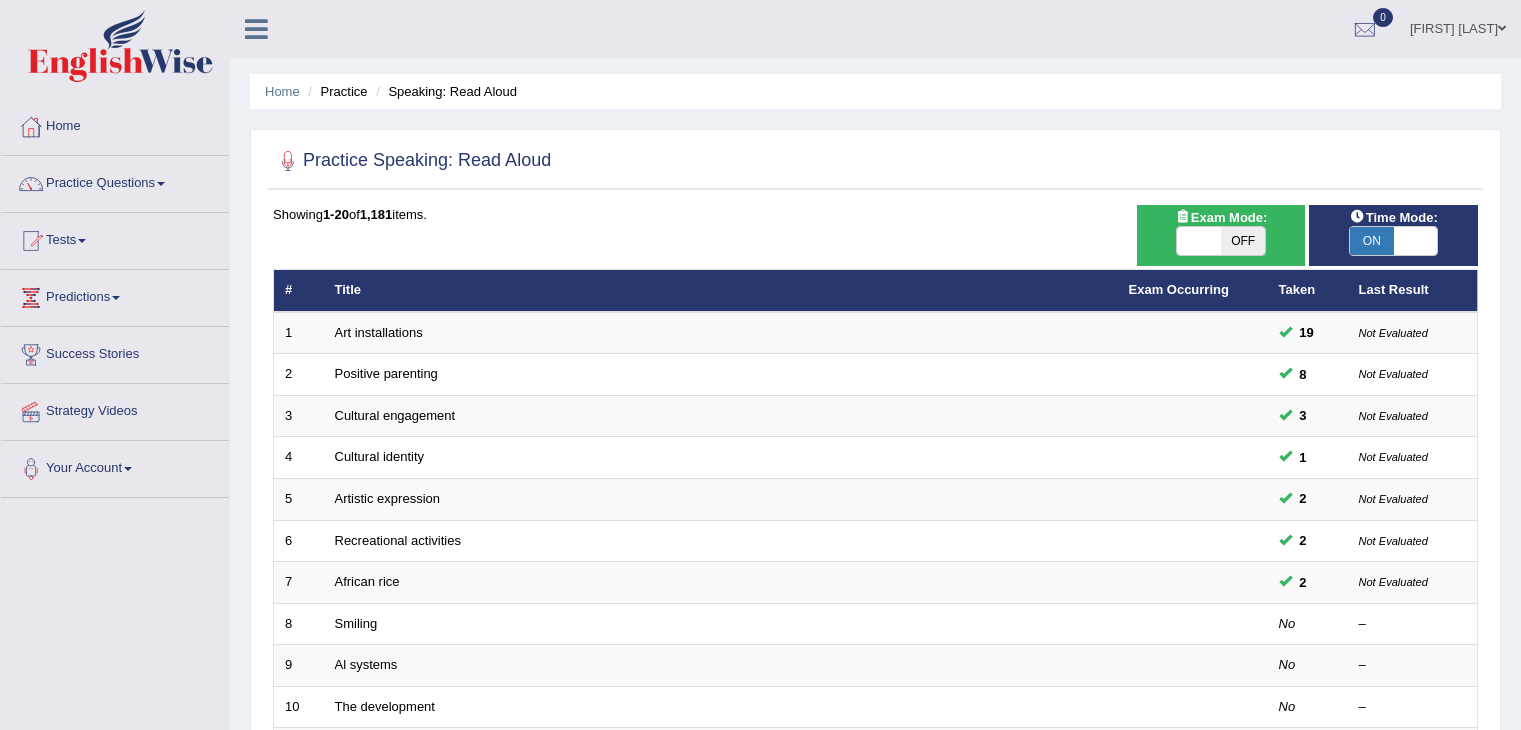 scroll, scrollTop: 0, scrollLeft: 0, axis: both 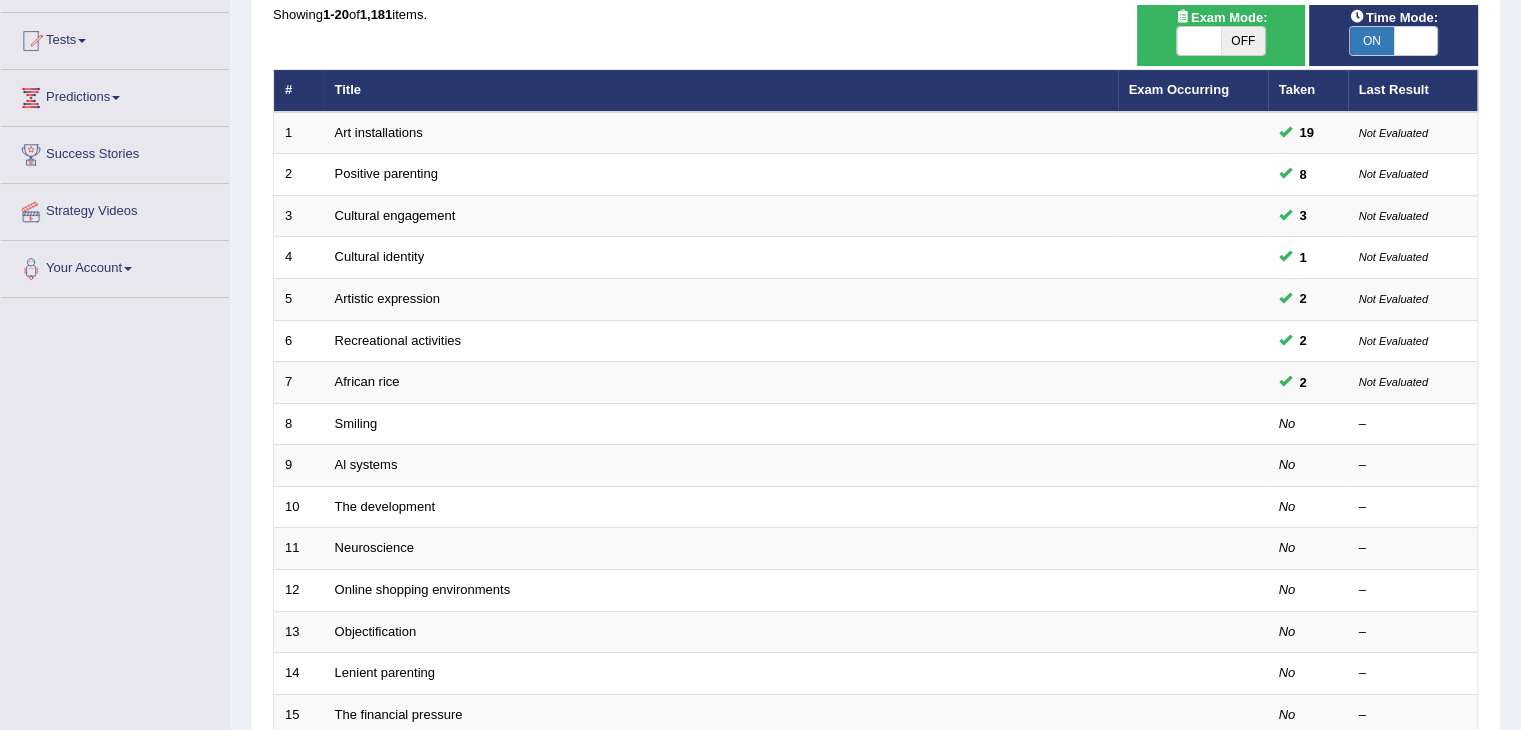 click on "OFF" at bounding box center [1243, 41] 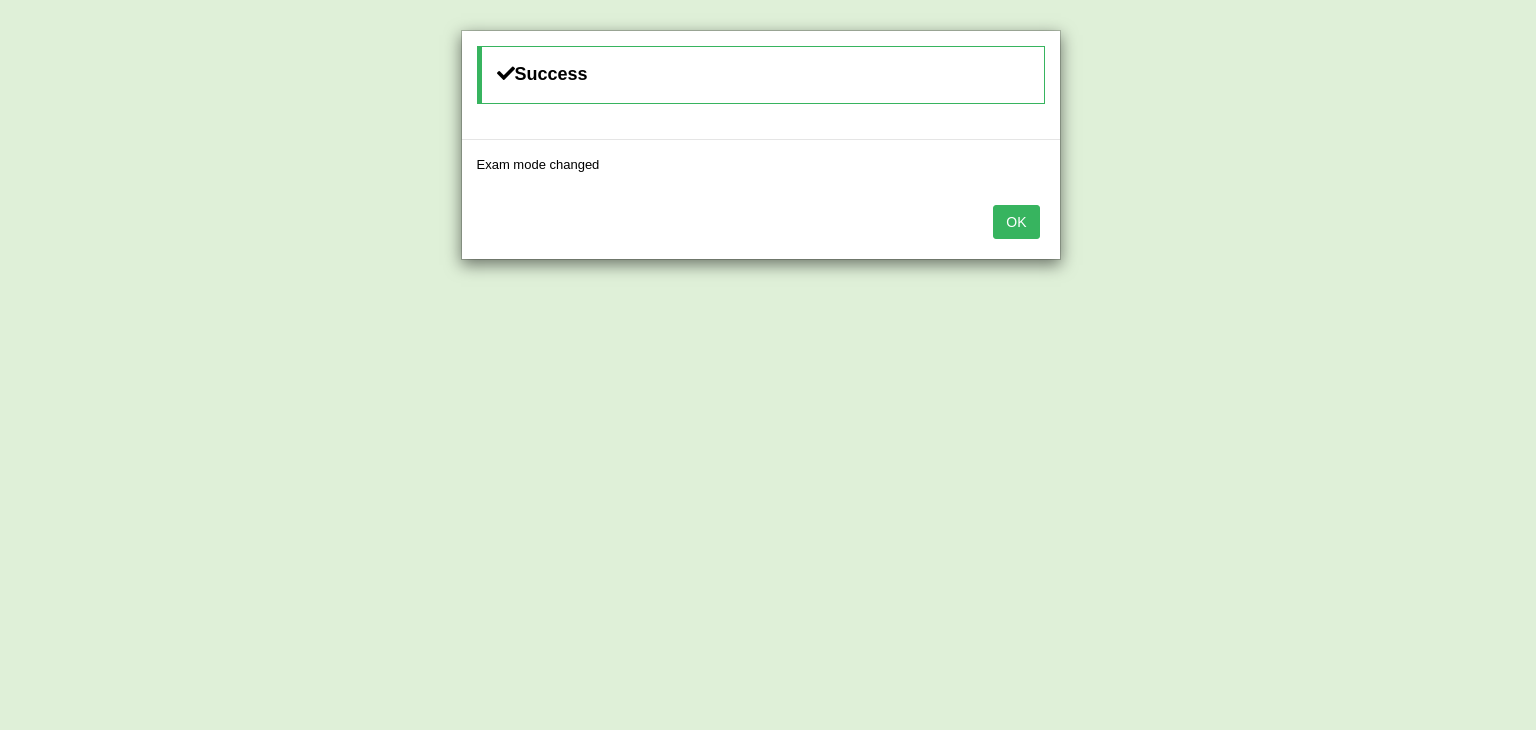 click on "OK" at bounding box center [1016, 222] 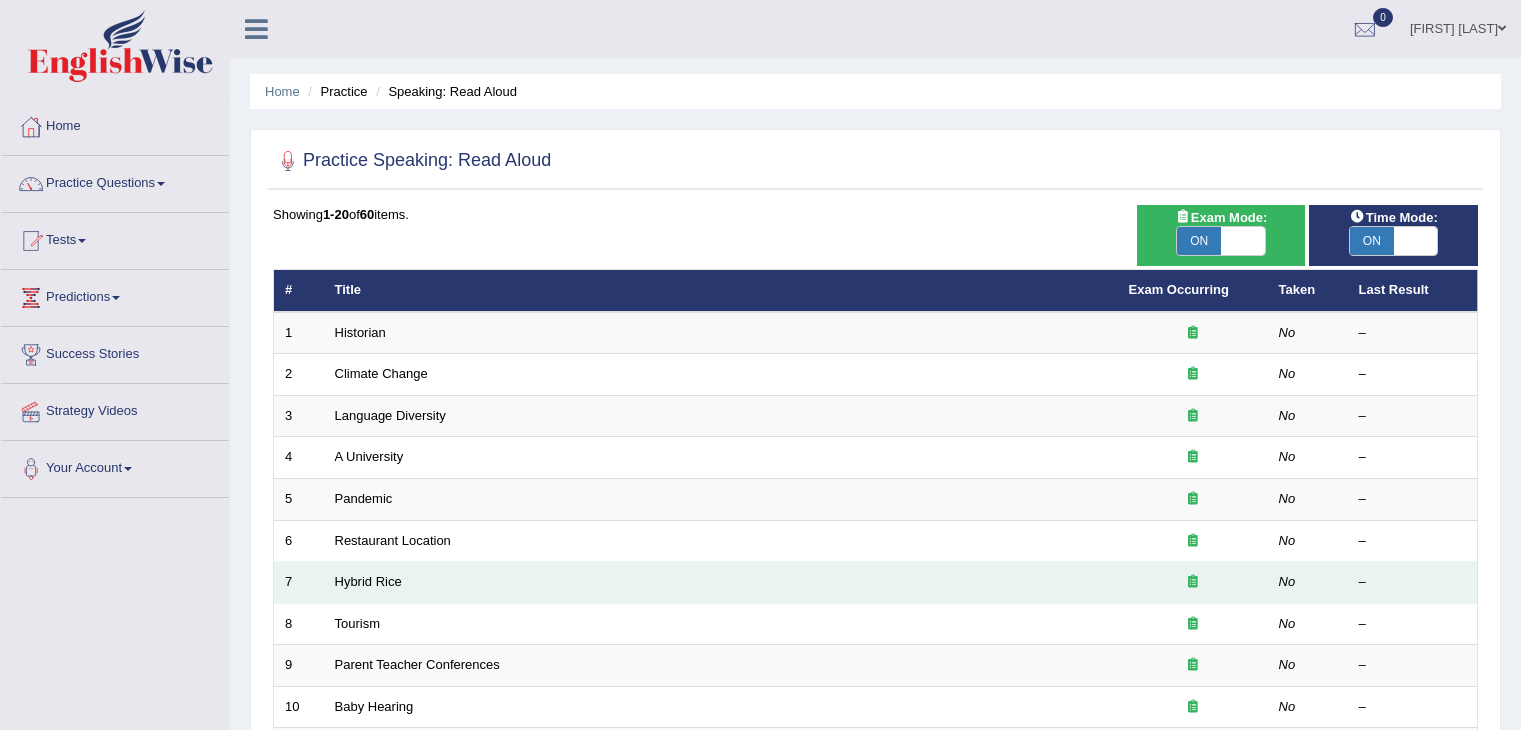 scroll, scrollTop: 226, scrollLeft: 0, axis: vertical 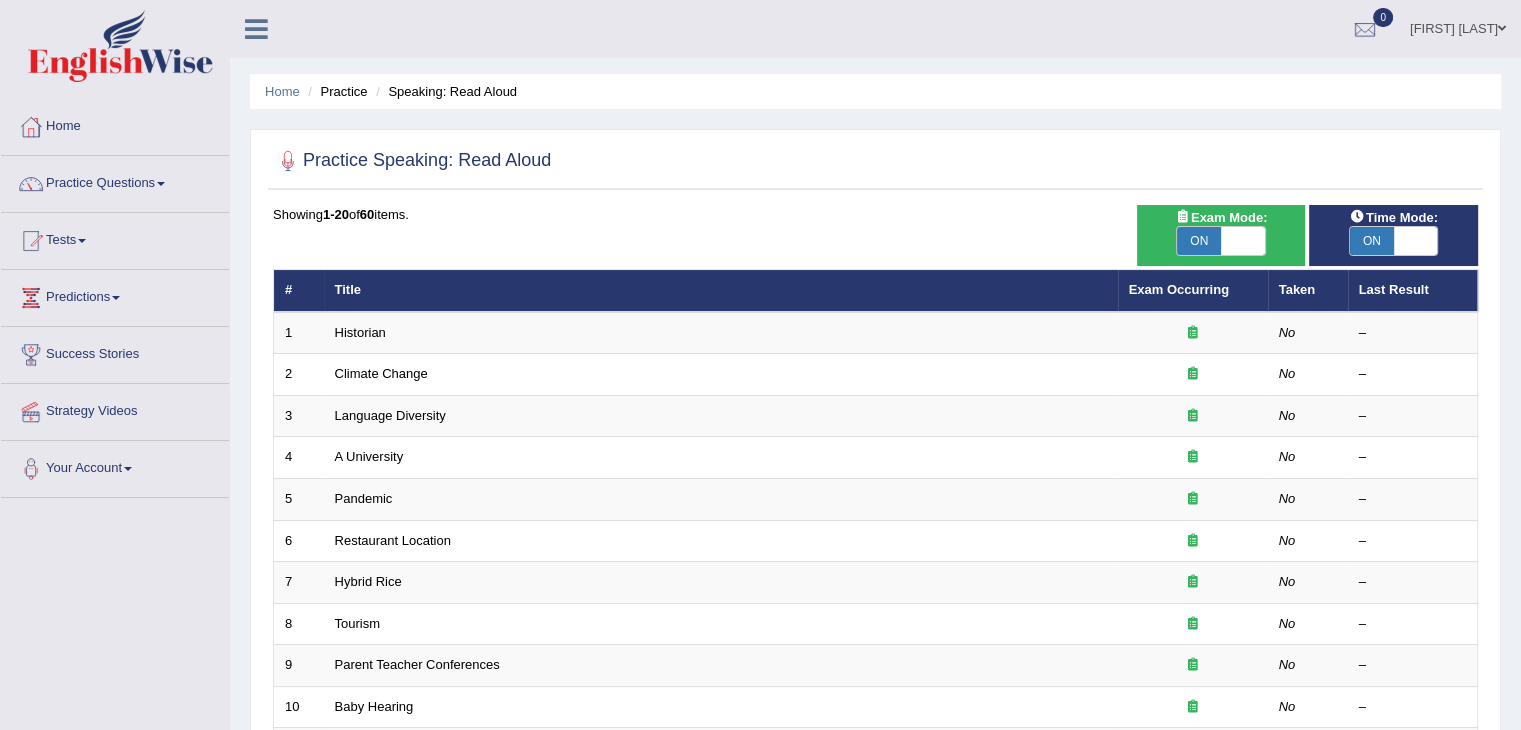 click at bounding box center (1243, 241) 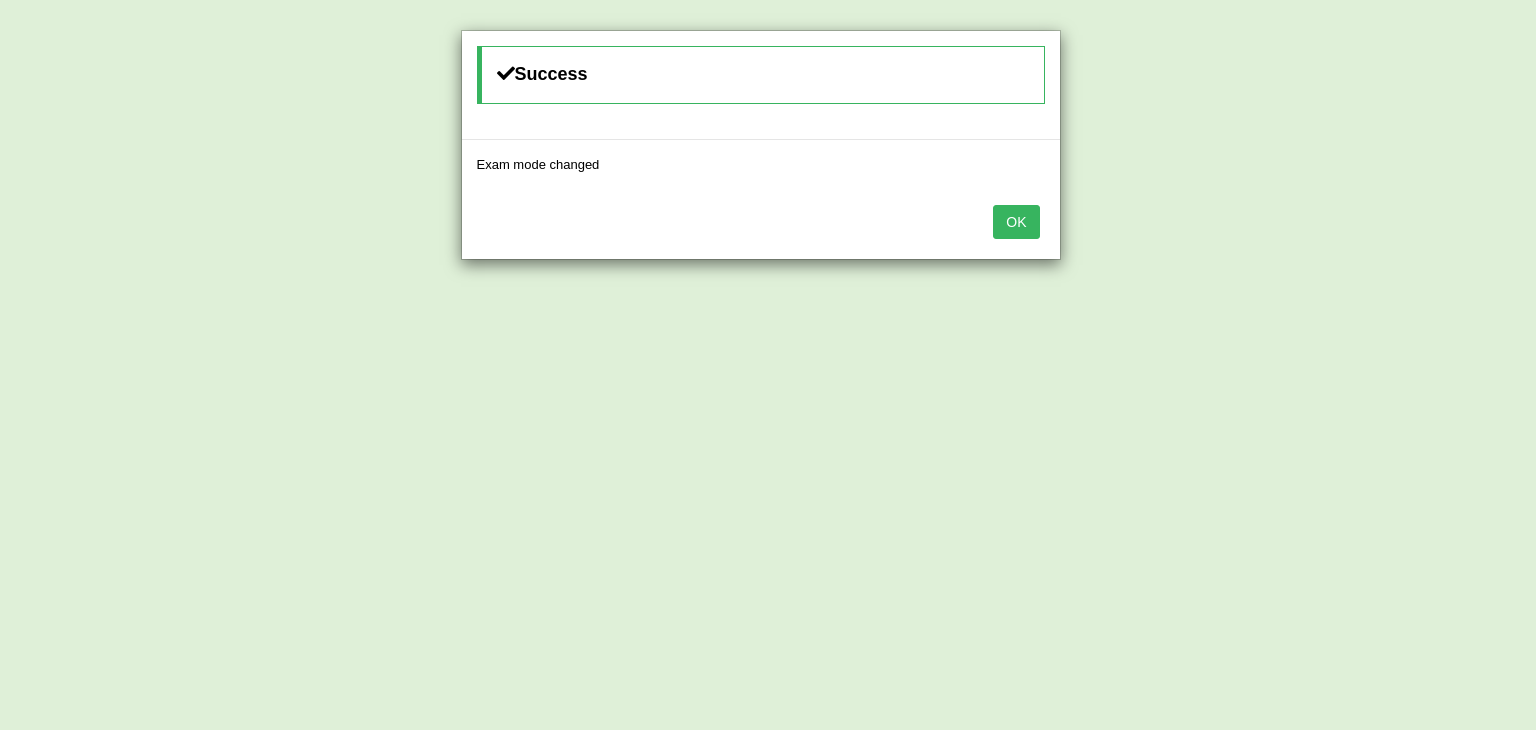 click on "OK" at bounding box center [1016, 222] 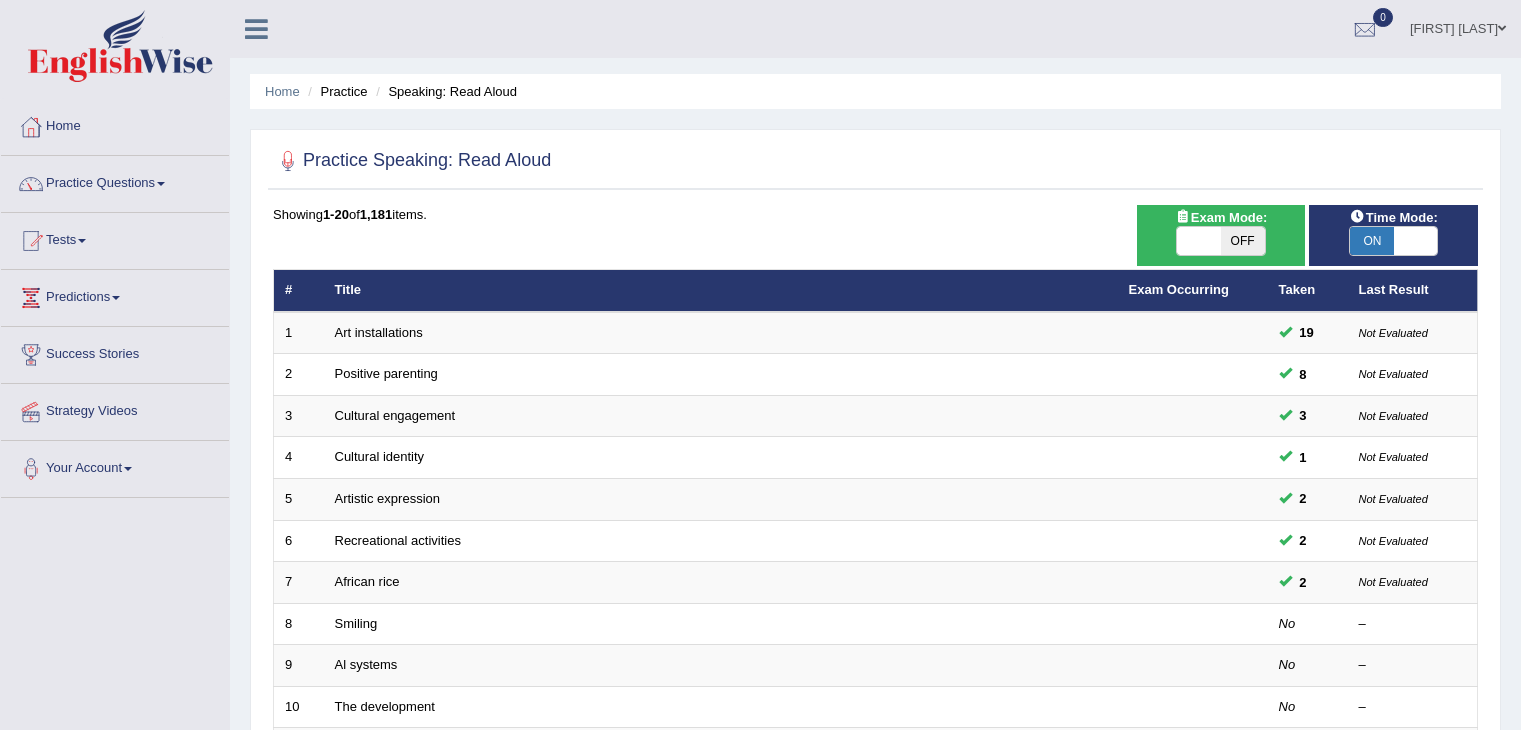 scroll, scrollTop: 0, scrollLeft: 0, axis: both 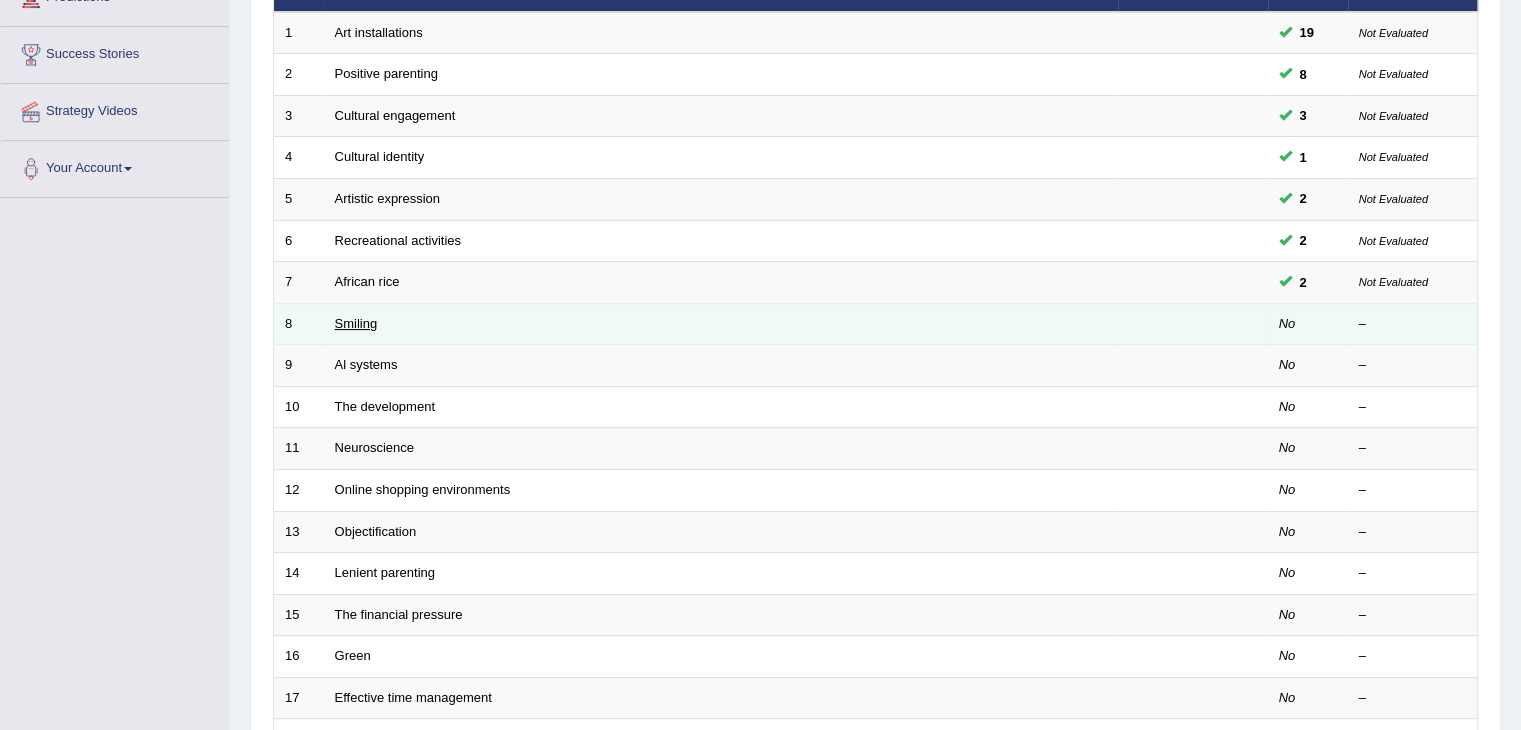 click on "Smiling" at bounding box center (356, 323) 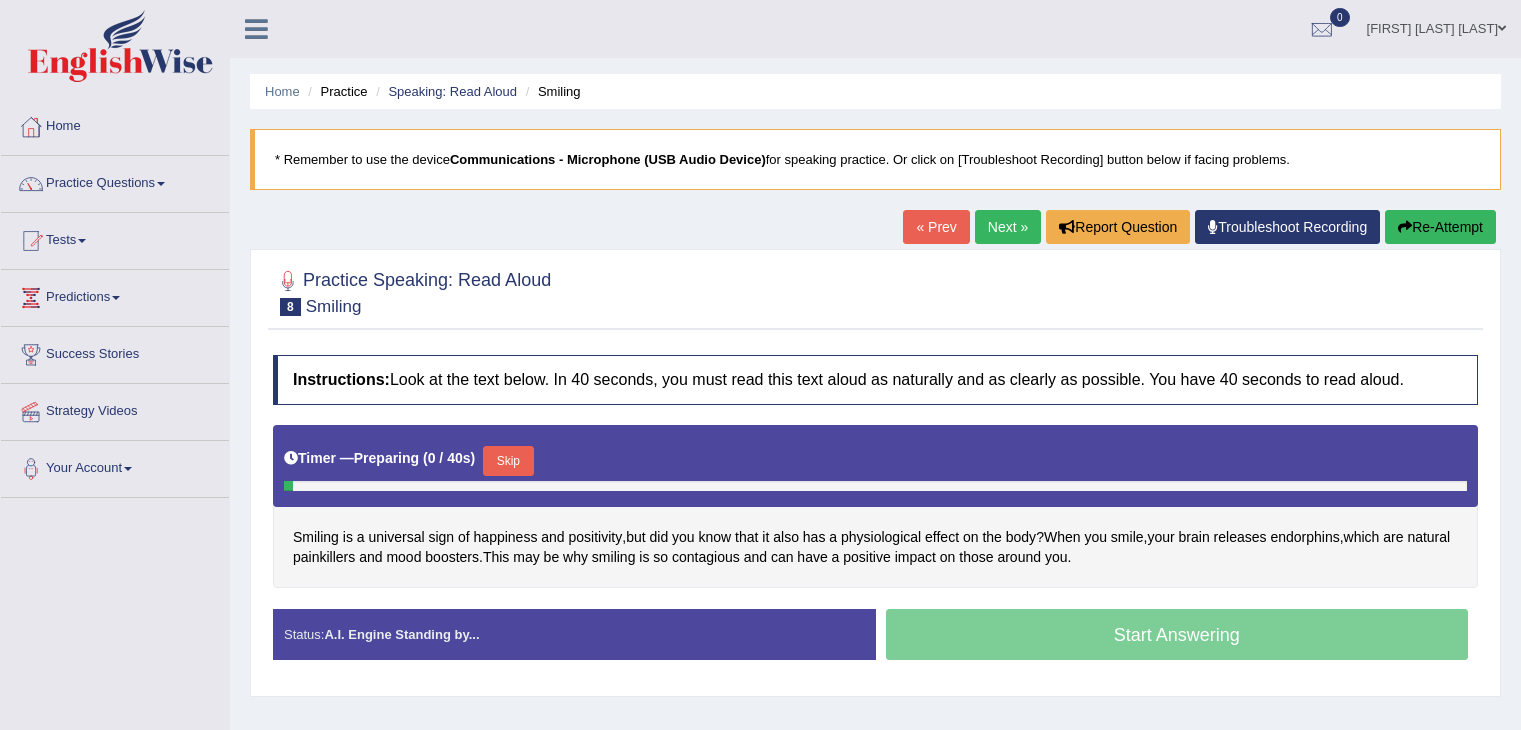 scroll, scrollTop: 0, scrollLeft: 0, axis: both 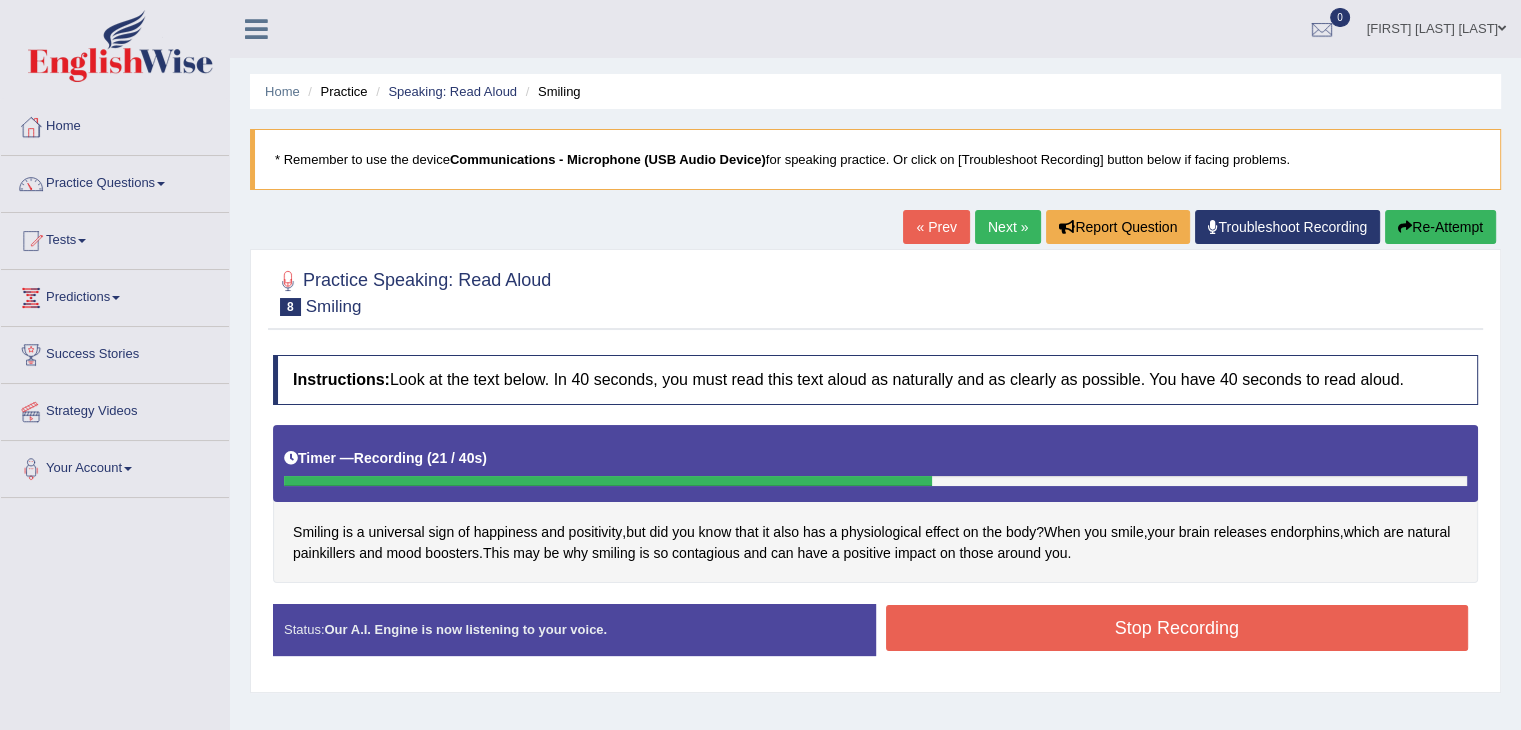 click on "Stop Recording" at bounding box center (1177, 628) 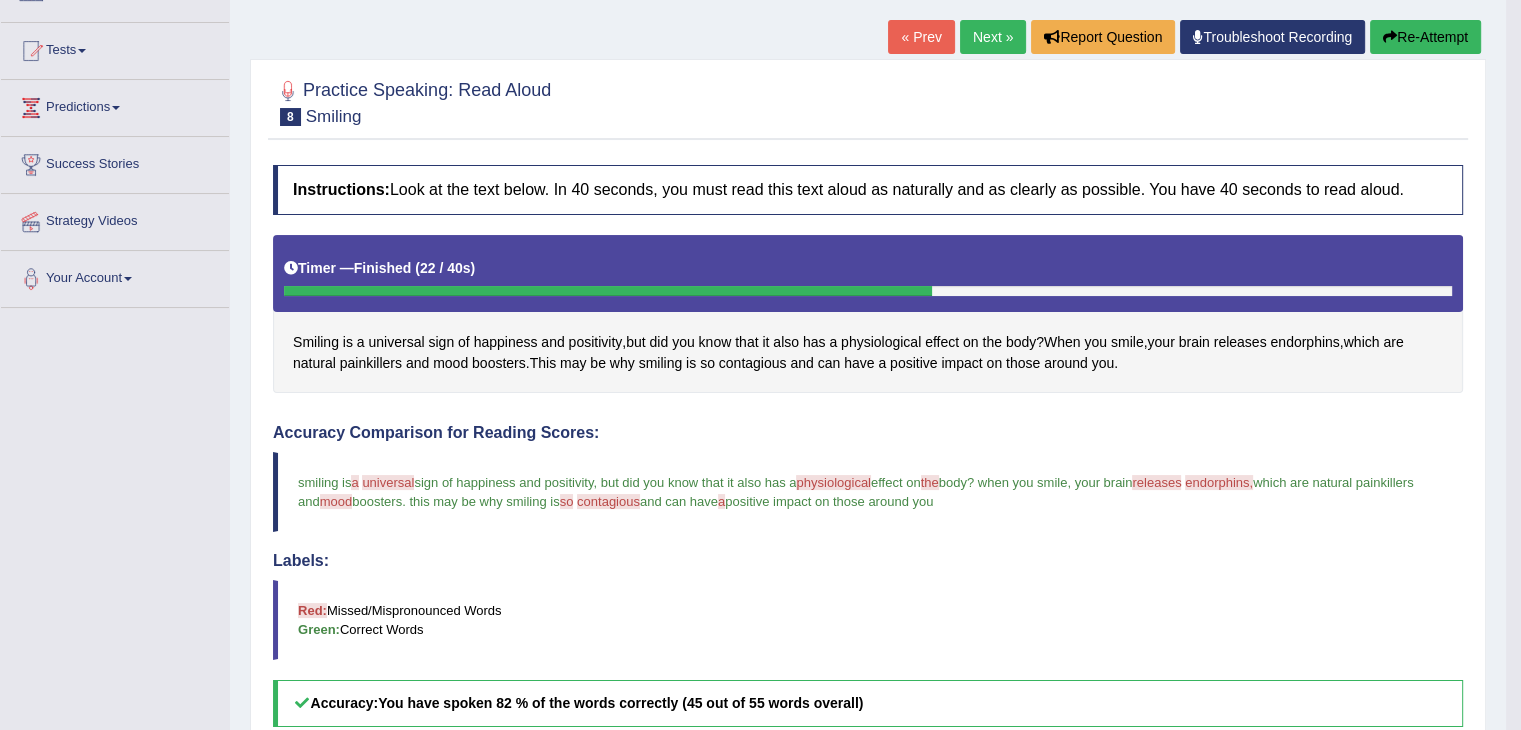 scroll, scrollTop: 133, scrollLeft: 0, axis: vertical 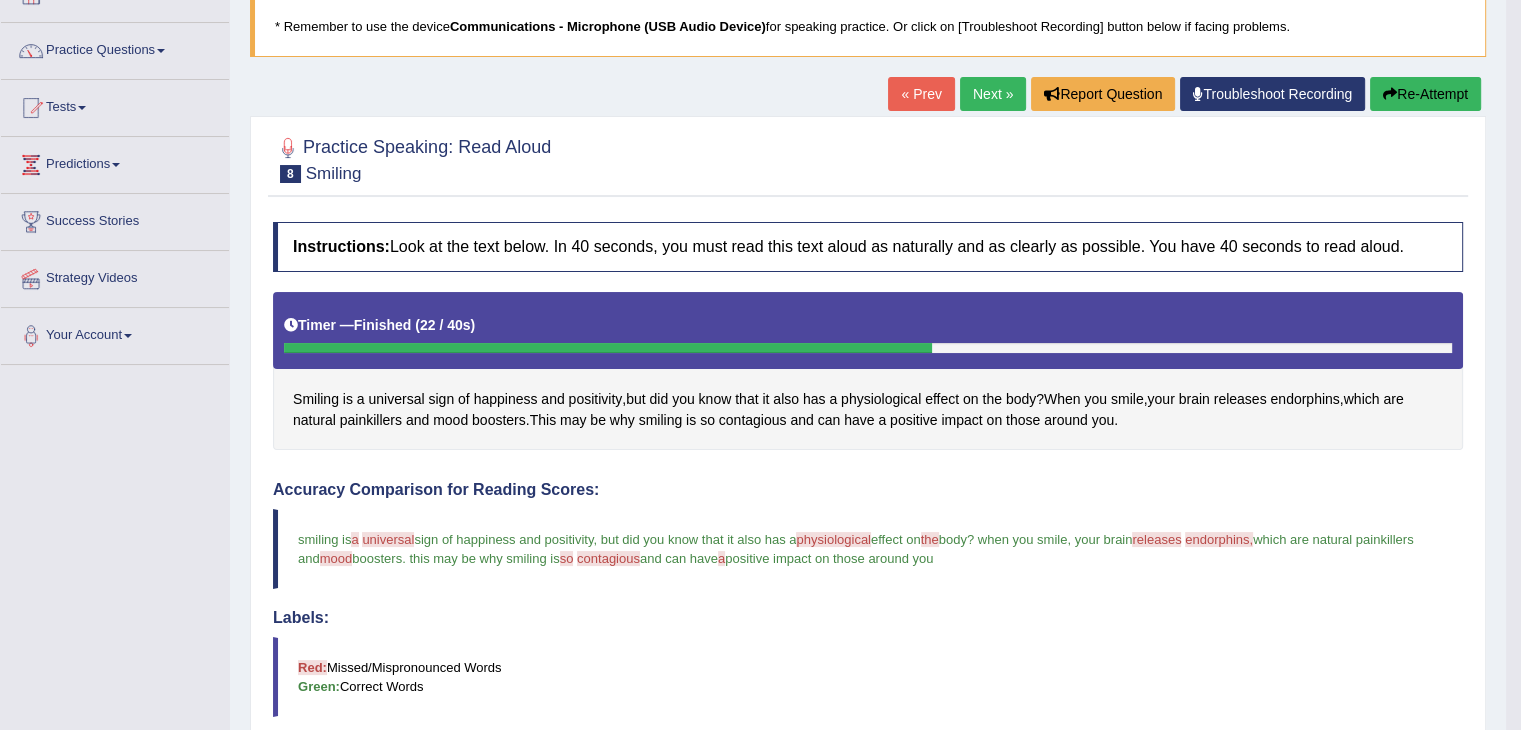 click on "Next »" at bounding box center (993, 94) 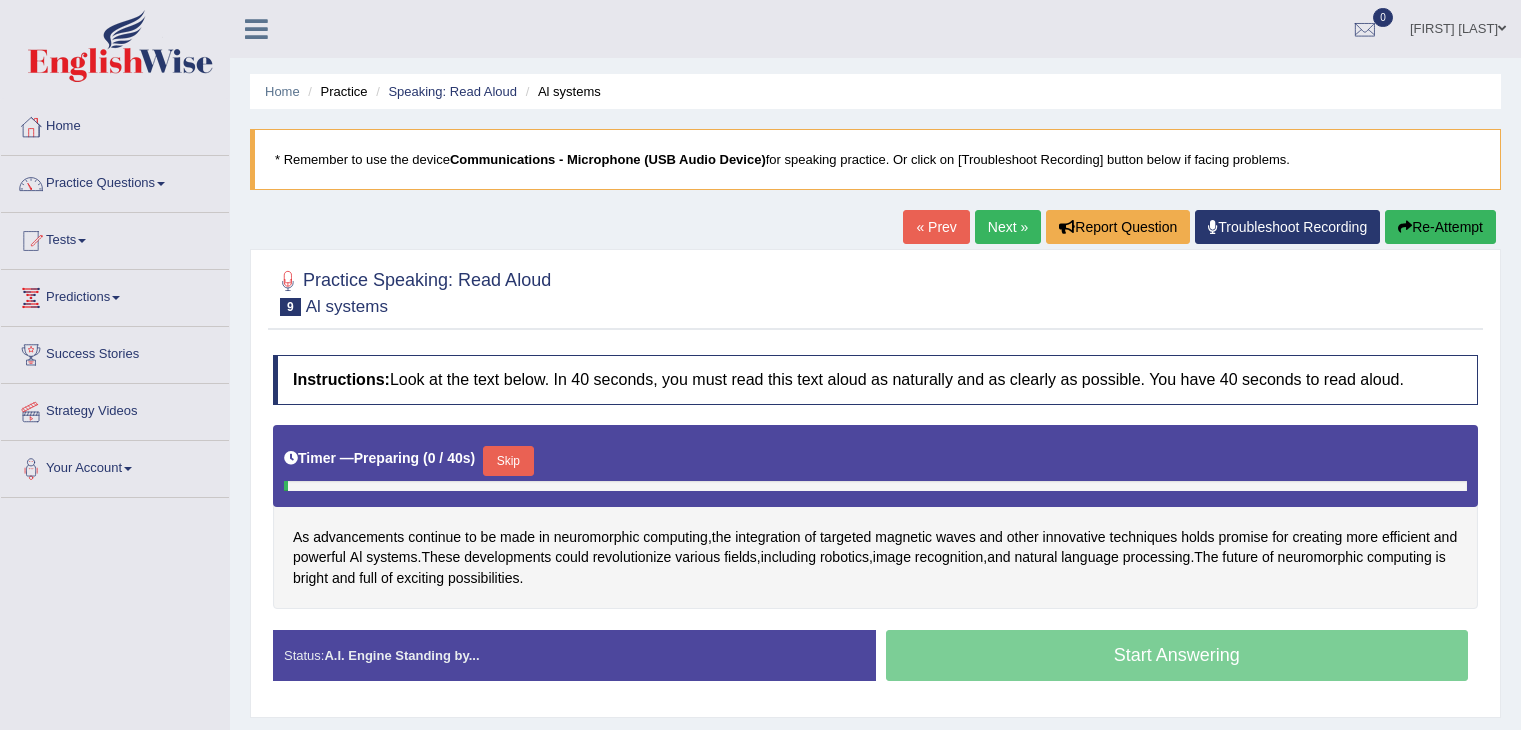 scroll, scrollTop: 0, scrollLeft: 0, axis: both 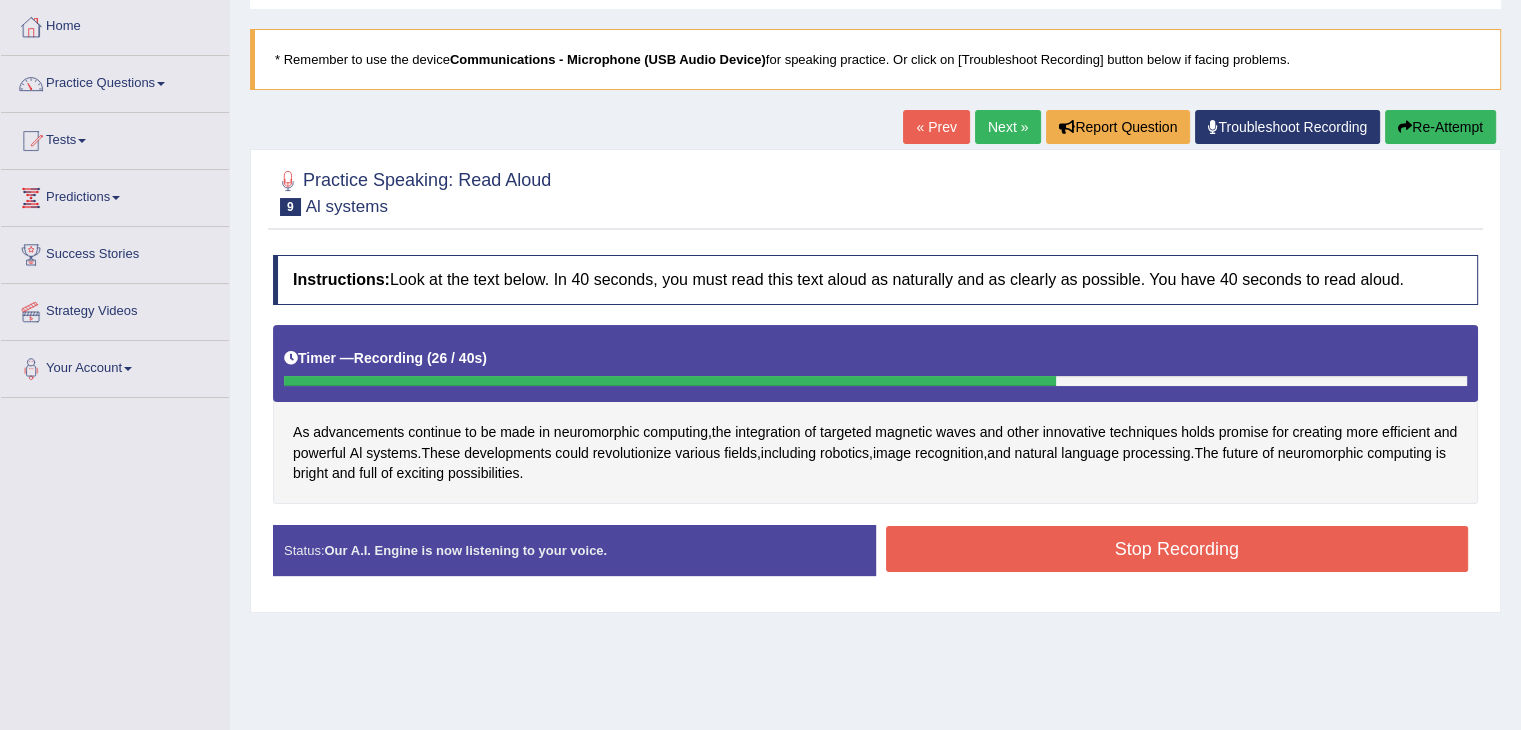 click on "Stop Recording" at bounding box center [1177, 549] 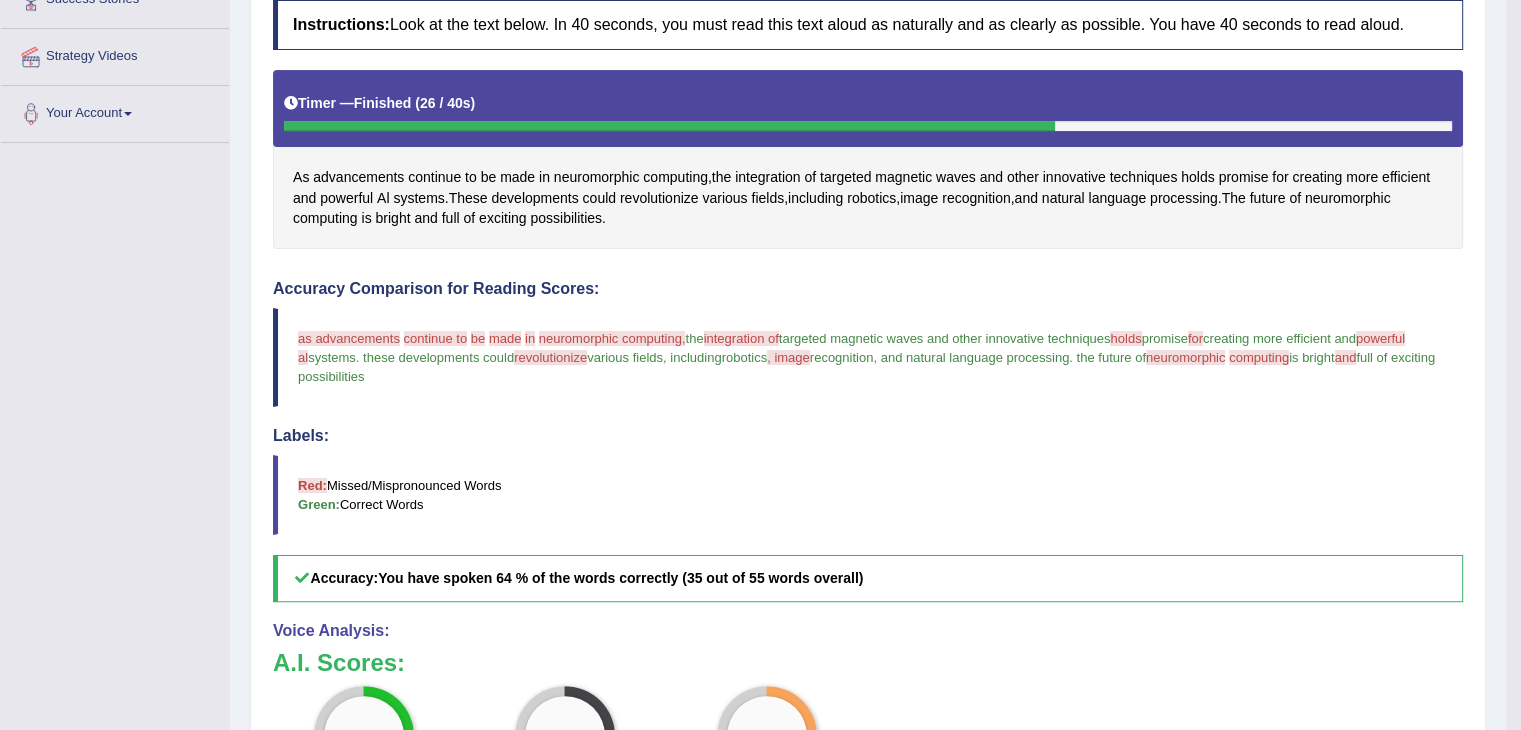 scroll, scrollTop: 0, scrollLeft: 0, axis: both 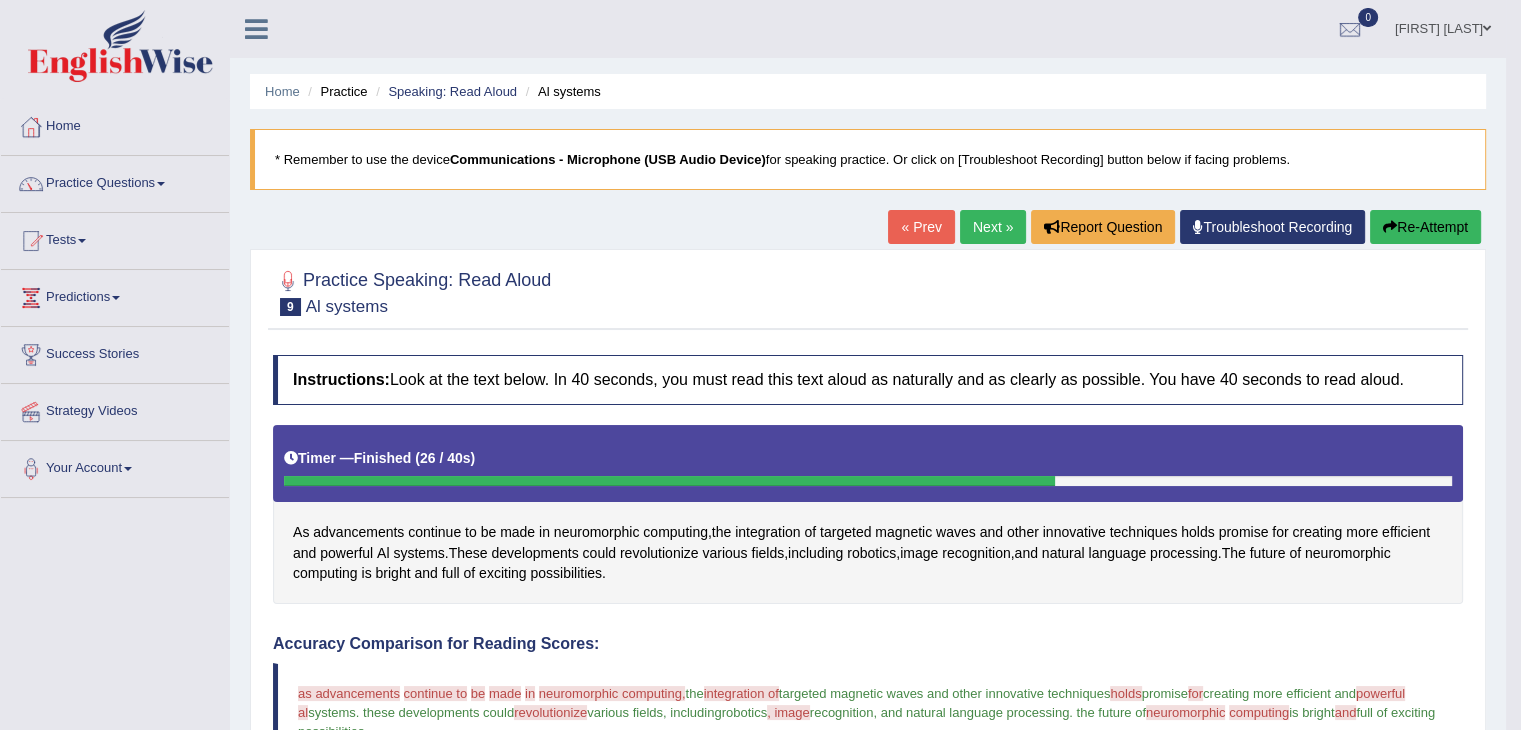click on "Re-Attempt" at bounding box center [1425, 227] 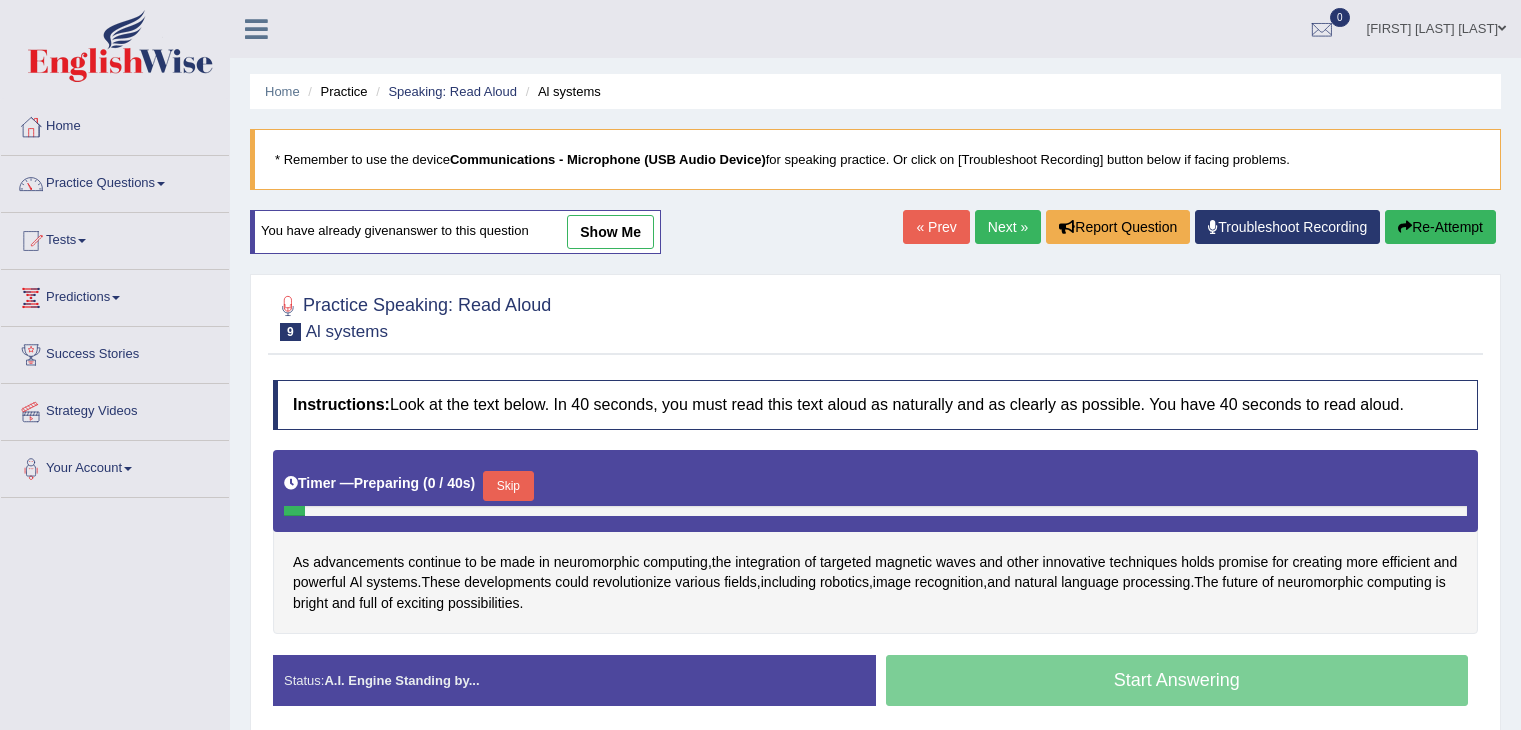 scroll, scrollTop: 0, scrollLeft: 0, axis: both 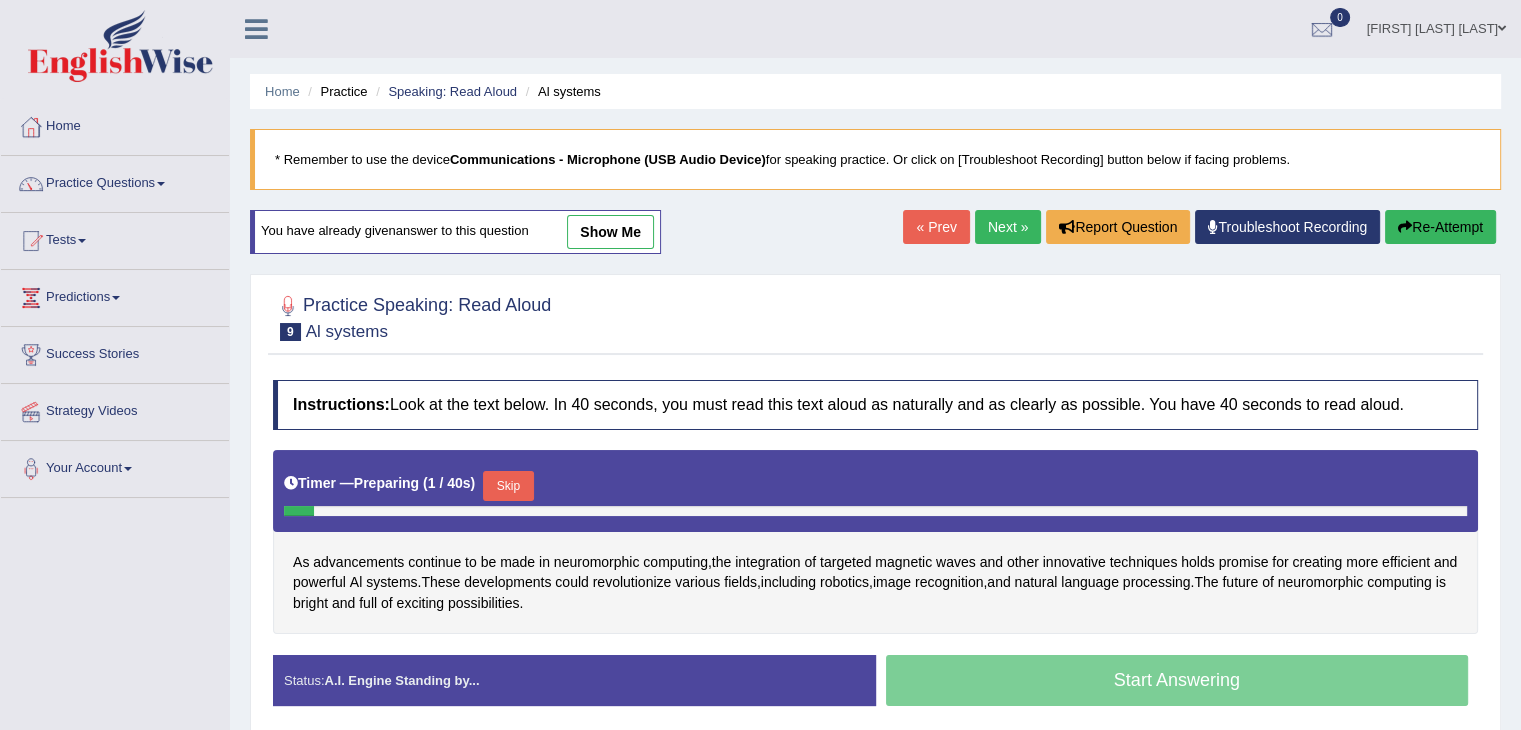 click on "Skip" at bounding box center [508, 486] 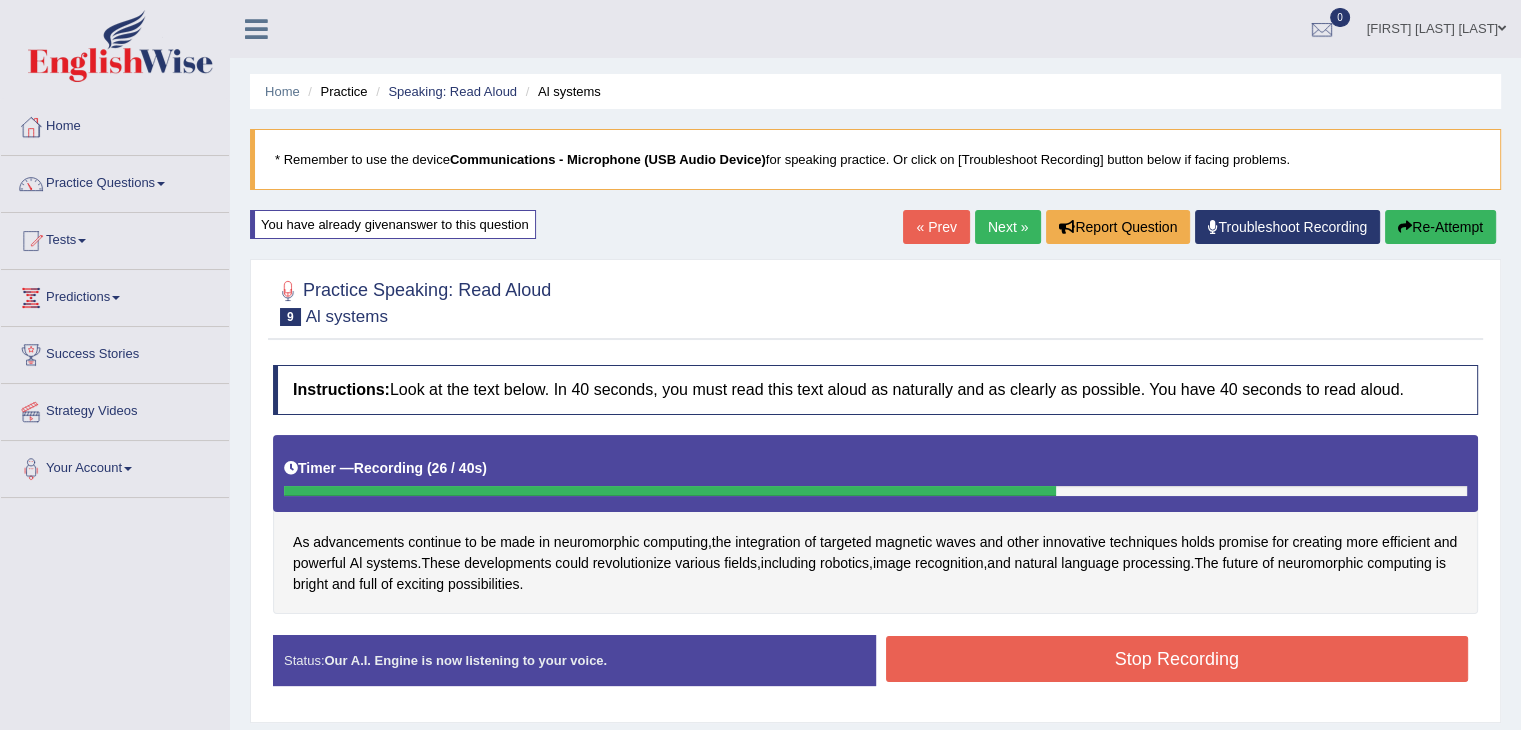 click on "Stop Recording" at bounding box center (1177, 659) 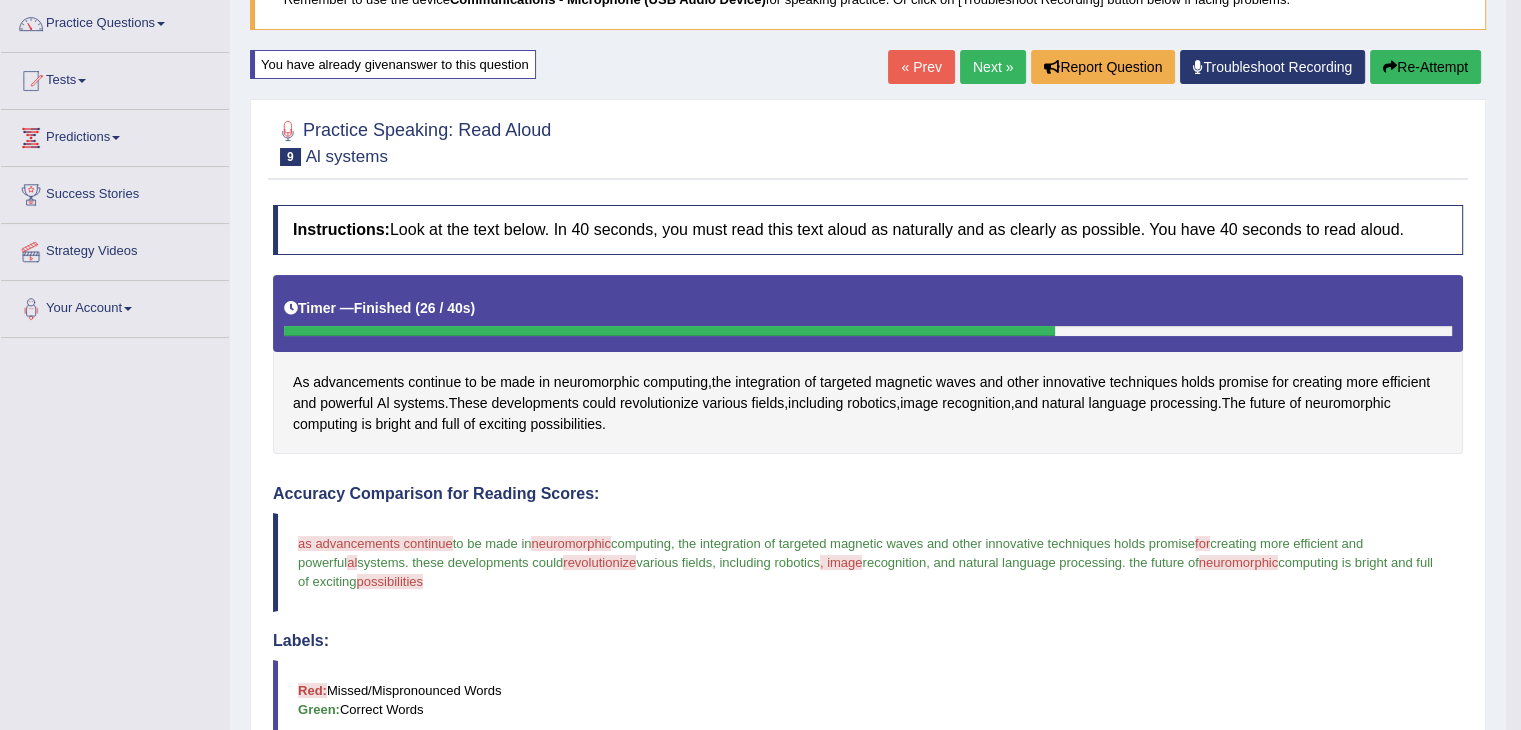 scroll, scrollTop: 0, scrollLeft: 0, axis: both 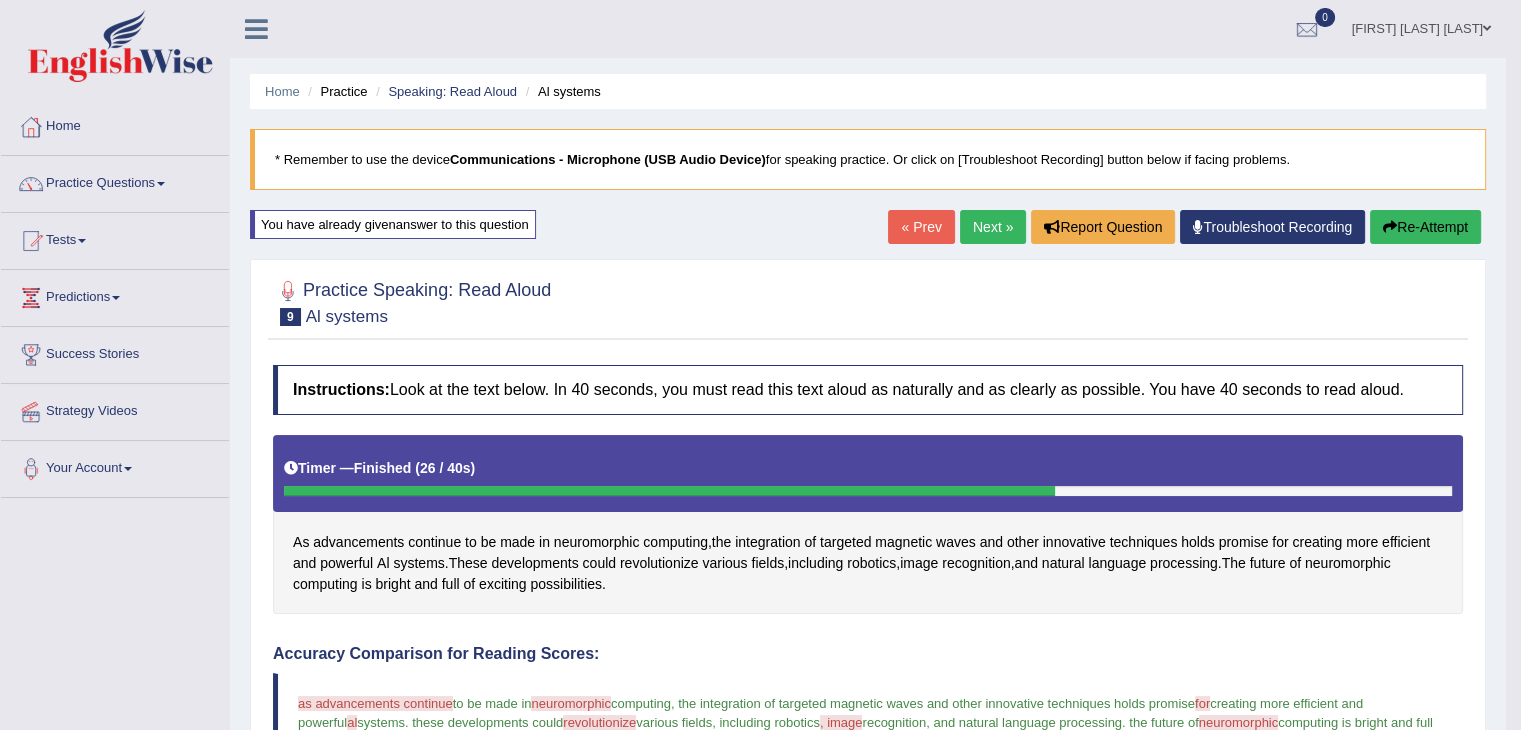 click on "Re-Attempt" at bounding box center [1425, 227] 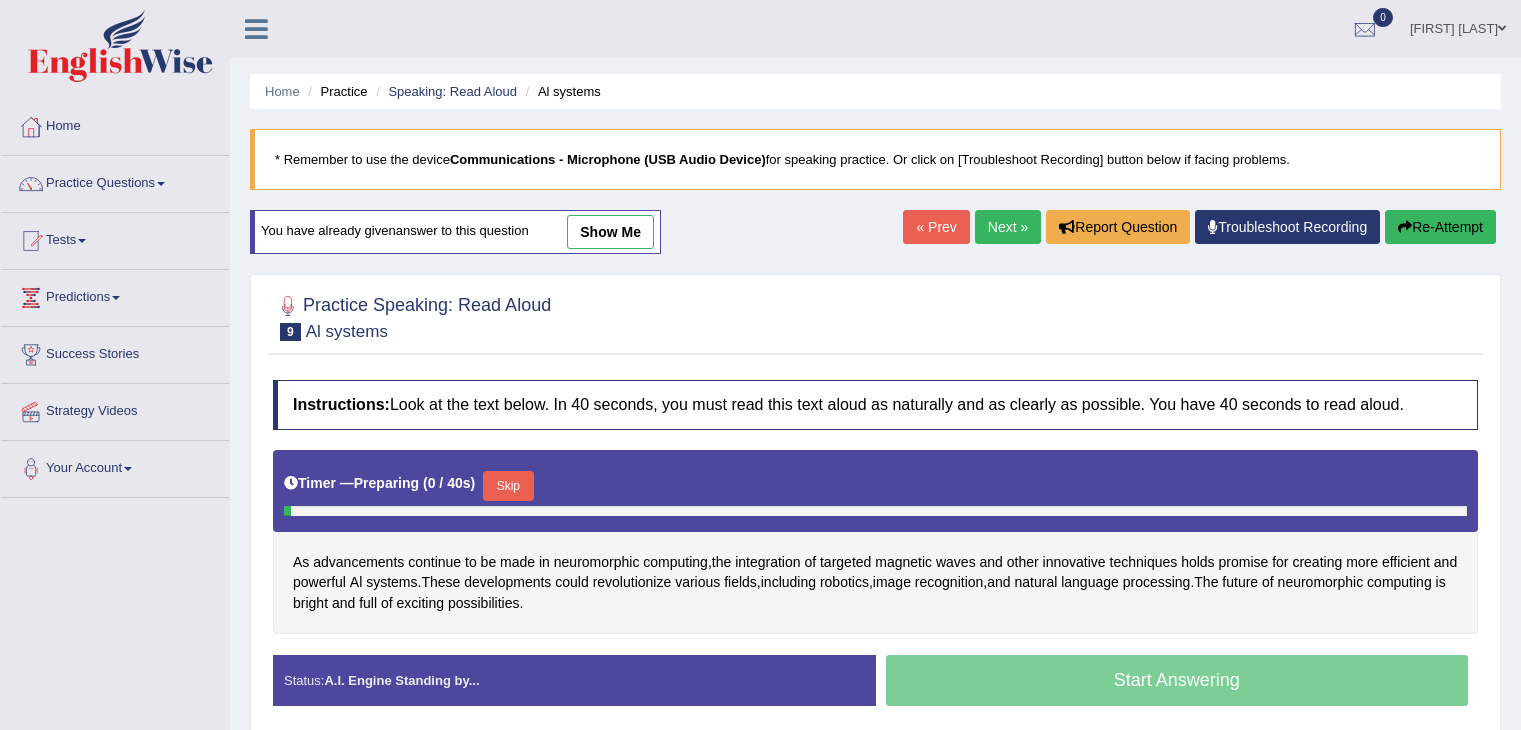 scroll, scrollTop: 100, scrollLeft: 0, axis: vertical 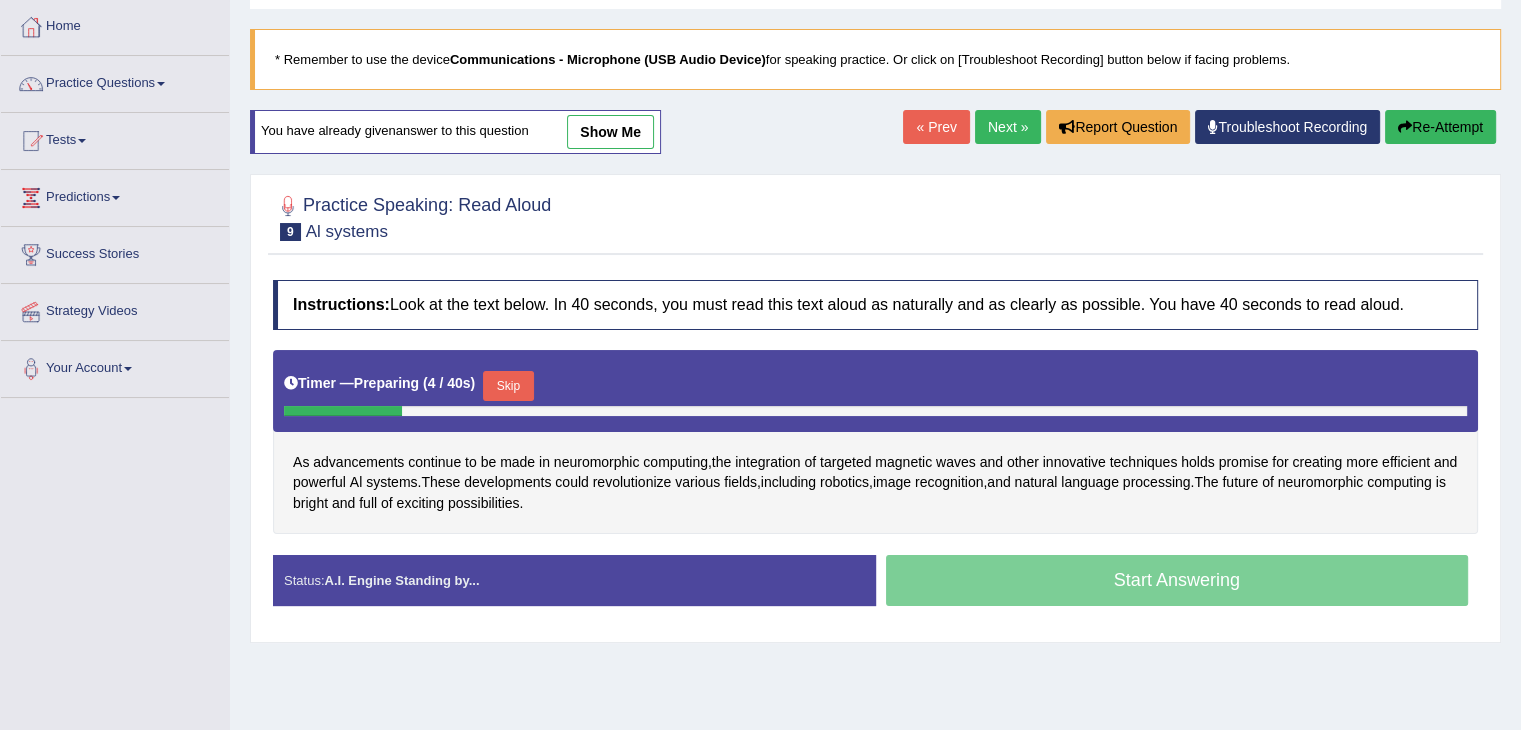 click on "Skip" at bounding box center [508, 386] 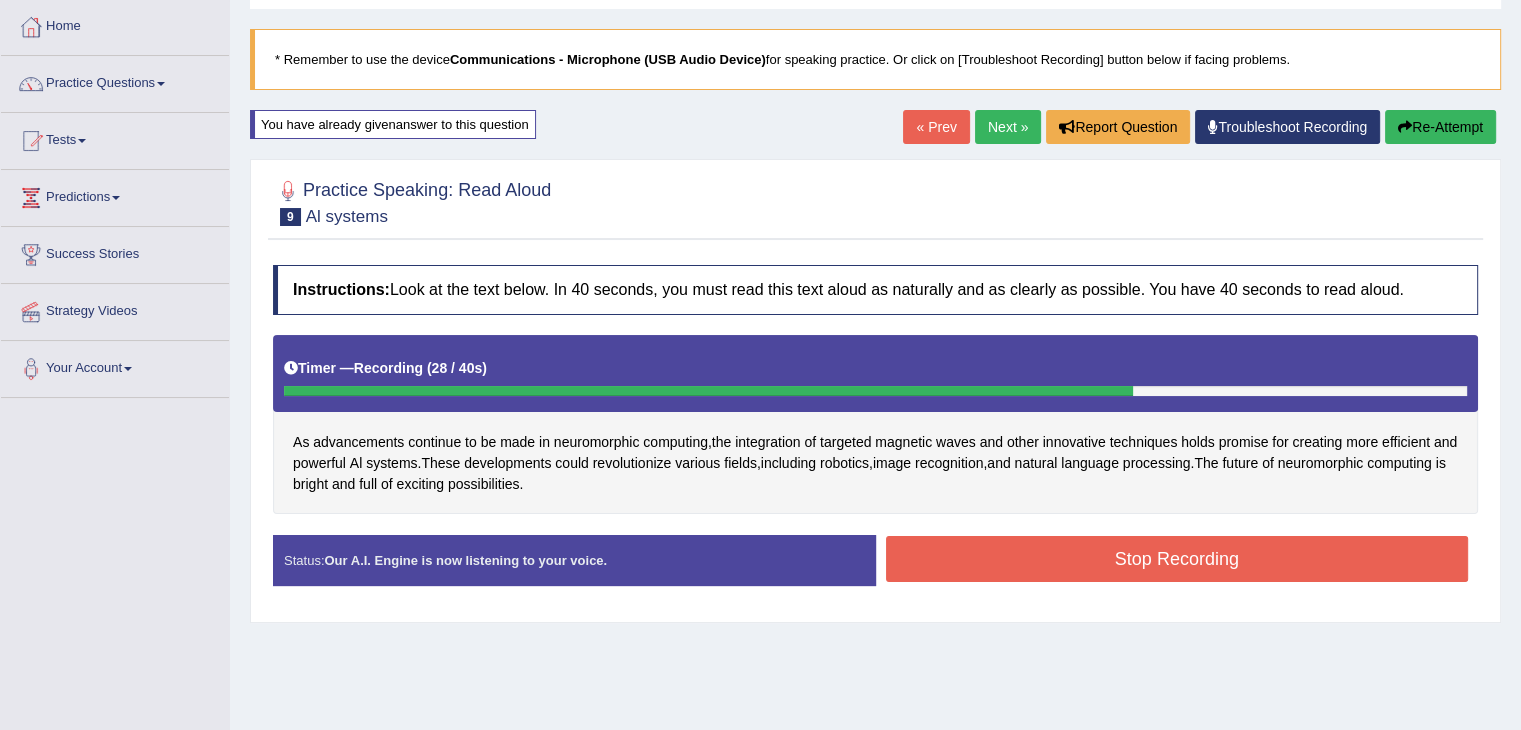 click on "Stop Recording" at bounding box center (1177, 559) 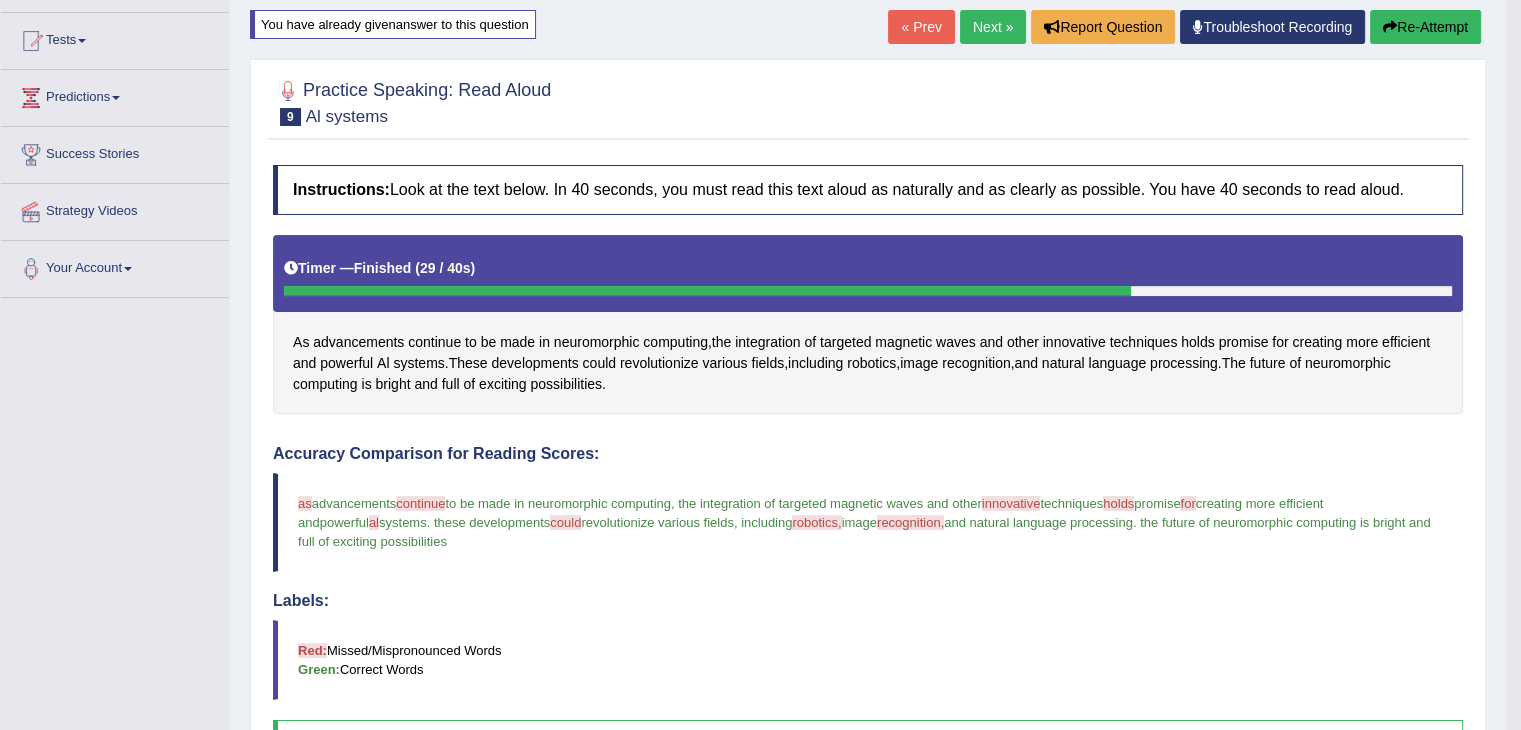 scroll, scrollTop: 200, scrollLeft: 0, axis: vertical 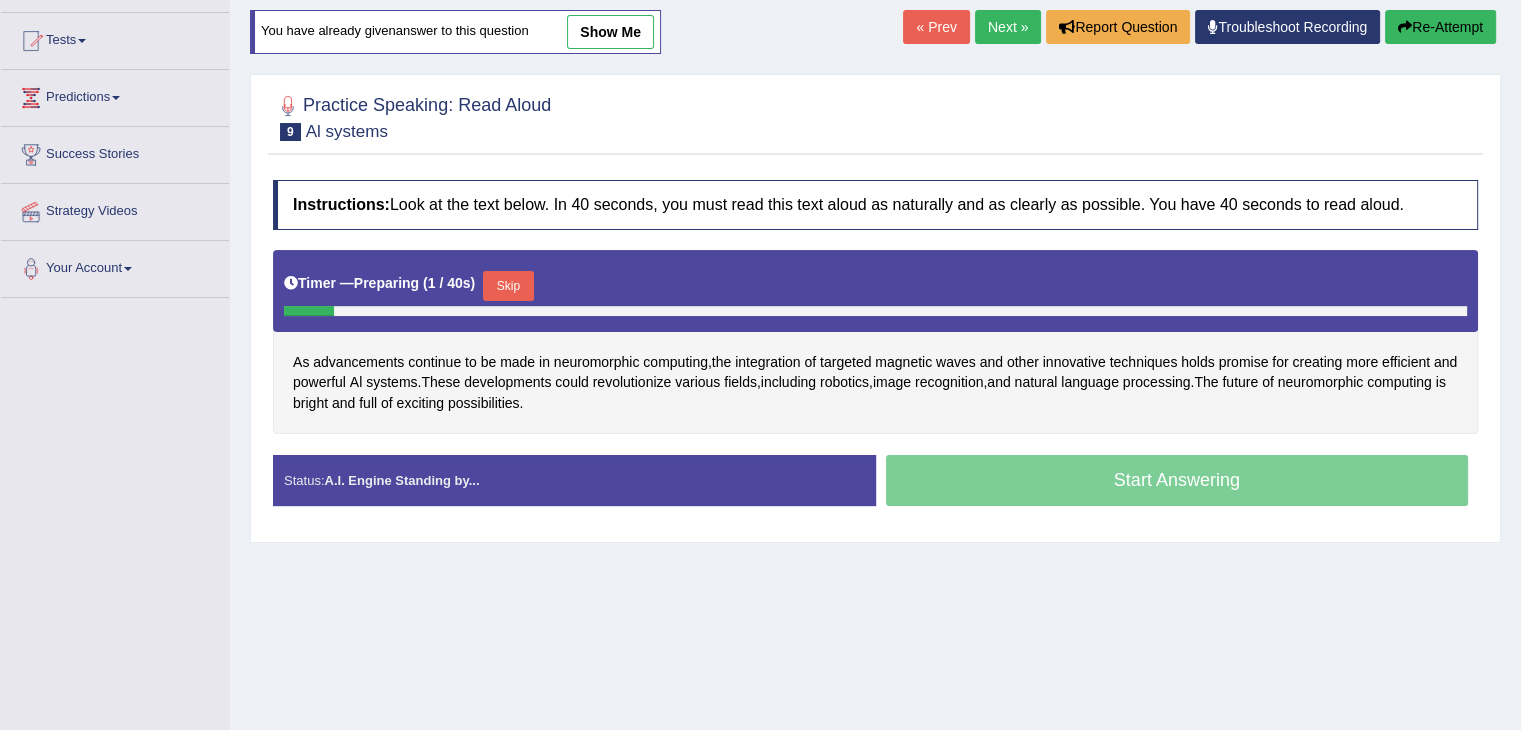 click on "Skip" at bounding box center (508, 286) 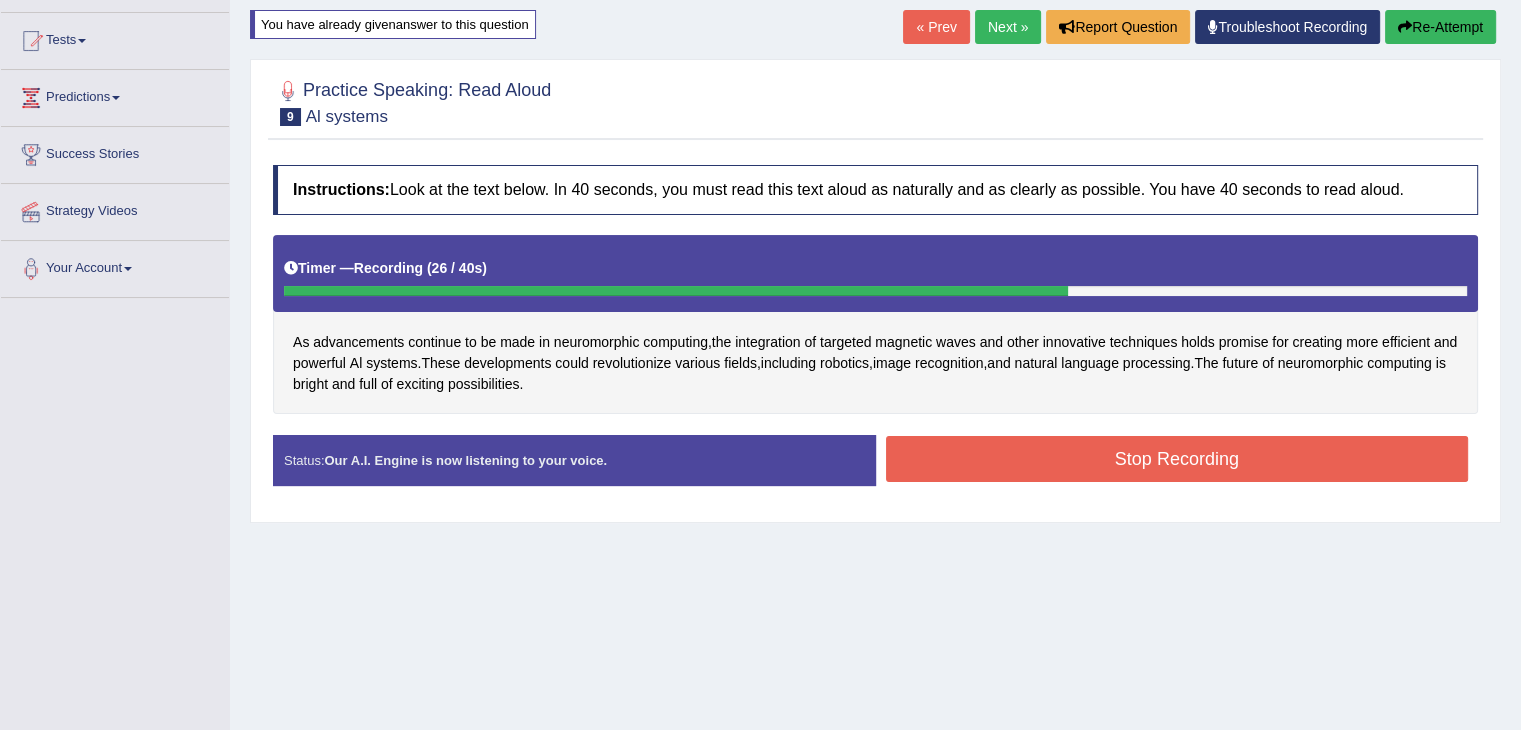 click on "Stop Recording" at bounding box center (1177, 459) 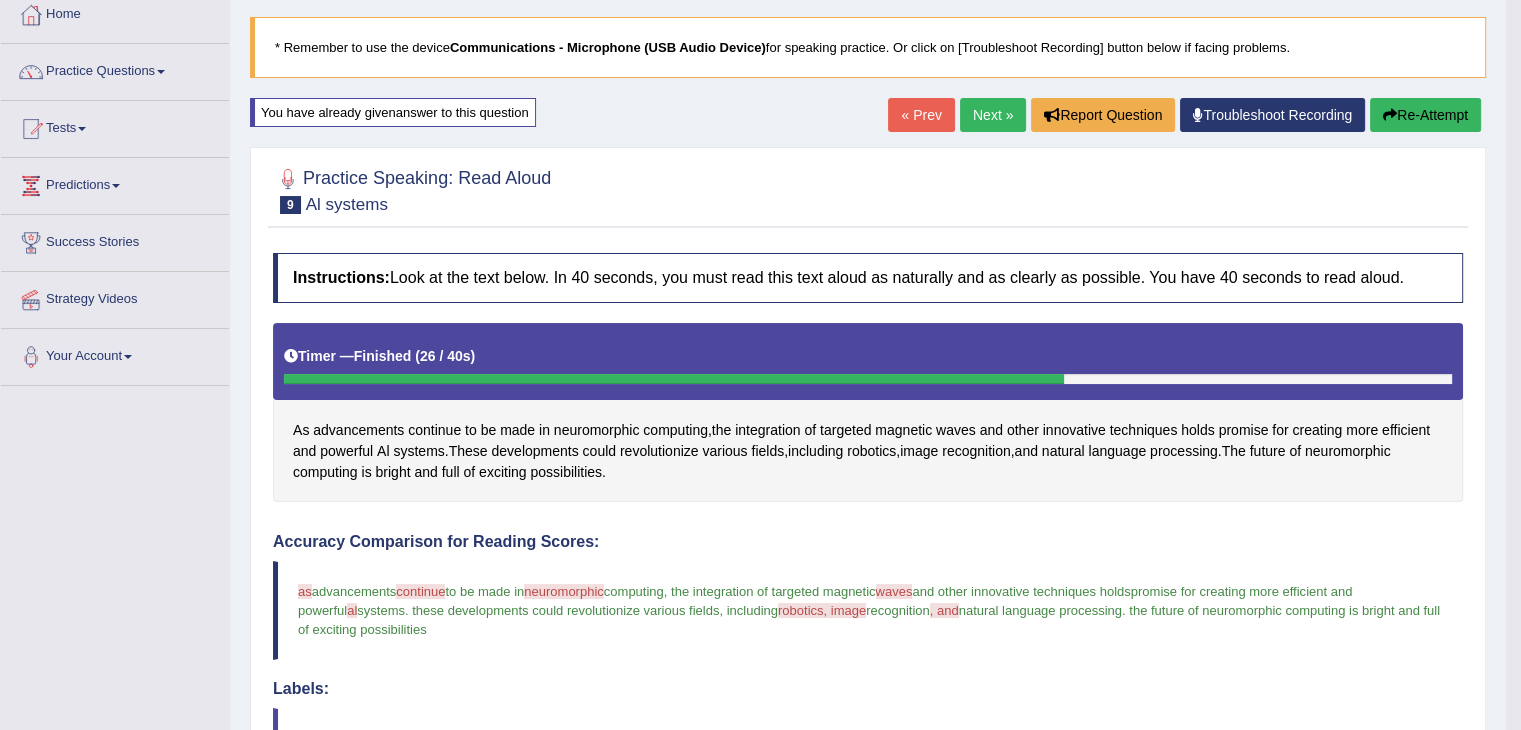 scroll, scrollTop: 100, scrollLeft: 0, axis: vertical 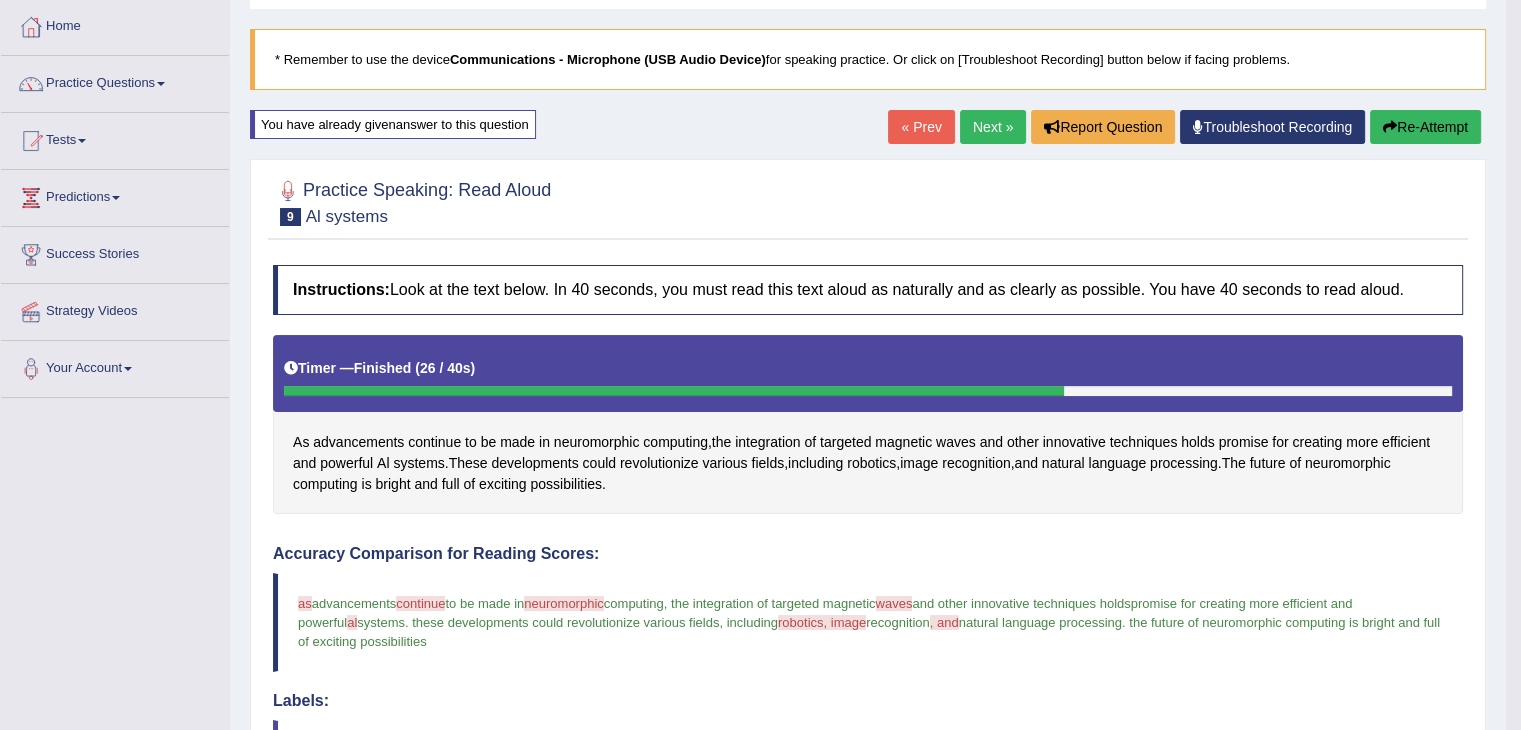 click on "Re-Attempt" at bounding box center (1425, 127) 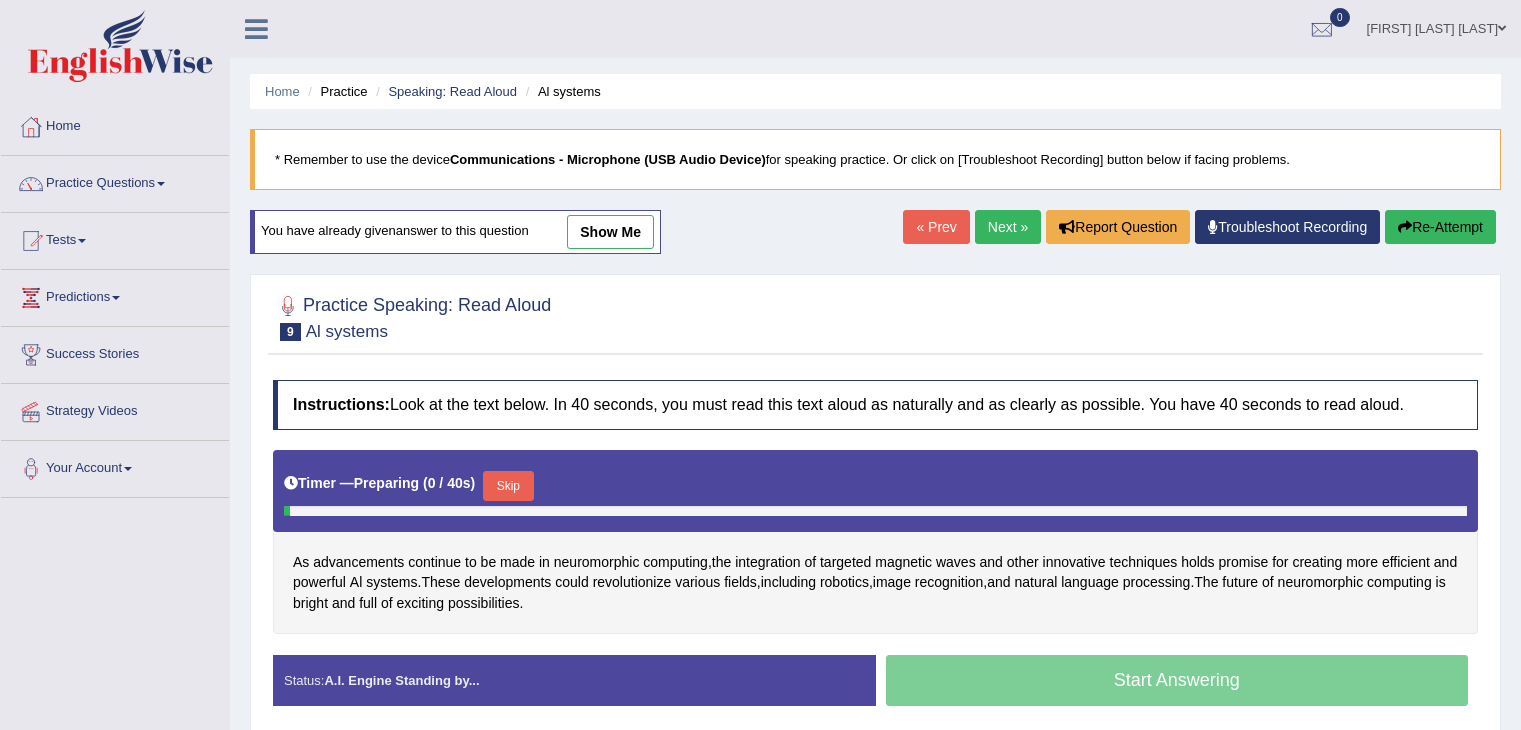 scroll, scrollTop: 100, scrollLeft: 0, axis: vertical 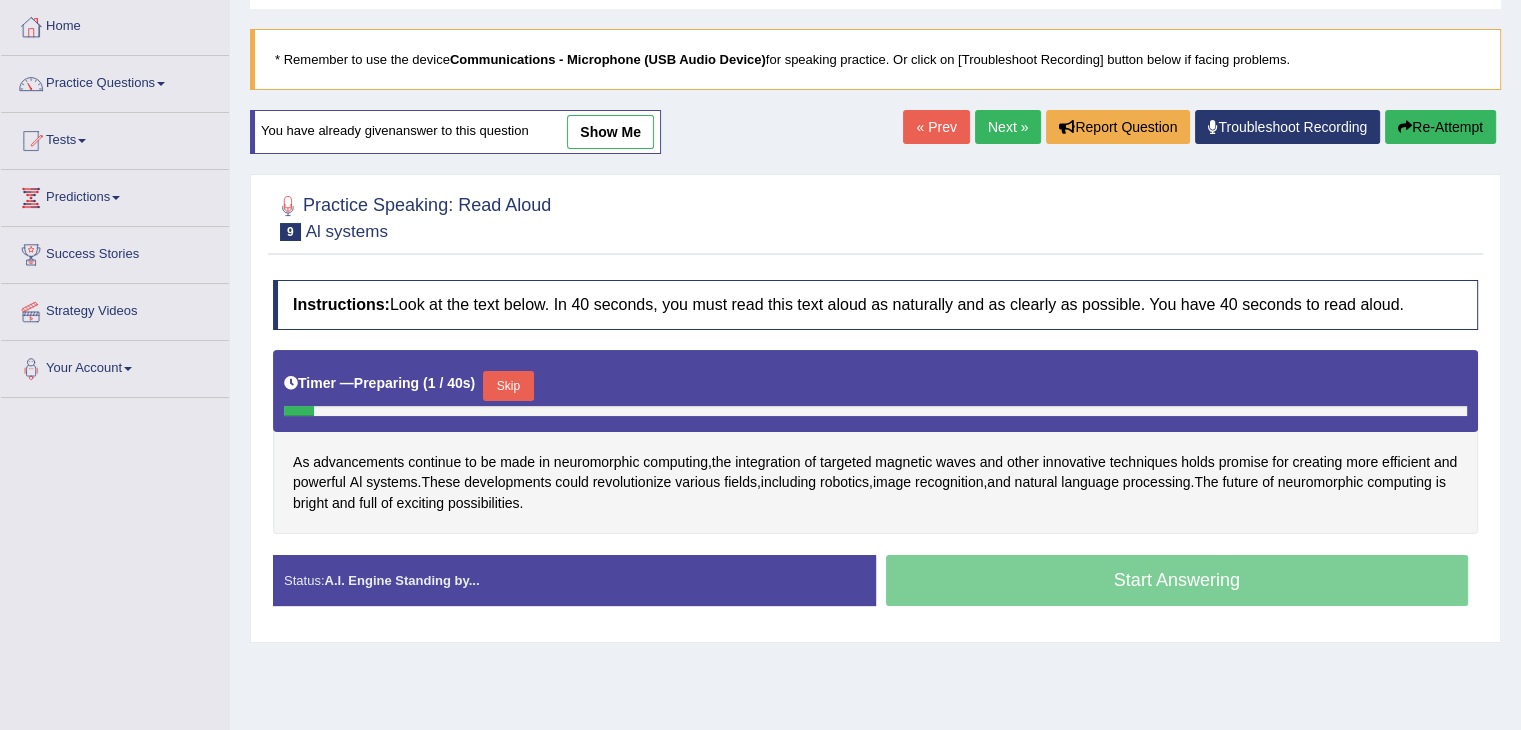 click on "Skip" at bounding box center [508, 386] 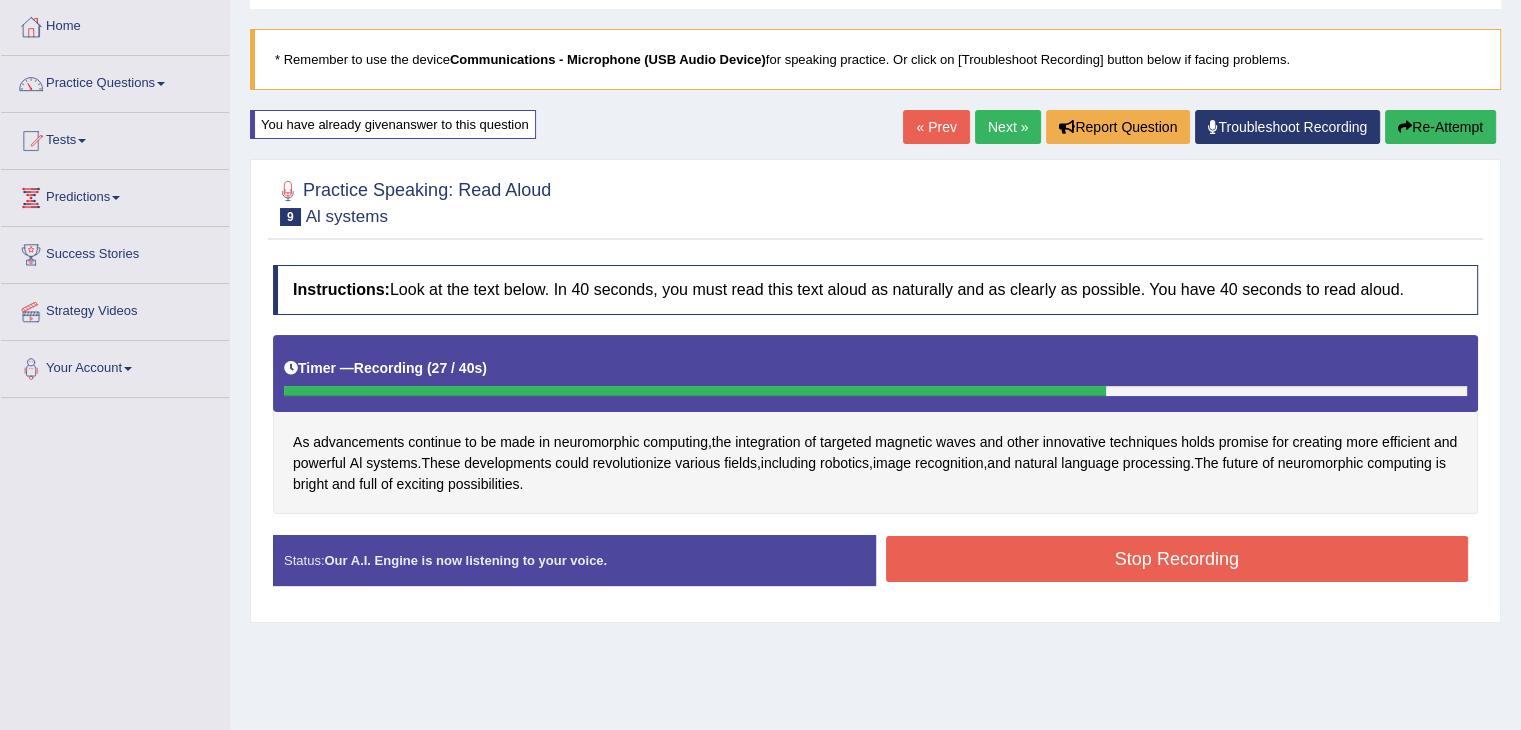 click on "Stop Recording" at bounding box center [1177, 559] 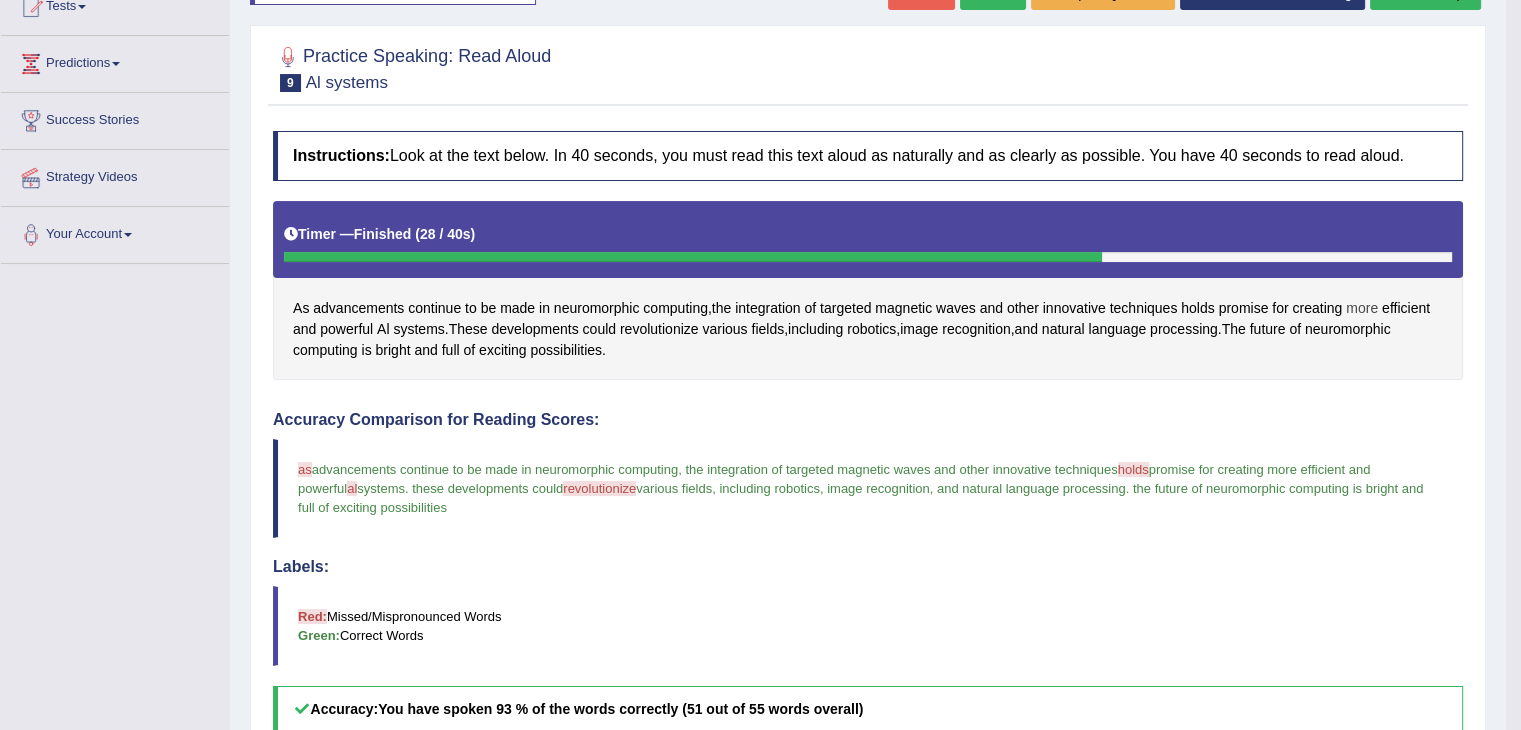 scroll, scrollTop: 200, scrollLeft: 0, axis: vertical 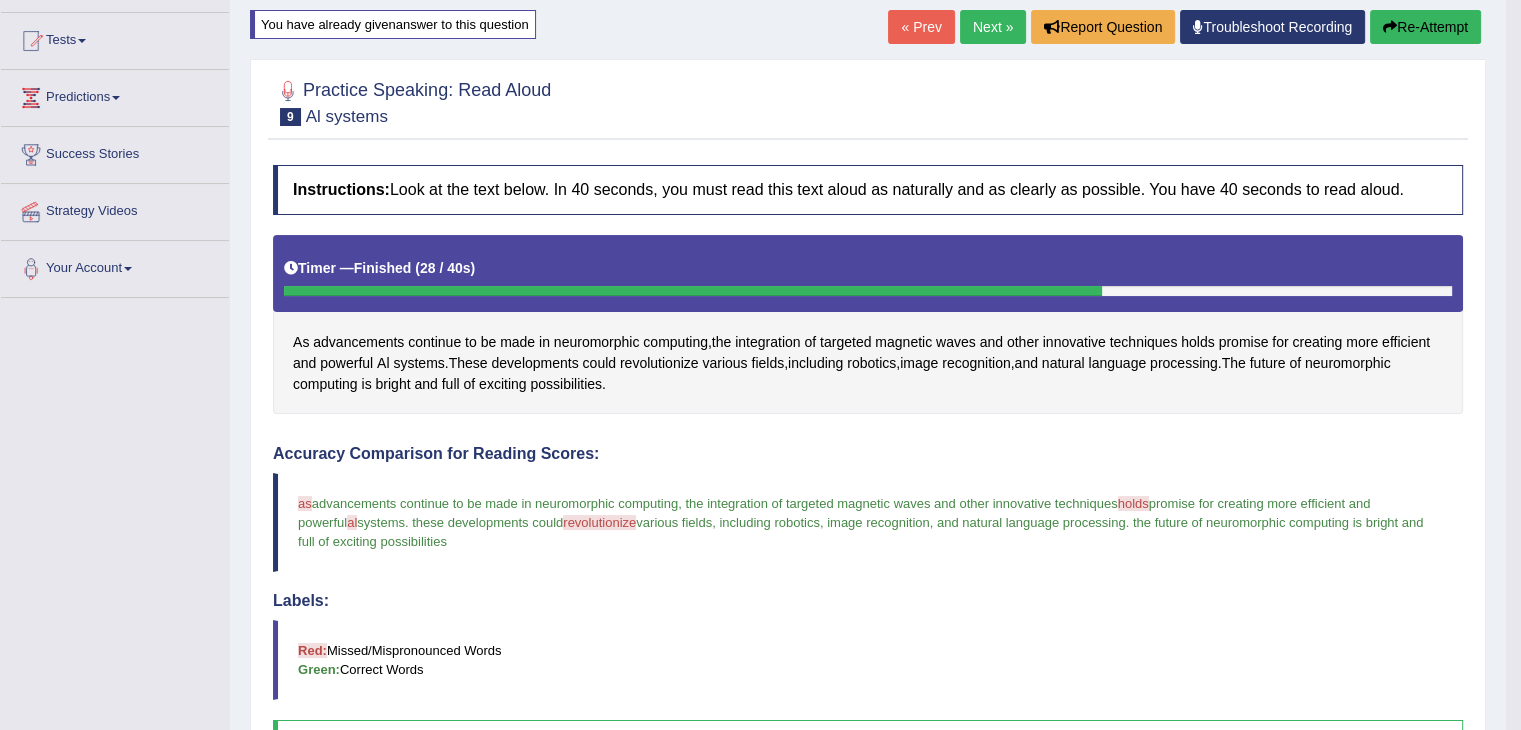 click on "Re-Attempt" at bounding box center (1425, 27) 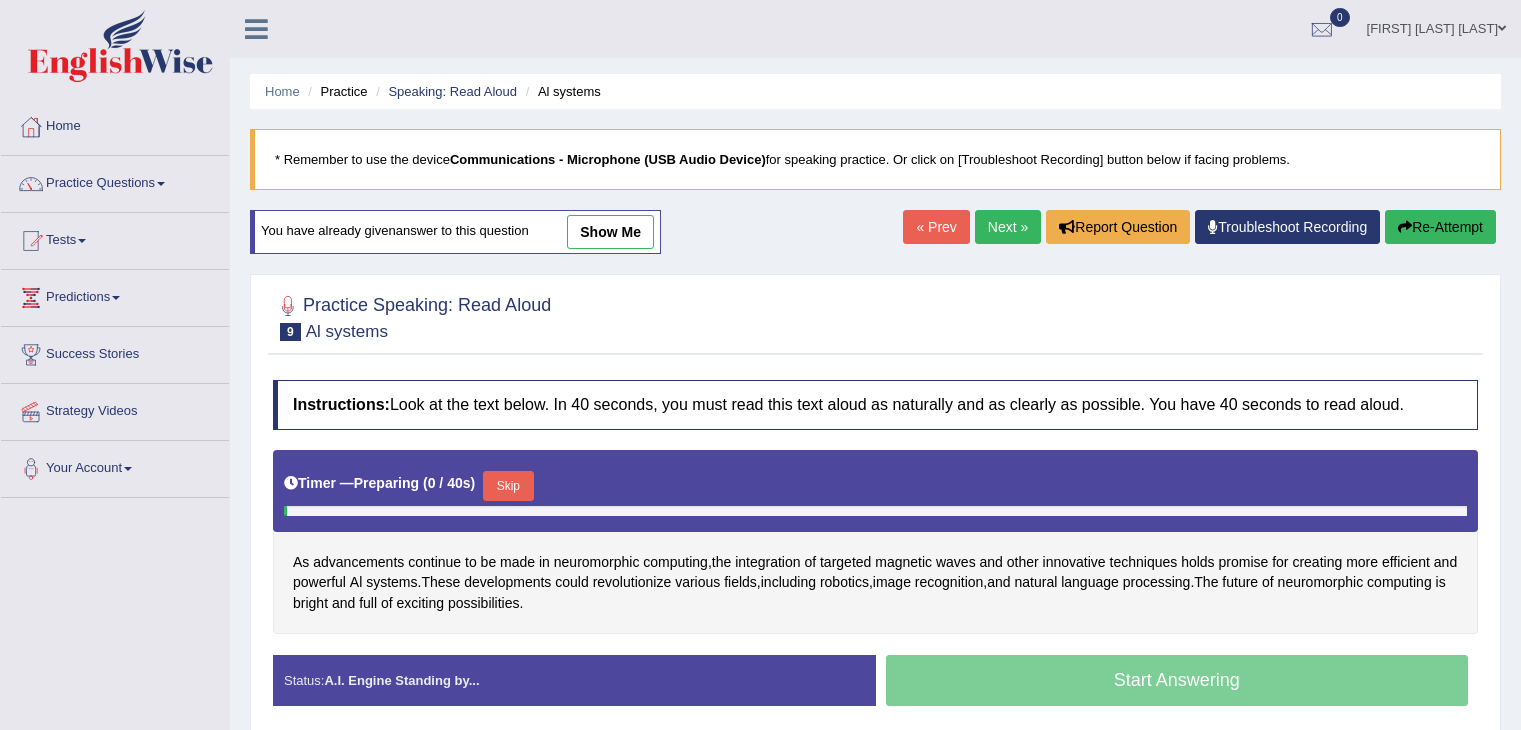 scroll, scrollTop: 200, scrollLeft: 0, axis: vertical 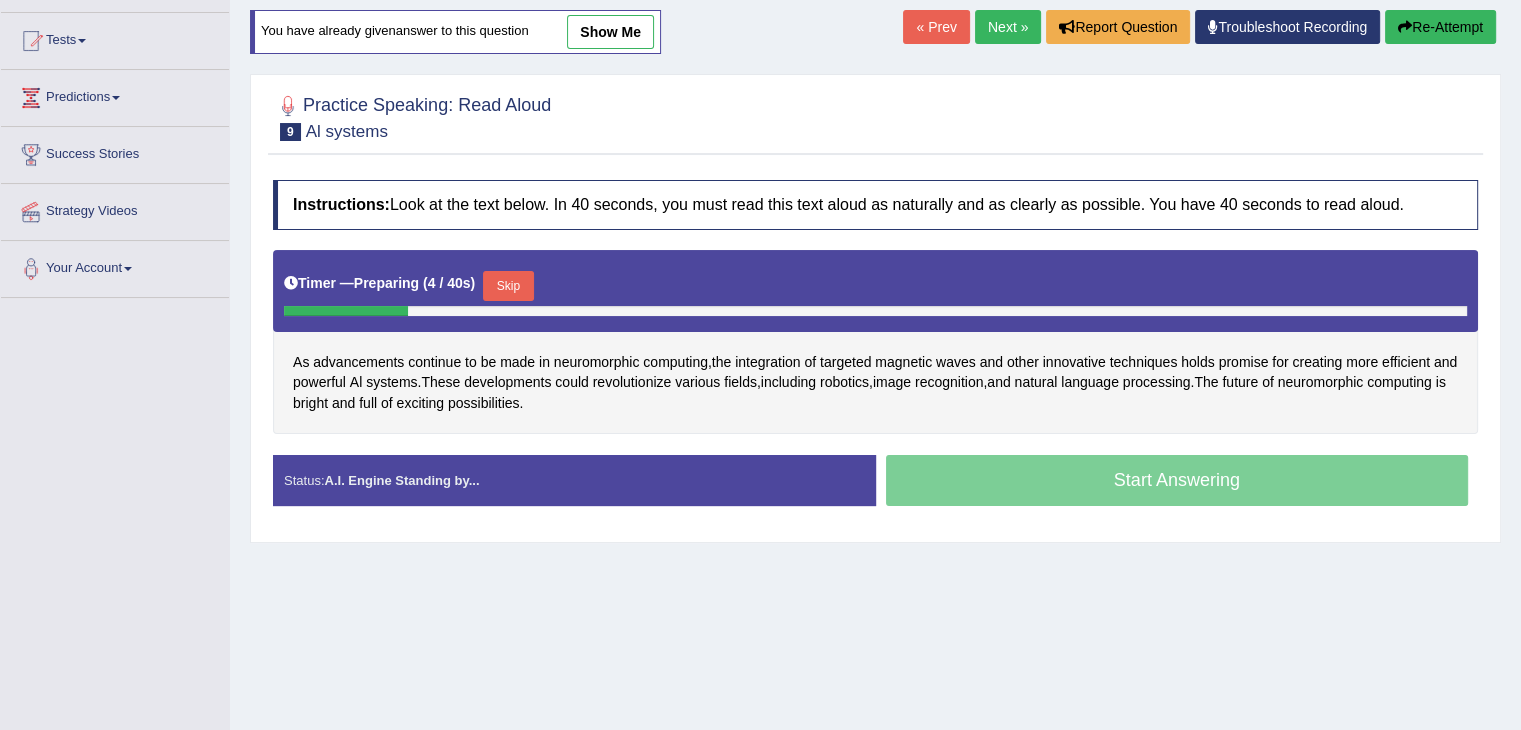 click on "Skip" at bounding box center [508, 286] 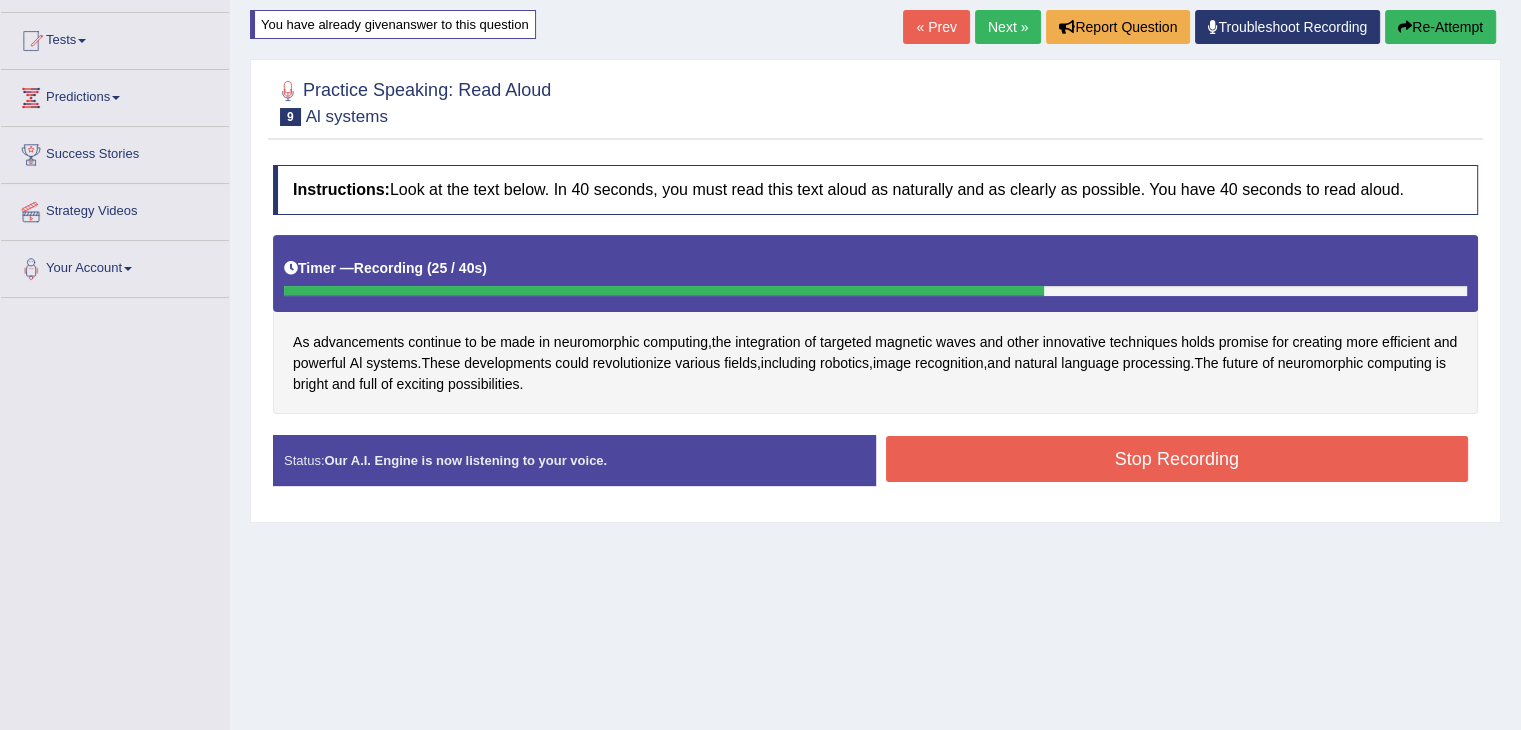click on "Stop Recording" at bounding box center (1177, 459) 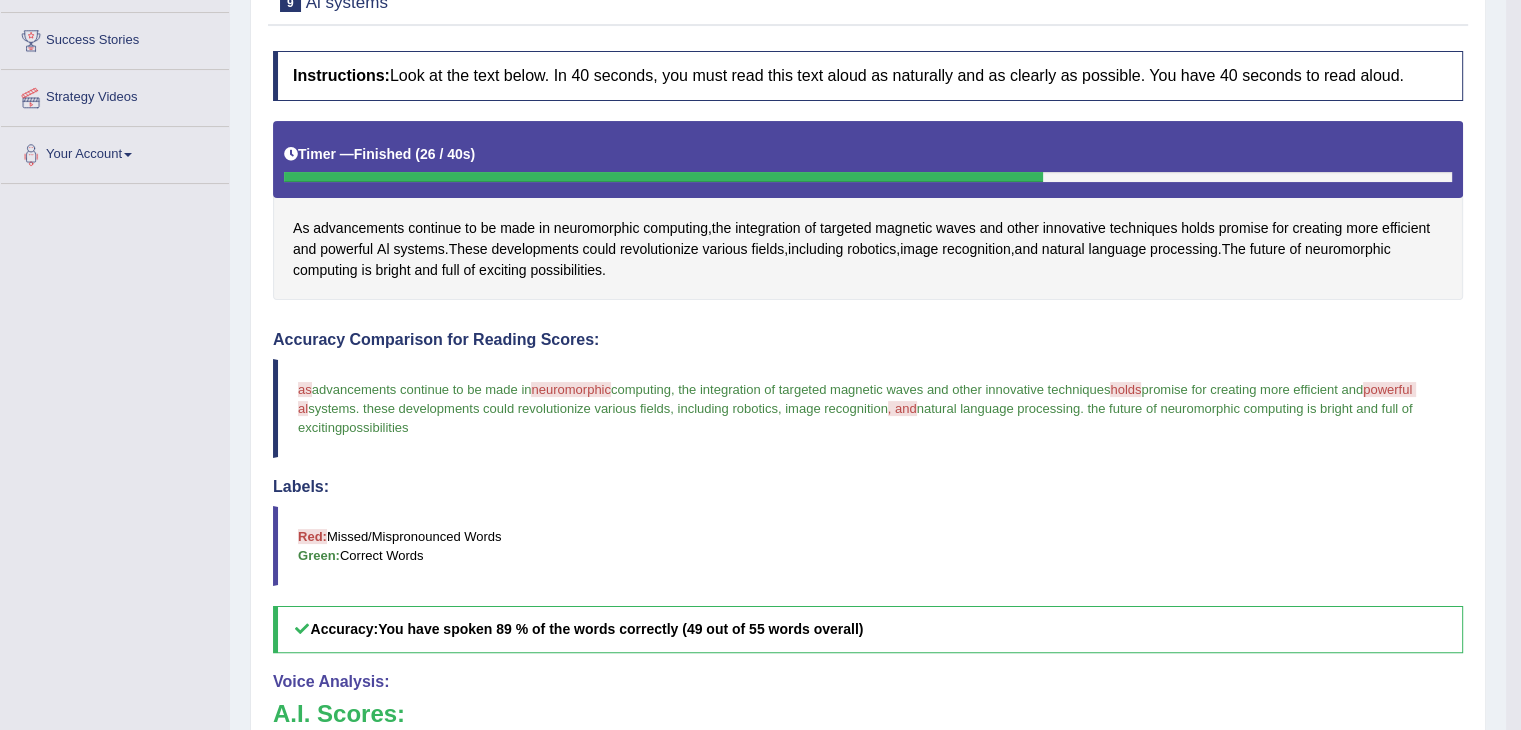 scroll, scrollTop: 100, scrollLeft: 0, axis: vertical 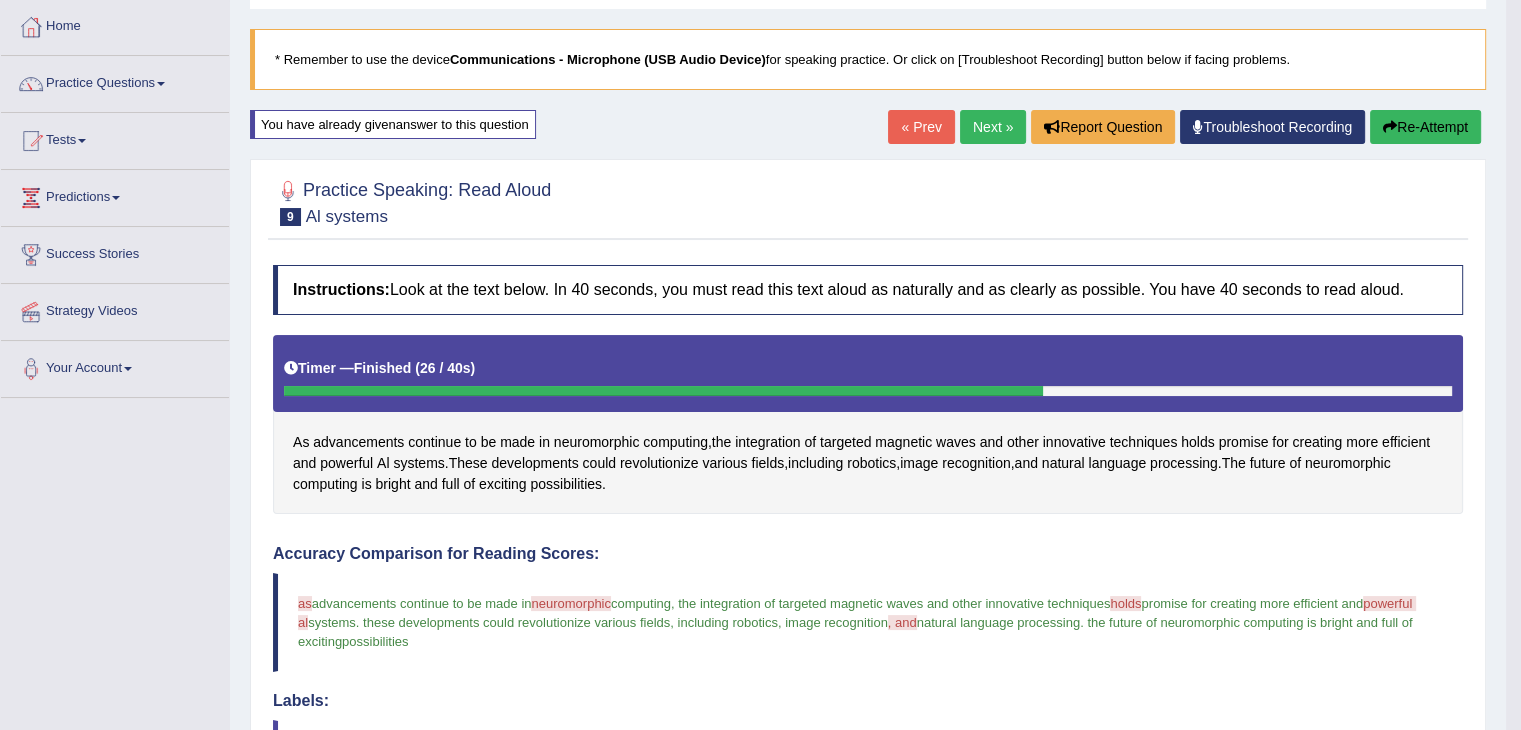 click on "Next »" at bounding box center [993, 127] 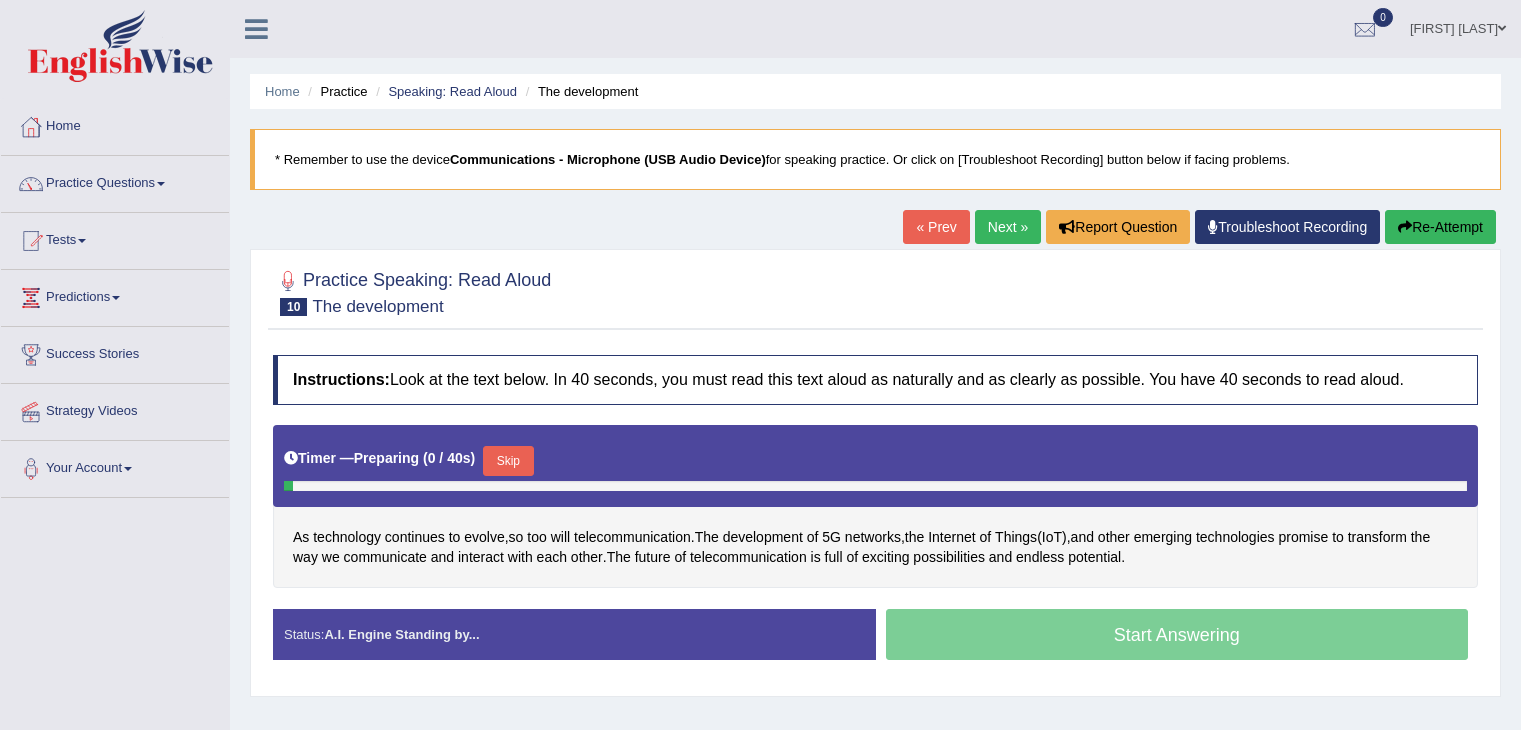 scroll, scrollTop: 0, scrollLeft: 0, axis: both 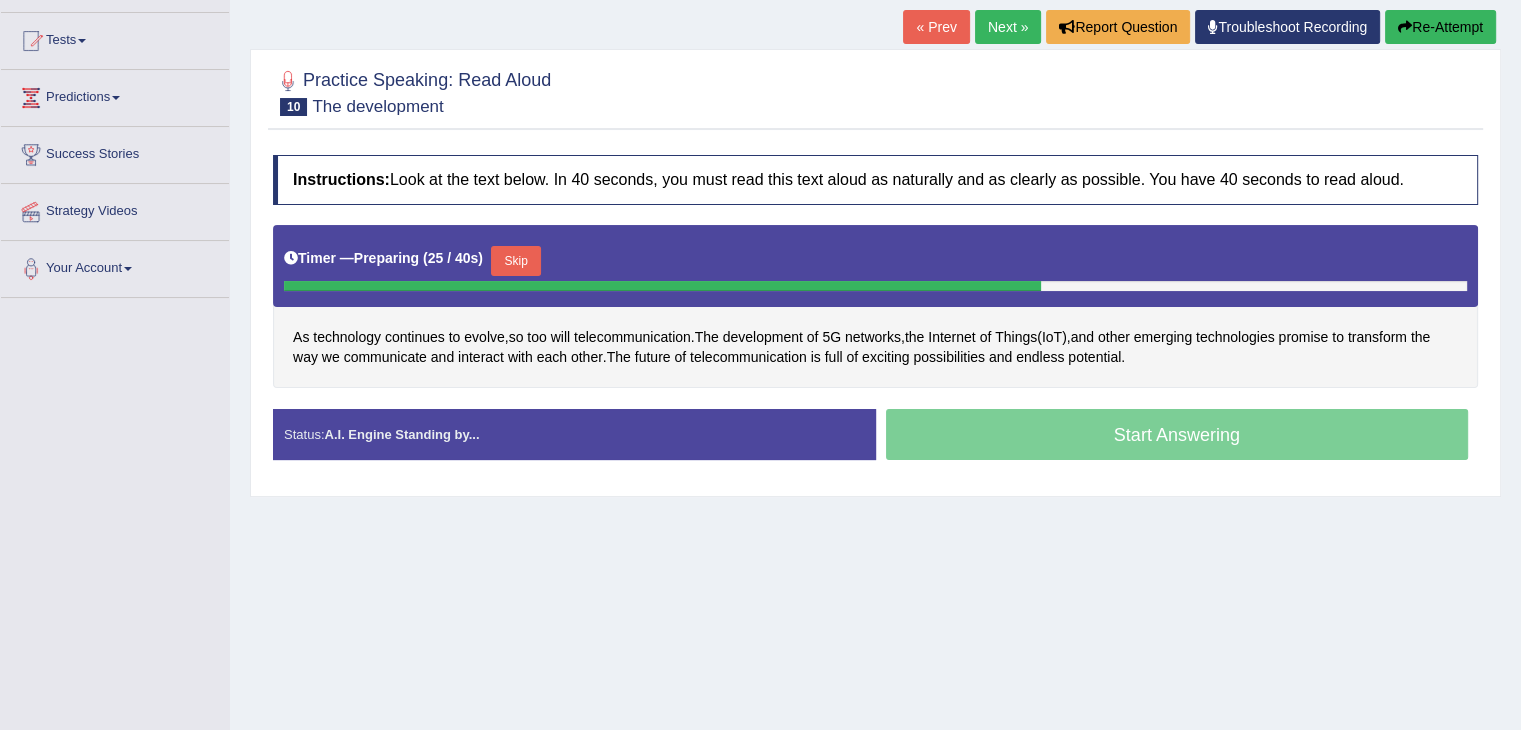 click on "Skip" at bounding box center (516, 261) 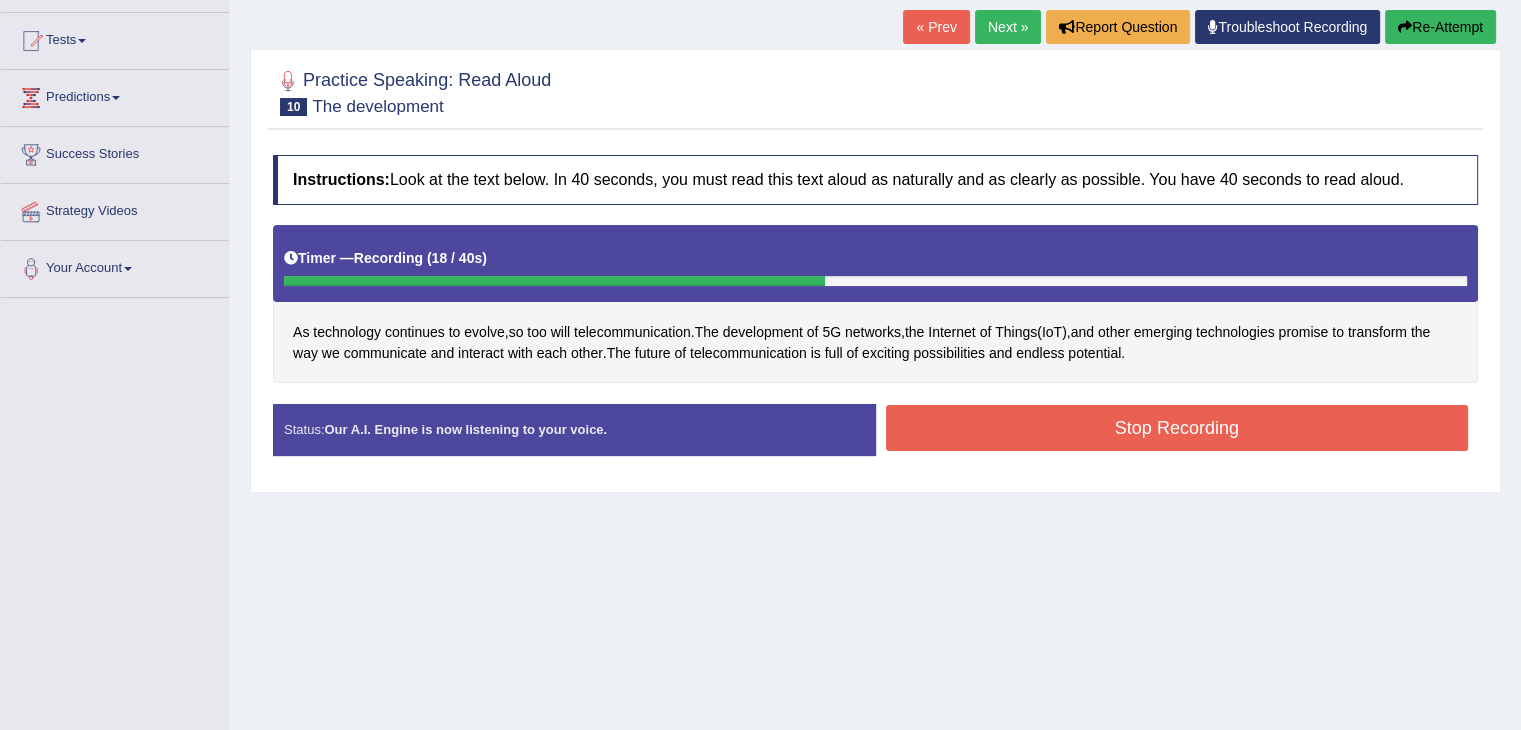click on "Stop Recording" at bounding box center (1177, 428) 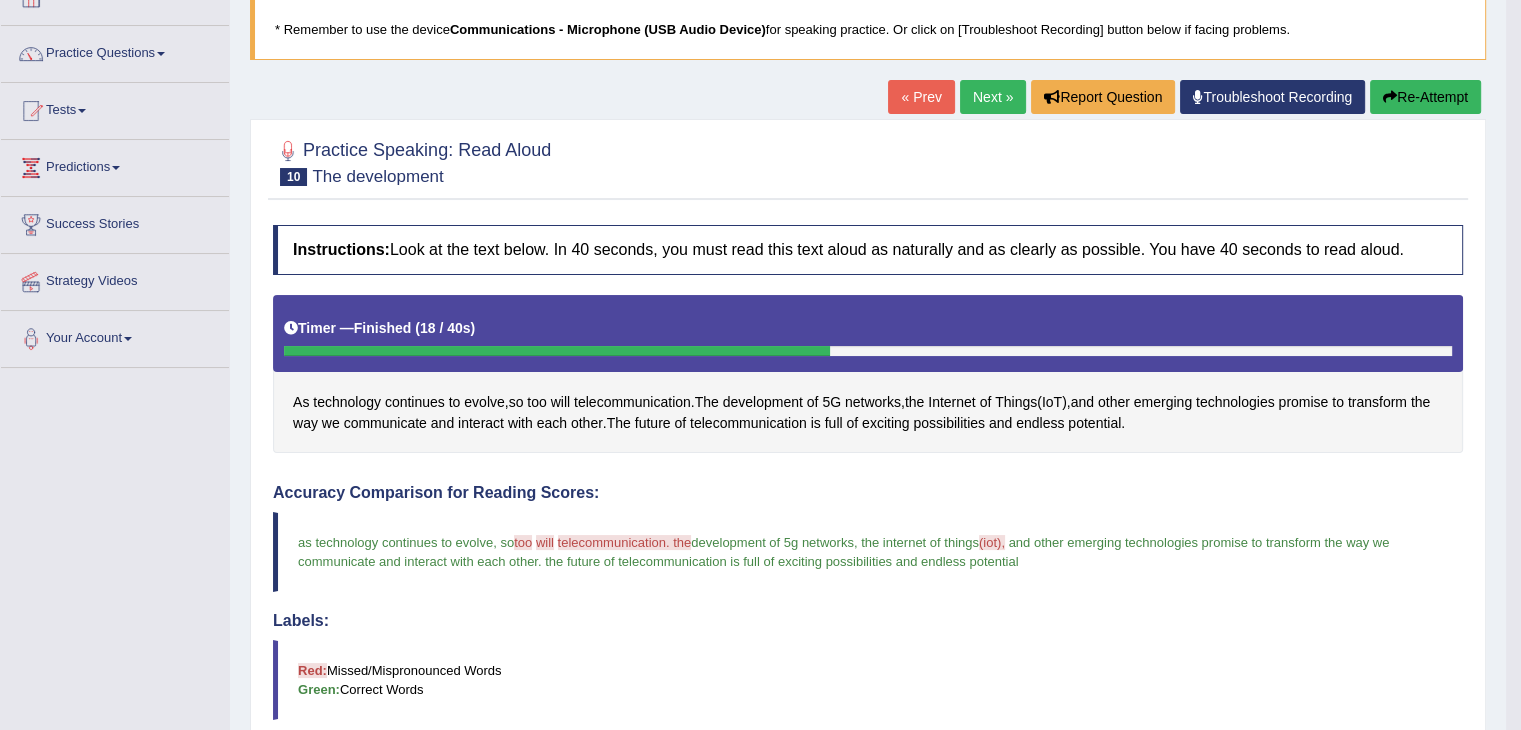 scroll, scrollTop: 100, scrollLeft: 0, axis: vertical 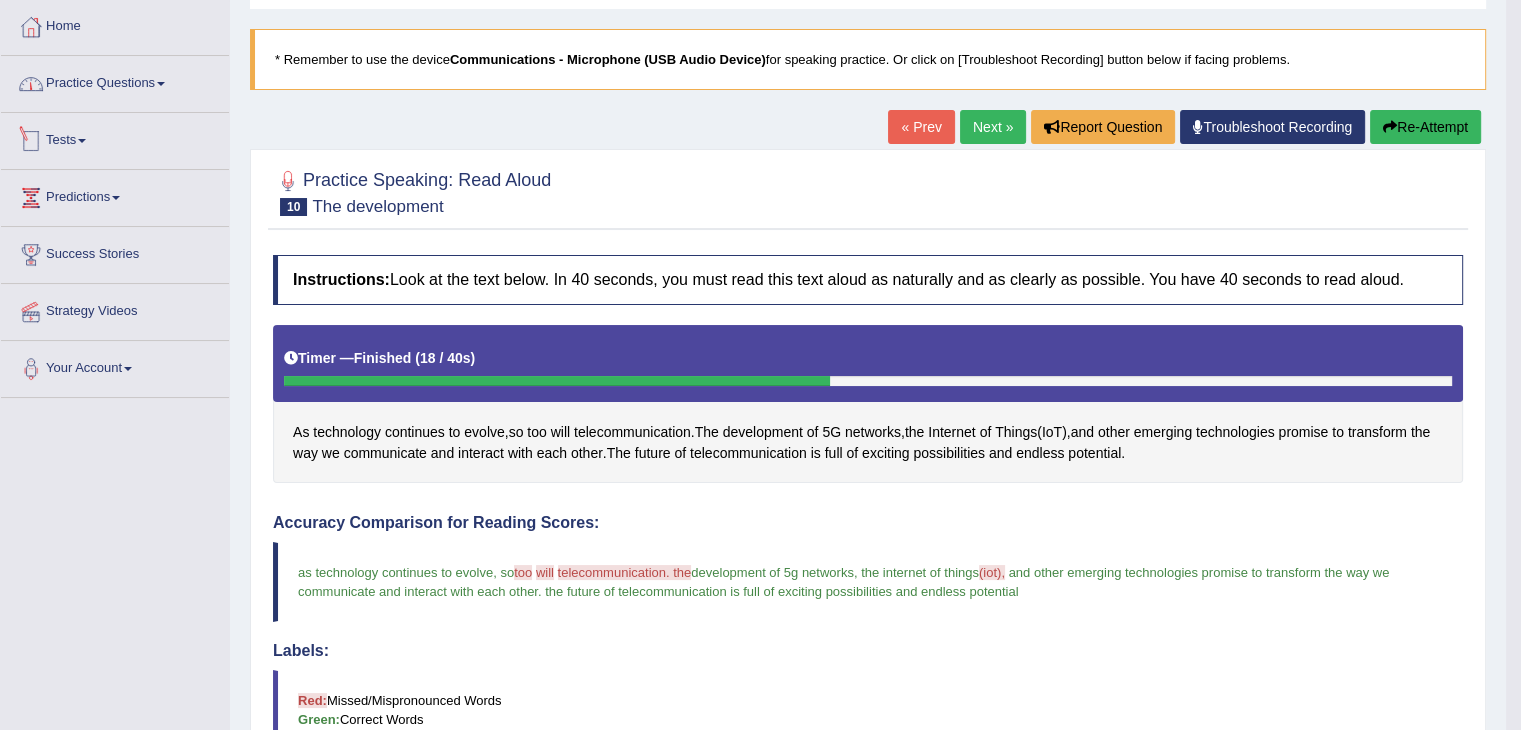 click on "Practice Questions" at bounding box center (115, 81) 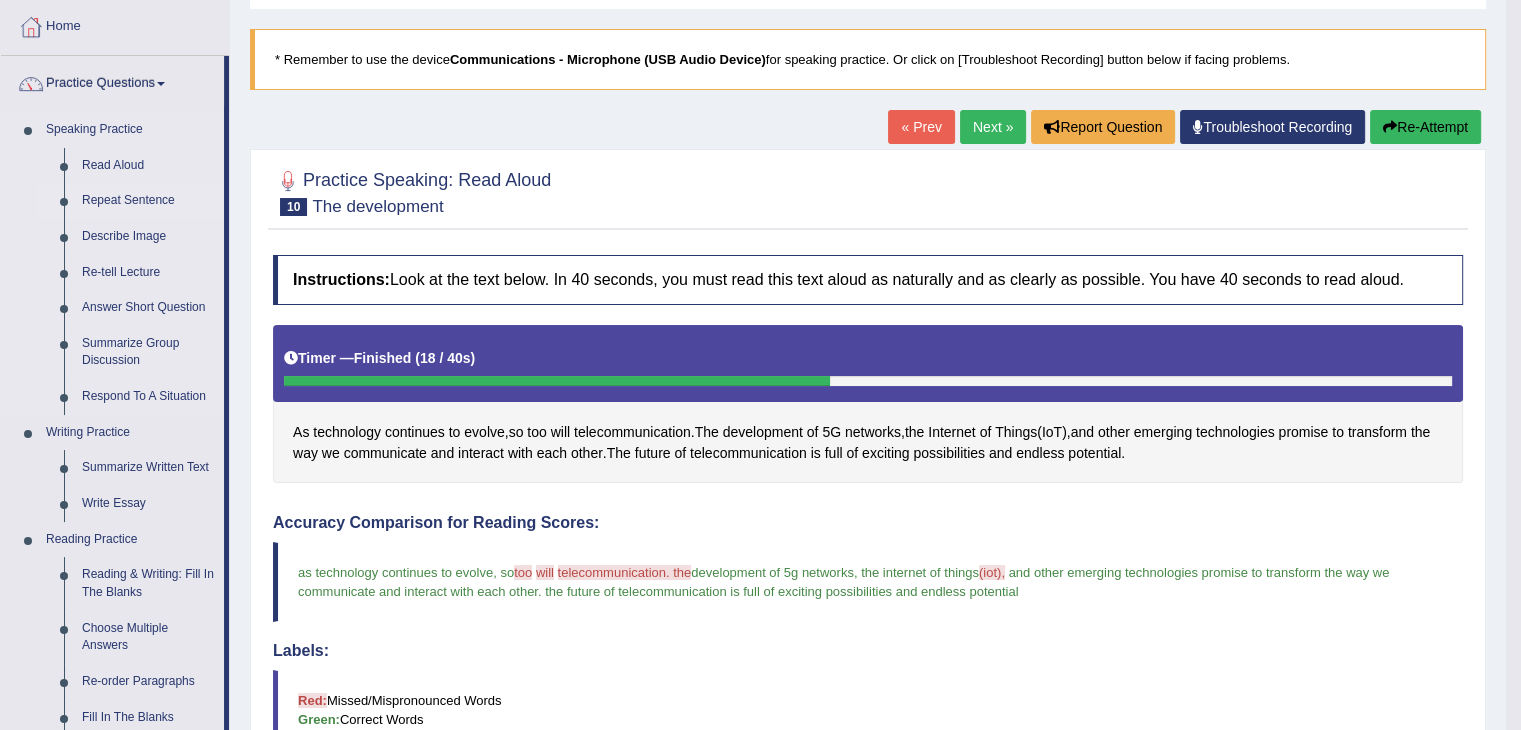 click on "Repeat Sentence" at bounding box center (148, 201) 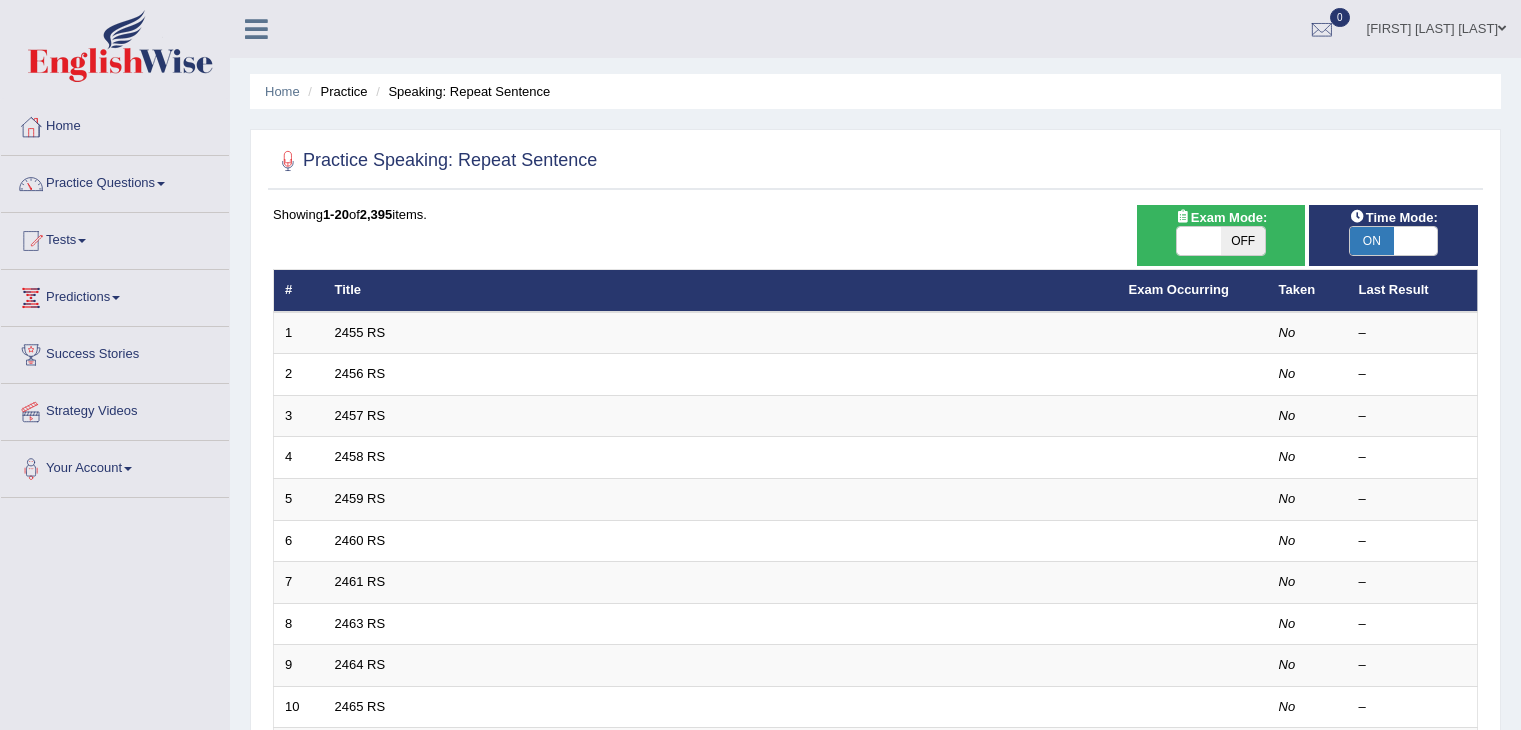 scroll, scrollTop: 0, scrollLeft: 0, axis: both 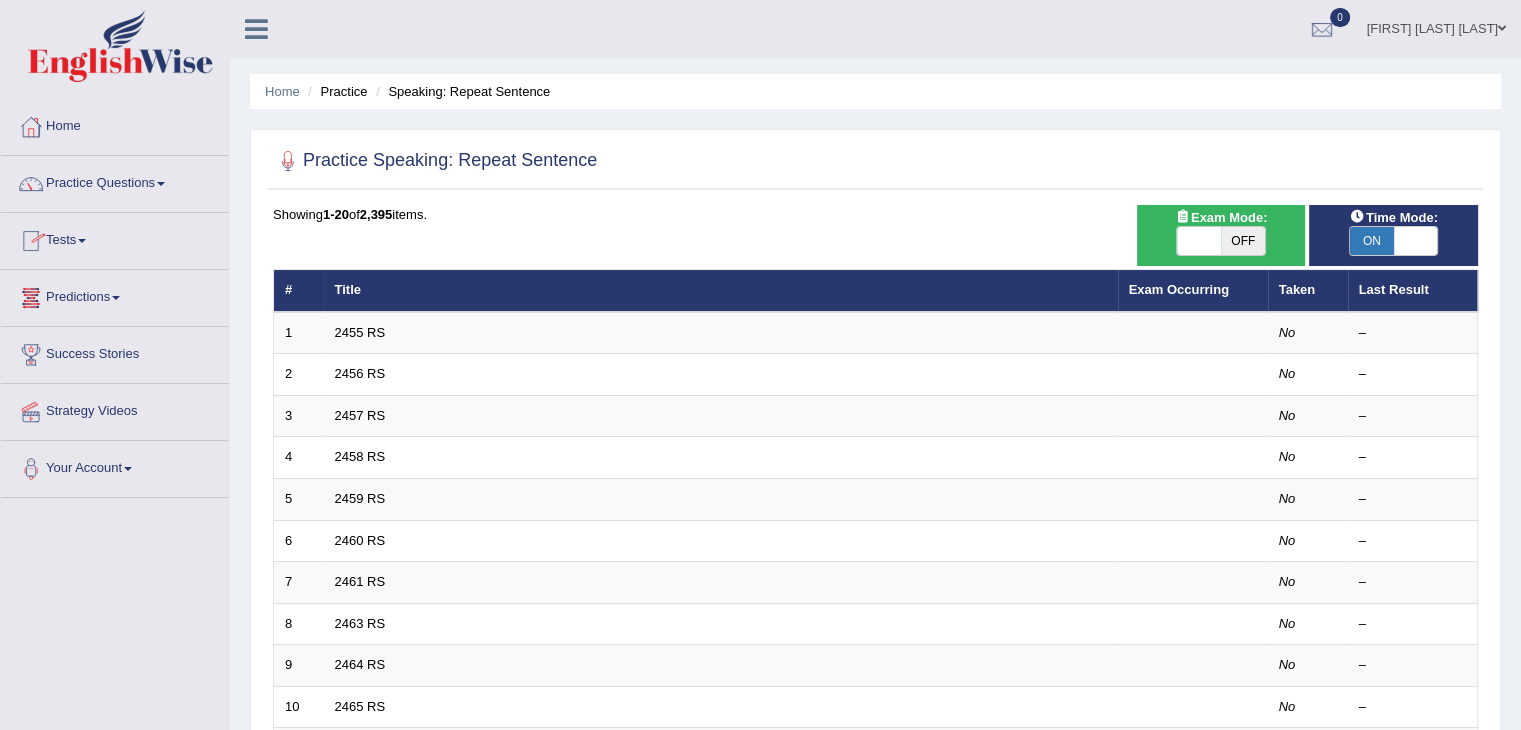 click at bounding box center [1416, 241] 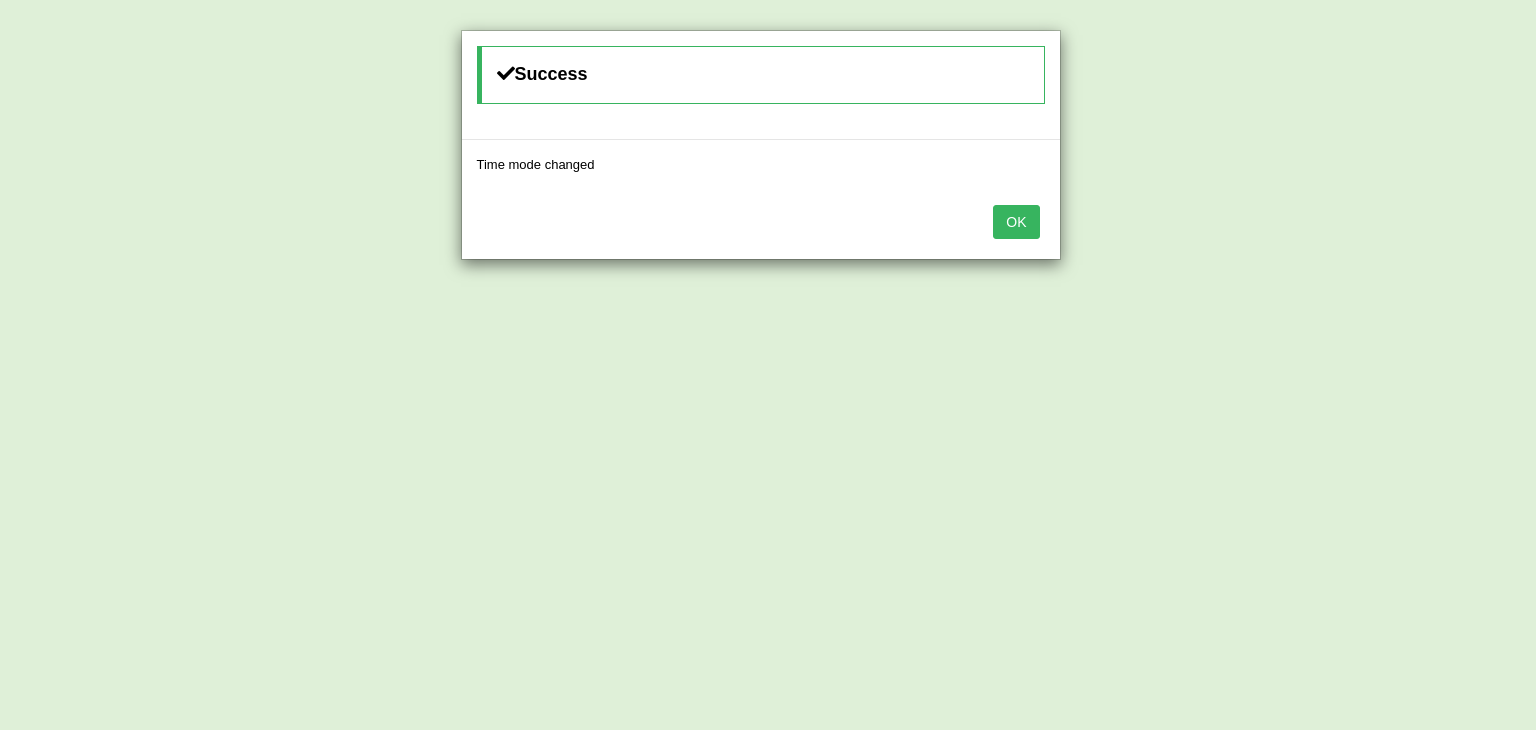 click on "OK" at bounding box center (1016, 222) 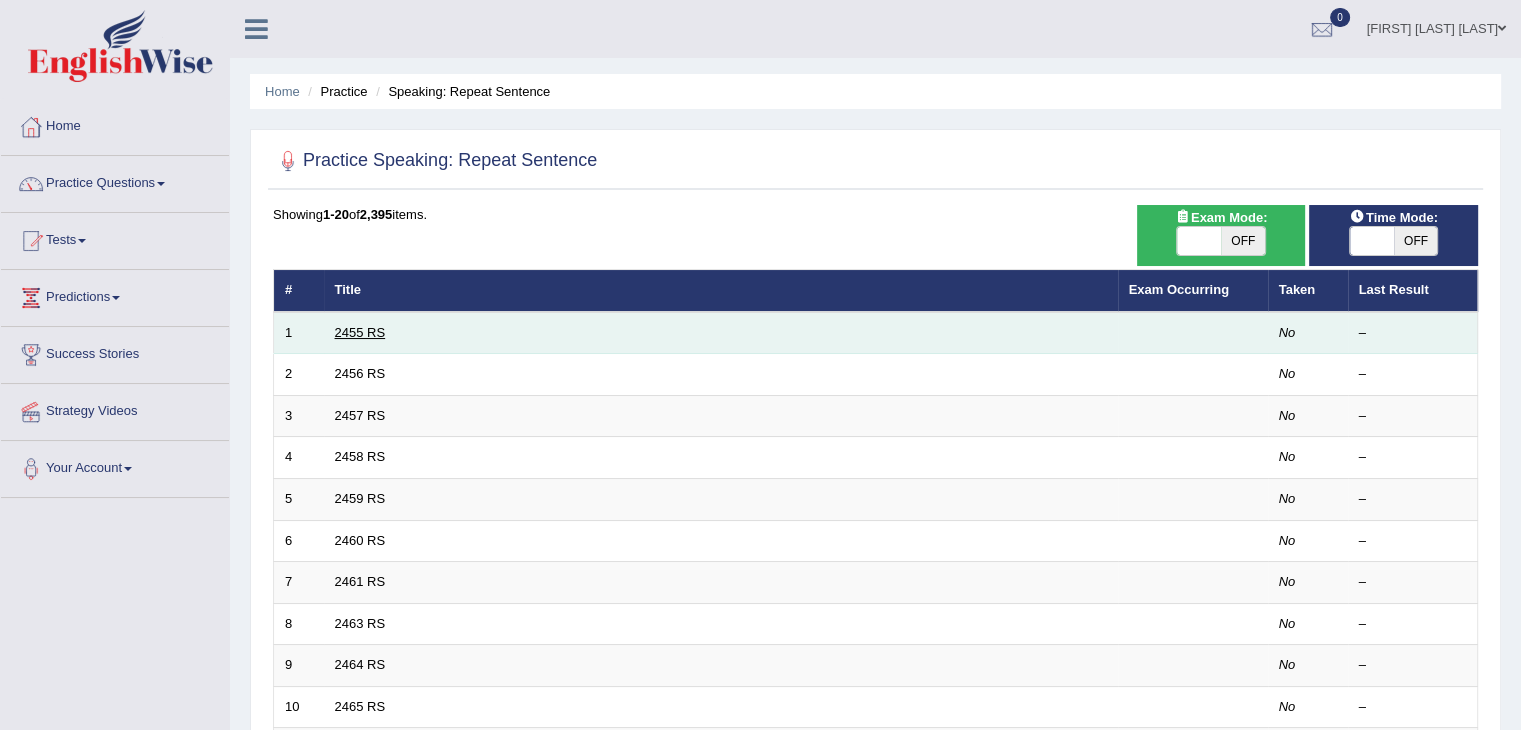 click on "2455 RS" at bounding box center [360, 332] 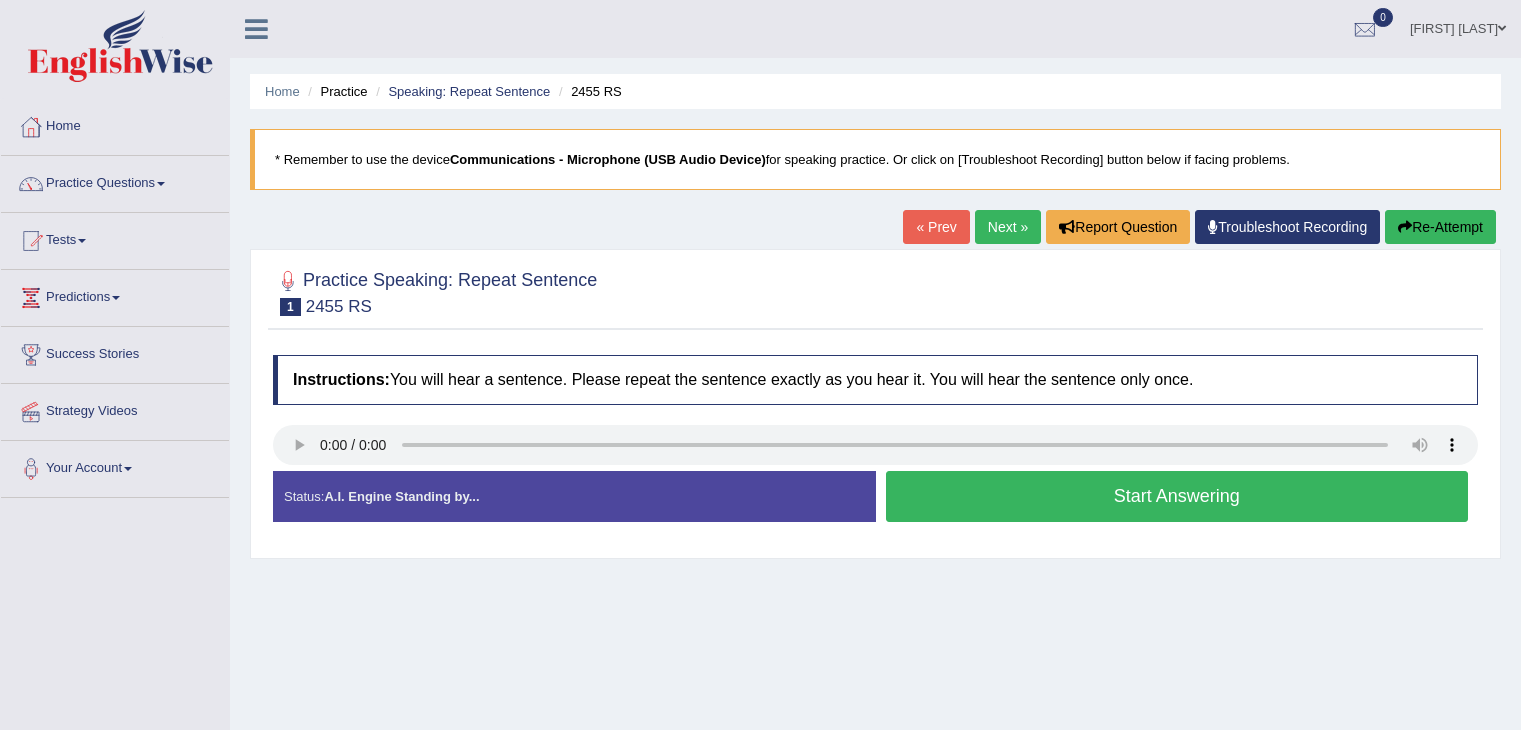scroll, scrollTop: 0, scrollLeft: 0, axis: both 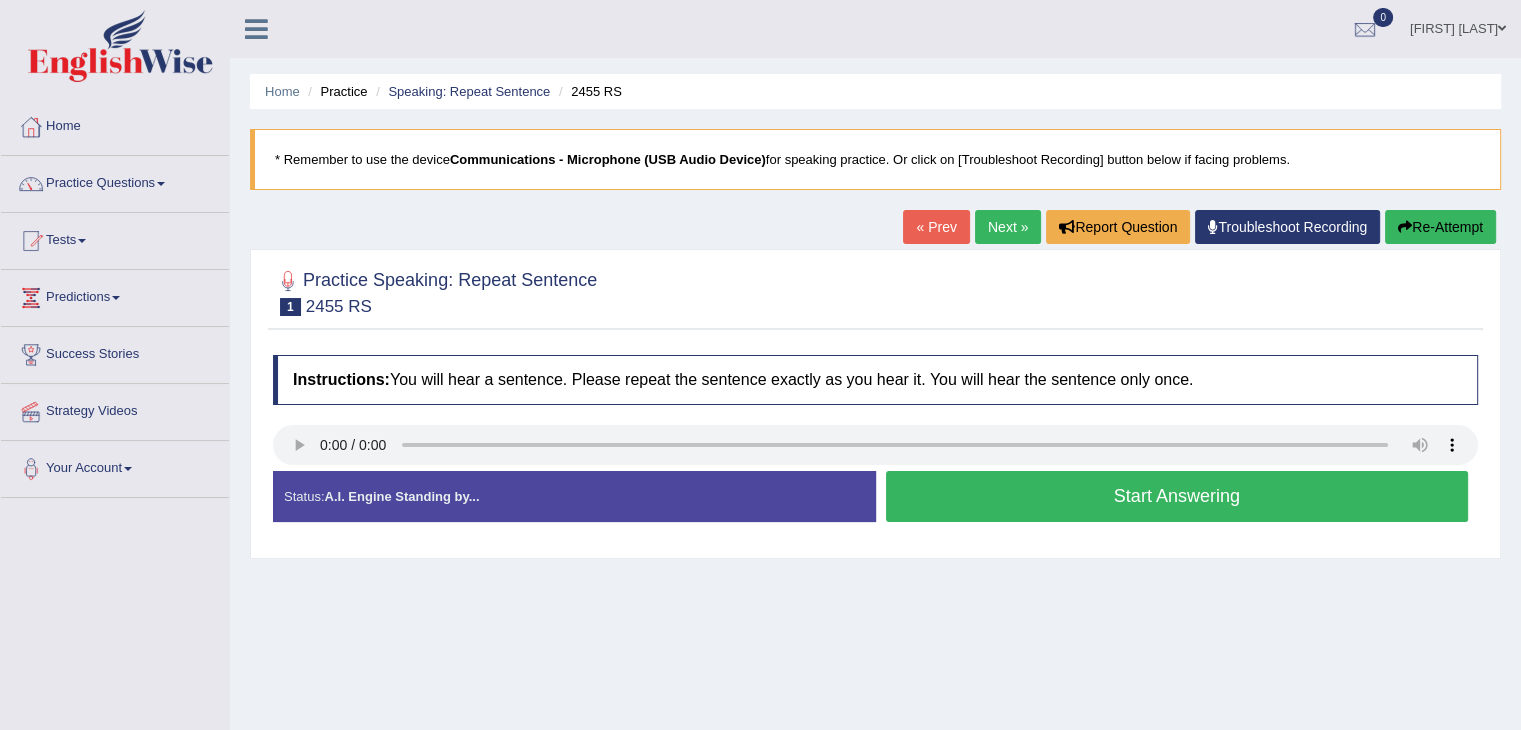 click on "Start Answering" at bounding box center [1177, 496] 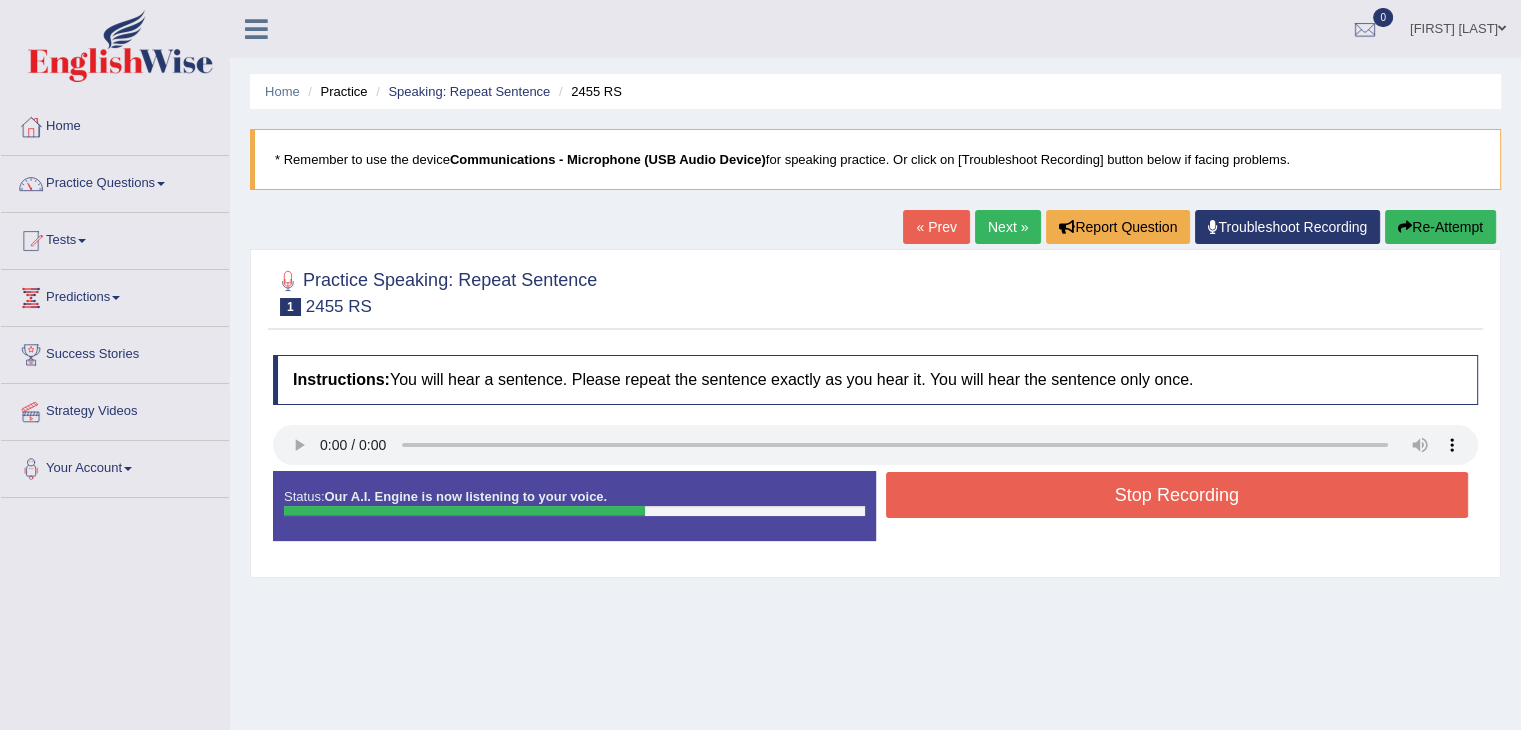 click on "Stop Recording" at bounding box center (1177, 495) 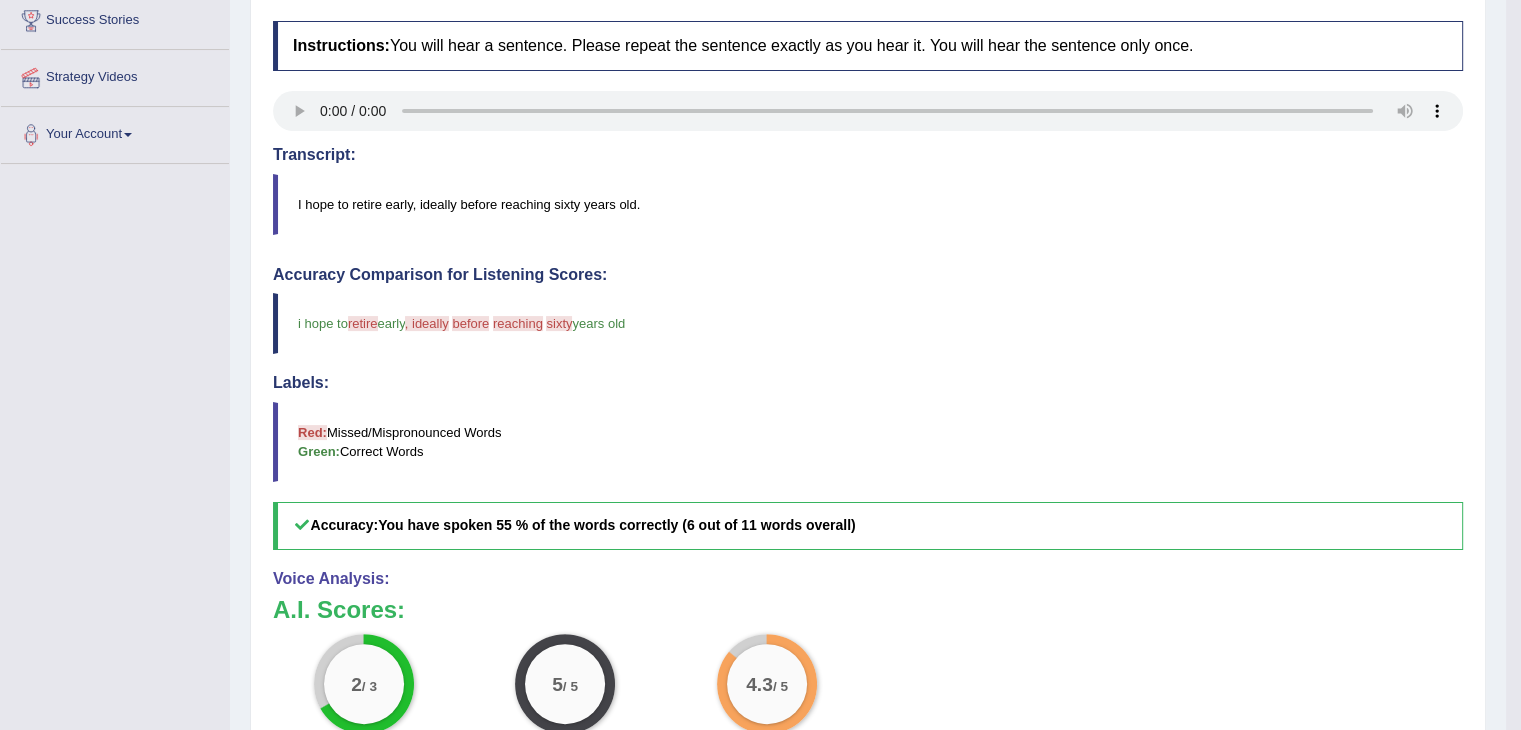 scroll, scrollTop: 300, scrollLeft: 0, axis: vertical 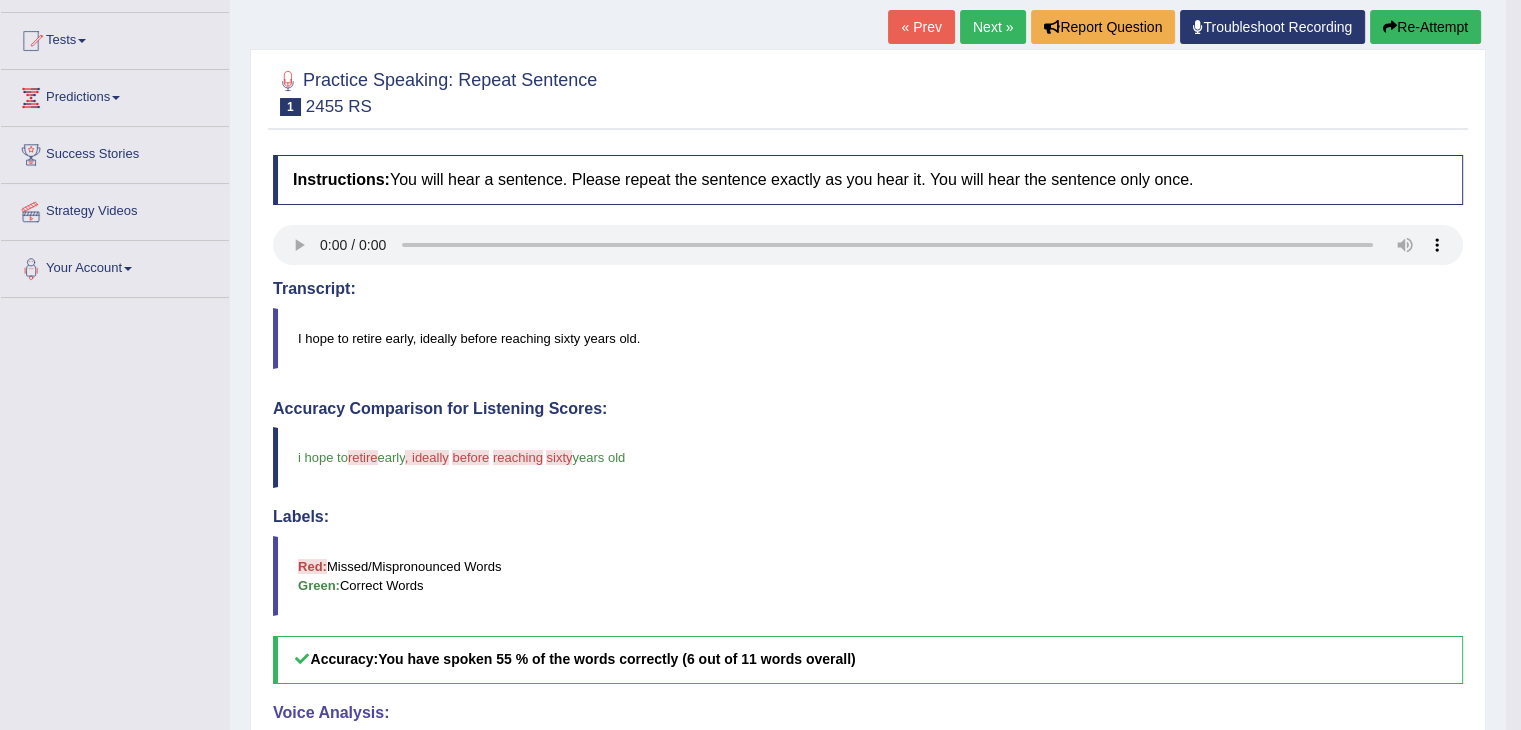 click on "Re-Attempt" at bounding box center [1425, 27] 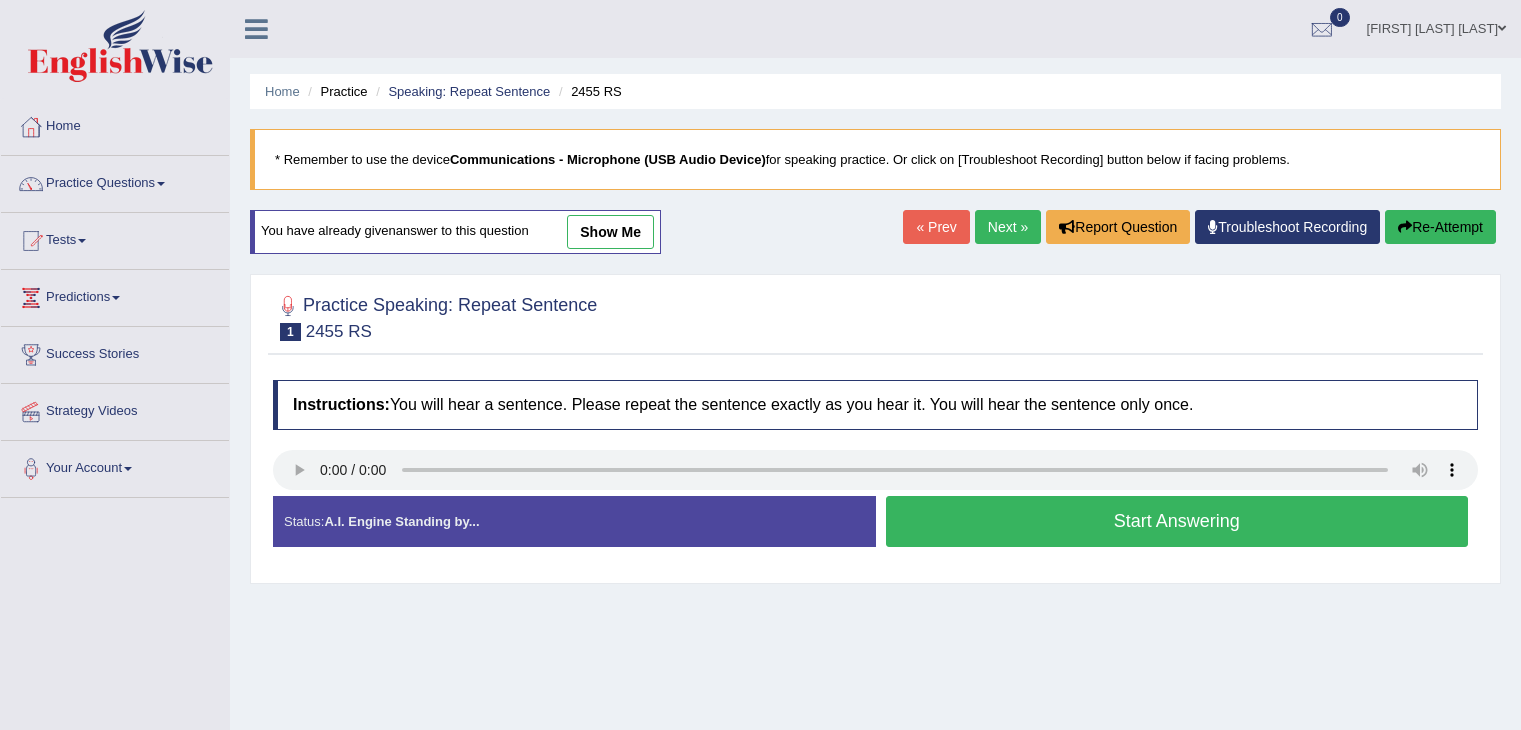 scroll, scrollTop: 200, scrollLeft: 0, axis: vertical 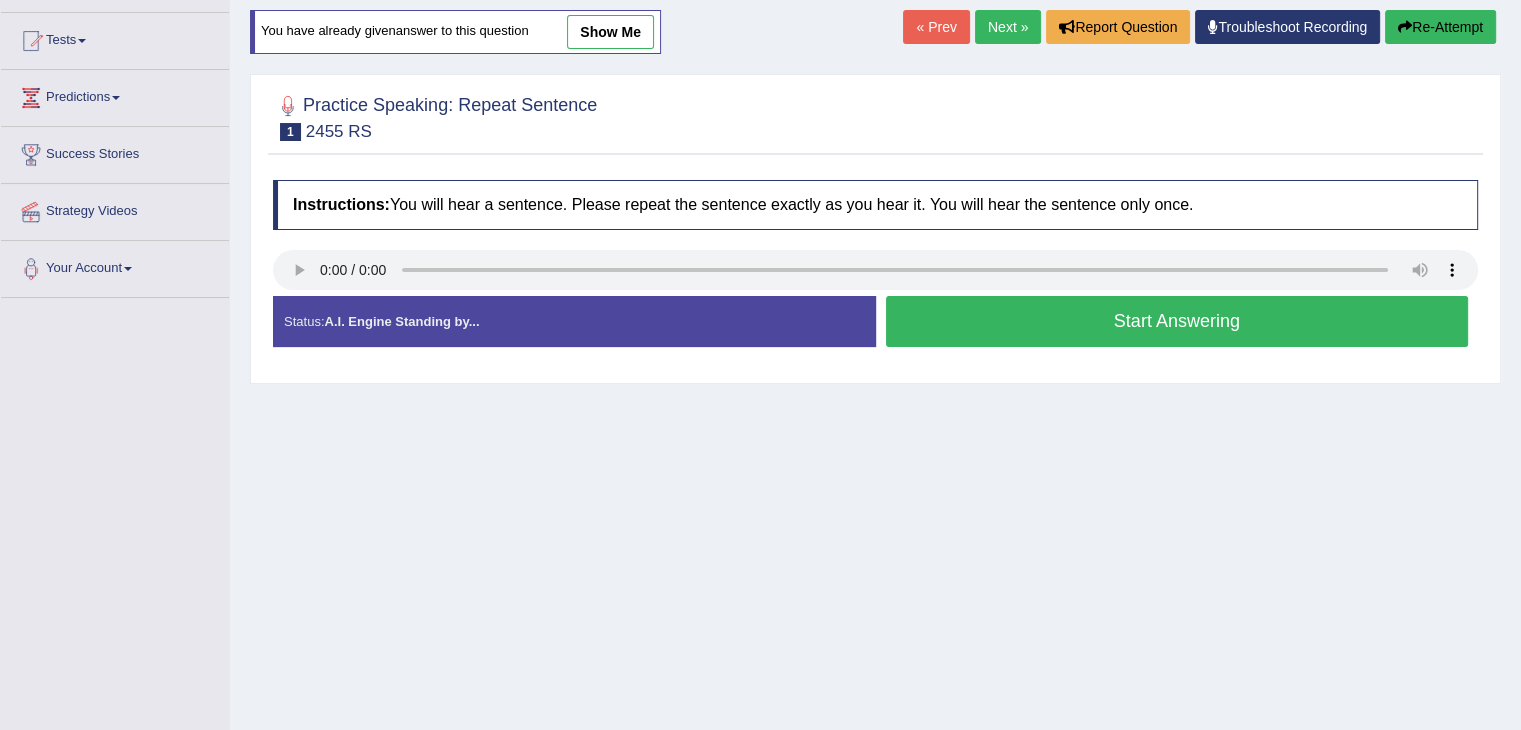 click on "Start Answering" at bounding box center (1177, 321) 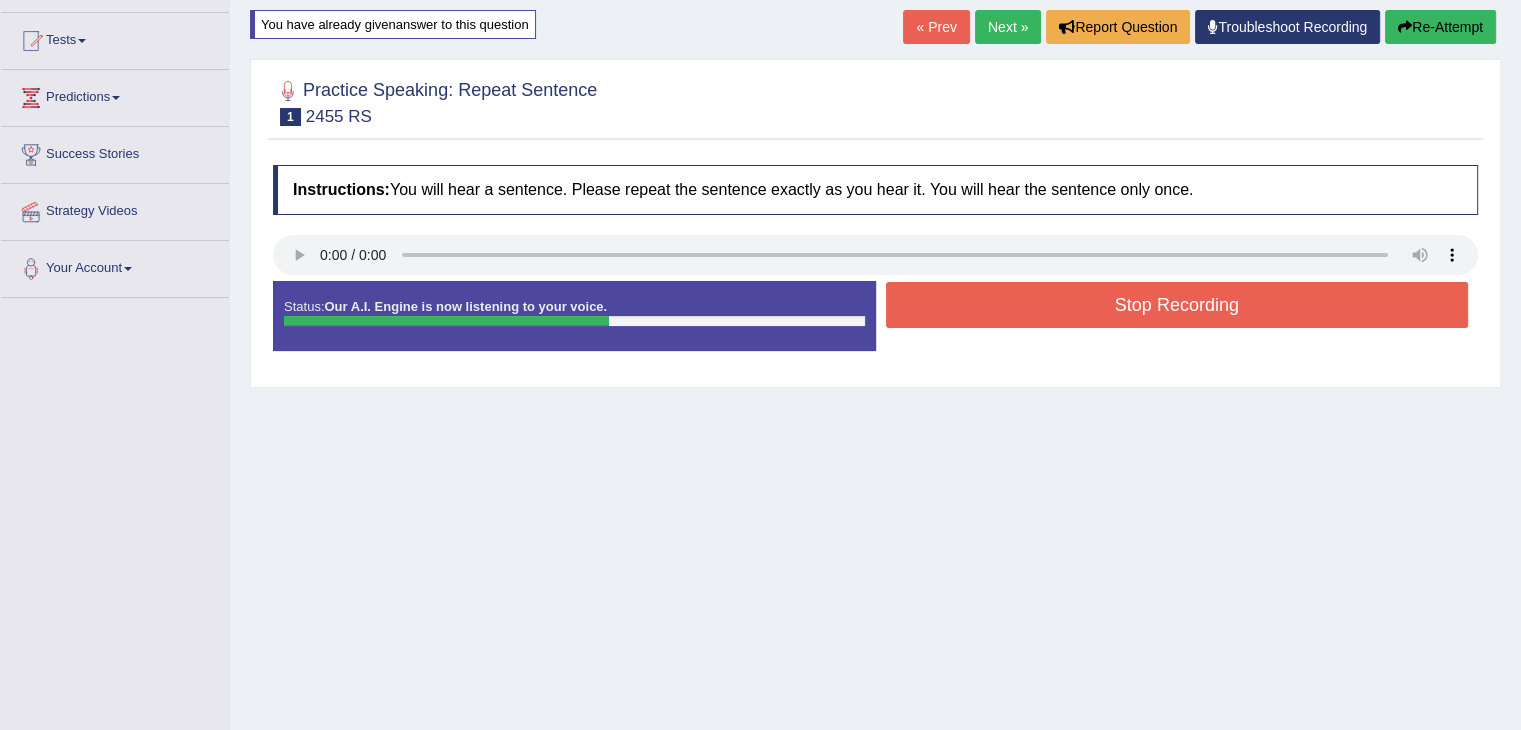 click on "Stop Recording" at bounding box center (1177, 305) 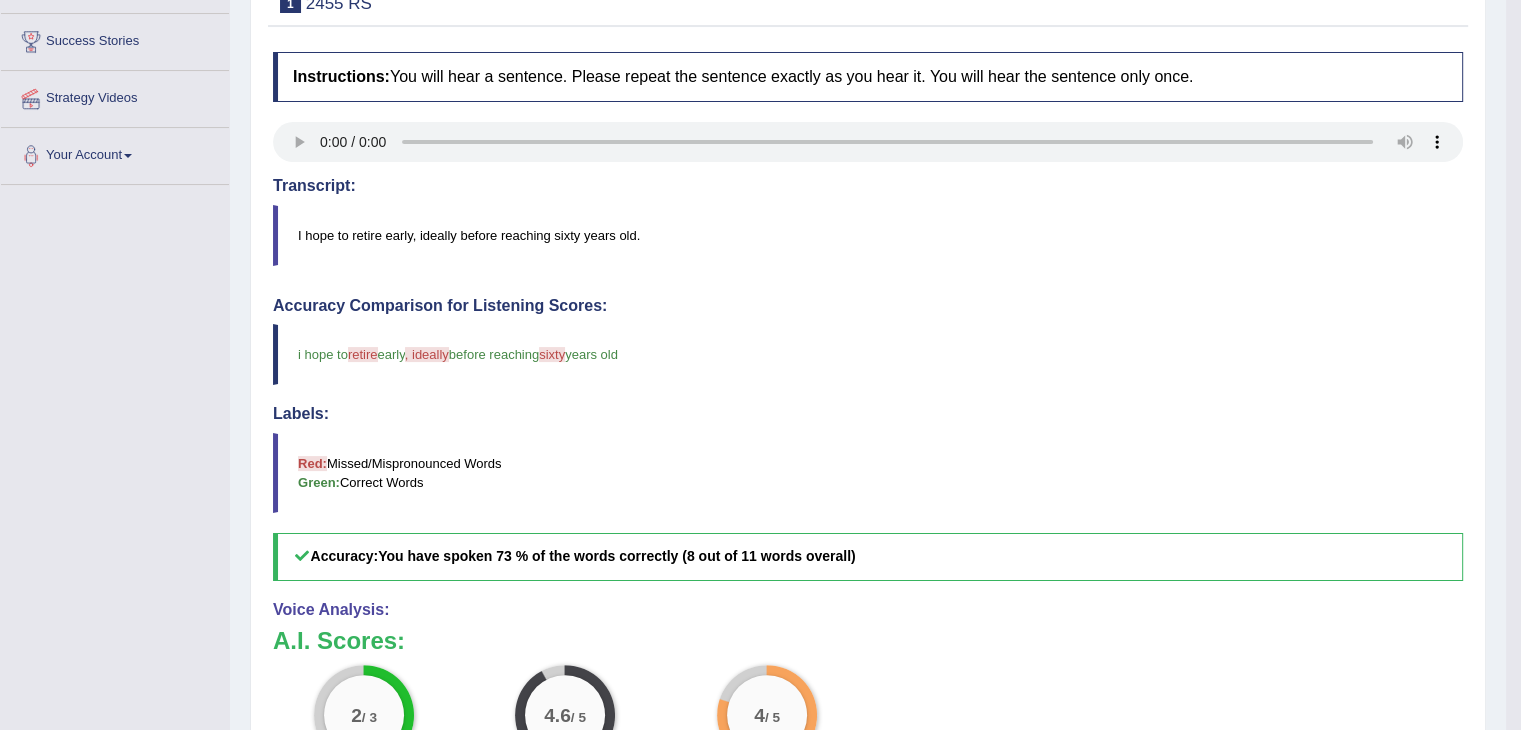 scroll, scrollTop: 300, scrollLeft: 0, axis: vertical 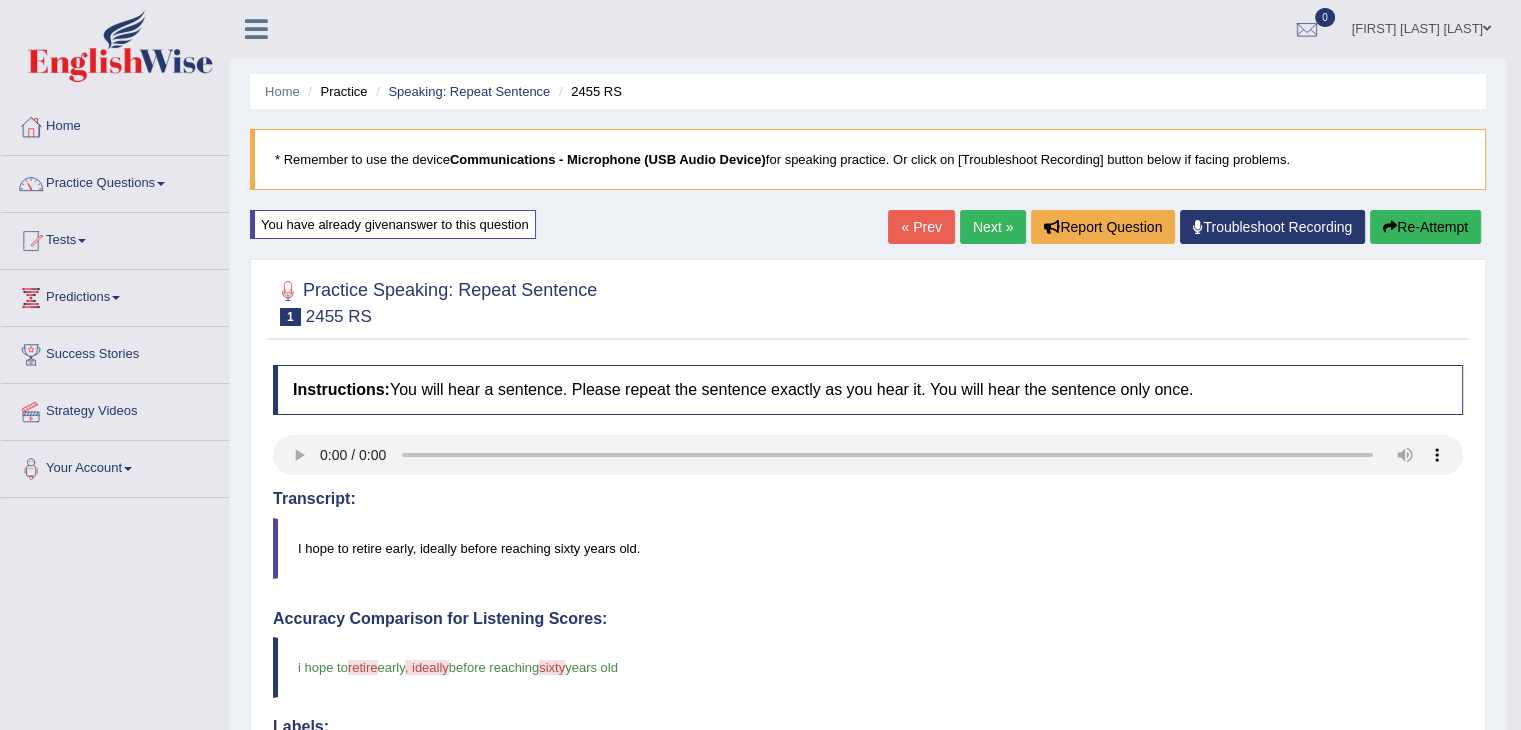 click on "Re-Attempt" at bounding box center [1425, 227] 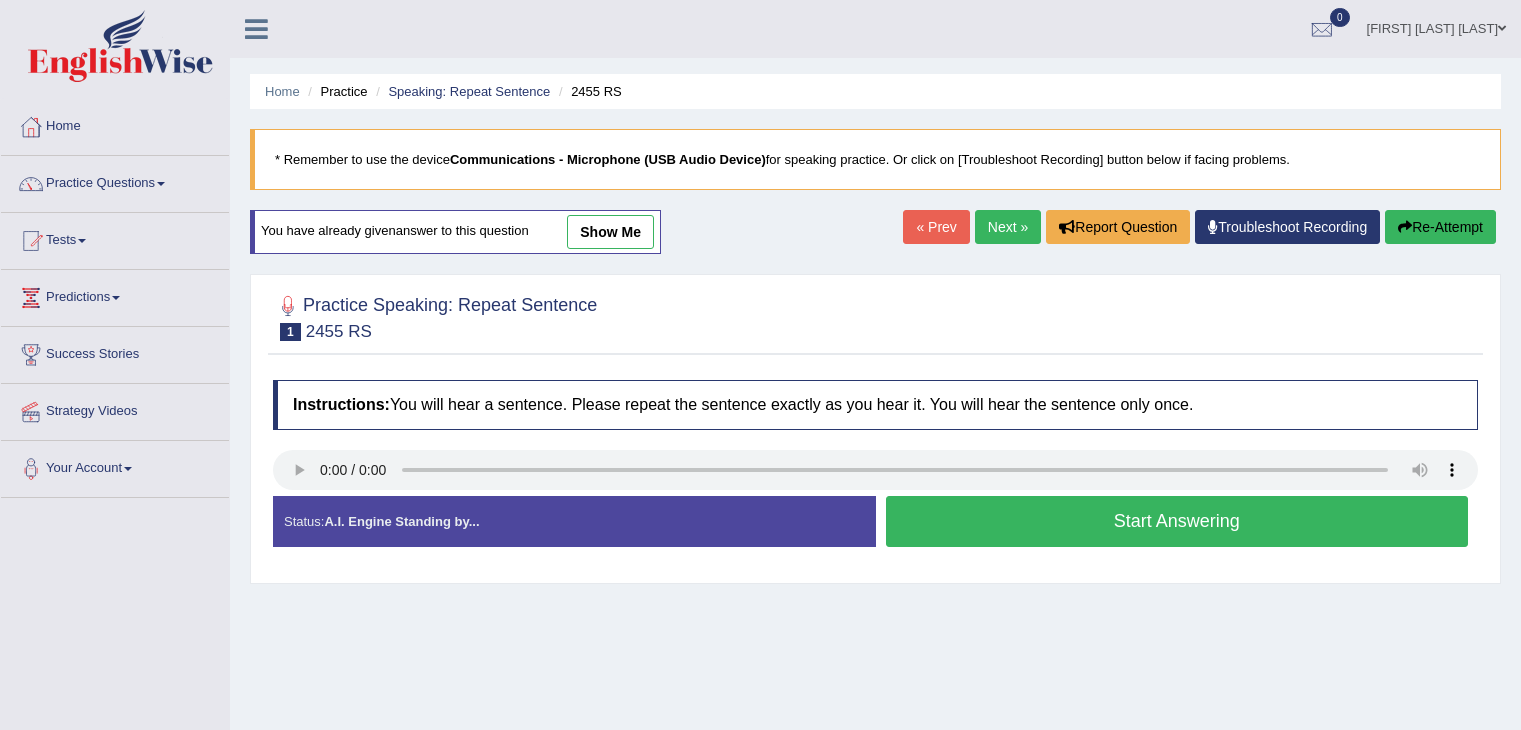 scroll, scrollTop: 0, scrollLeft: 0, axis: both 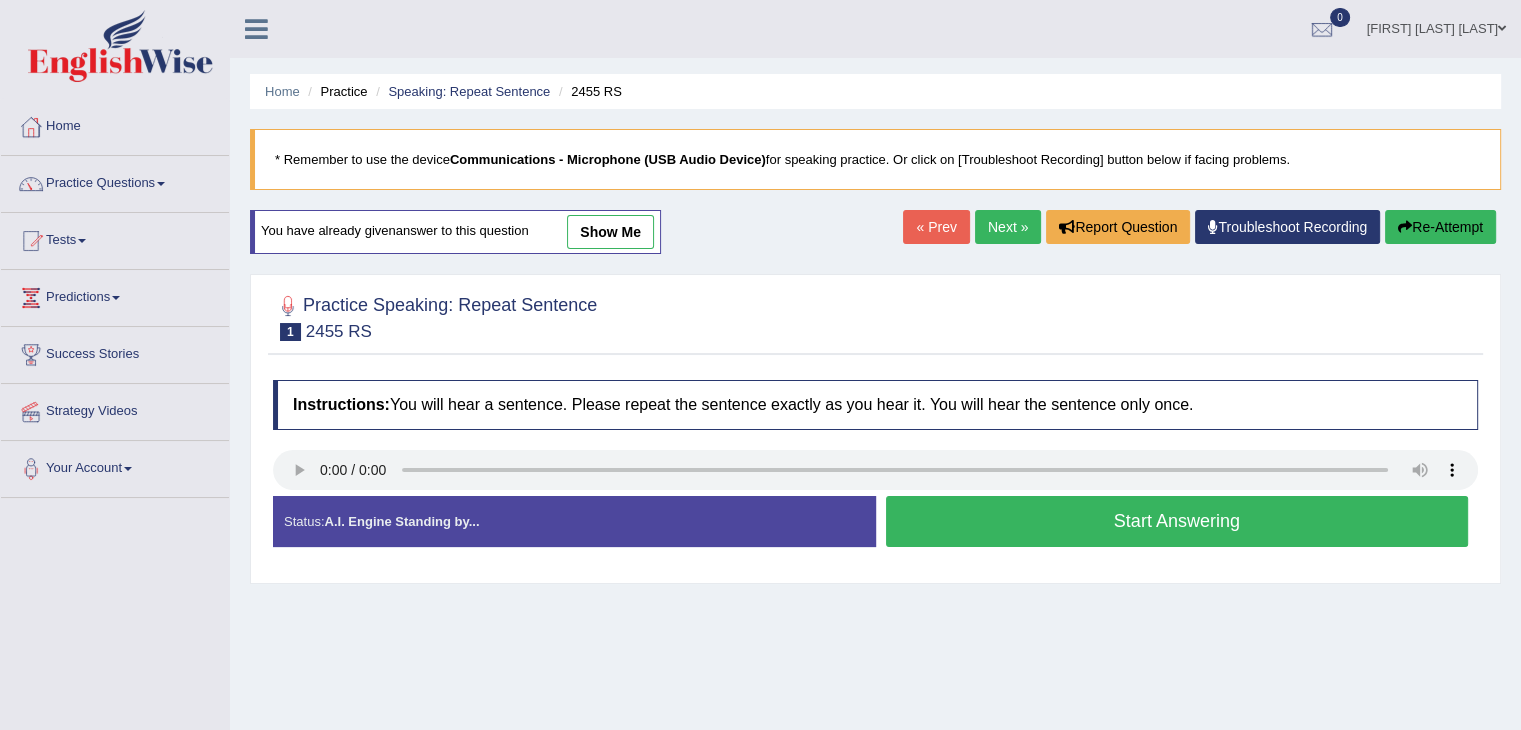 click on "Start Answering" at bounding box center [1177, 521] 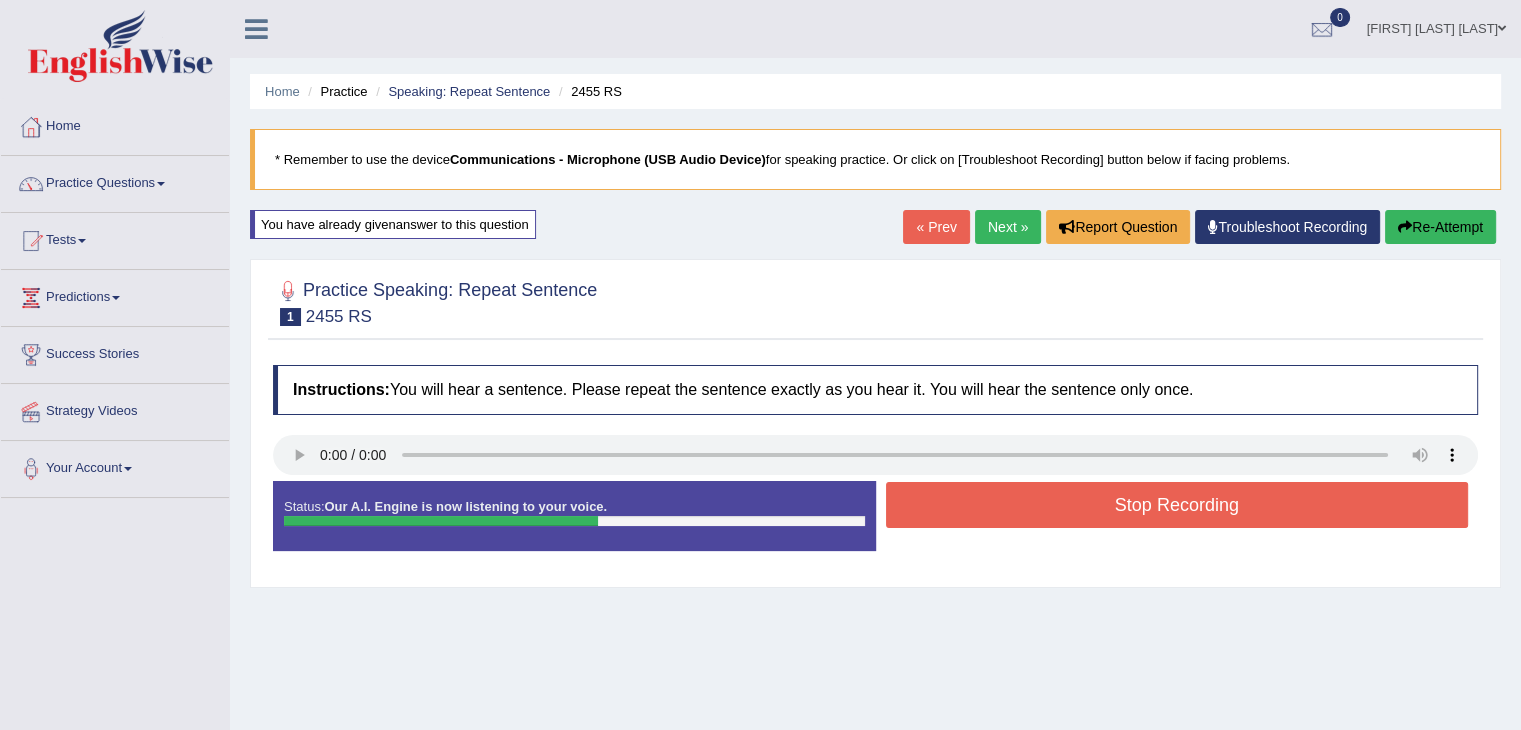 click on "Stop Recording" at bounding box center (1177, 505) 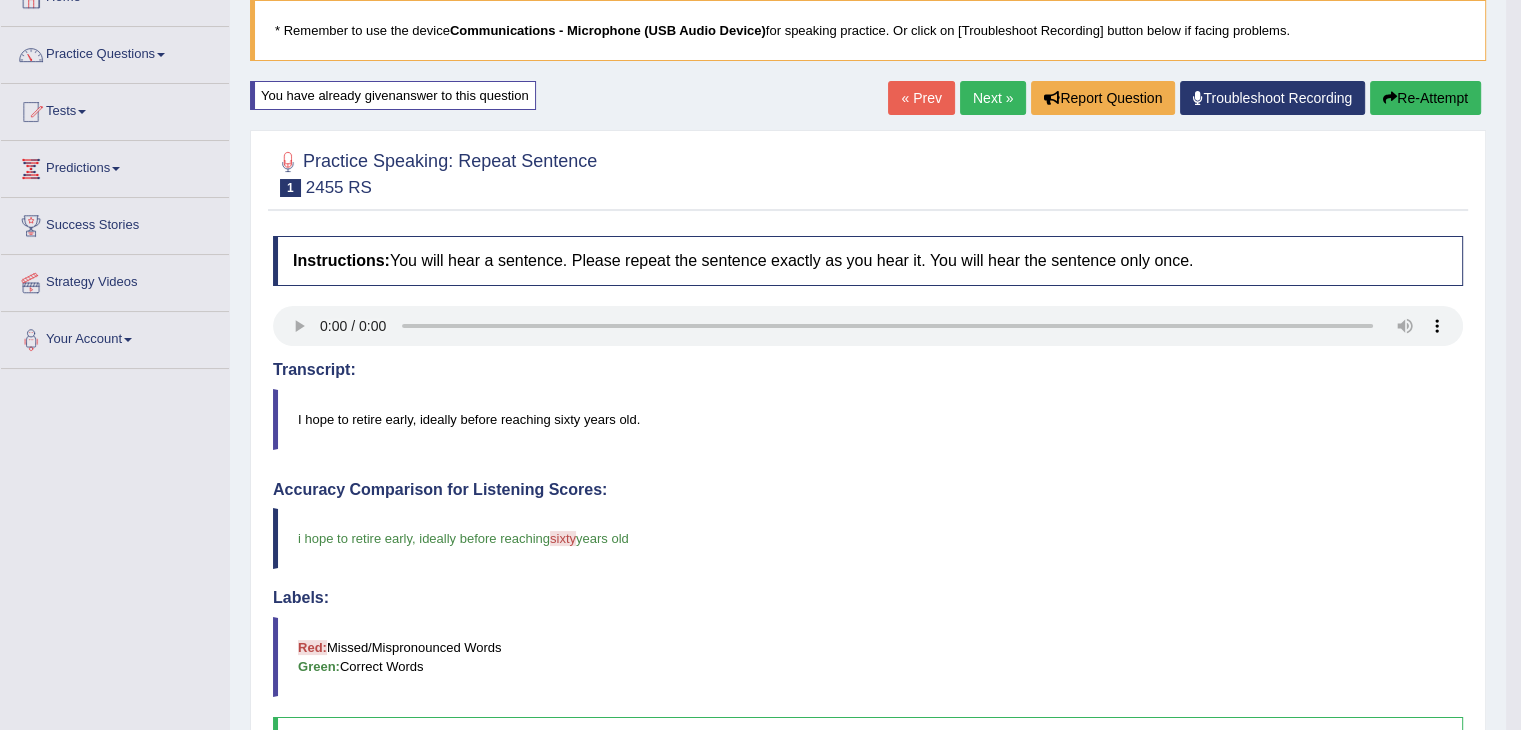 scroll, scrollTop: 0, scrollLeft: 0, axis: both 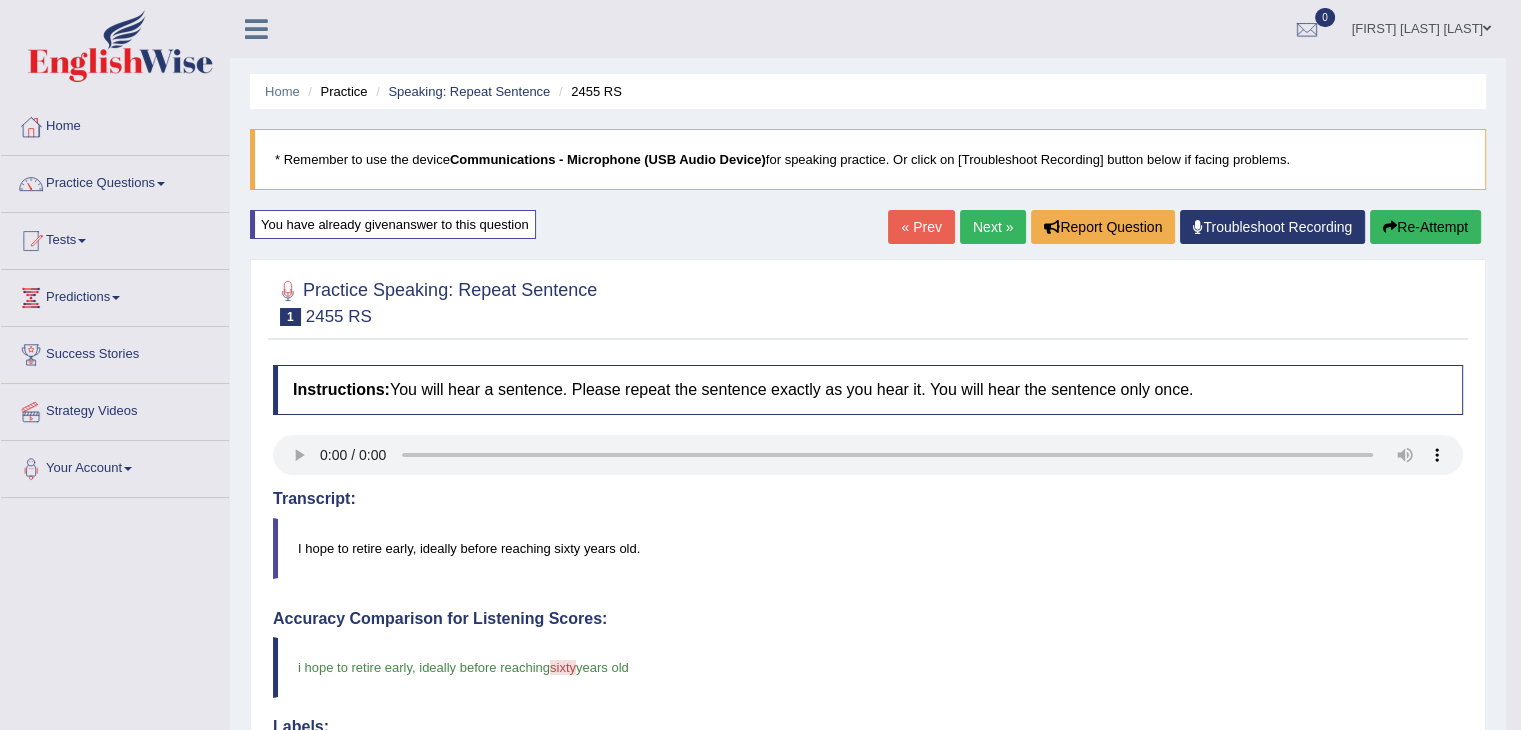 click on "Next »" at bounding box center [993, 227] 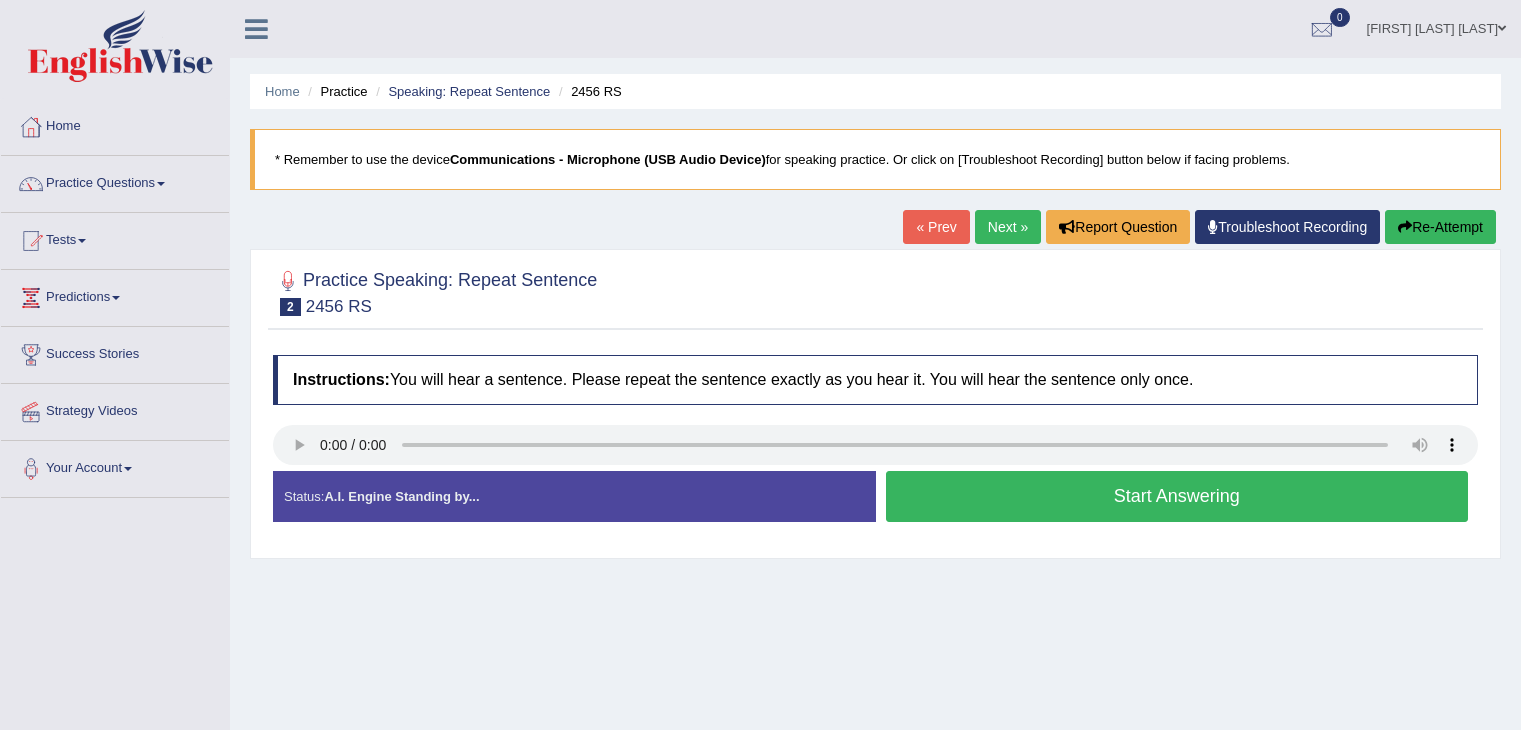 scroll, scrollTop: 0, scrollLeft: 0, axis: both 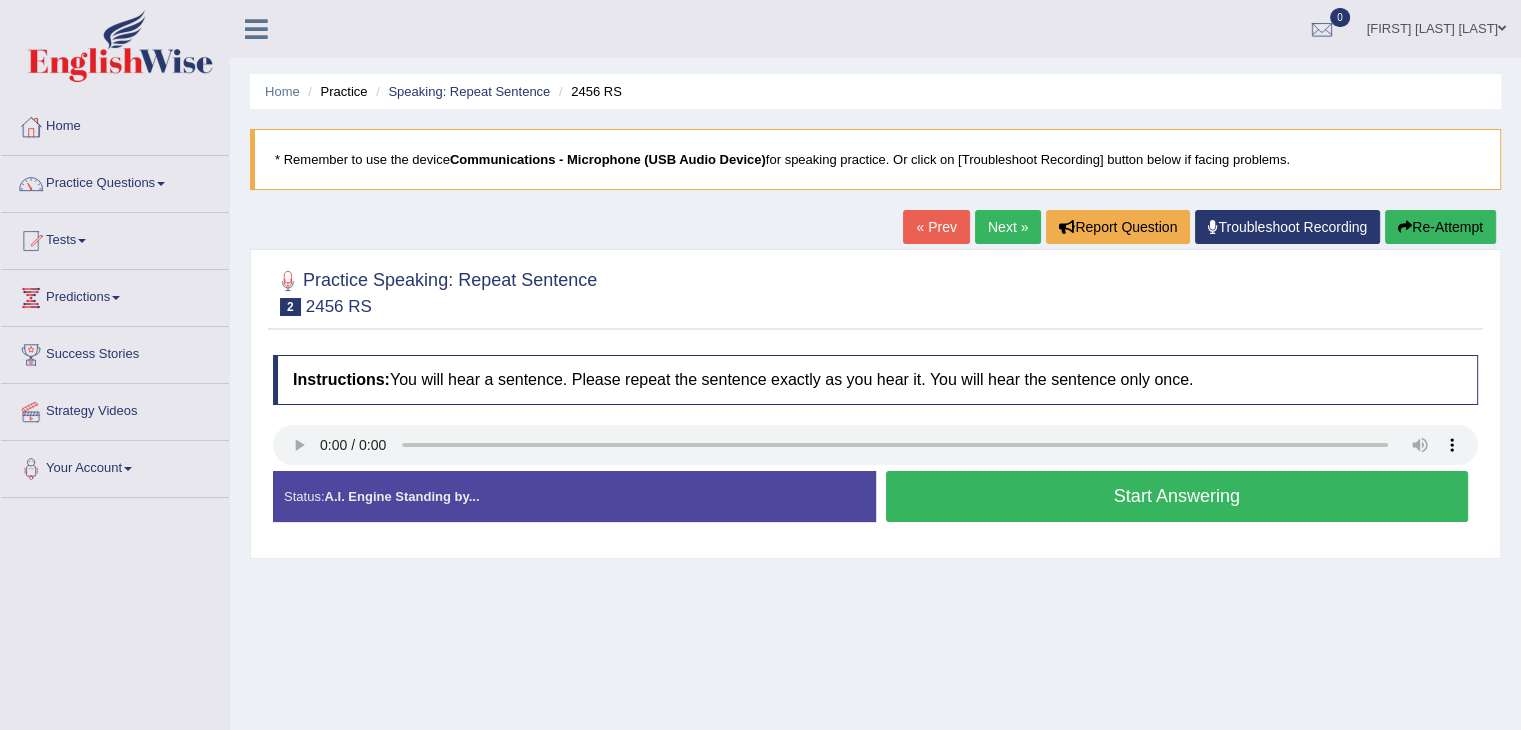 click on "Start Answering" at bounding box center (1177, 496) 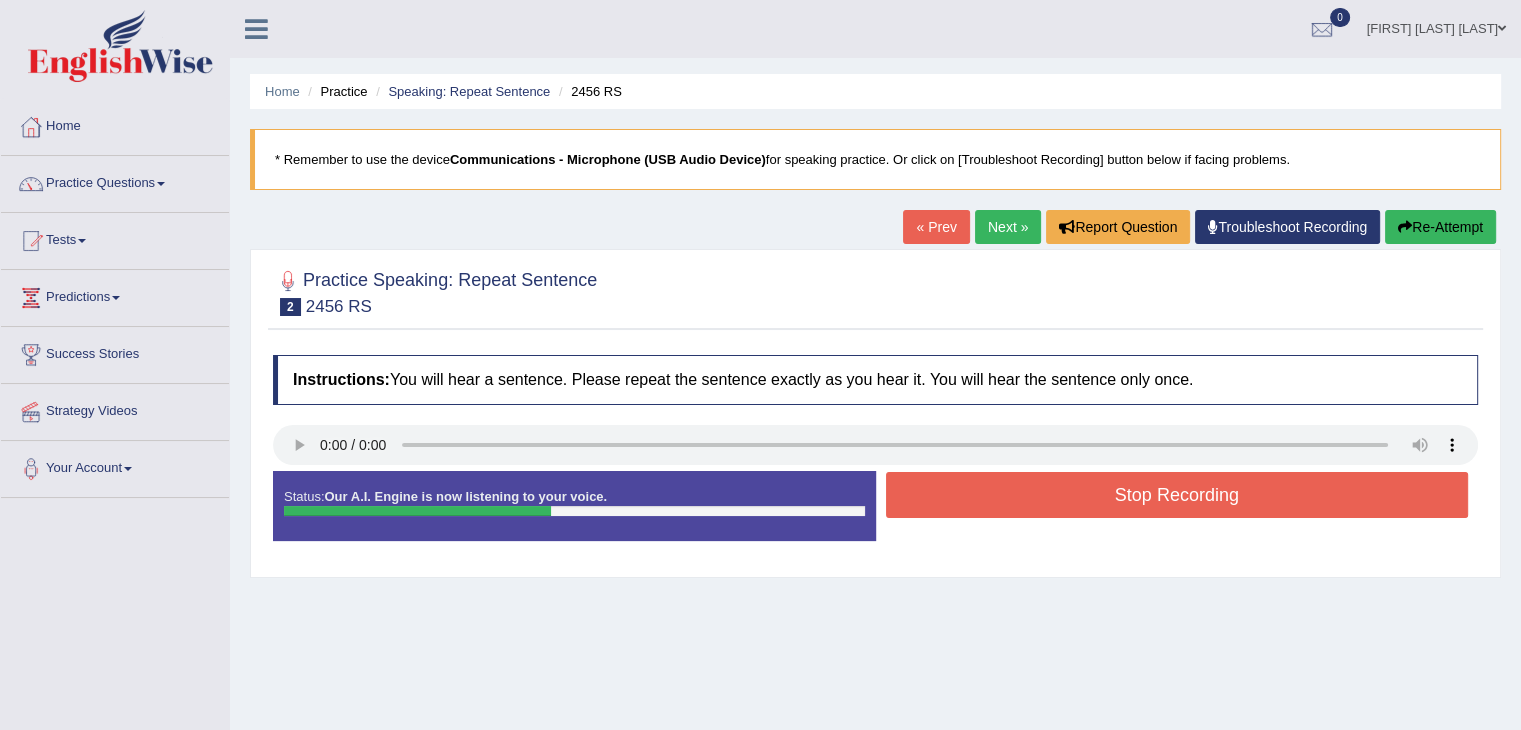 click on "Stop Recording" at bounding box center (1177, 495) 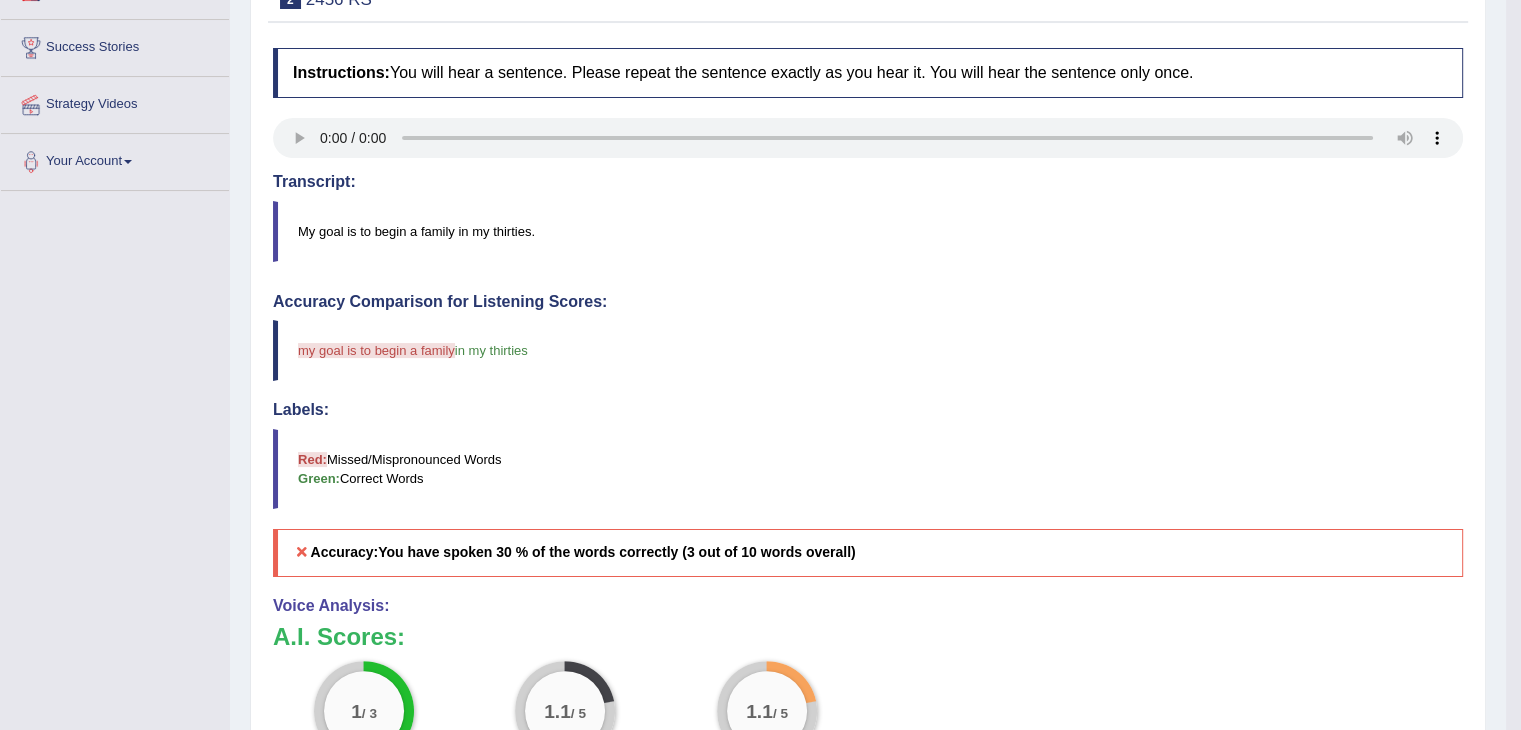 scroll, scrollTop: 300, scrollLeft: 0, axis: vertical 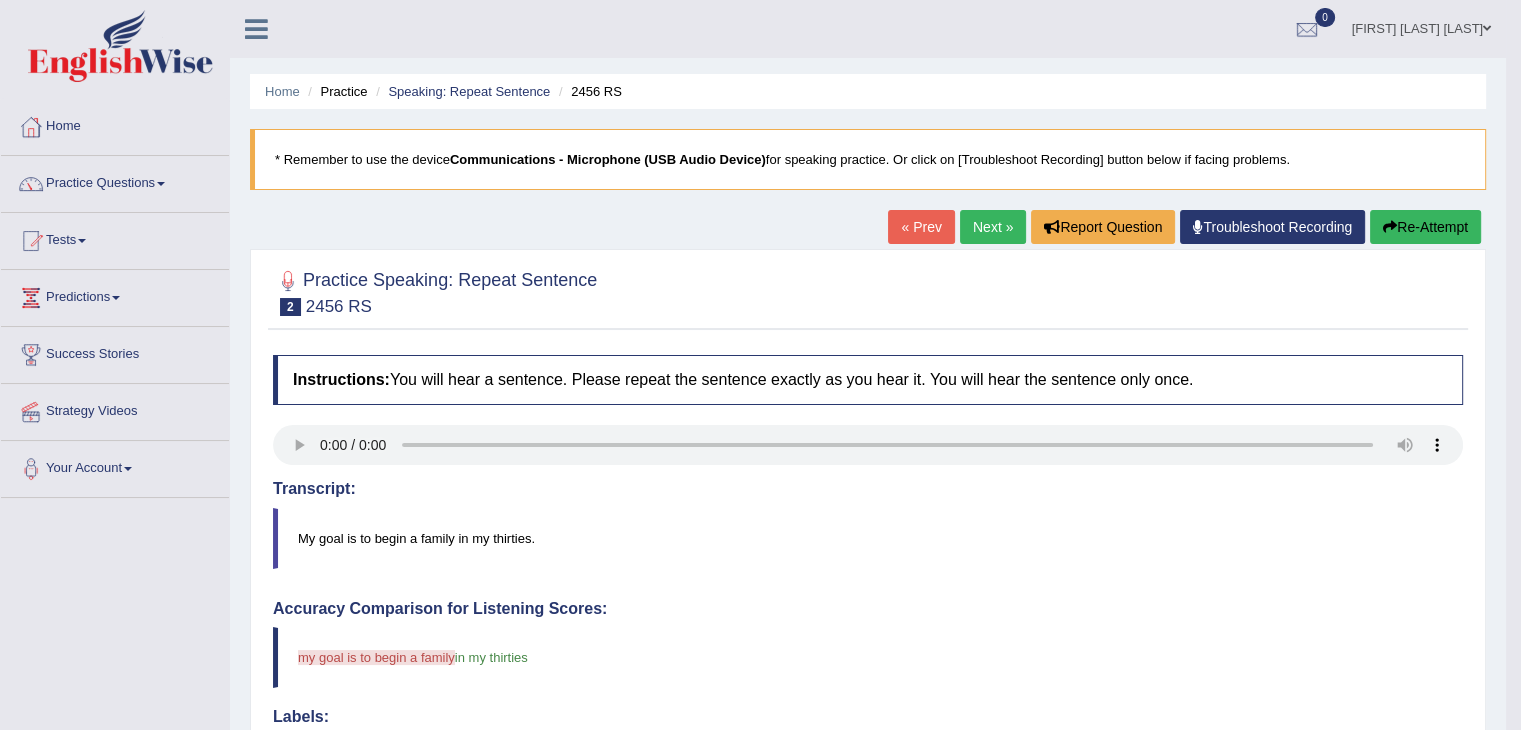 click on "Re-Attempt" at bounding box center (1425, 227) 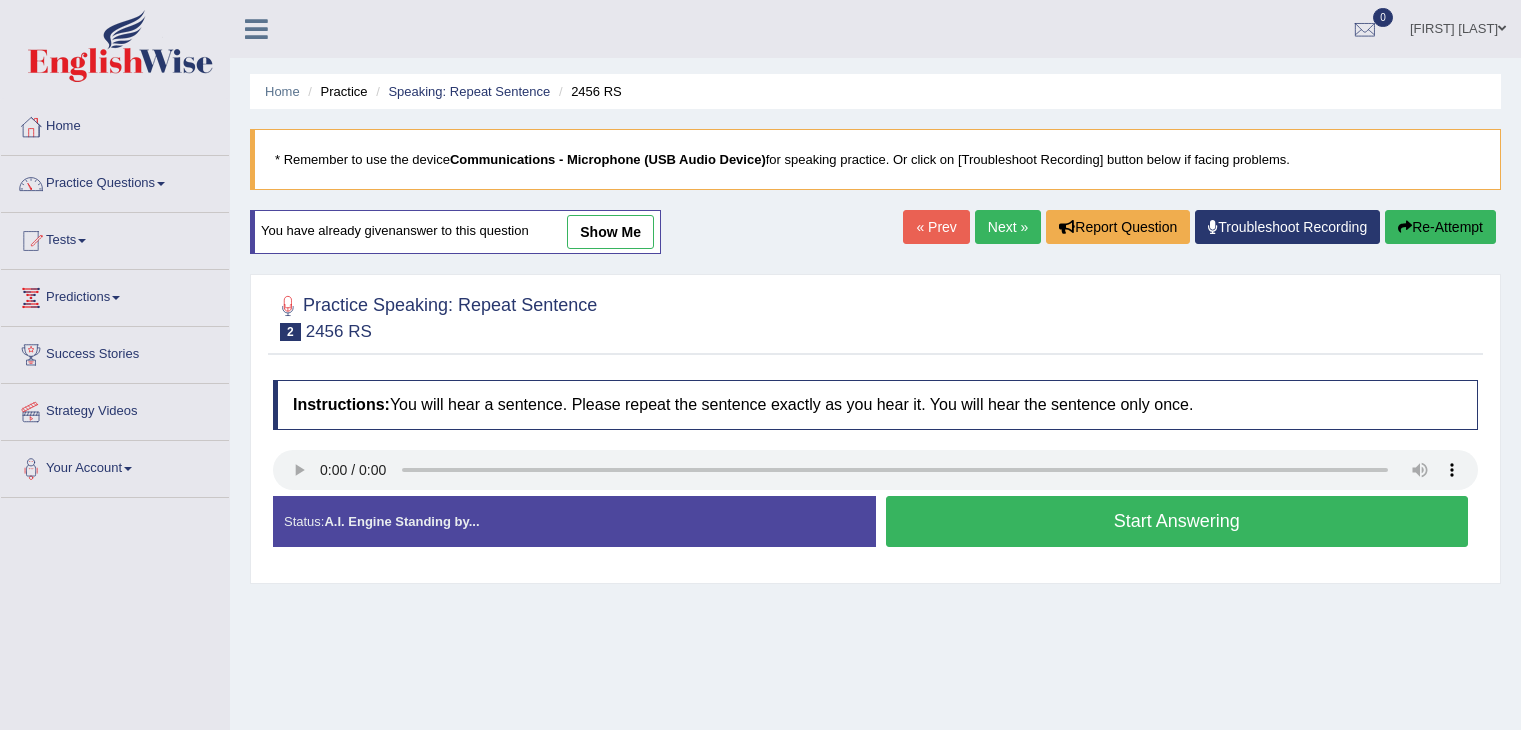 scroll, scrollTop: 0, scrollLeft: 0, axis: both 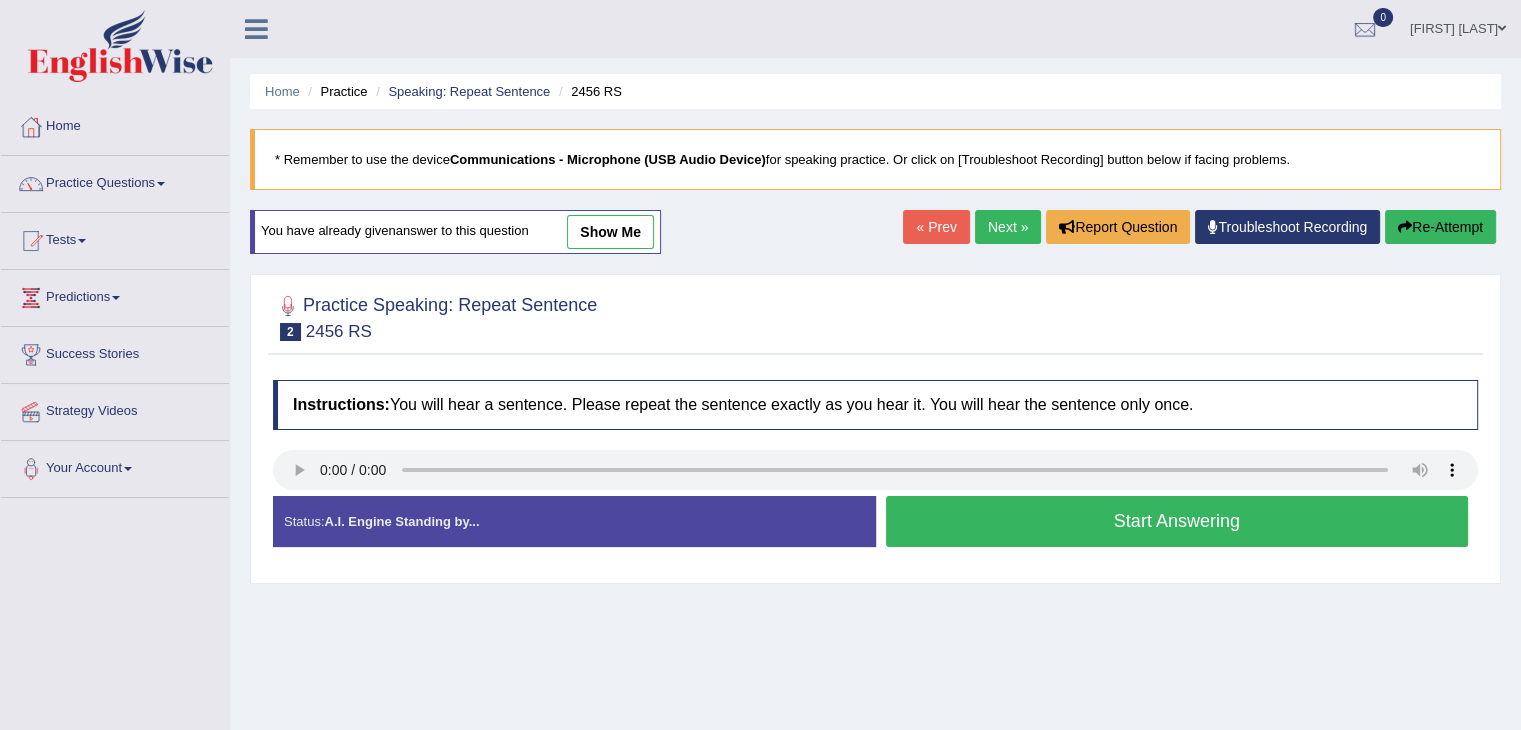 click on "Start Answering" at bounding box center (1177, 521) 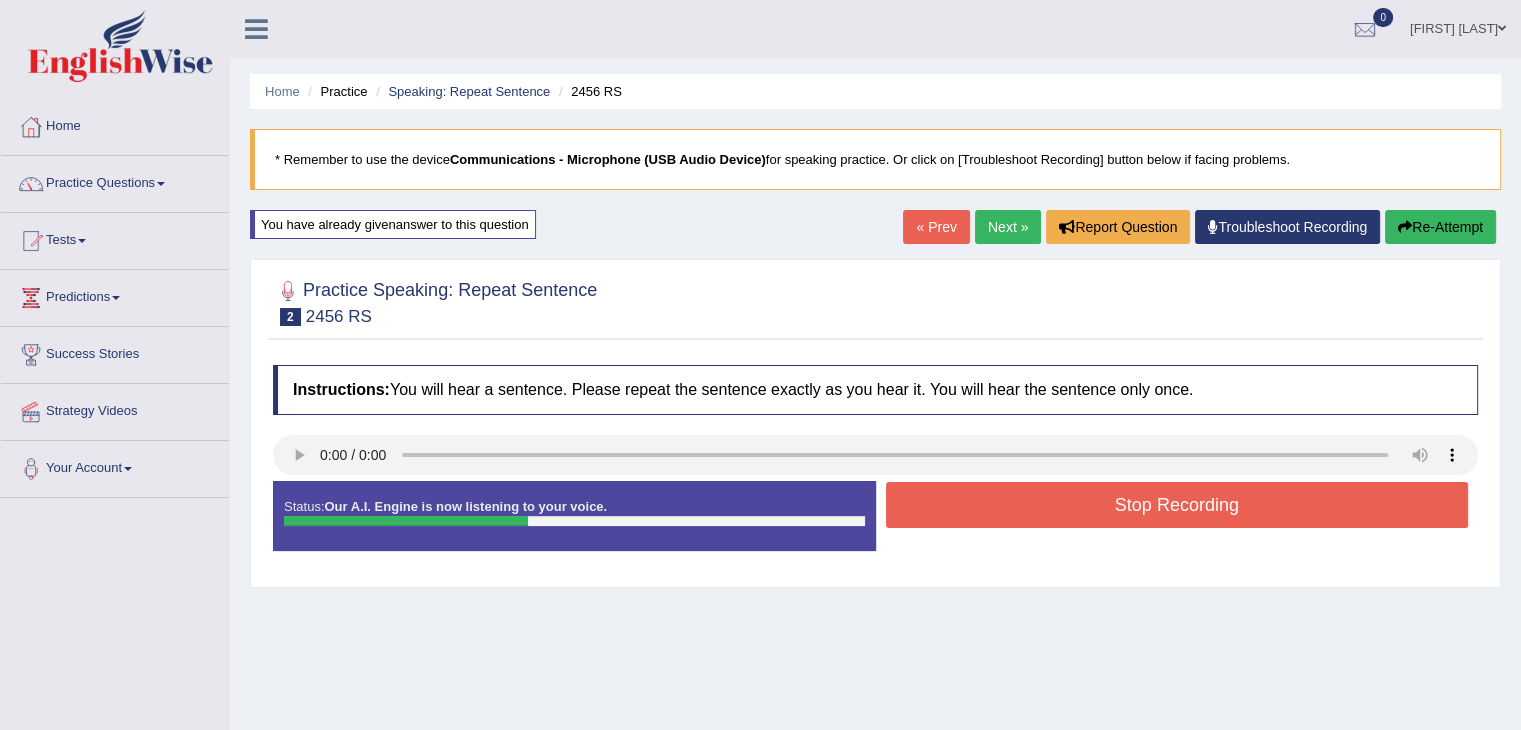 click on "Stop Recording" at bounding box center (1177, 505) 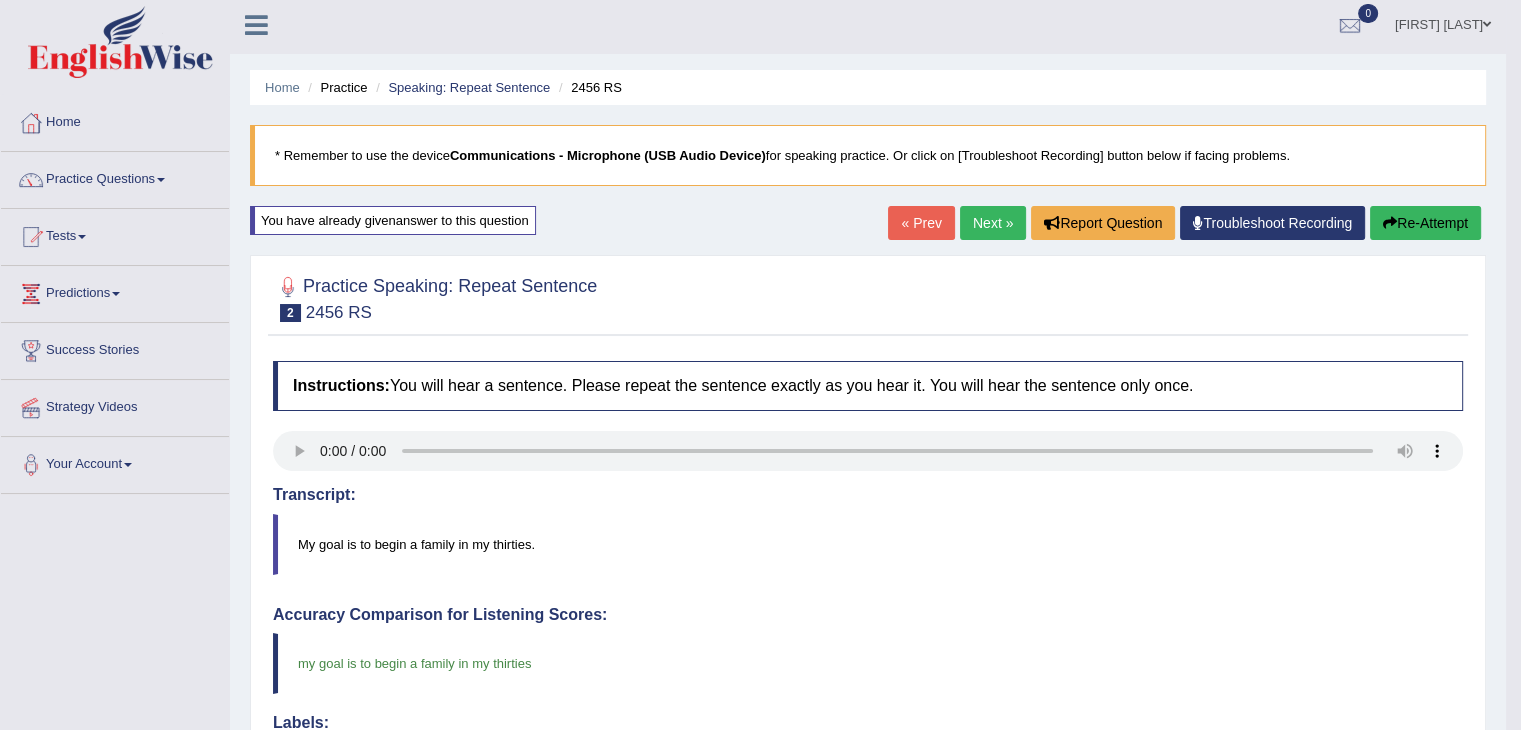 scroll, scrollTop: 0, scrollLeft: 0, axis: both 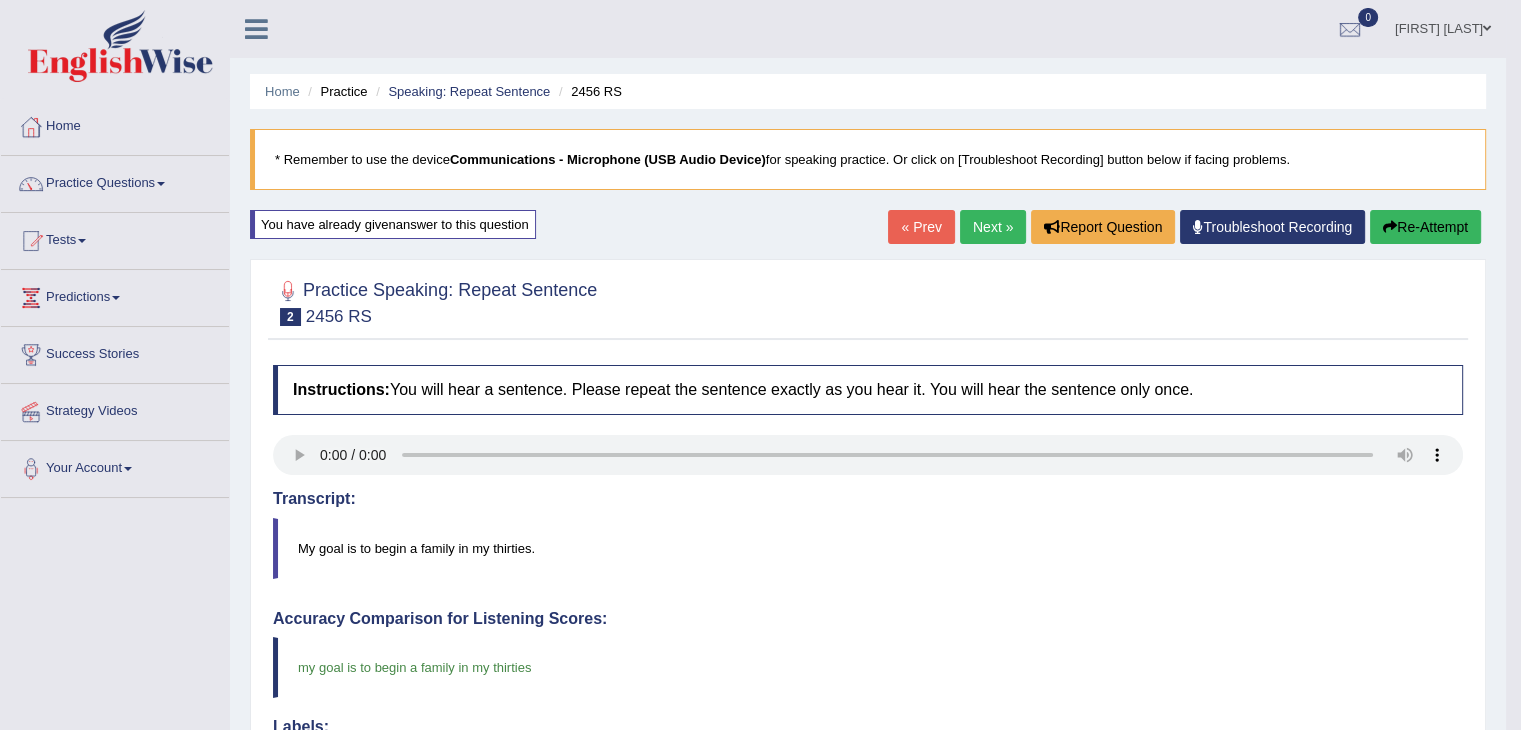 click at bounding box center [1390, 227] 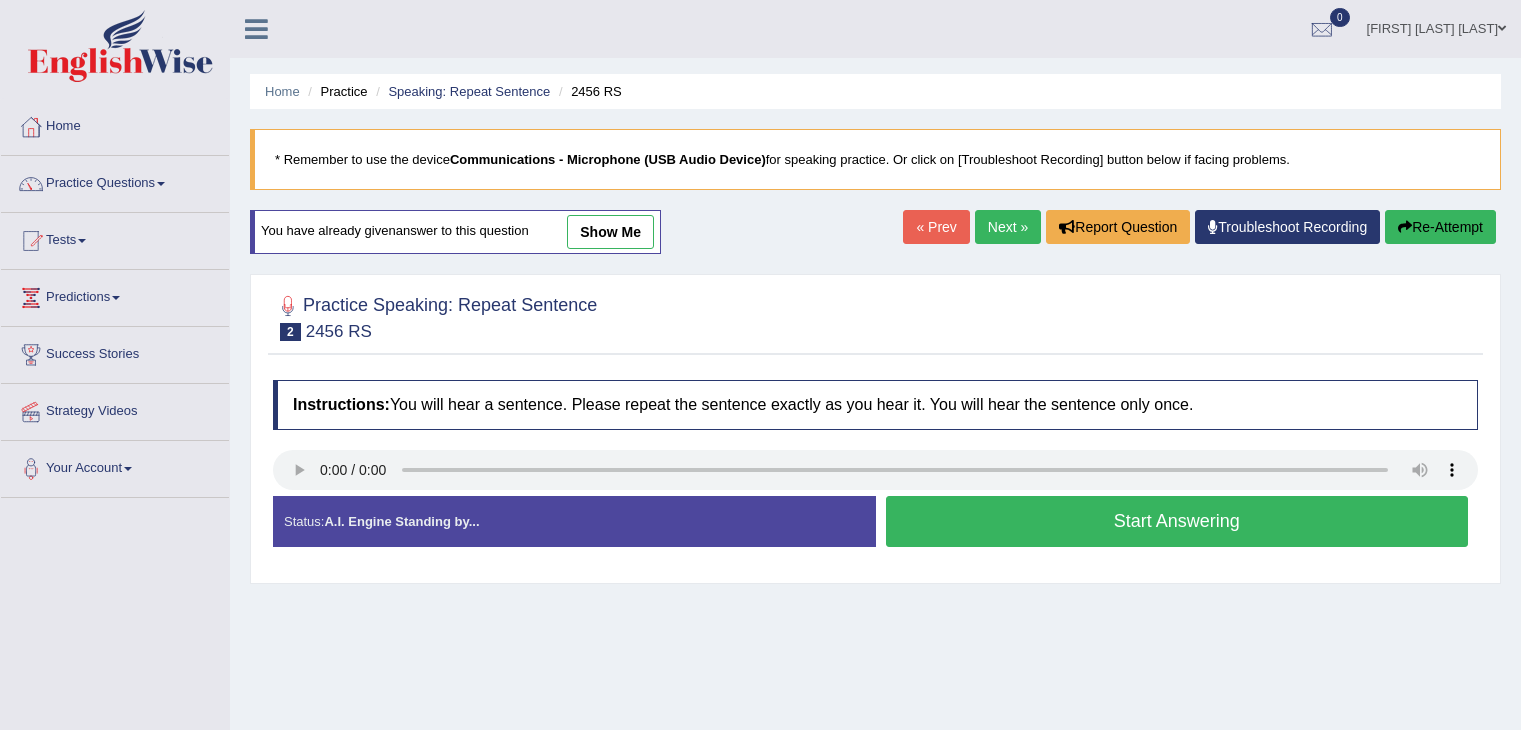 scroll, scrollTop: 0, scrollLeft: 0, axis: both 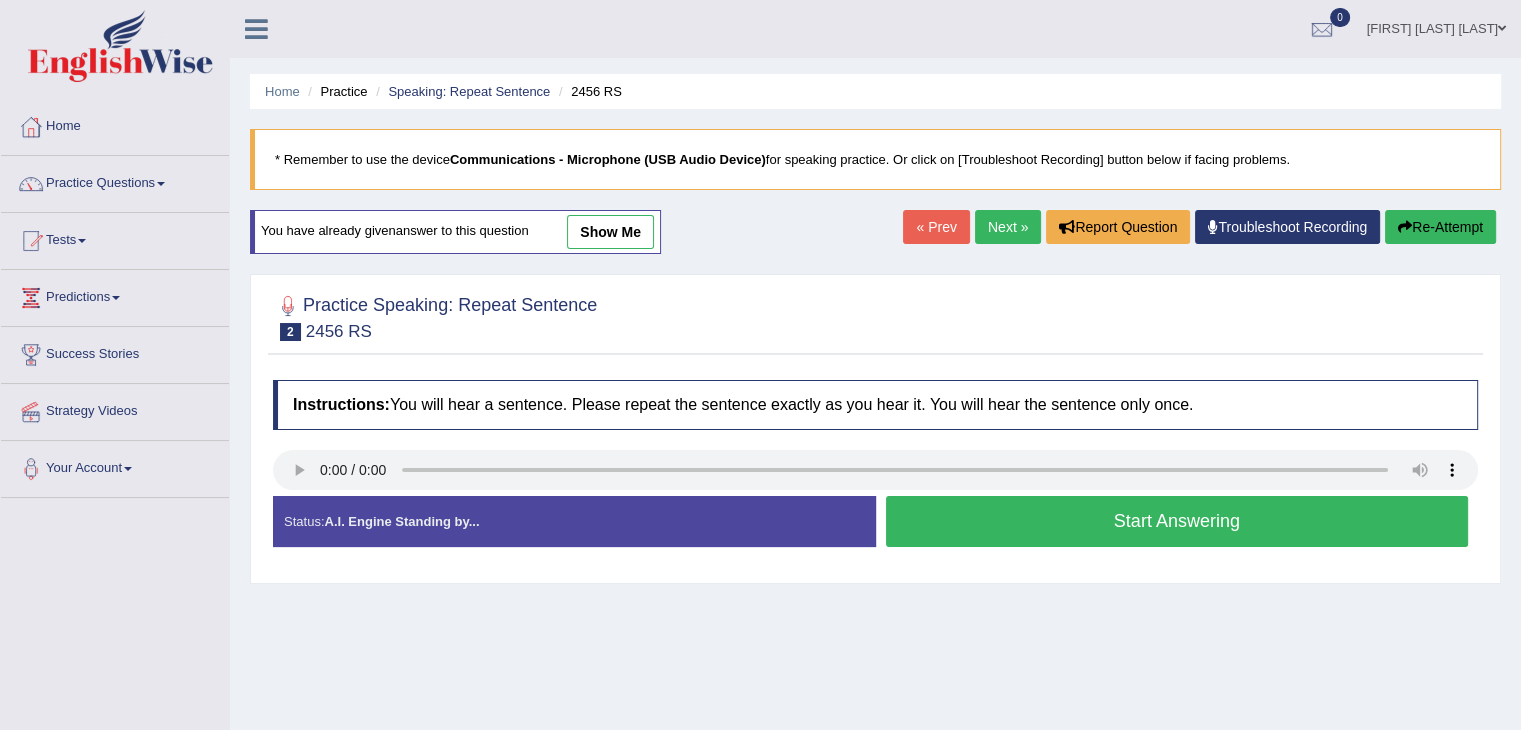 click on "Next »" at bounding box center (1008, 227) 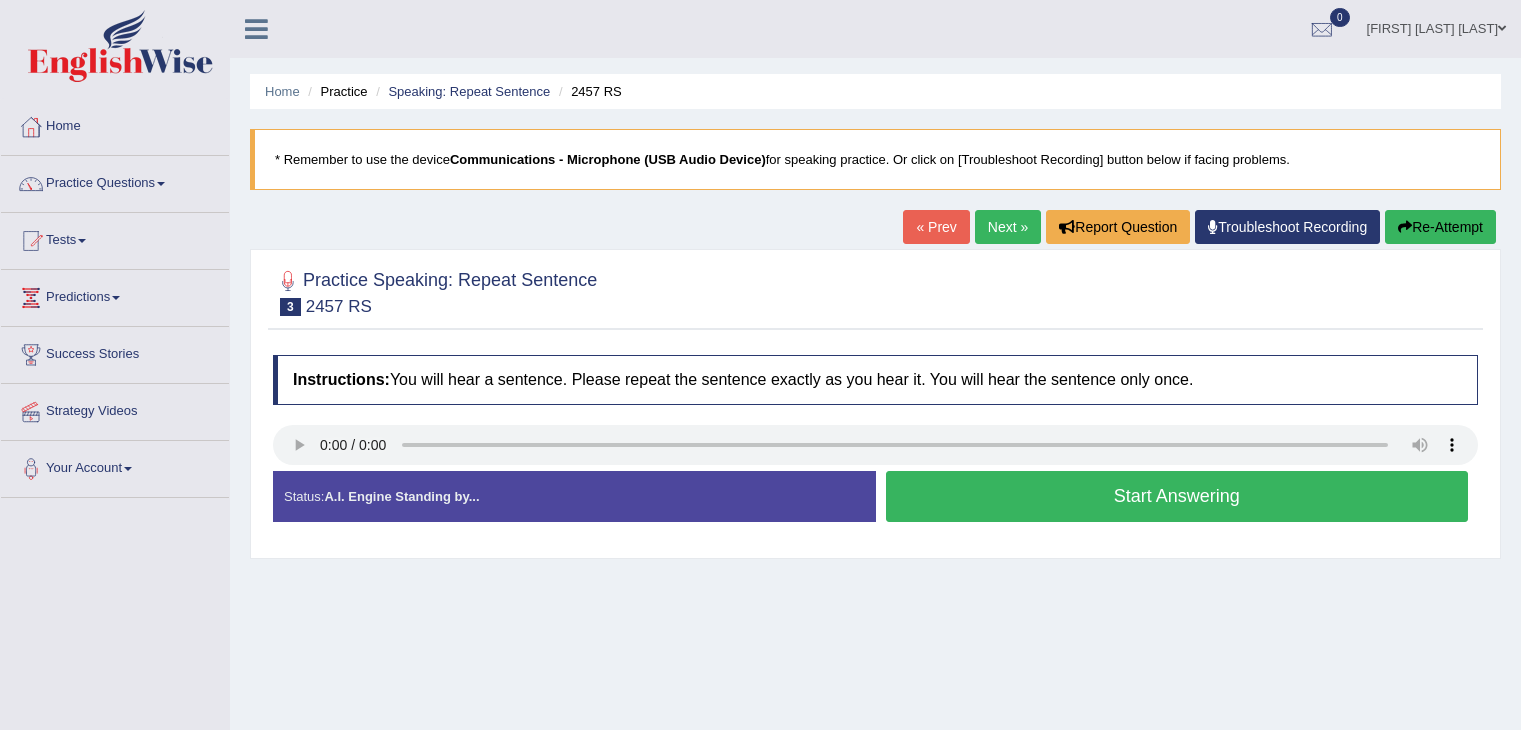 scroll, scrollTop: 0, scrollLeft: 0, axis: both 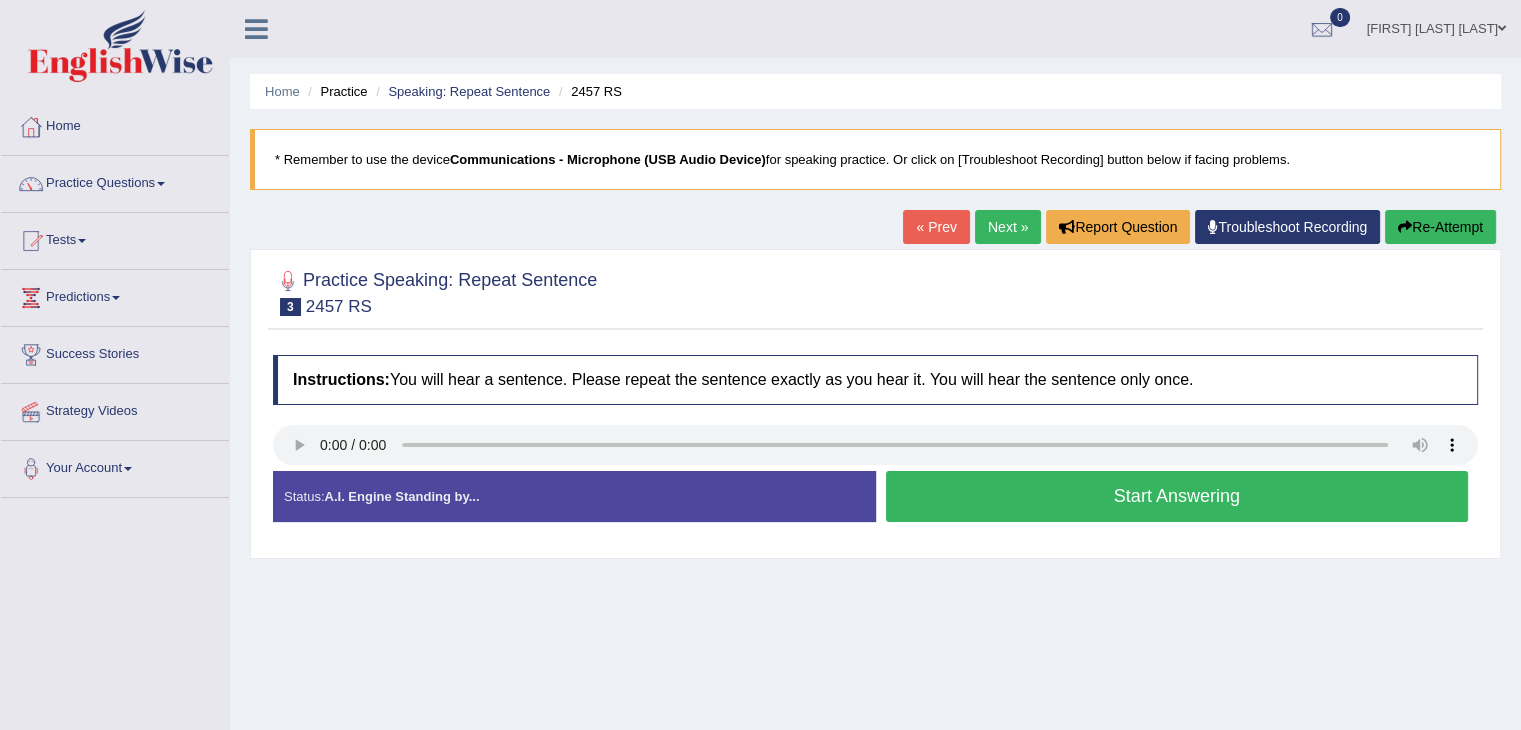 click on "Start Answering" at bounding box center (1177, 496) 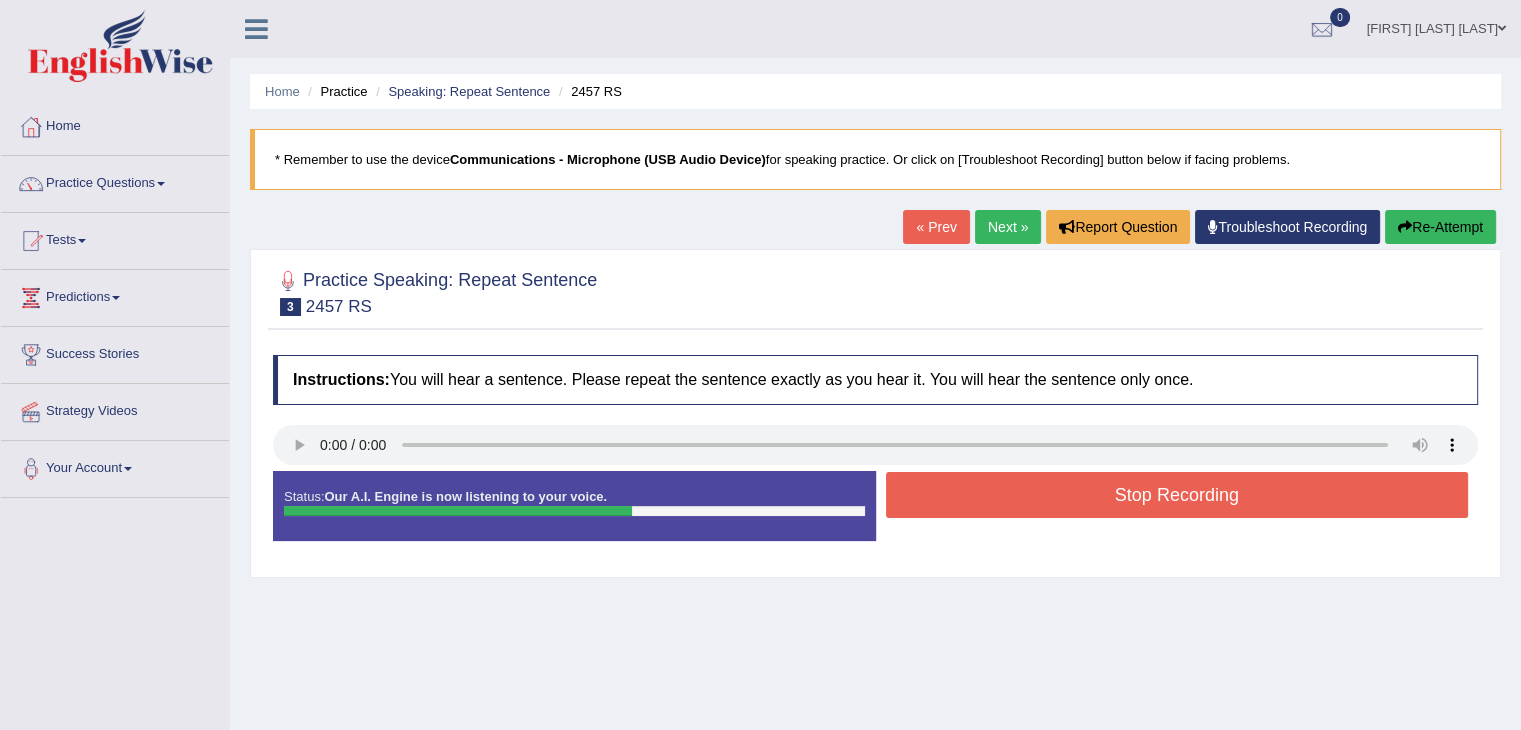 click on "Stop Recording" at bounding box center (1177, 495) 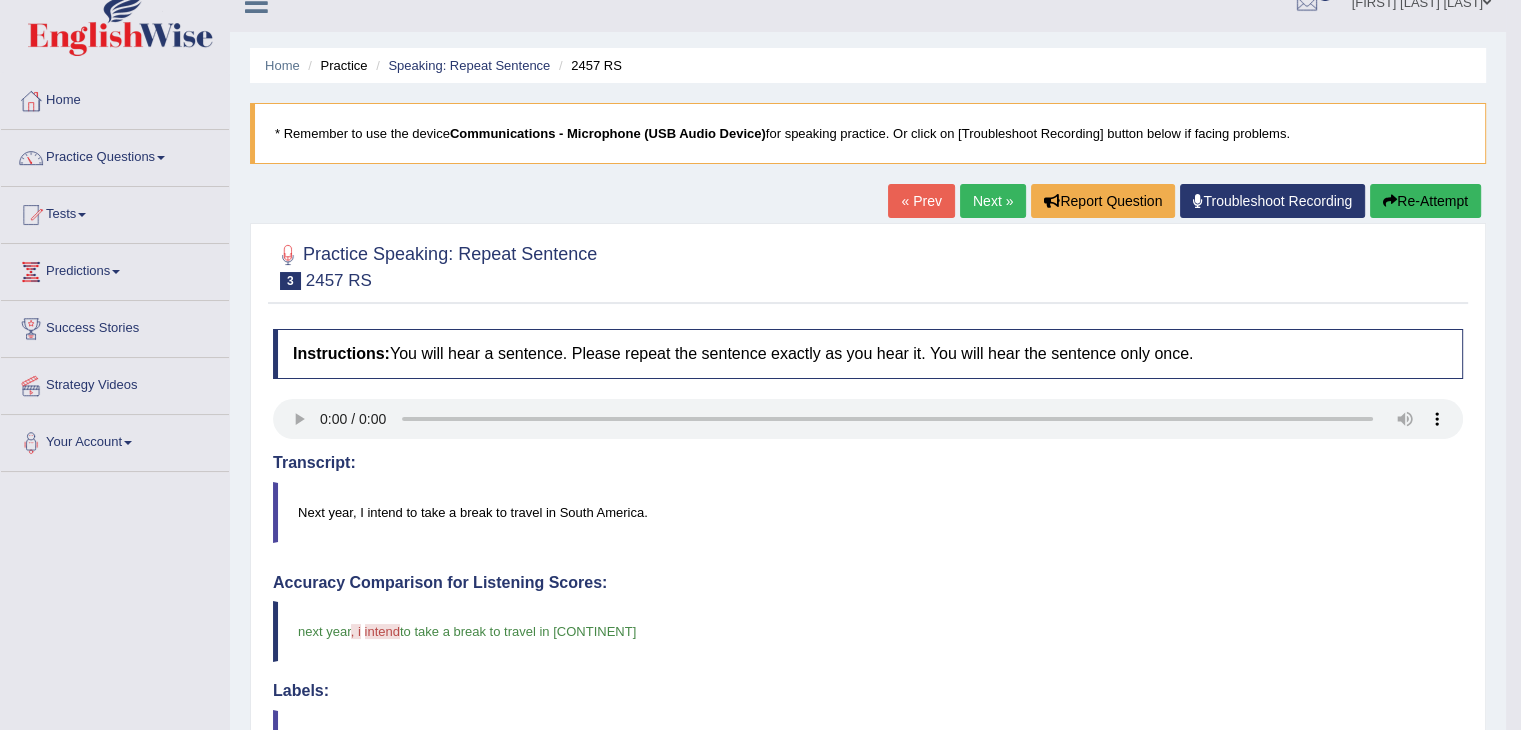 scroll, scrollTop: 0, scrollLeft: 0, axis: both 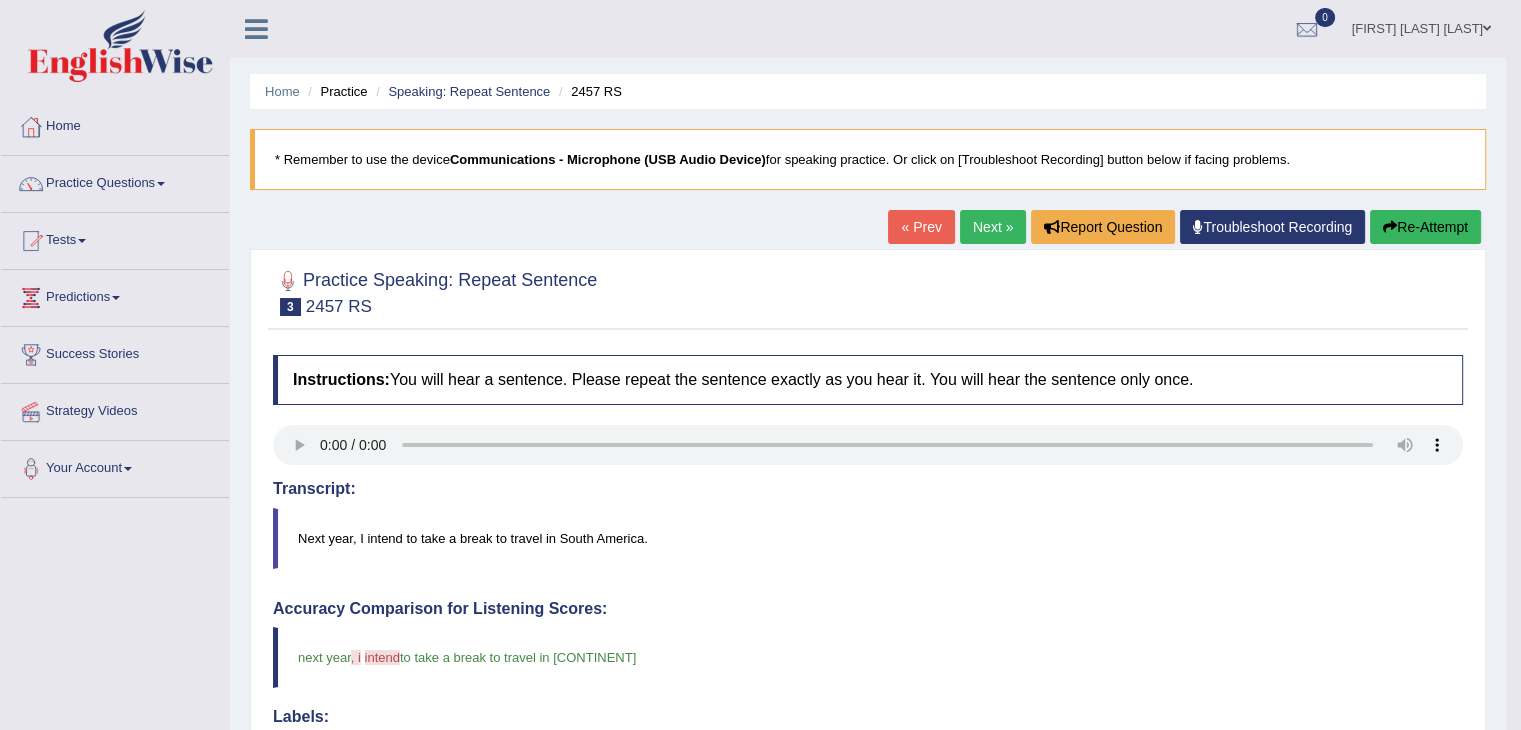 click on "Next »" at bounding box center (993, 227) 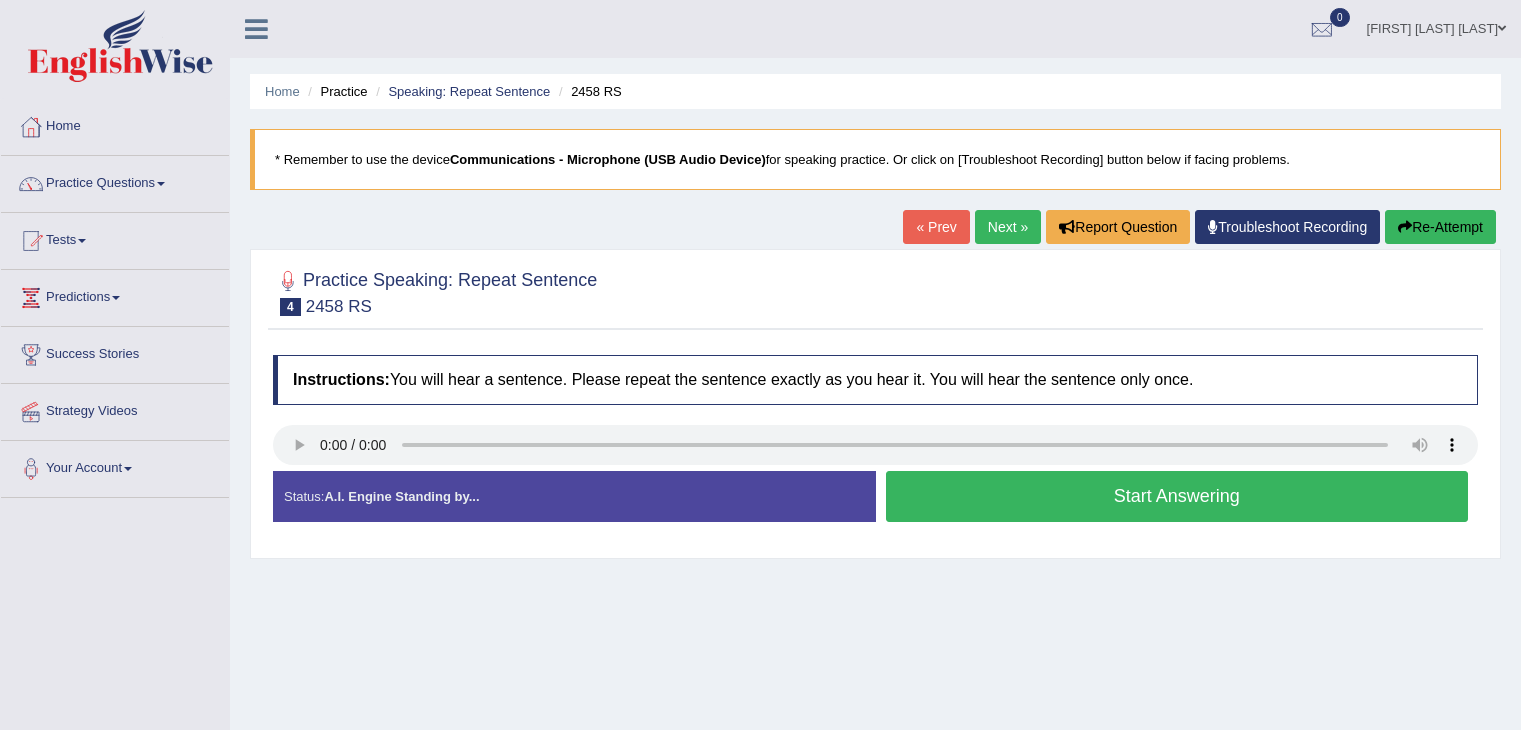 scroll, scrollTop: 0, scrollLeft: 0, axis: both 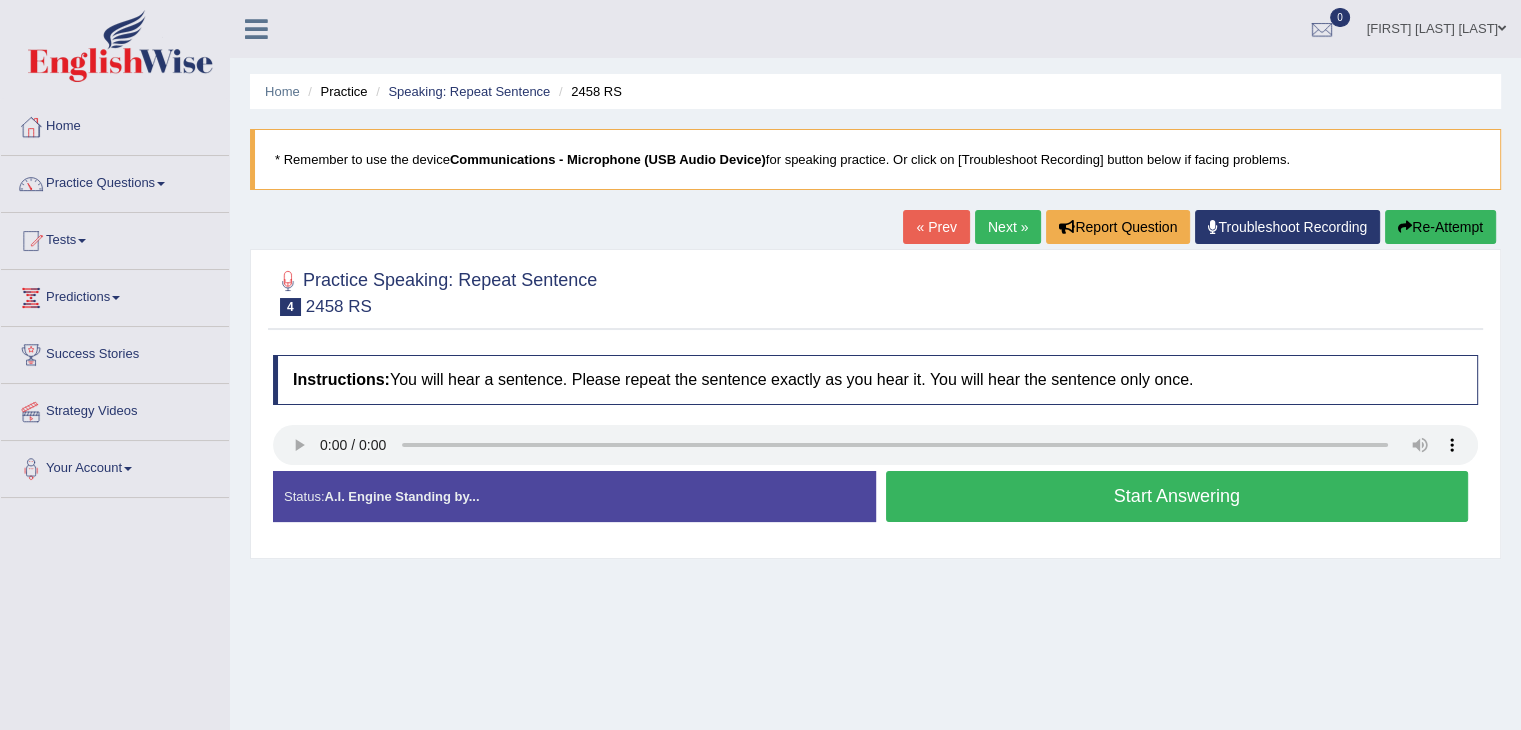 click on "Start Answering" at bounding box center [1177, 496] 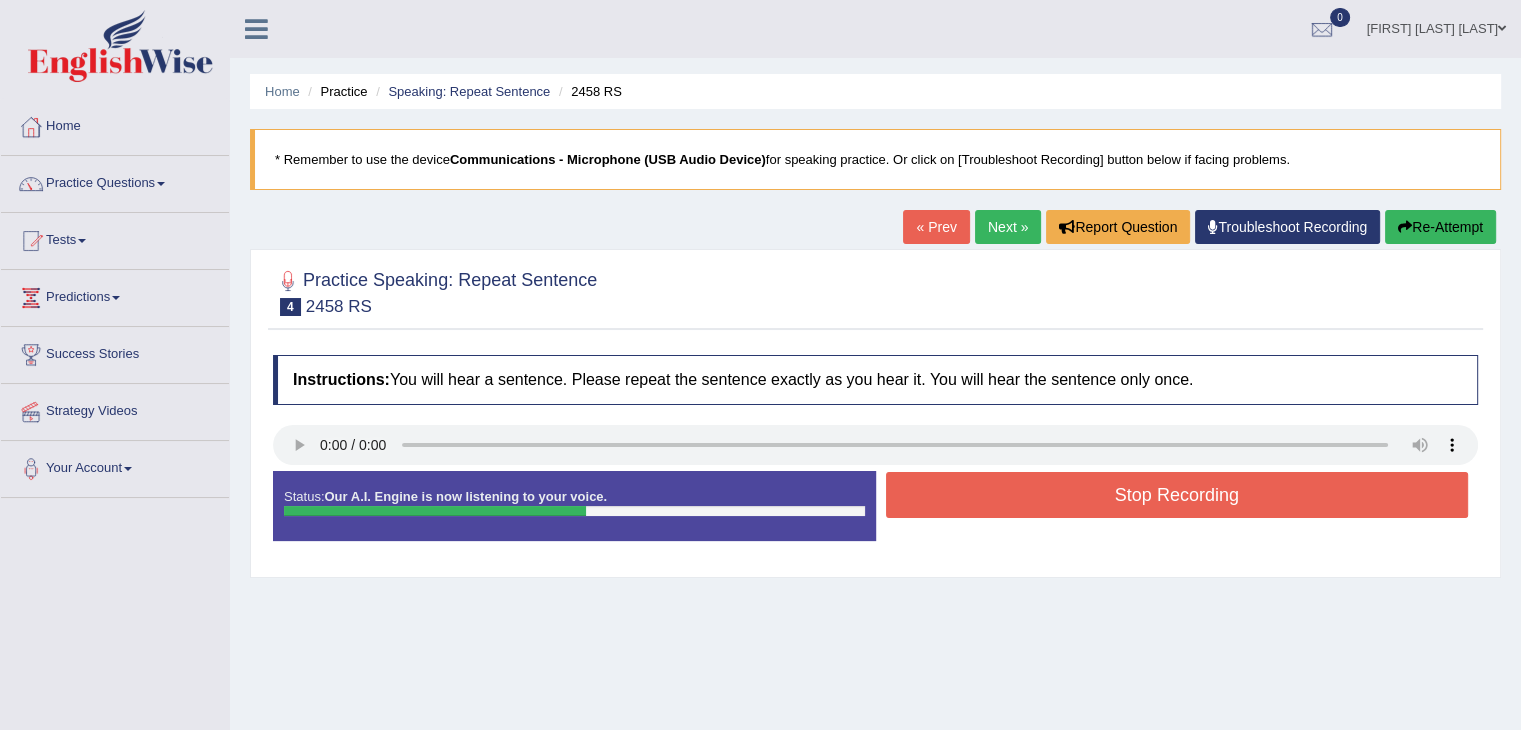 click on "Stop Recording" at bounding box center [1177, 495] 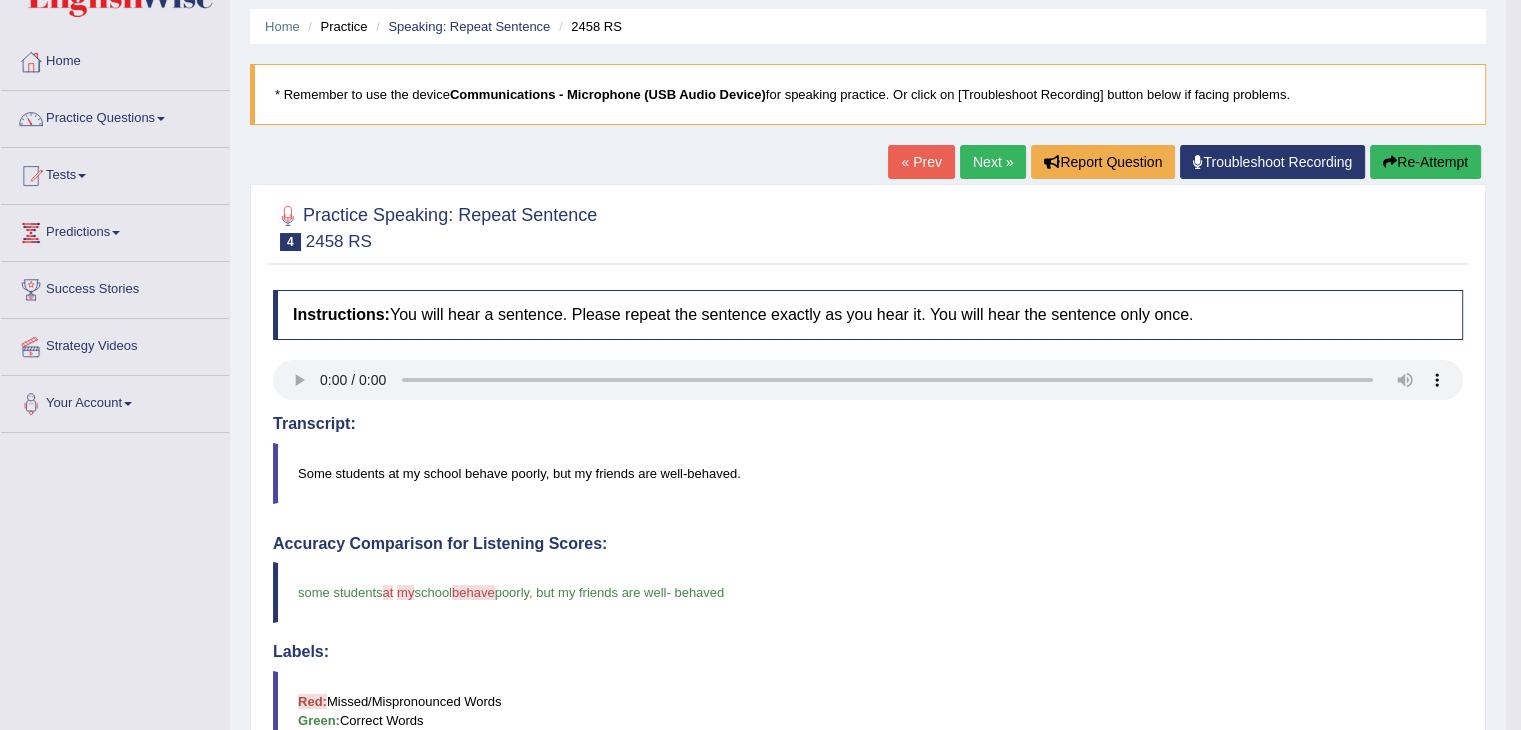 scroll, scrollTop: 19, scrollLeft: 0, axis: vertical 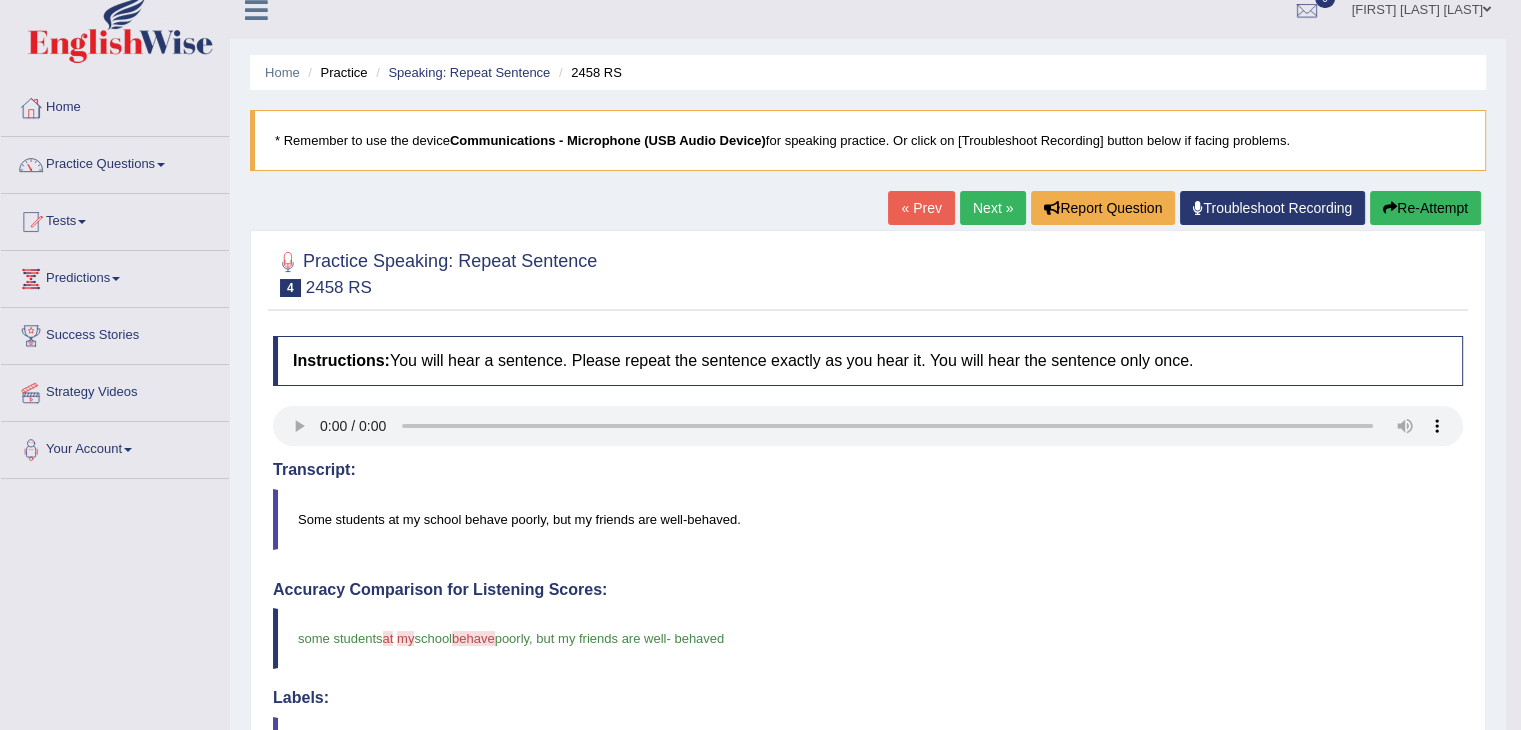 click on "Next »" at bounding box center (993, 208) 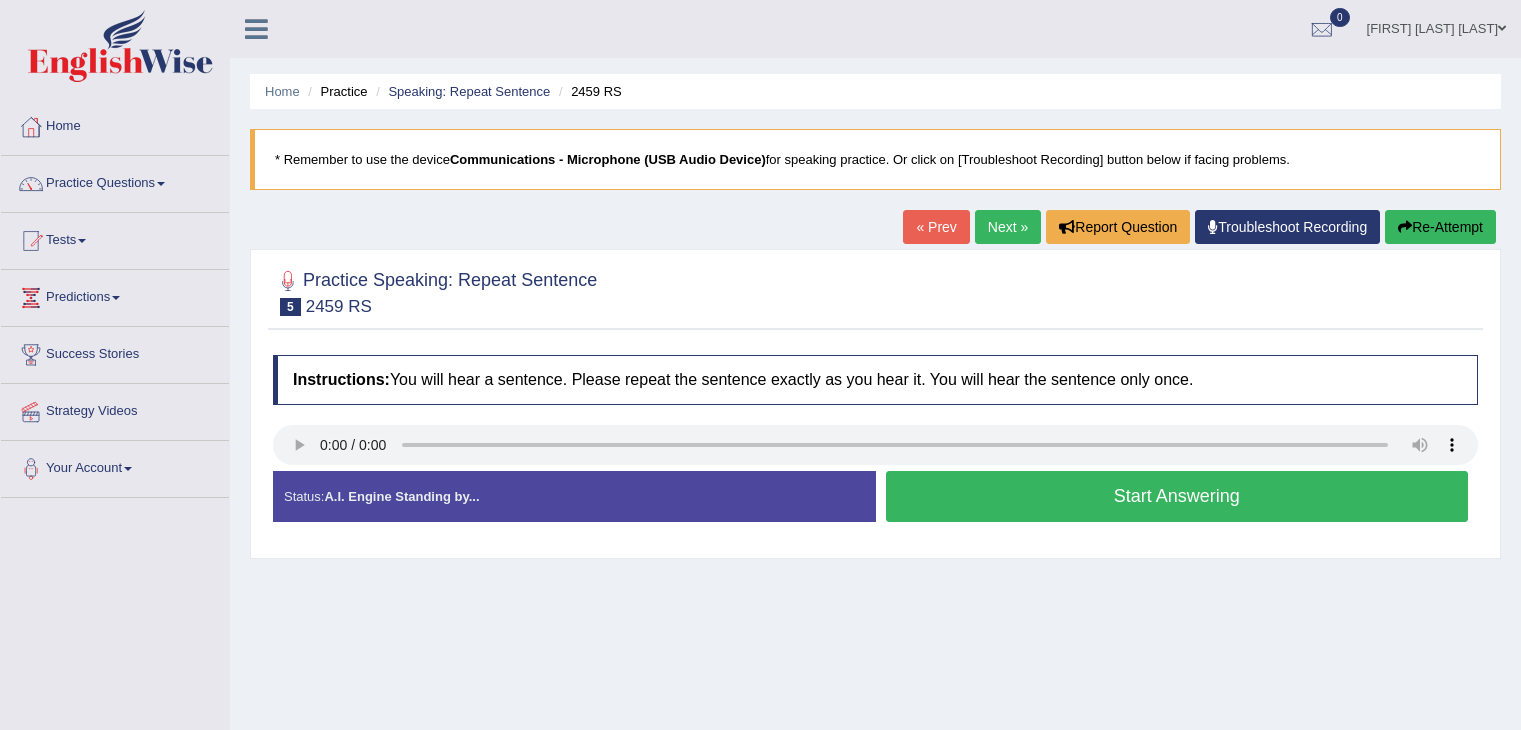scroll, scrollTop: 0, scrollLeft: 0, axis: both 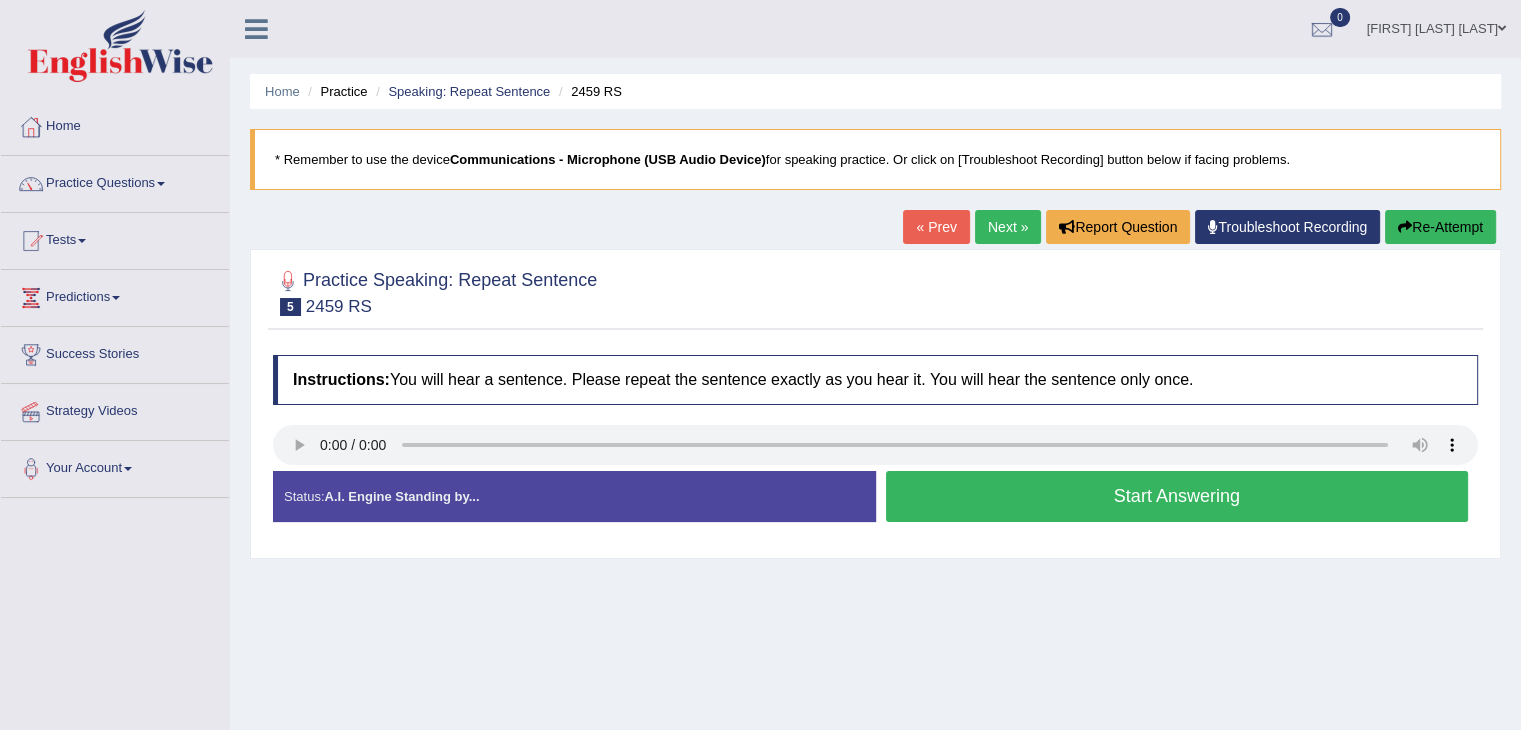 click on "Start Answering" at bounding box center [1177, 496] 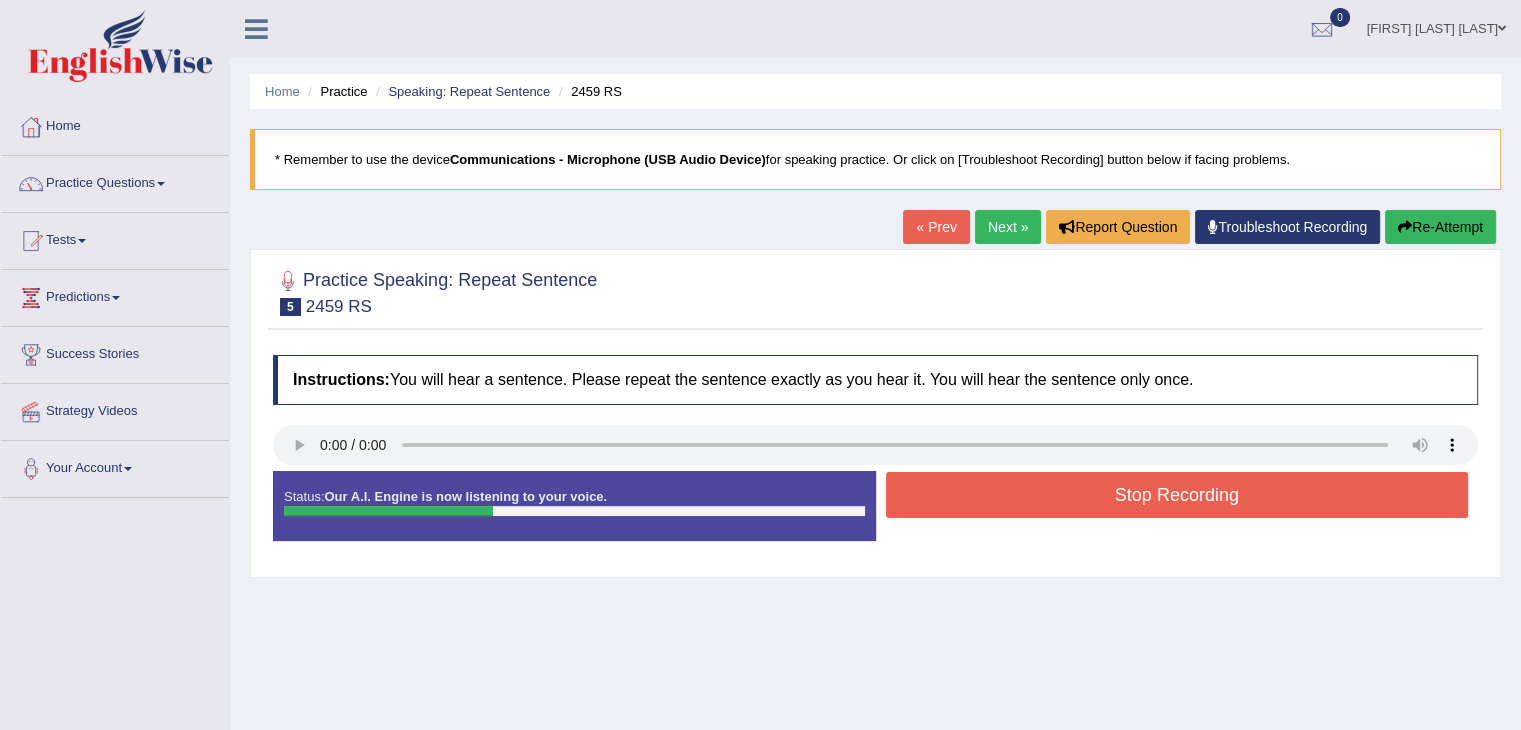 click on "Stop Recording" at bounding box center [1177, 495] 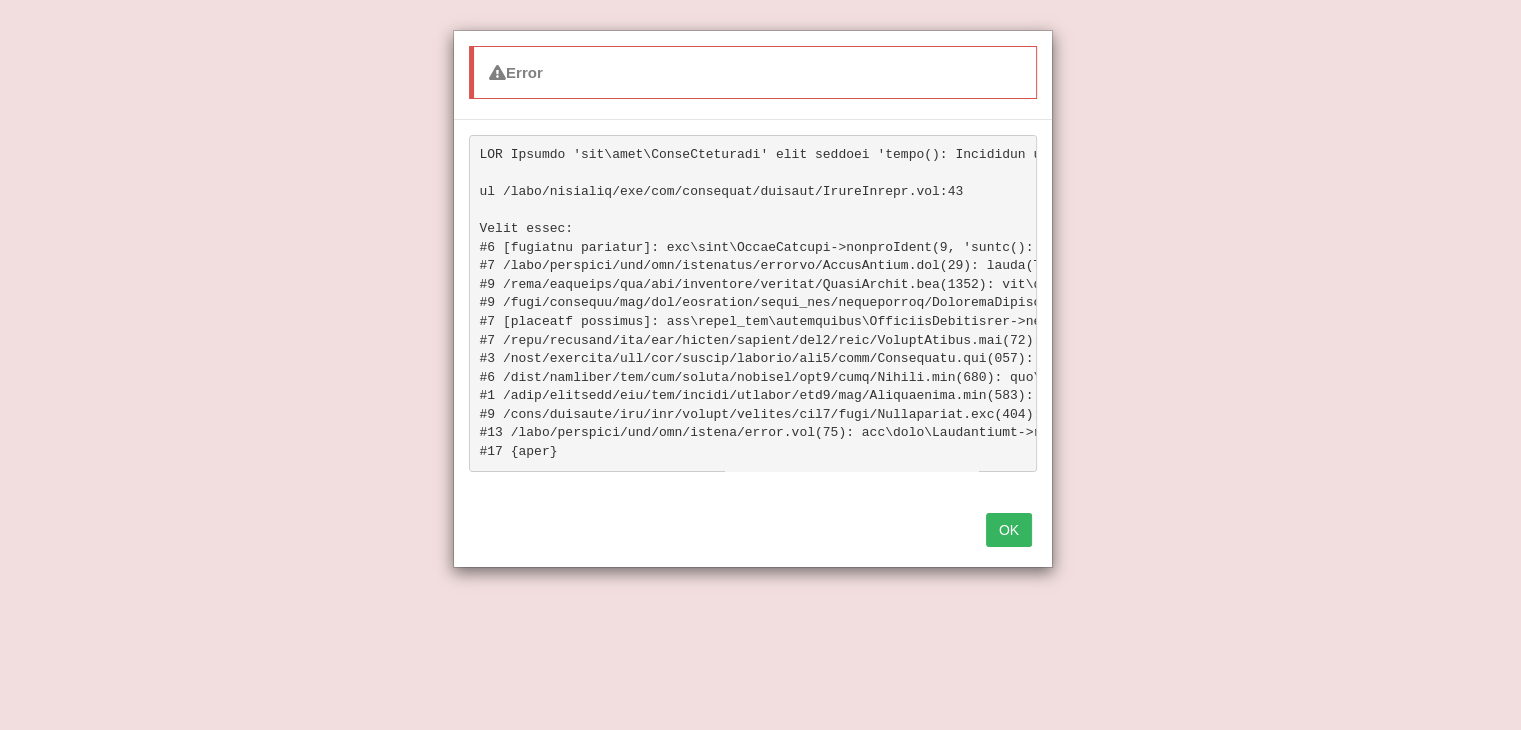 click on "OK" at bounding box center [1009, 530] 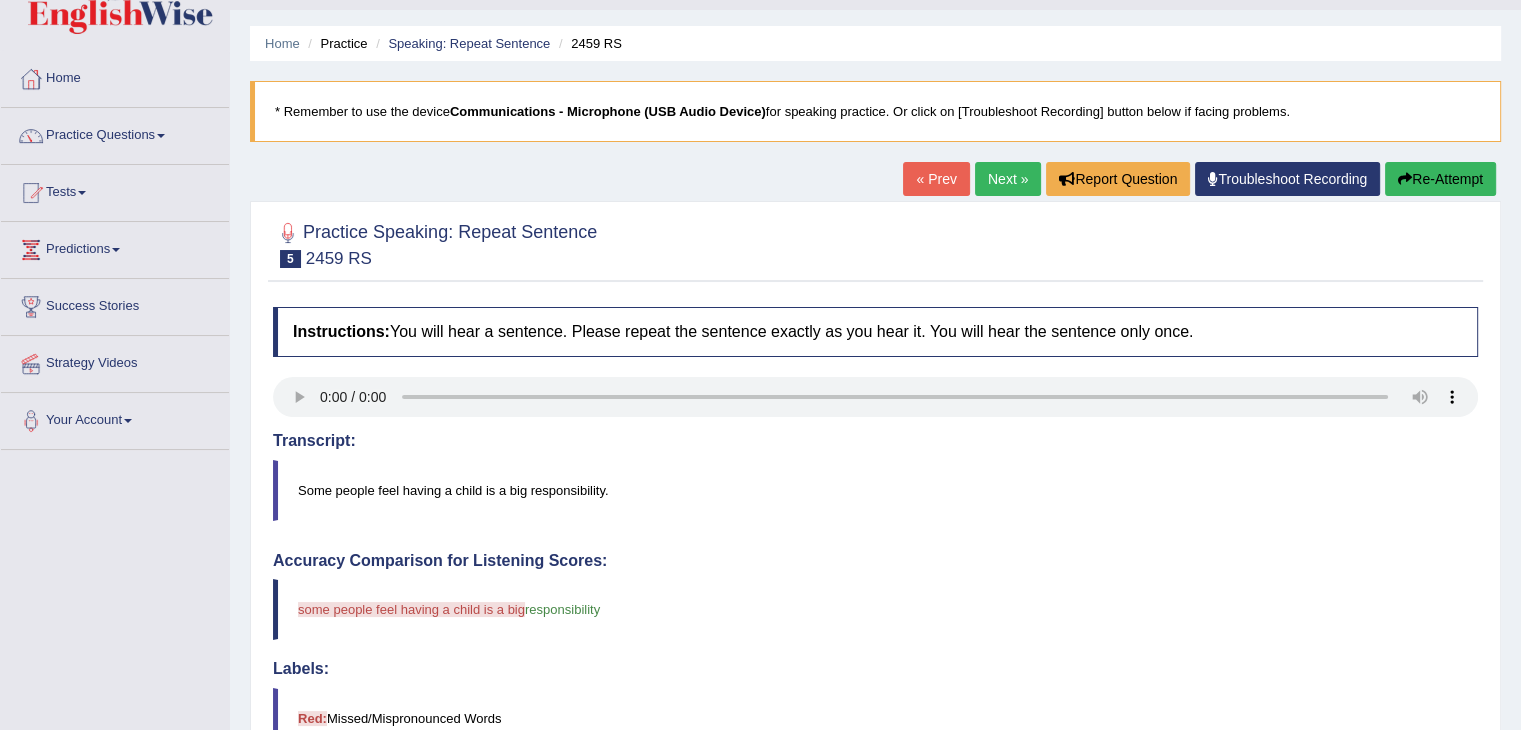 scroll, scrollTop: 43, scrollLeft: 0, axis: vertical 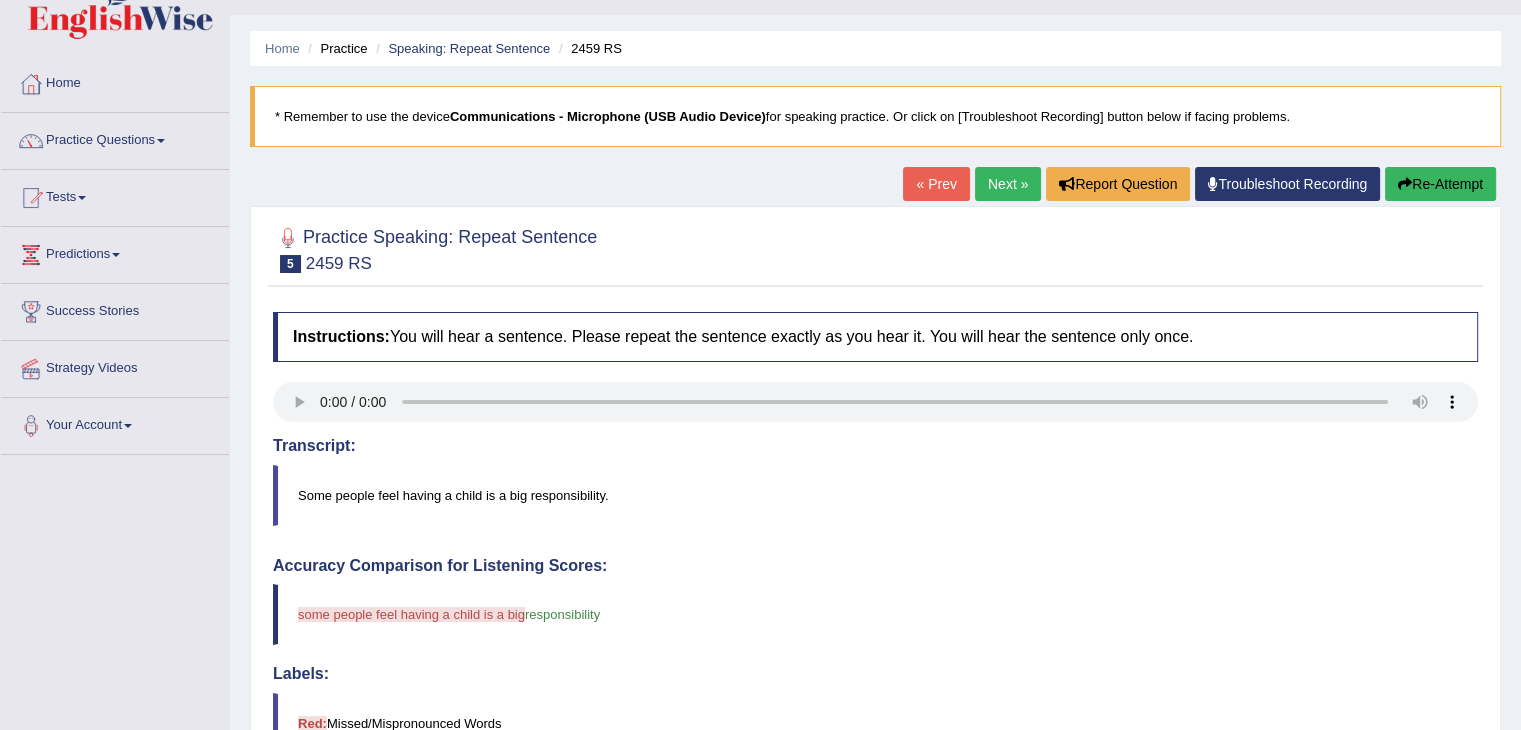 click on "Re-Attempt" at bounding box center [1440, 184] 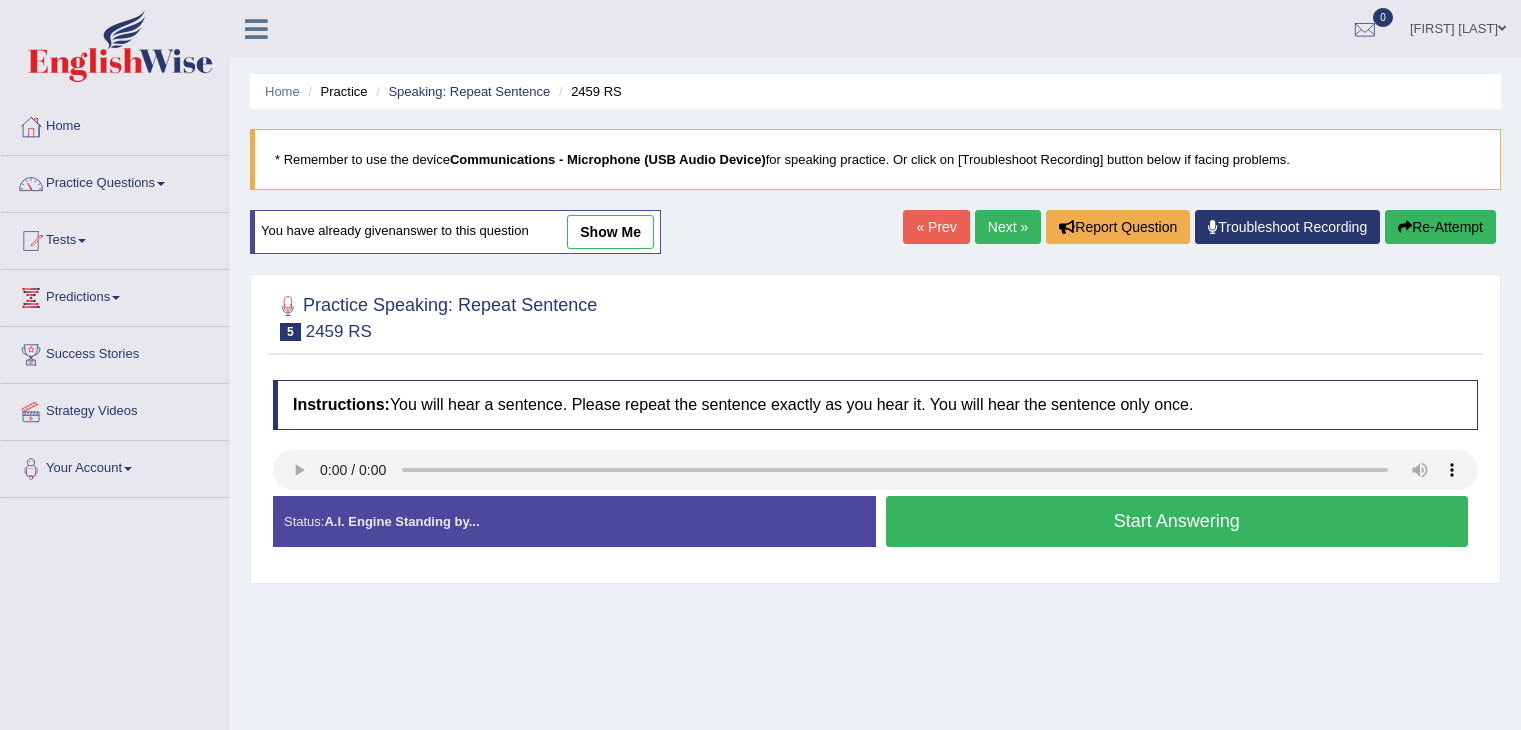 scroll, scrollTop: 43, scrollLeft: 0, axis: vertical 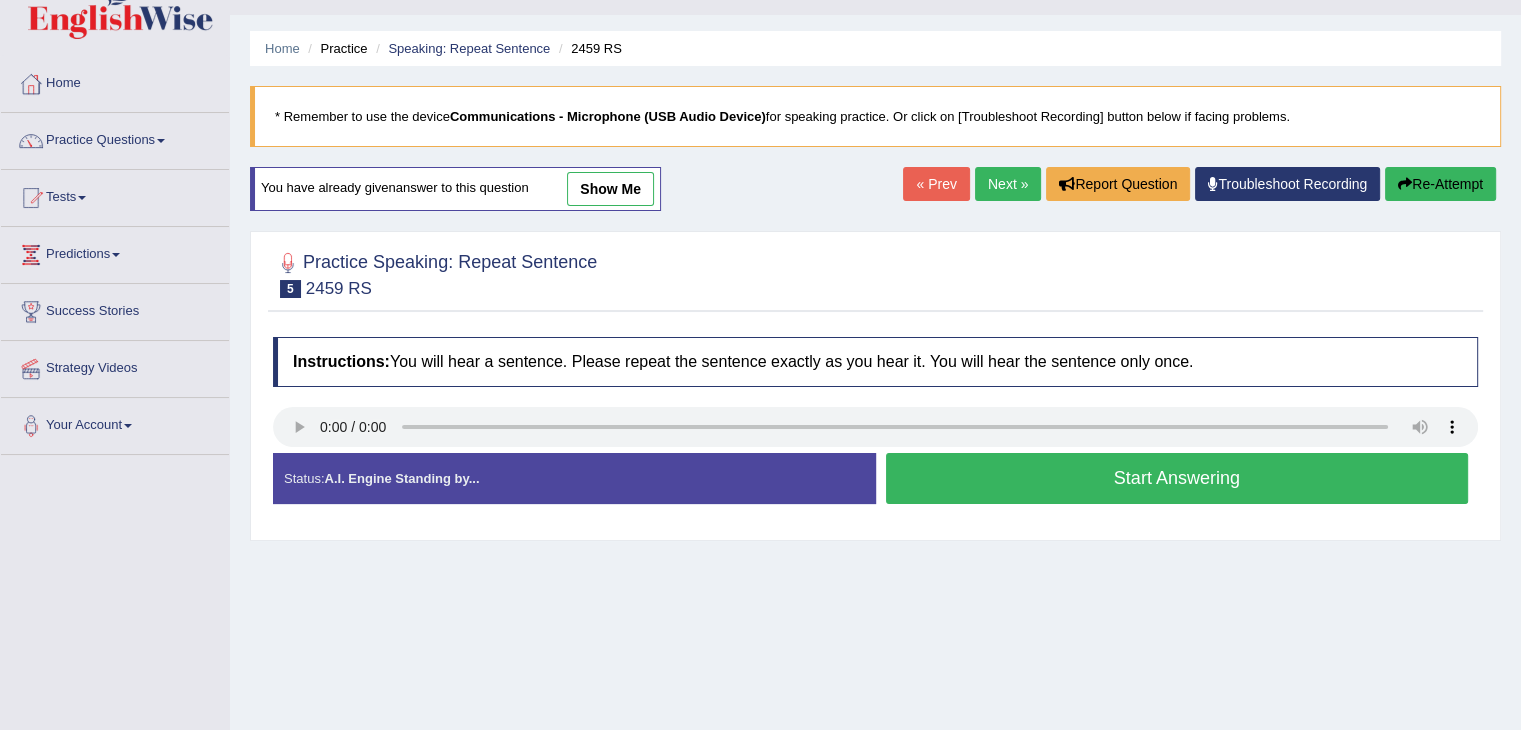 click on "Start Answering" at bounding box center (1177, 478) 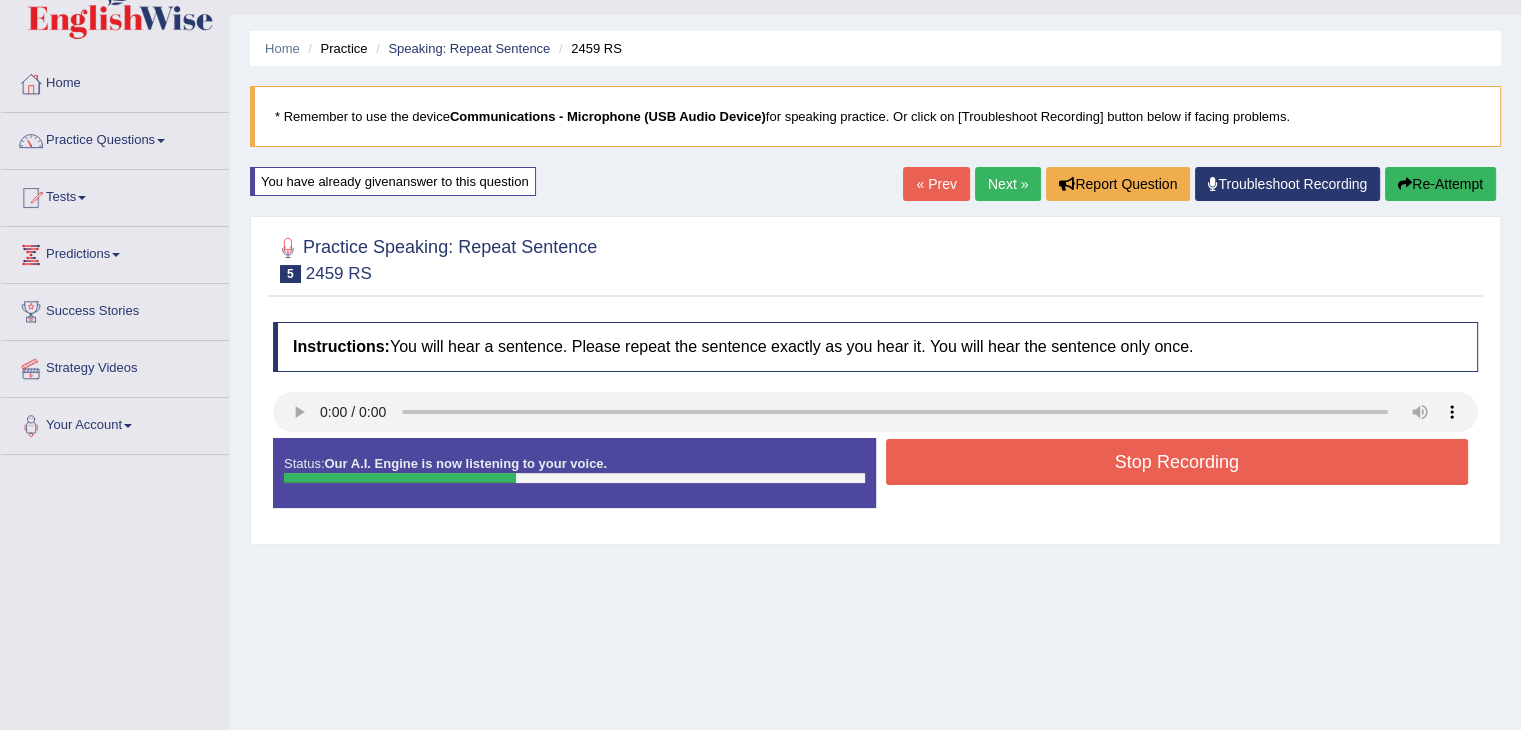 click on "Stop Recording" at bounding box center [1177, 462] 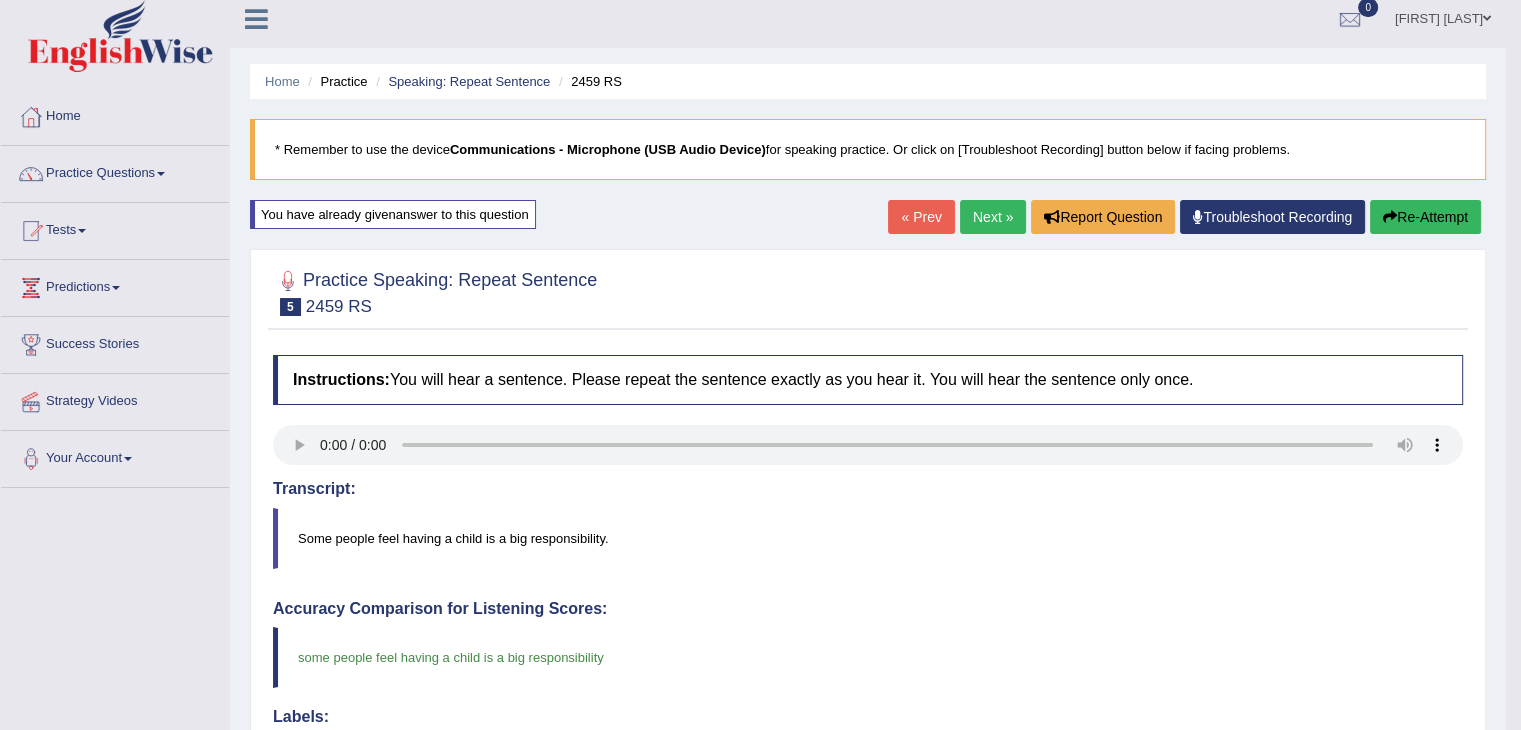 scroll, scrollTop: 0, scrollLeft: 0, axis: both 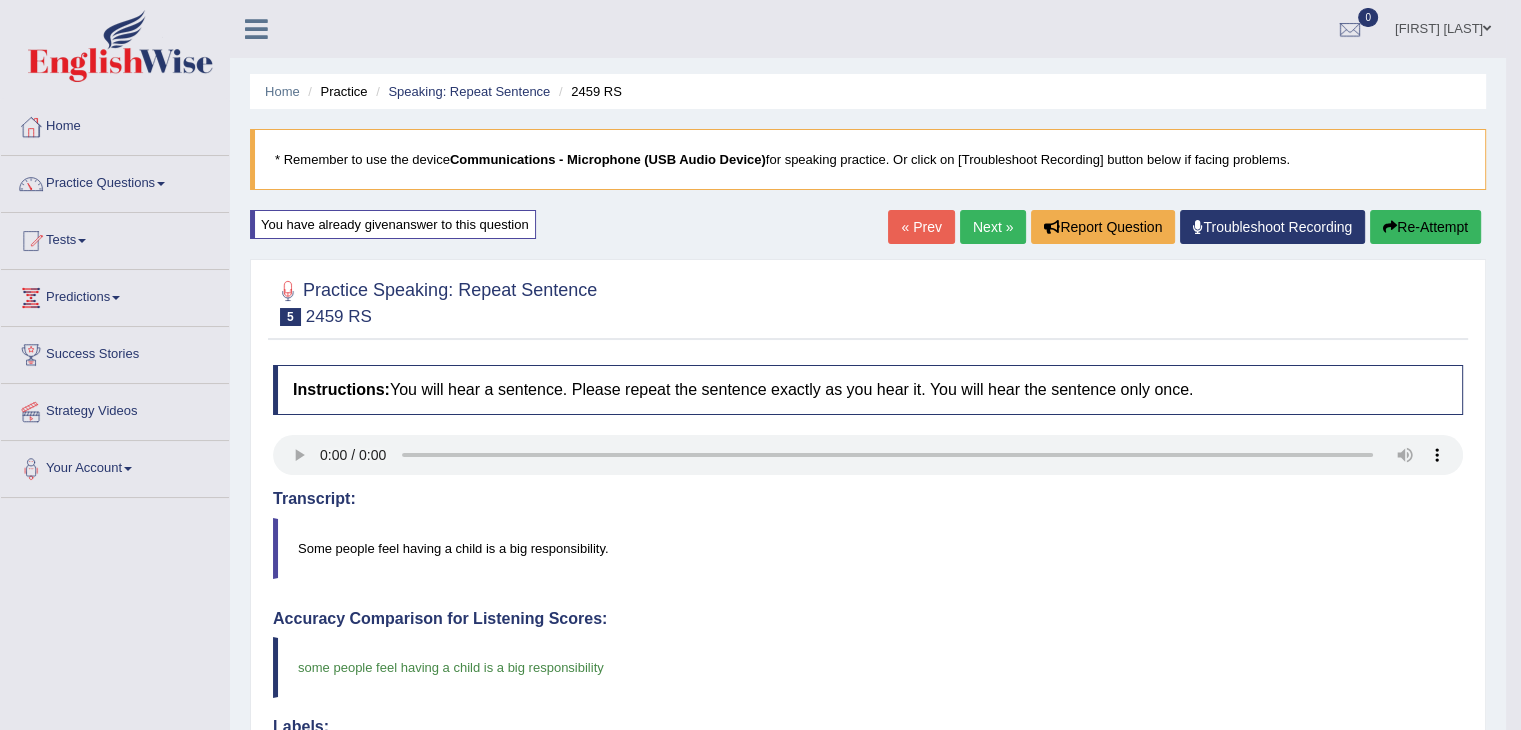 click on "Next »" at bounding box center [993, 227] 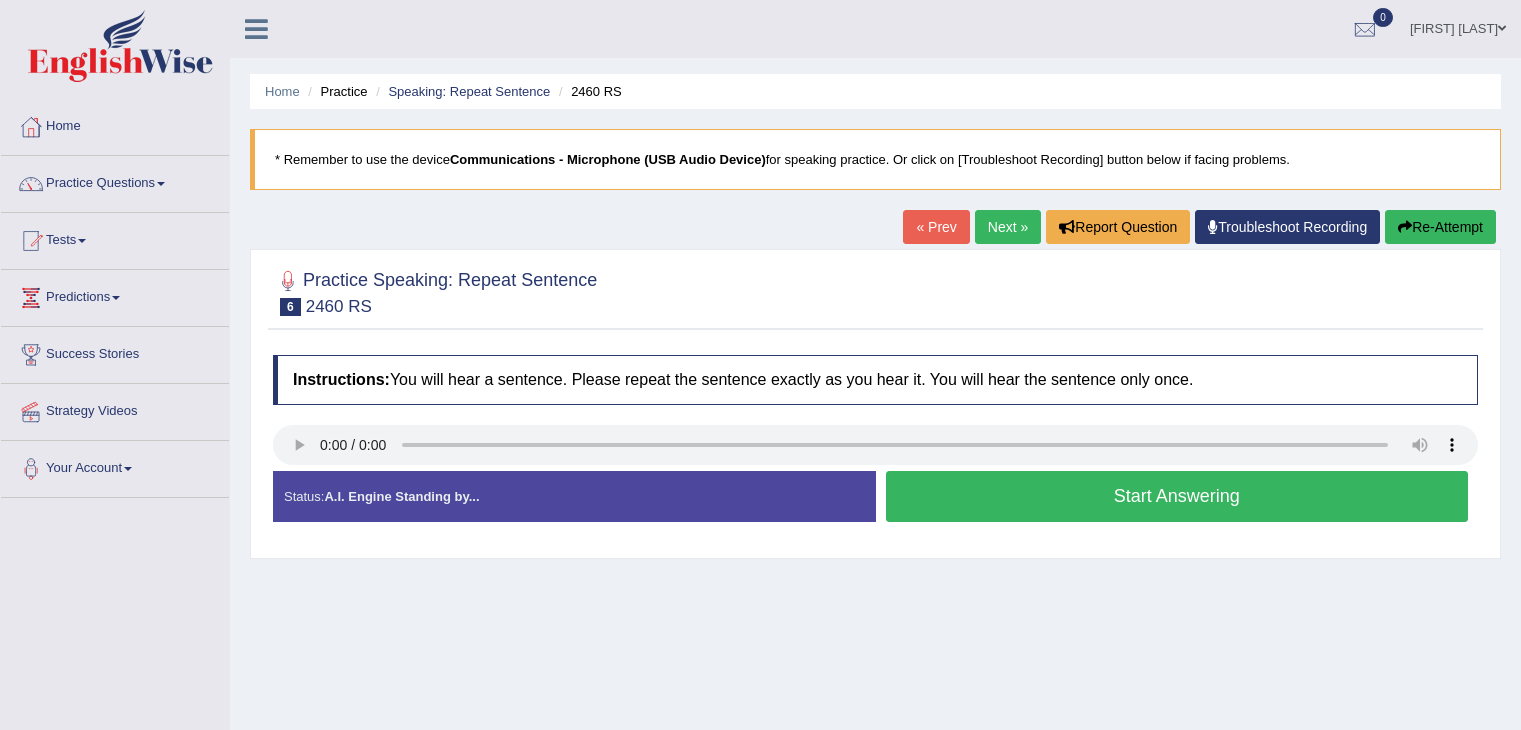 scroll, scrollTop: 0, scrollLeft: 0, axis: both 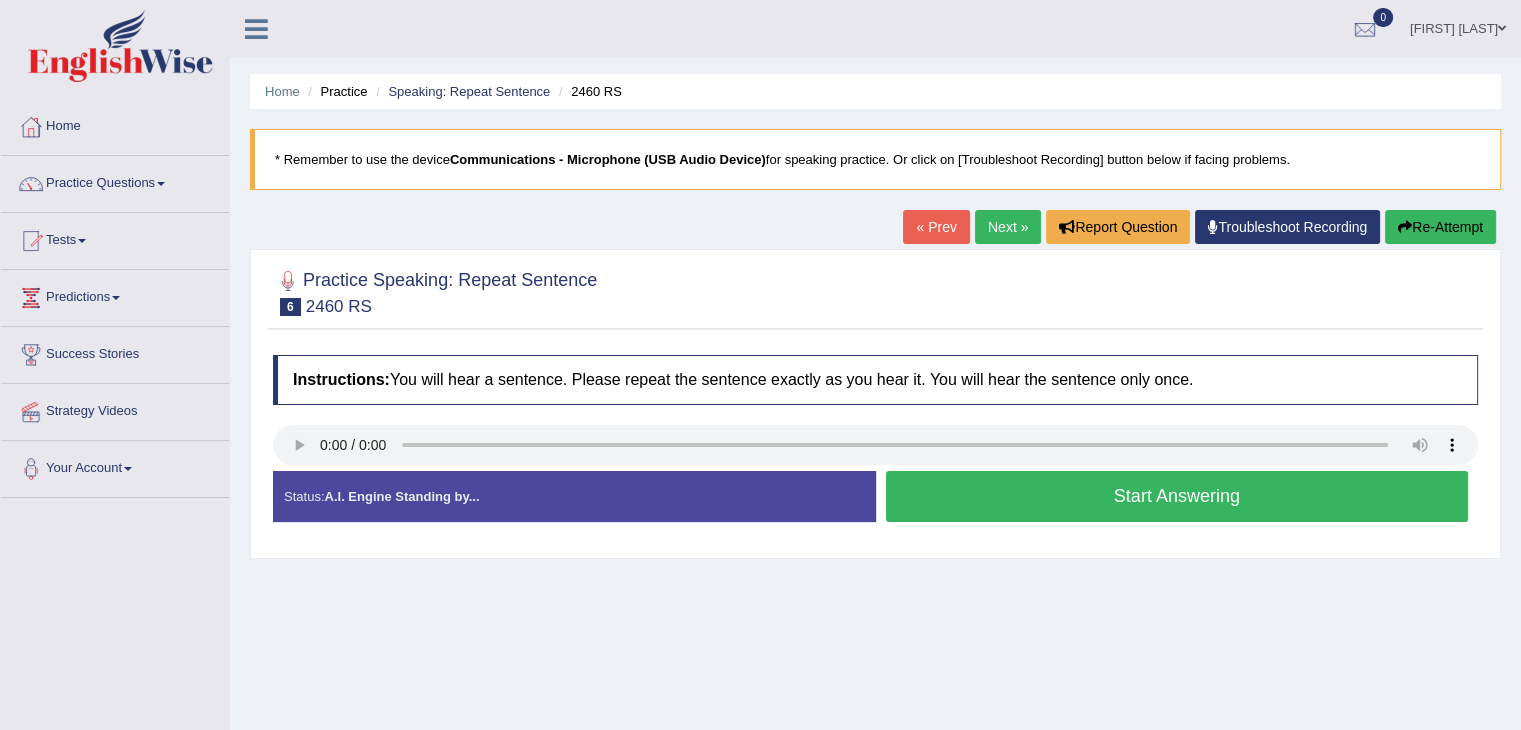 click on "Start Answering" at bounding box center [1177, 496] 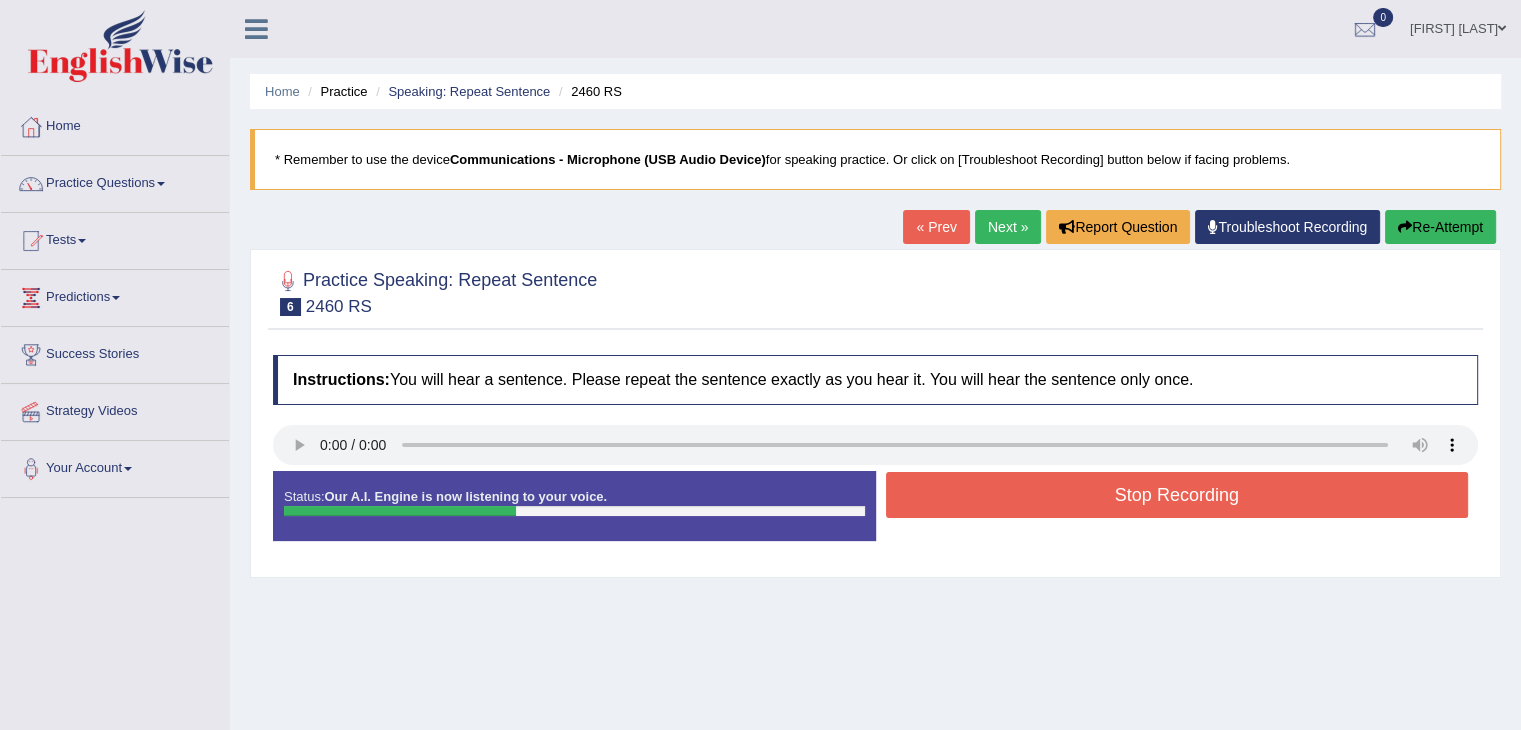 click on "Stop Recording" at bounding box center [1177, 495] 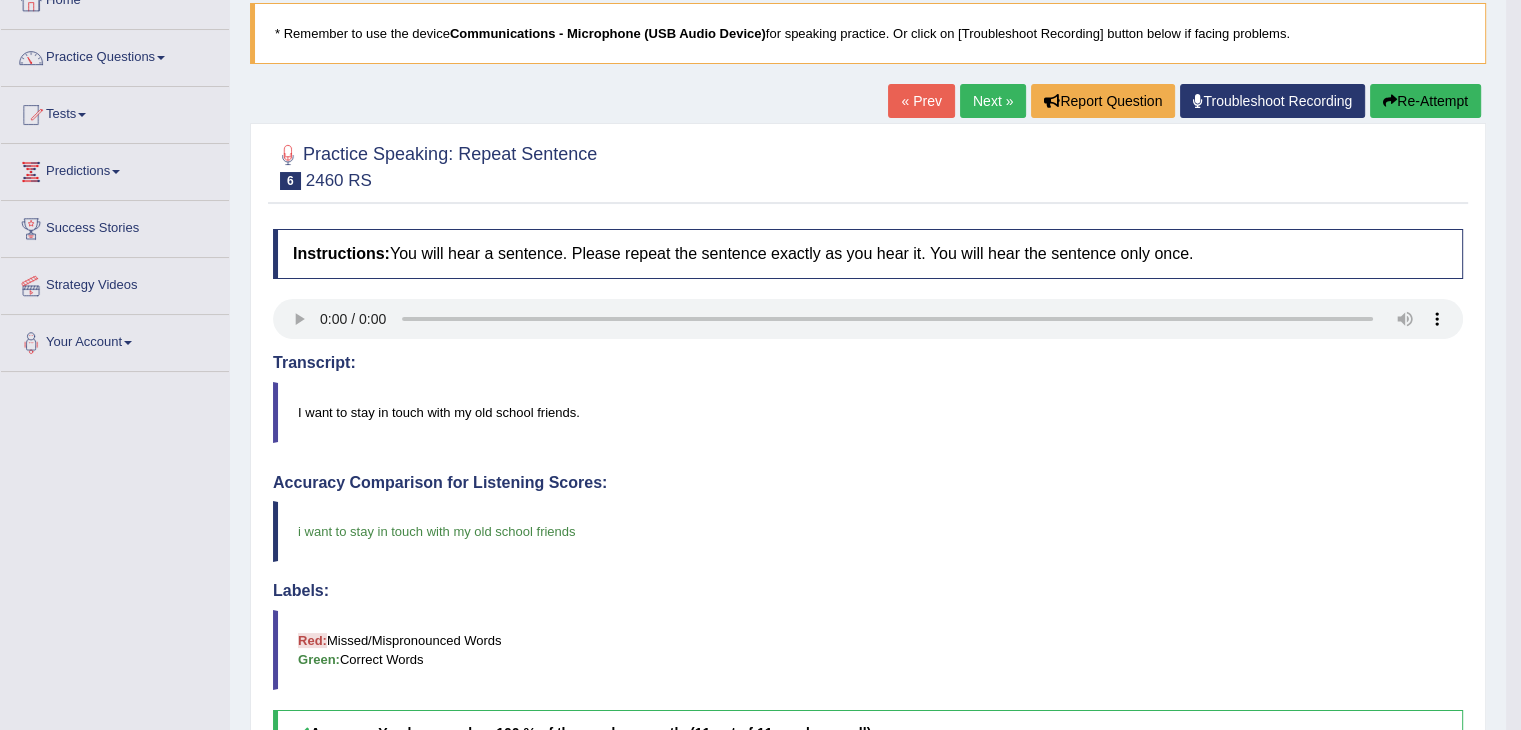 scroll, scrollTop: 100, scrollLeft: 0, axis: vertical 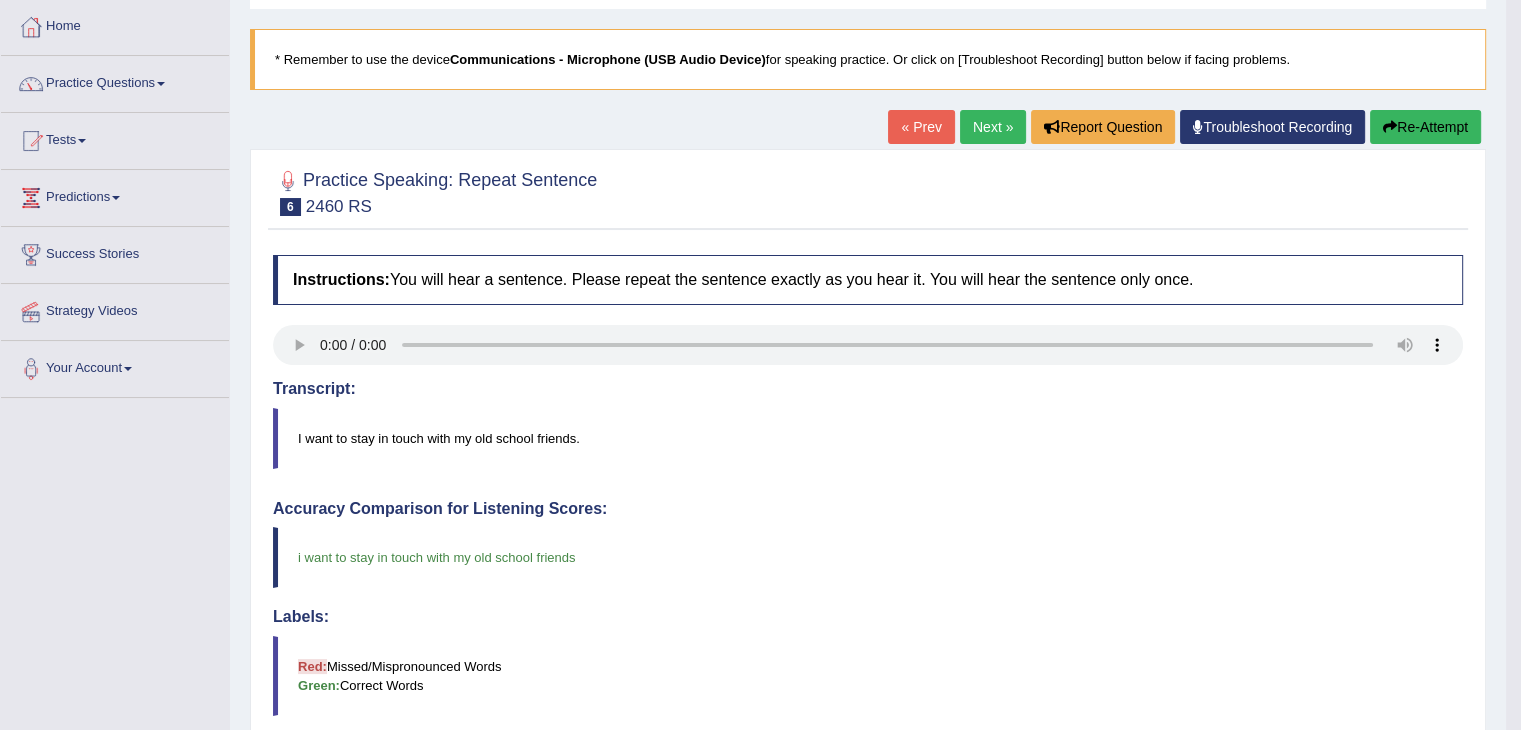 click on "Next »" at bounding box center (993, 127) 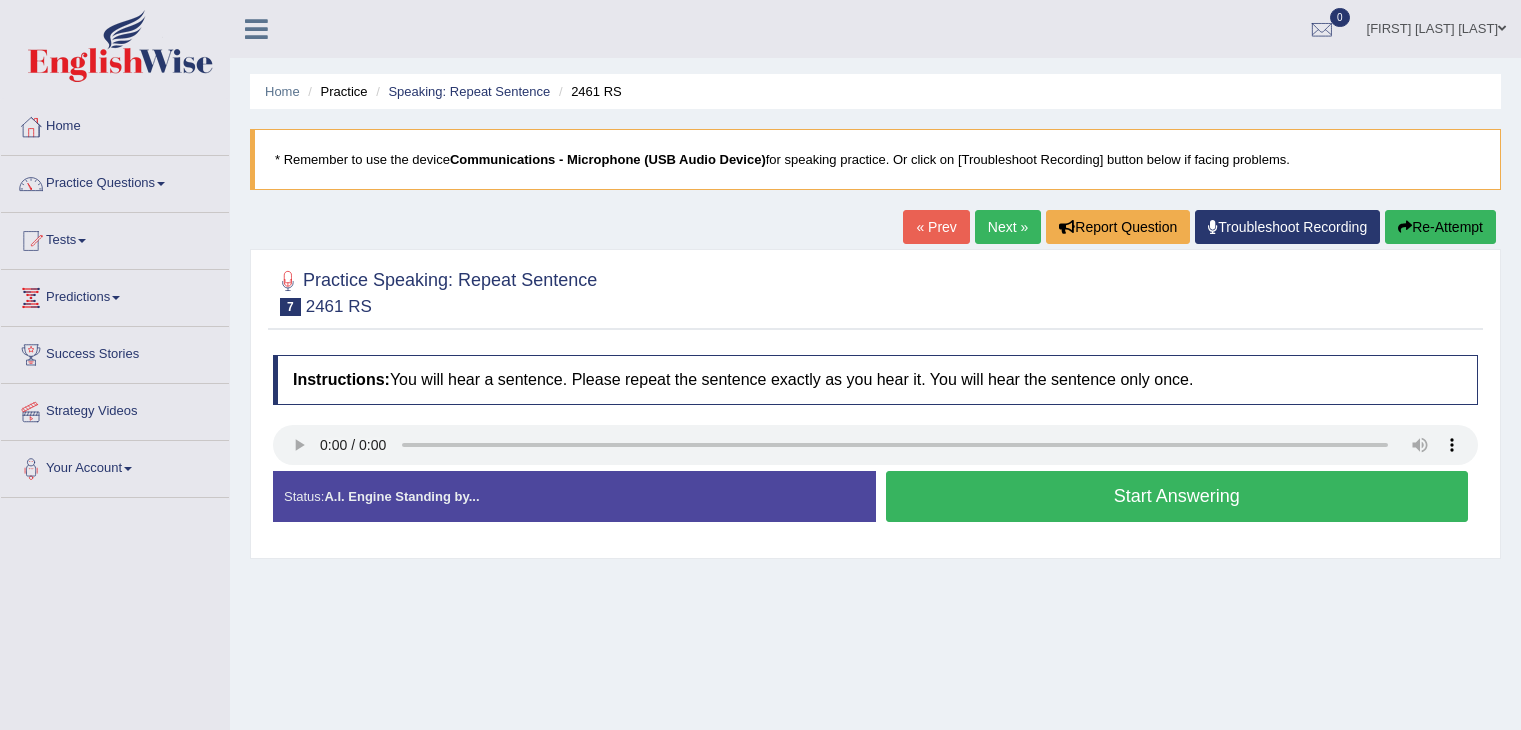 scroll, scrollTop: 0, scrollLeft: 0, axis: both 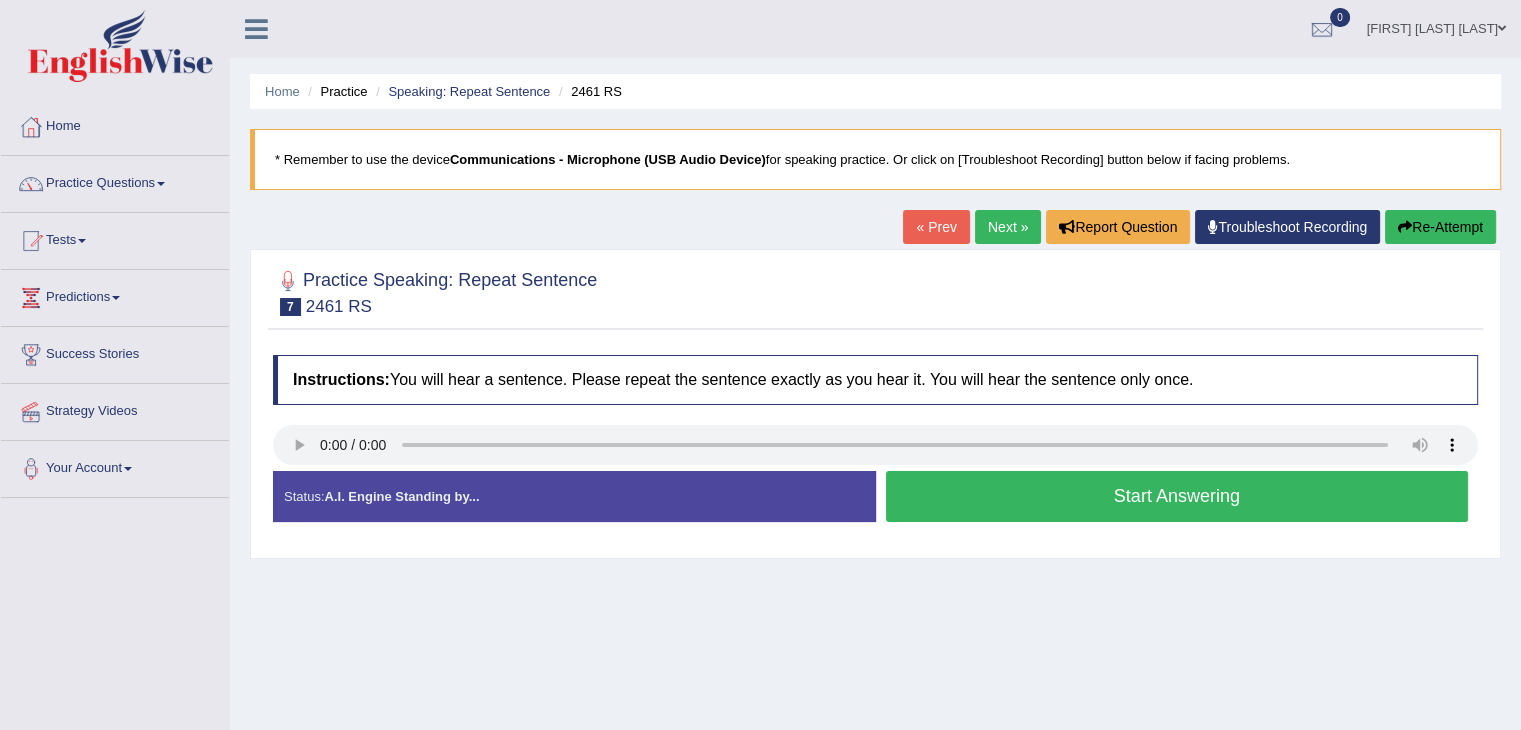 click on "Start Answering" at bounding box center [1177, 496] 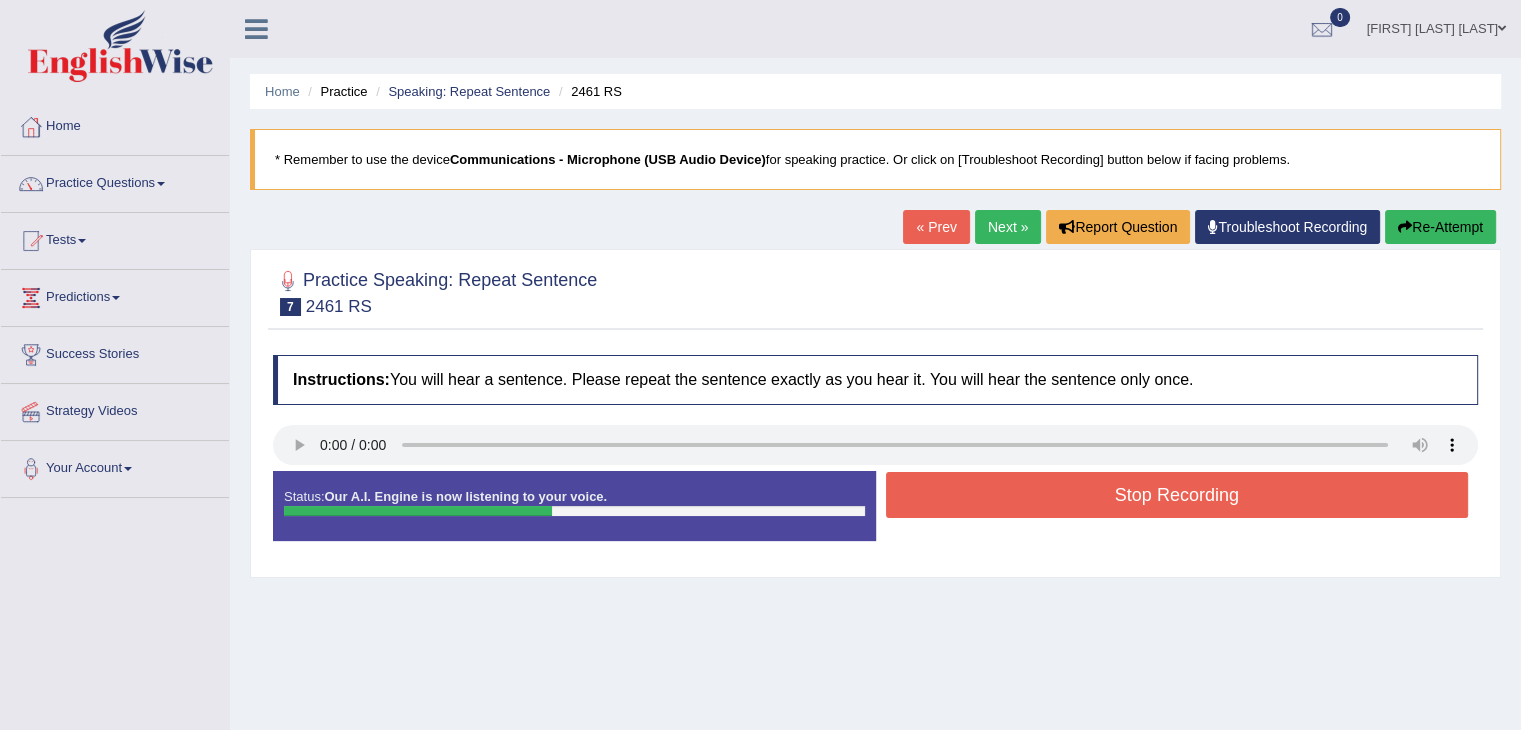 click on "Stop Recording" at bounding box center (1177, 495) 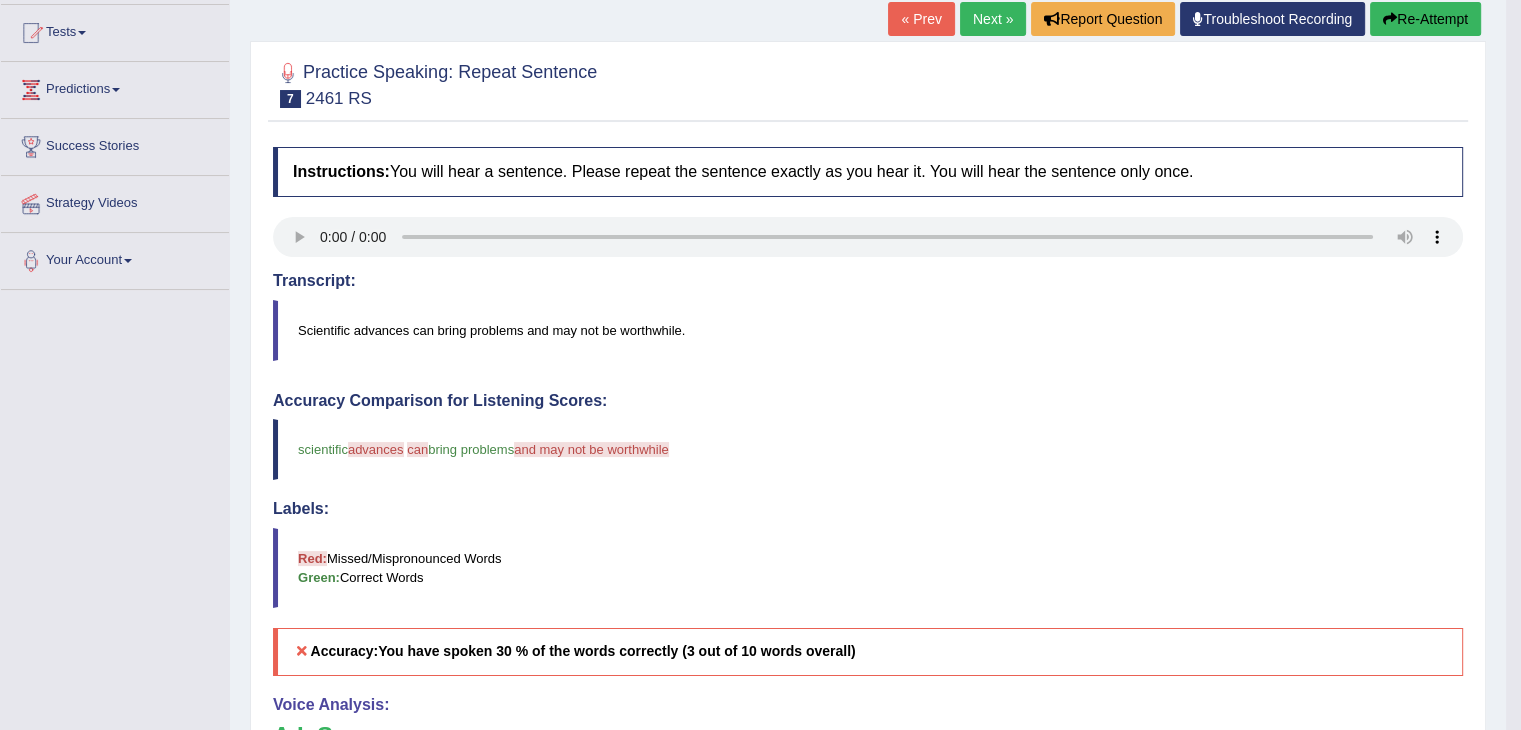 scroll, scrollTop: 200, scrollLeft: 0, axis: vertical 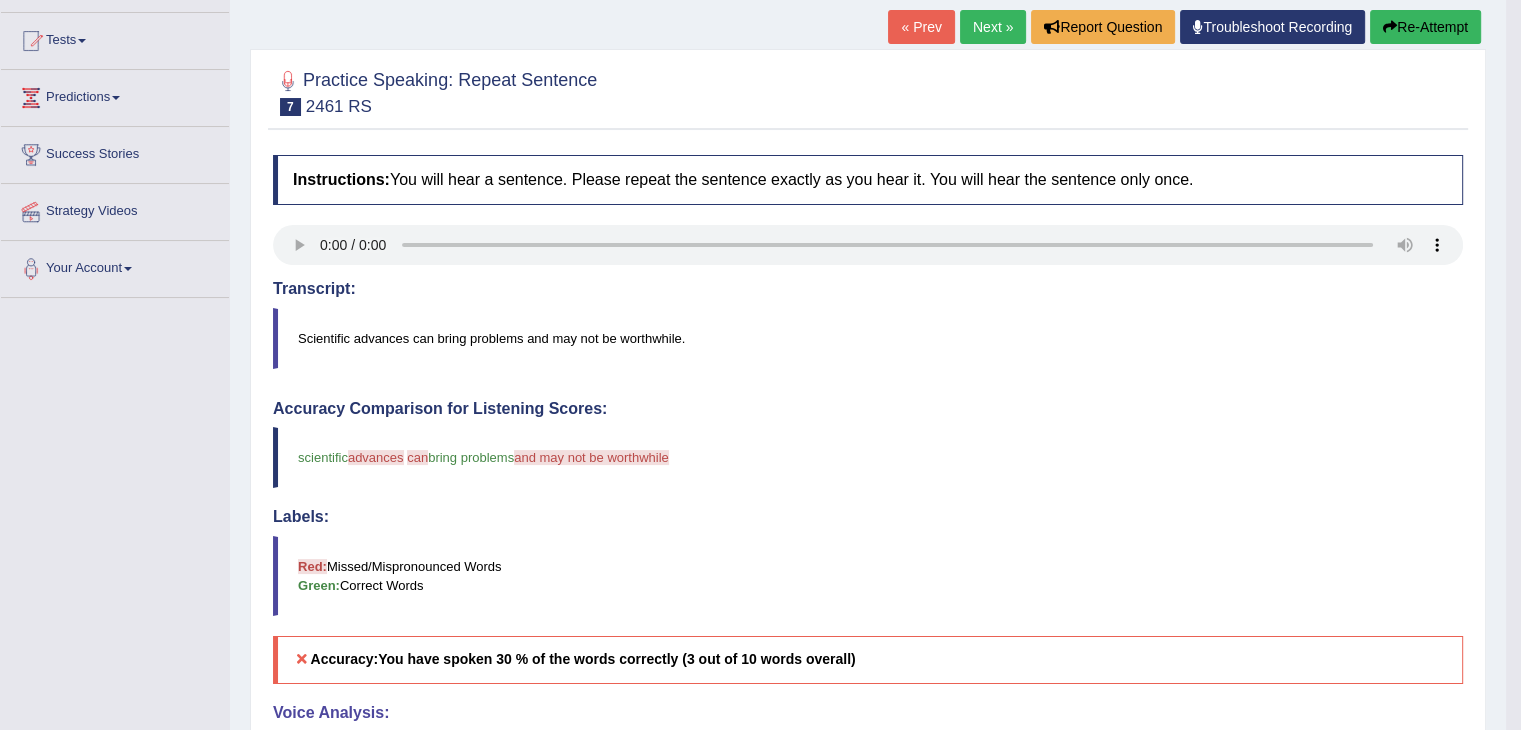click on "Re-Attempt" at bounding box center [1425, 27] 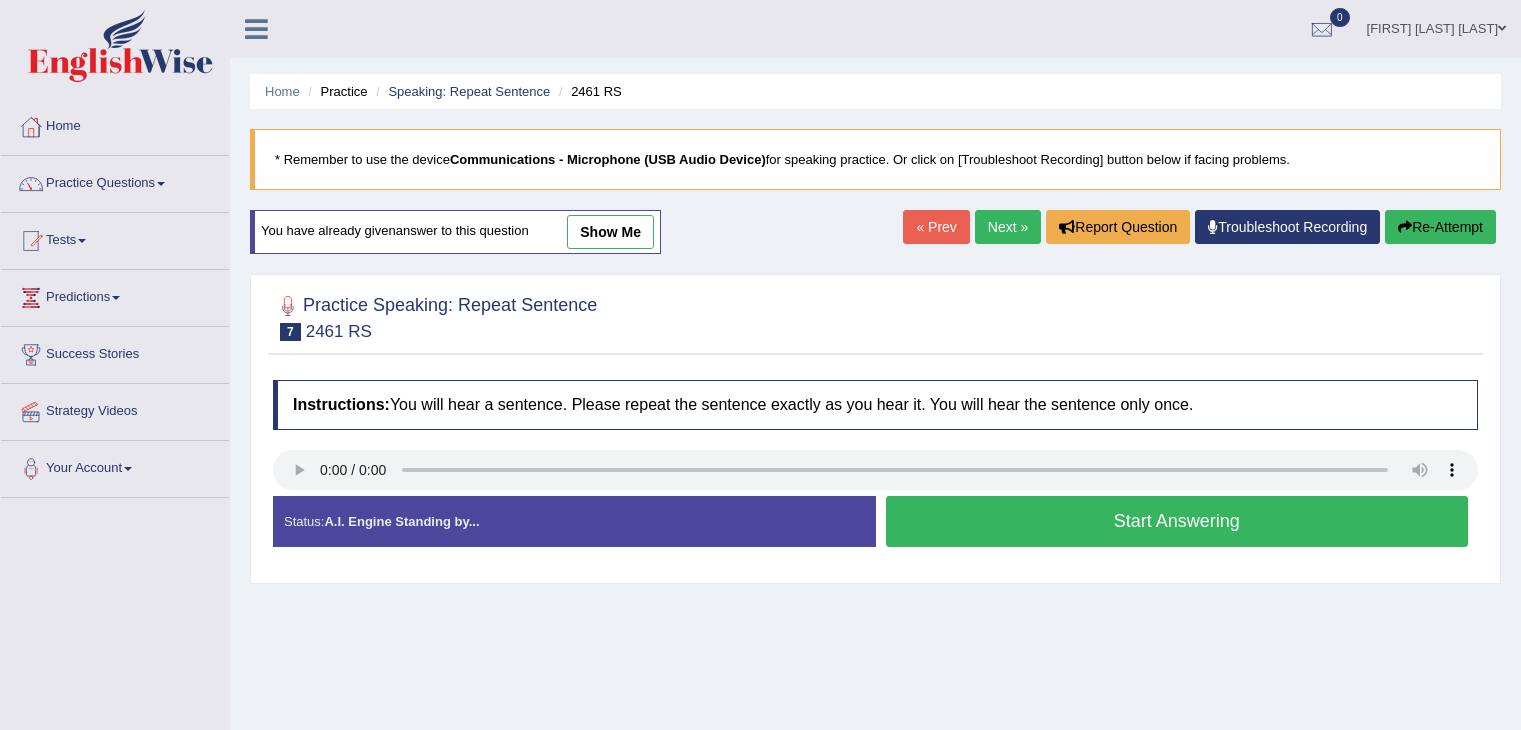 scroll, scrollTop: 200, scrollLeft: 0, axis: vertical 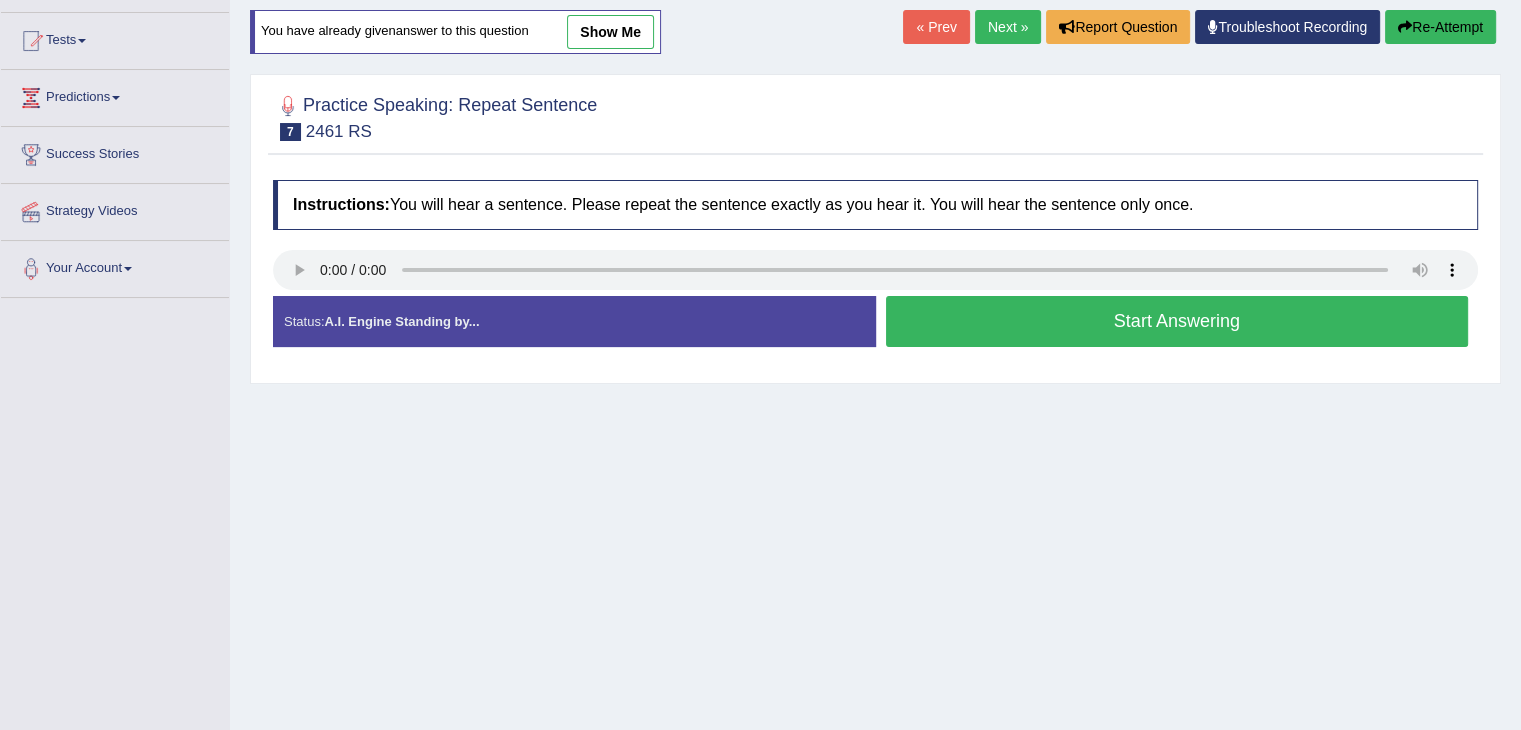 click on "Start Answering" at bounding box center [1177, 321] 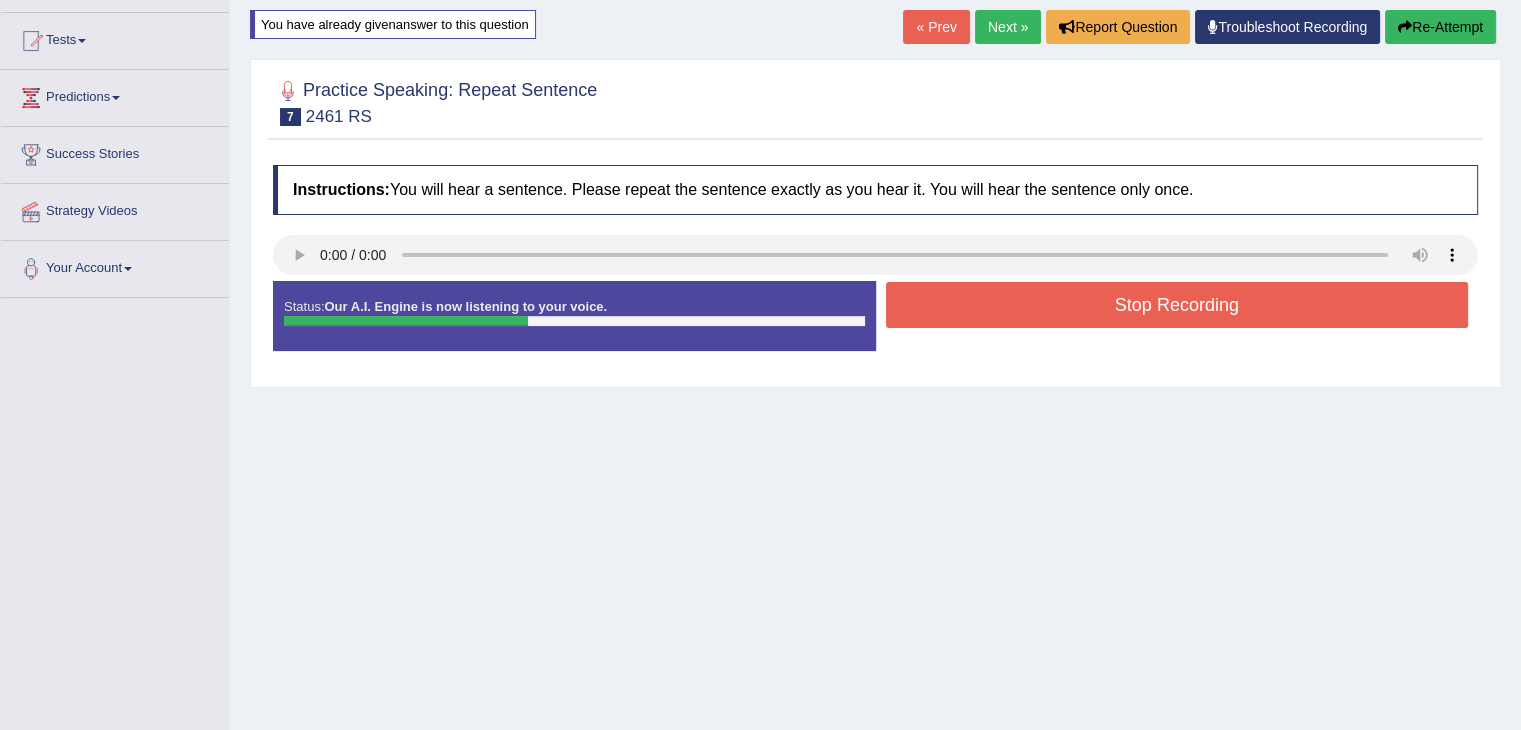 click on "Stop Recording" at bounding box center [1177, 305] 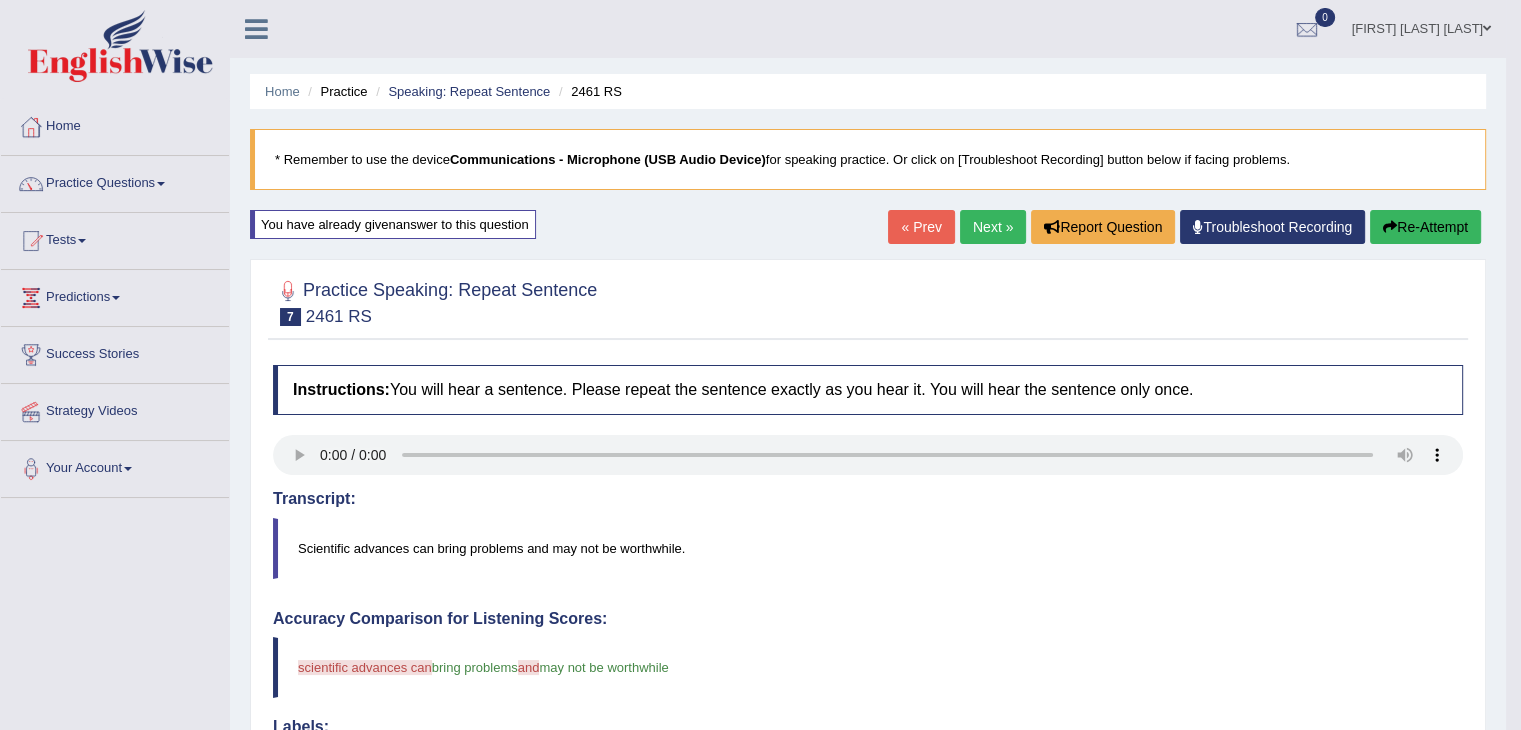 scroll, scrollTop: 100, scrollLeft: 0, axis: vertical 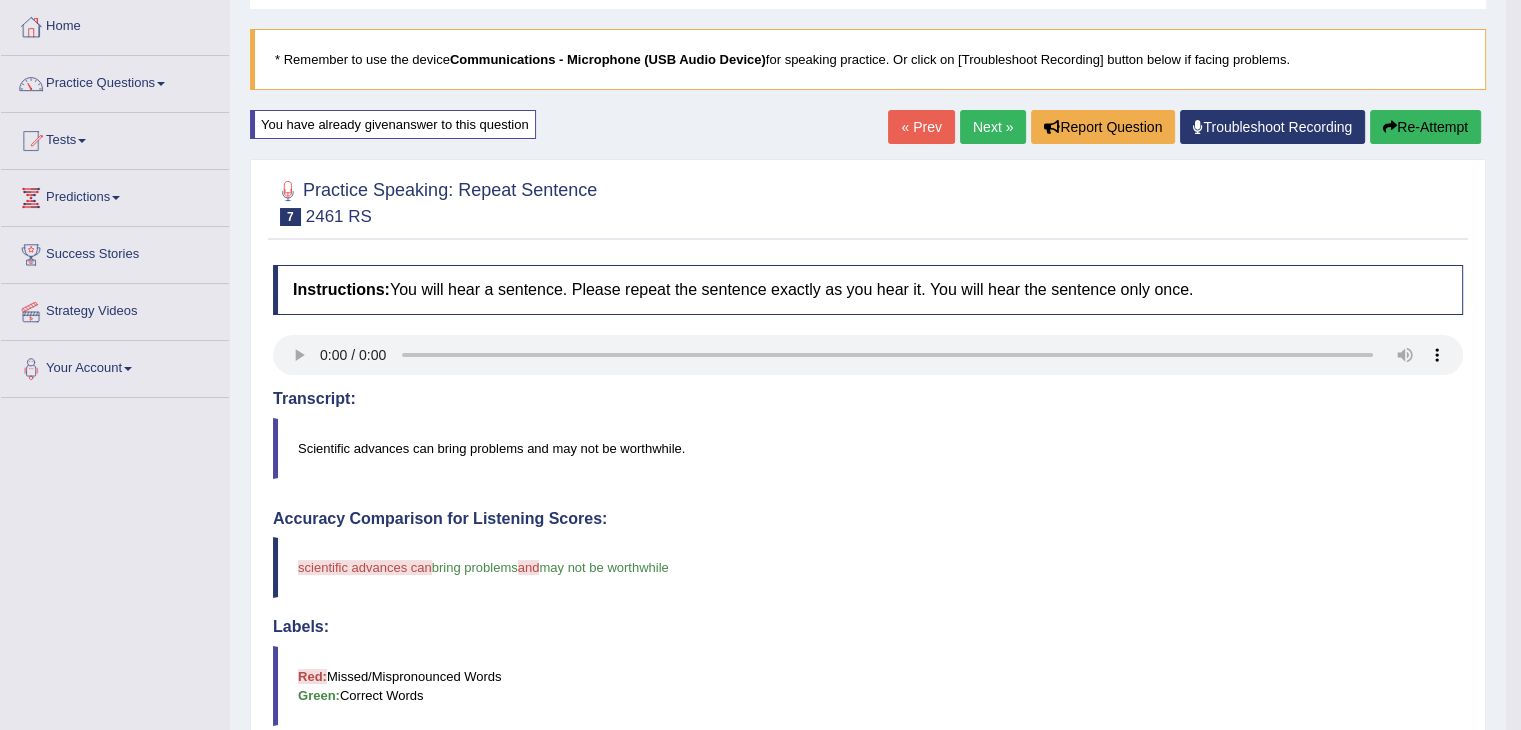 click on "Re-Attempt" at bounding box center (1425, 127) 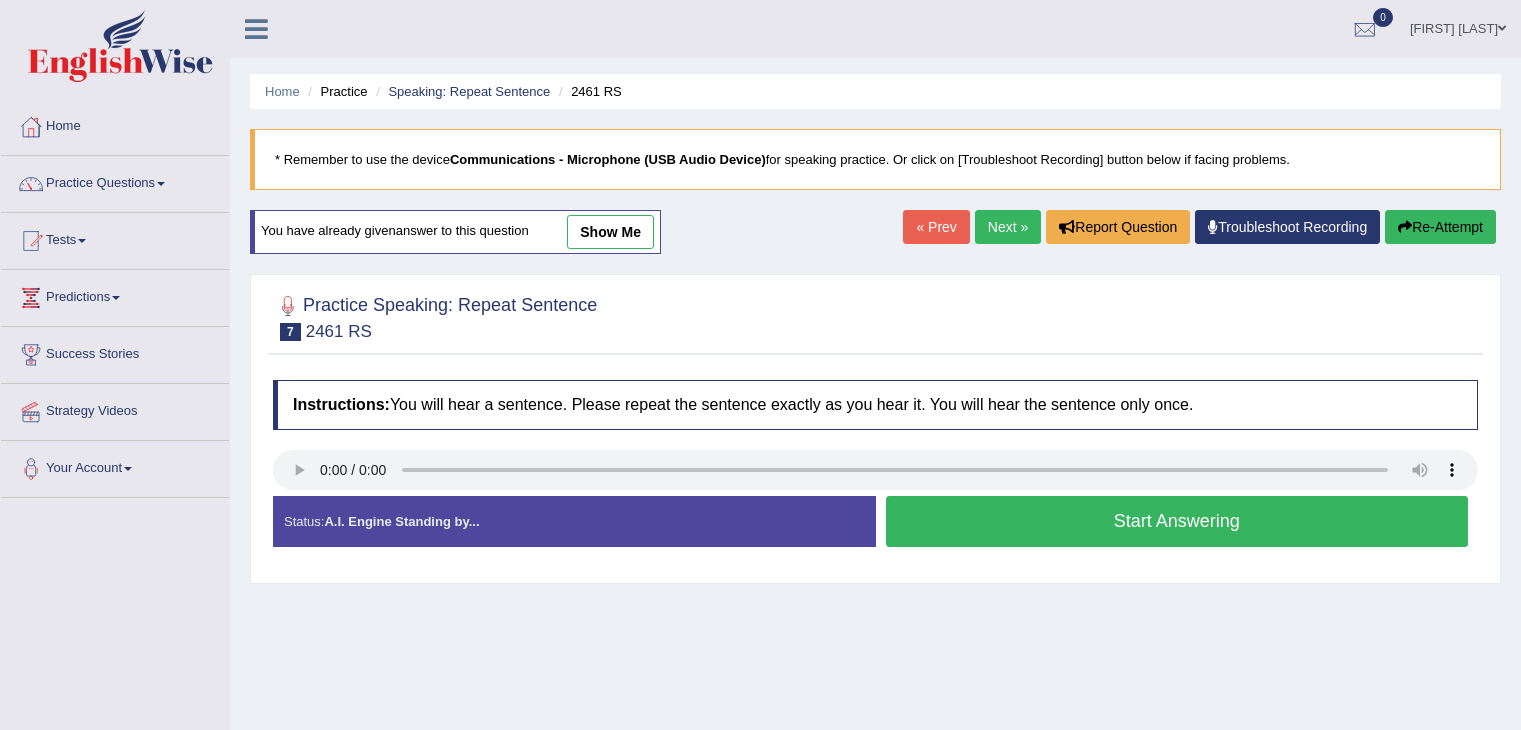 scroll, scrollTop: 100, scrollLeft: 0, axis: vertical 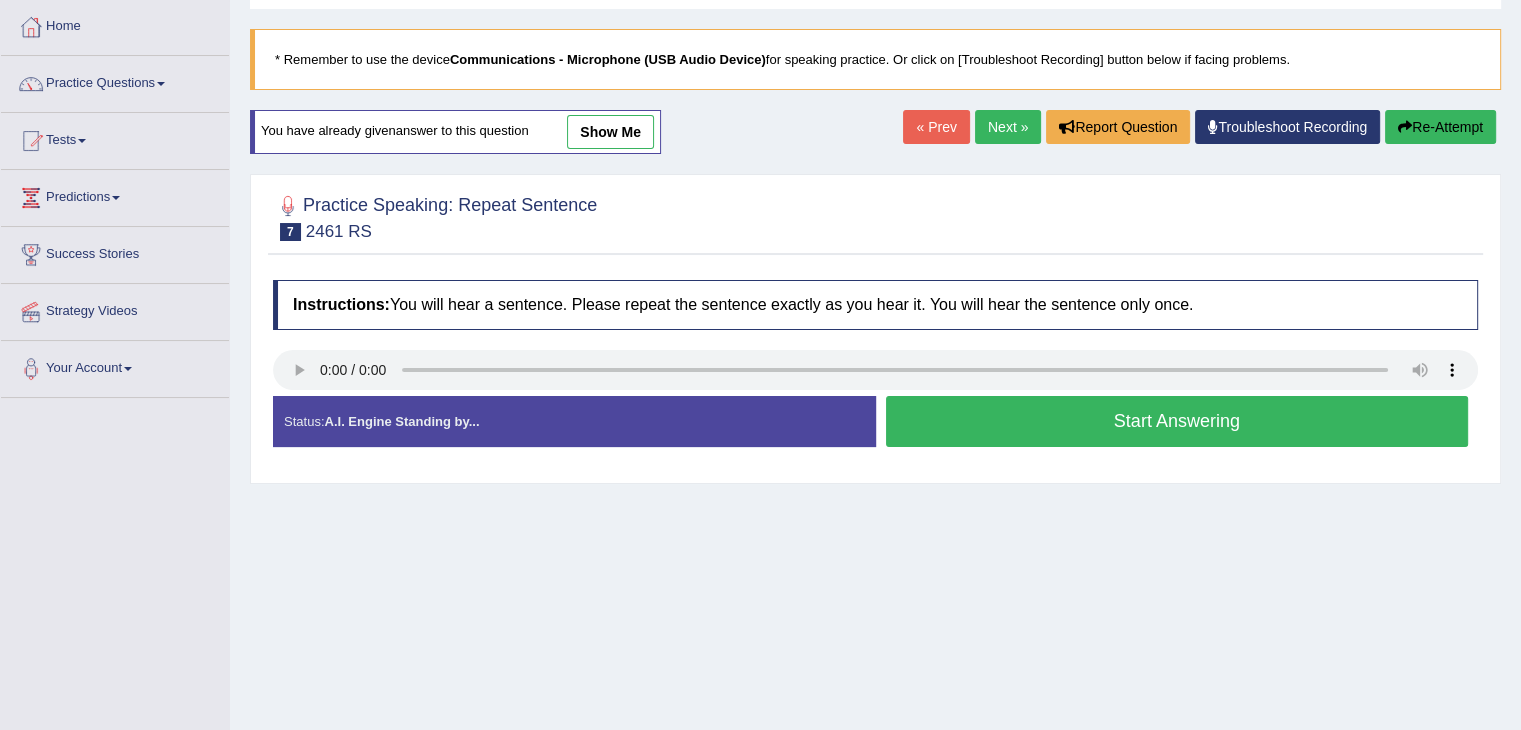click on "Start Answering" at bounding box center (1177, 421) 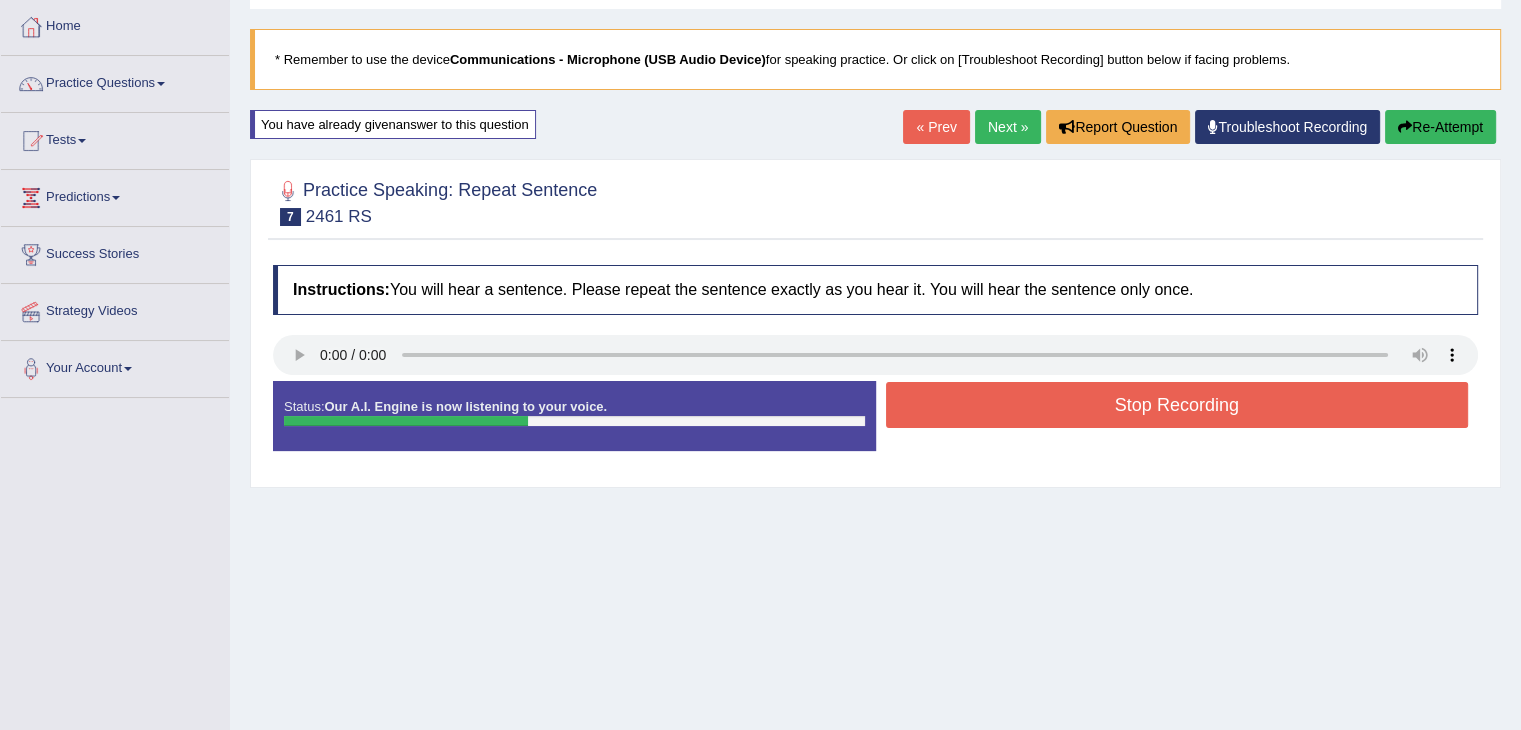 click on "Stop Recording" at bounding box center [1177, 405] 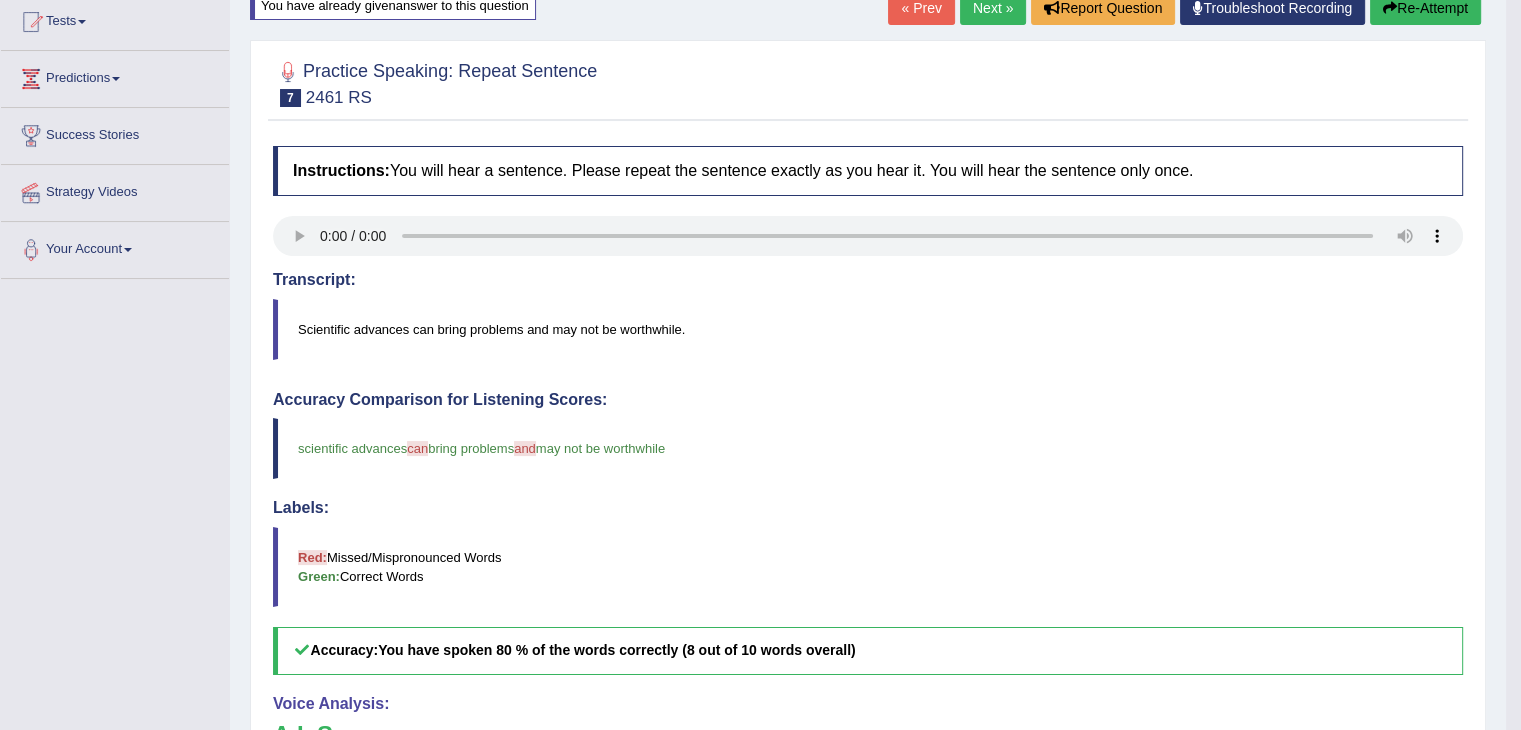 scroll, scrollTop: 0, scrollLeft: 0, axis: both 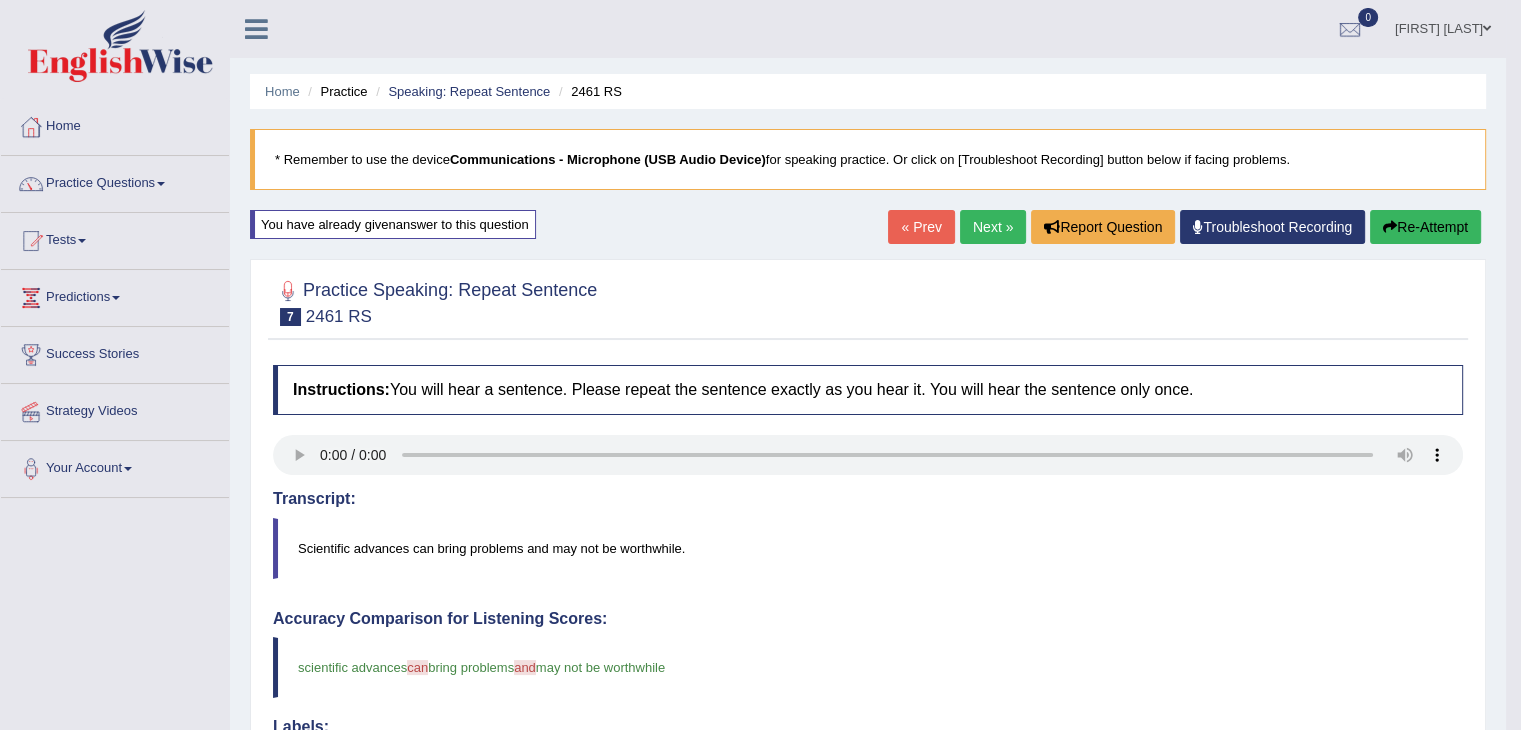 click on "Re-Attempt" at bounding box center (1425, 227) 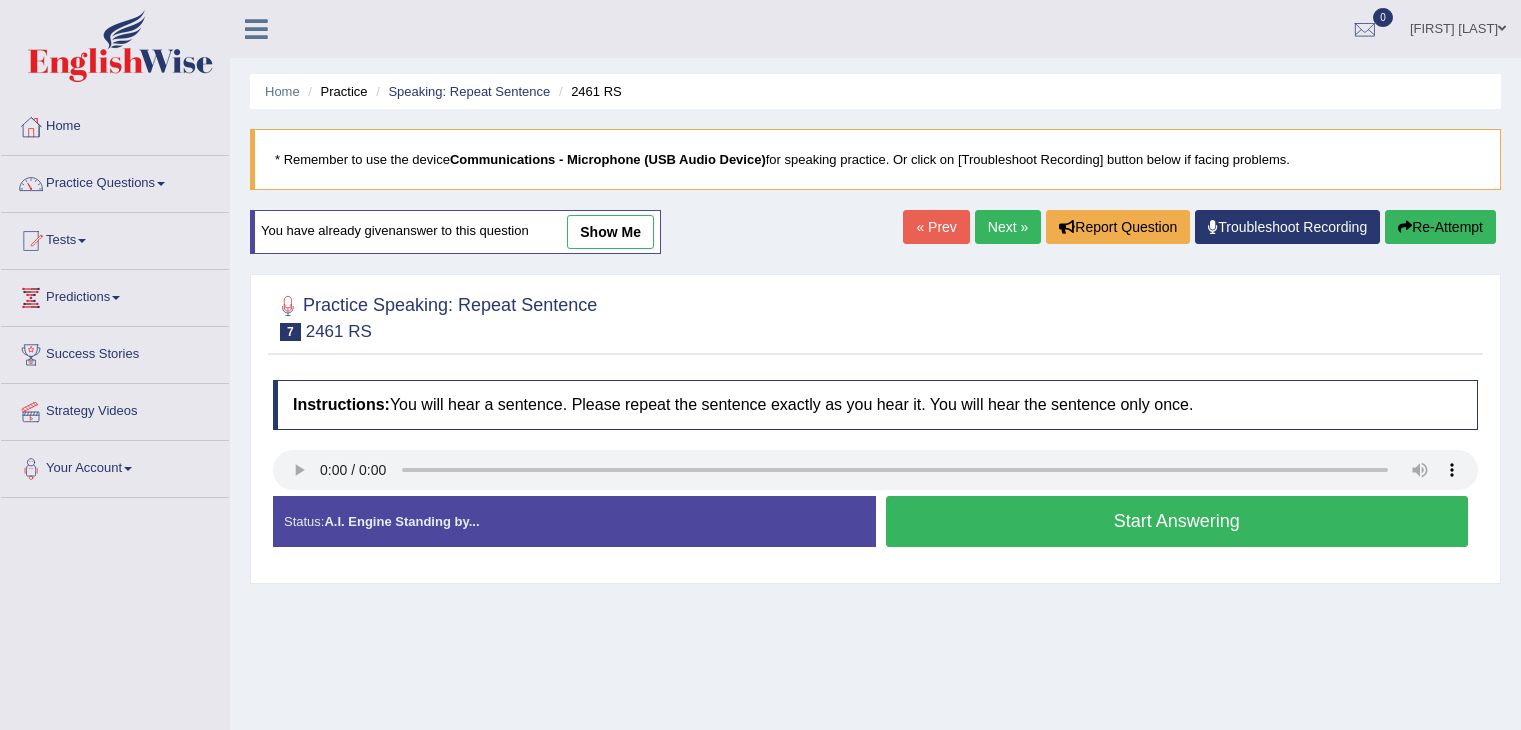 scroll, scrollTop: 0, scrollLeft: 0, axis: both 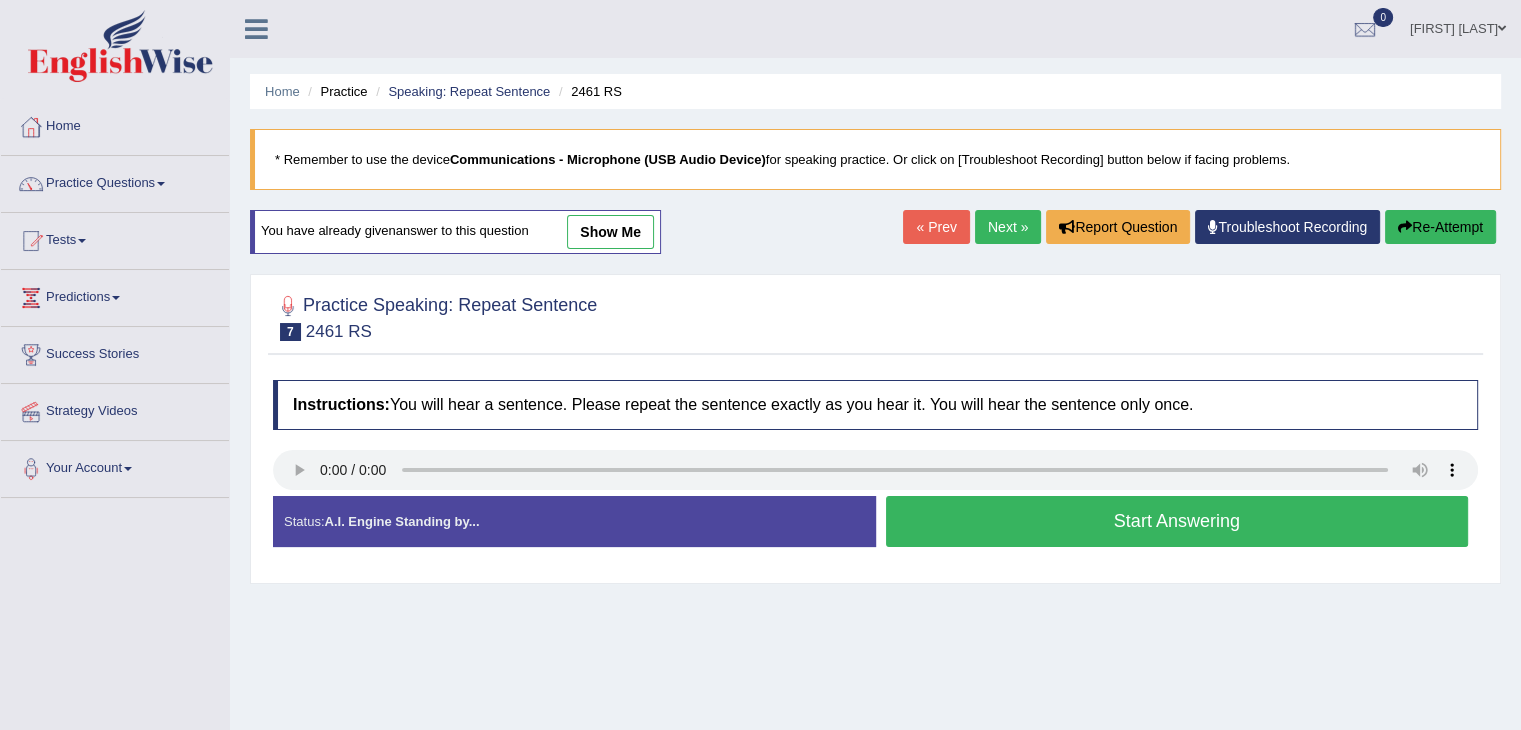 click on "Start Answering" at bounding box center [1177, 521] 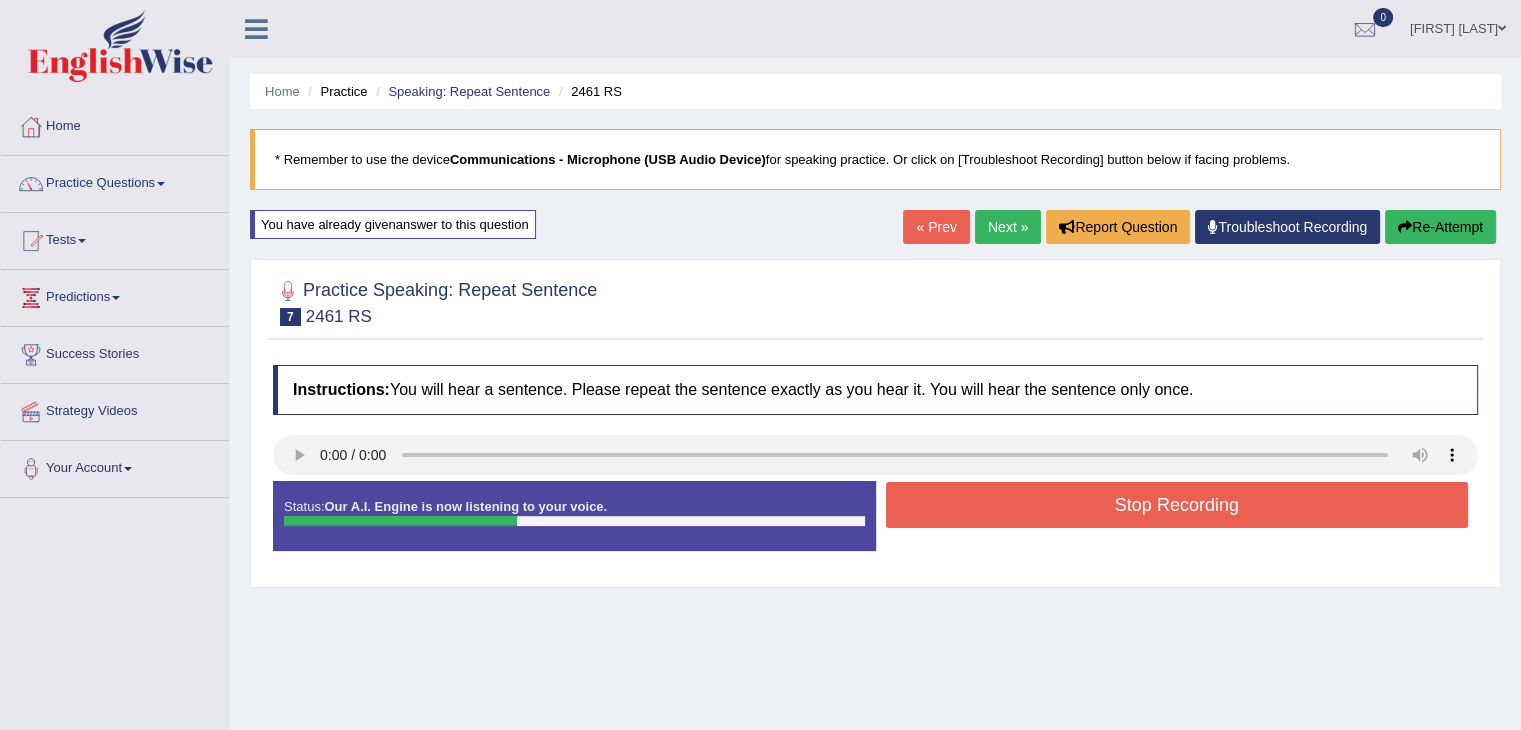 click on "Stop Recording" at bounding box center (1177, 505) 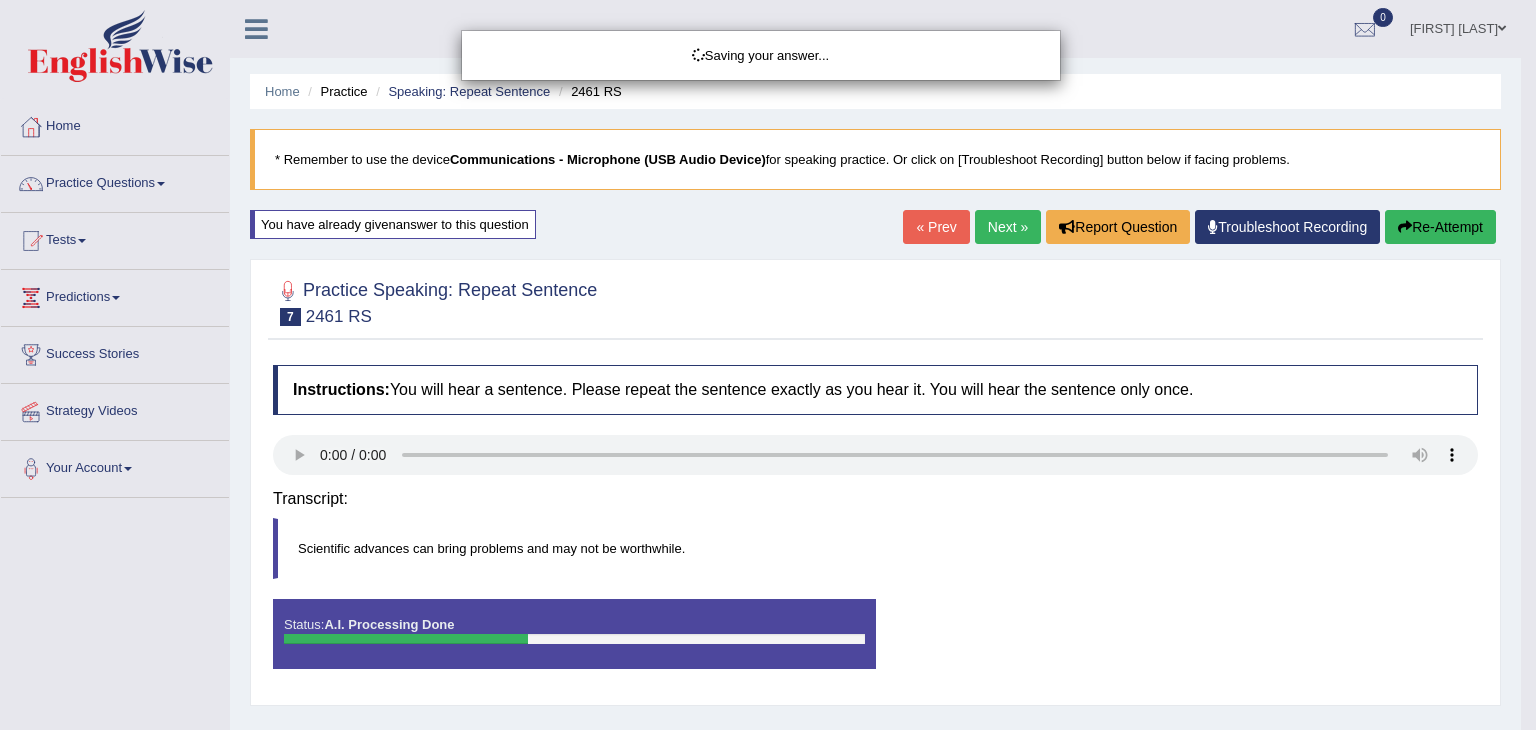 click on "Saving your answer..." at bounding box center (768, 365) 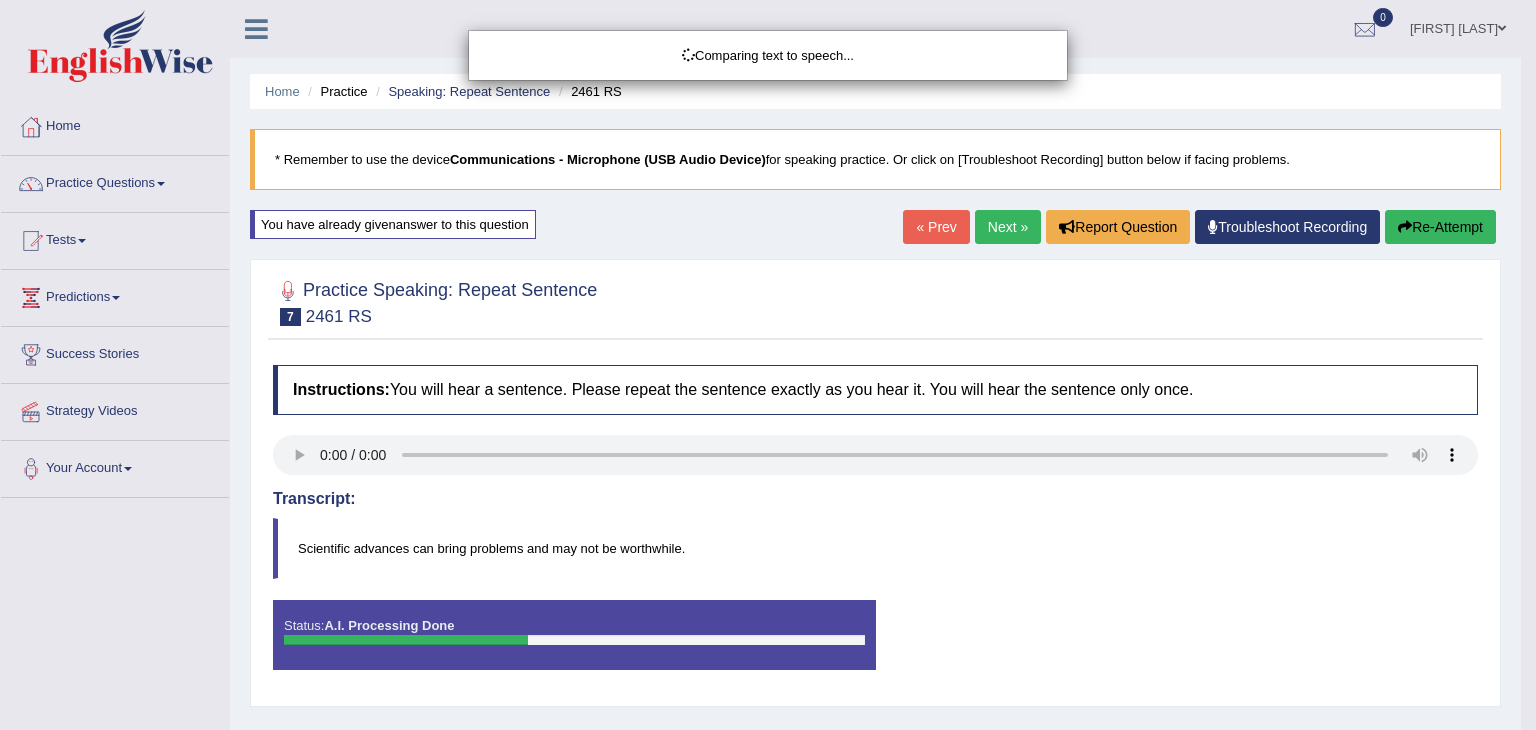 click on "Comparing text to speech..." at bounding box center (768, 365) 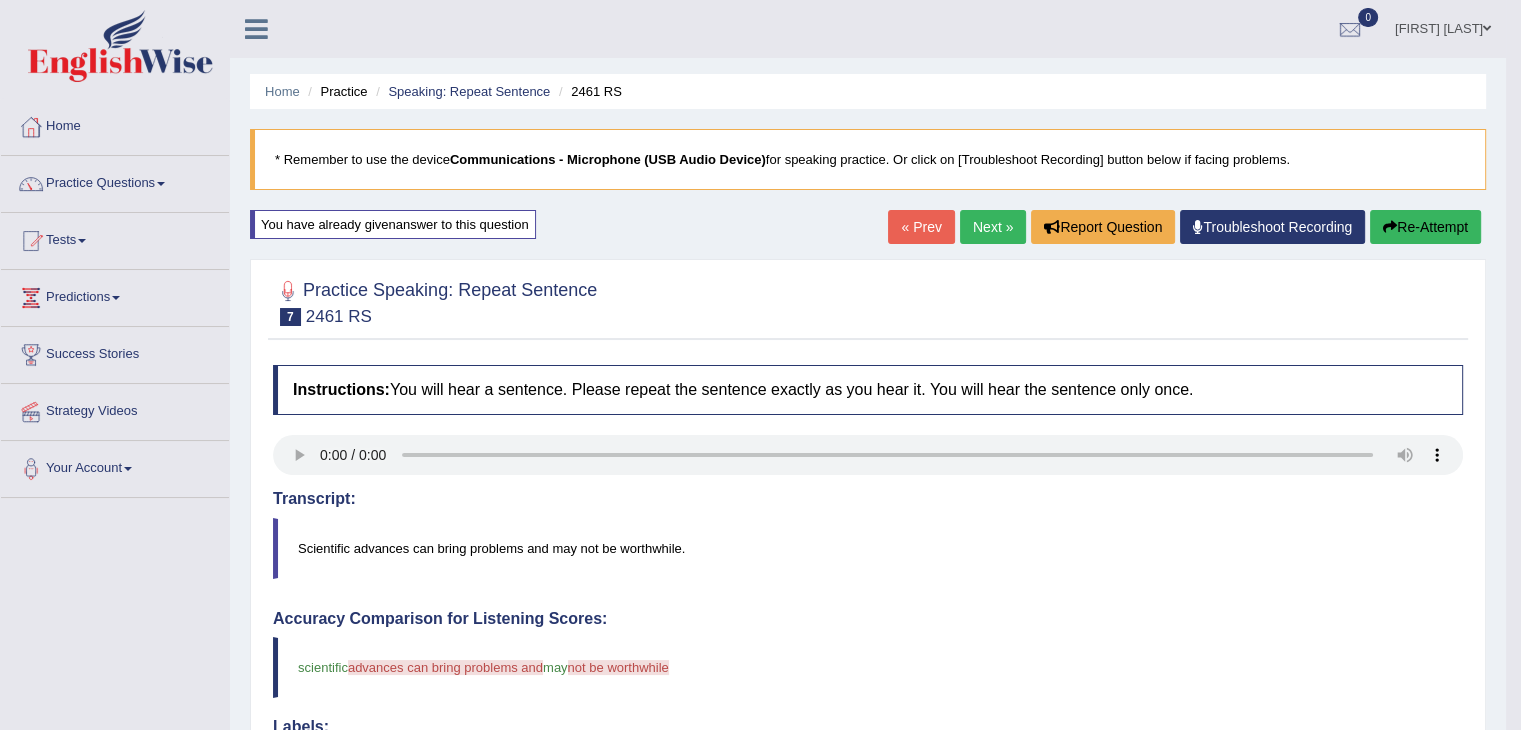 click on "Re-Attempt" at bounding box center [1425, 227] 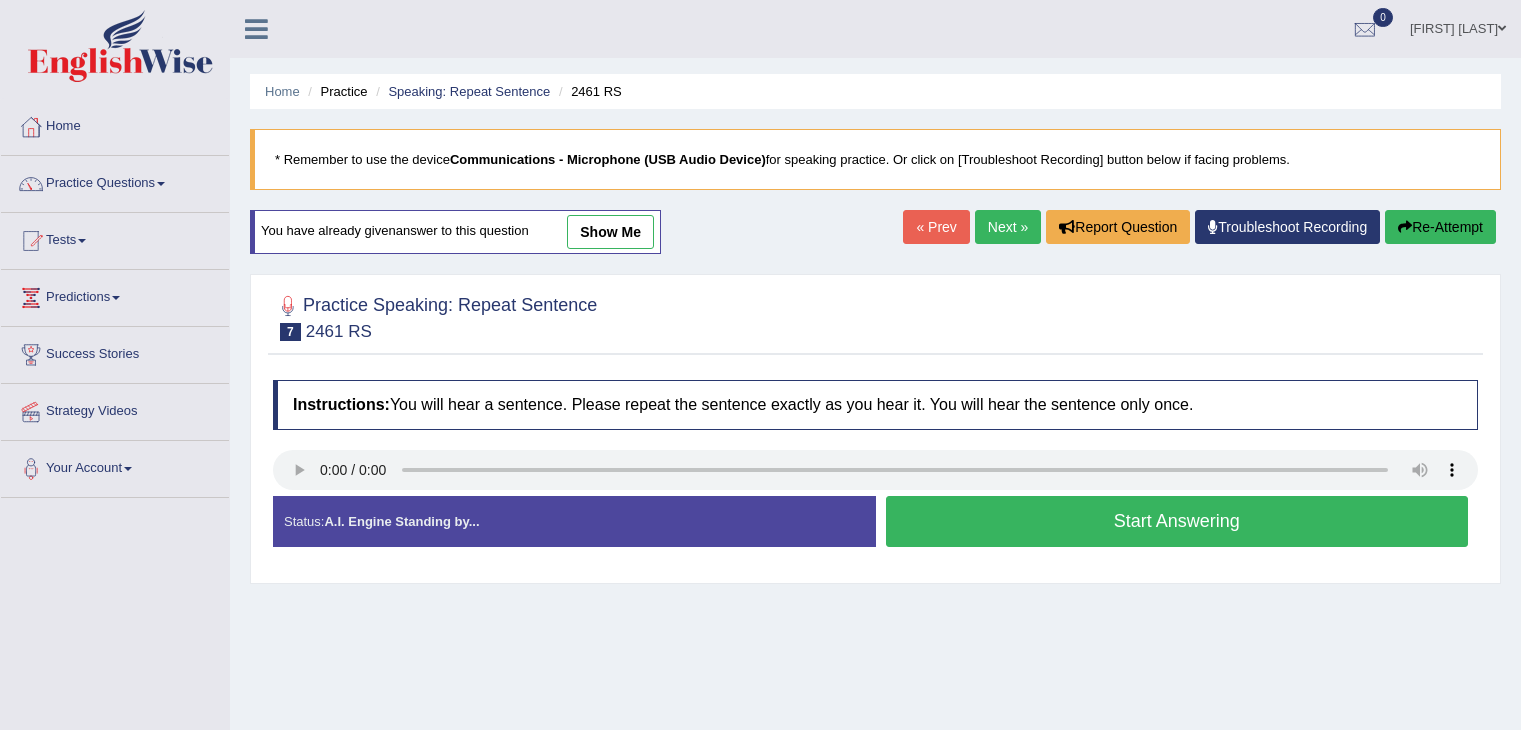 scroll, scrollTop: 0, scrollLeft: 0, axis: both 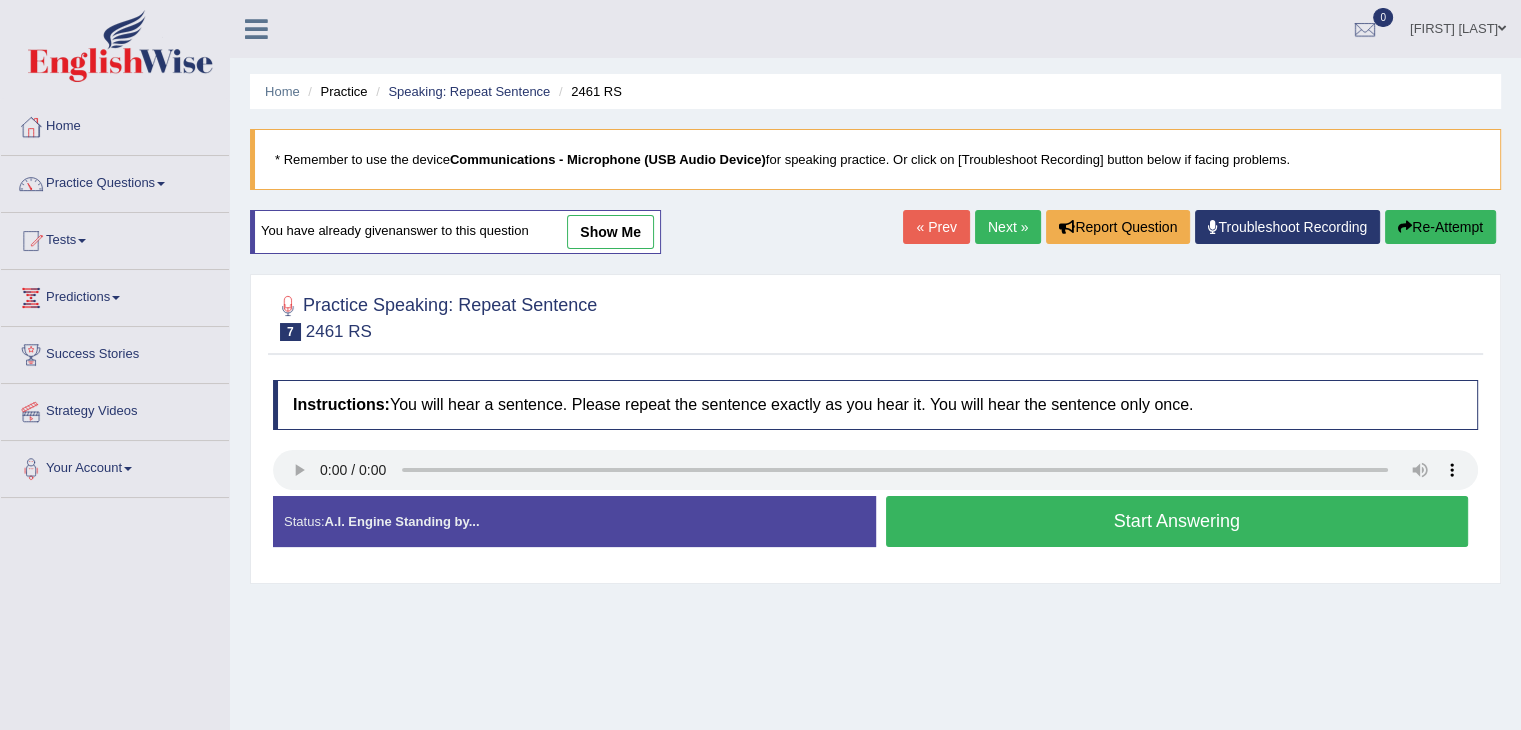click on "Start Answering" at bounding box center (1177, 521) 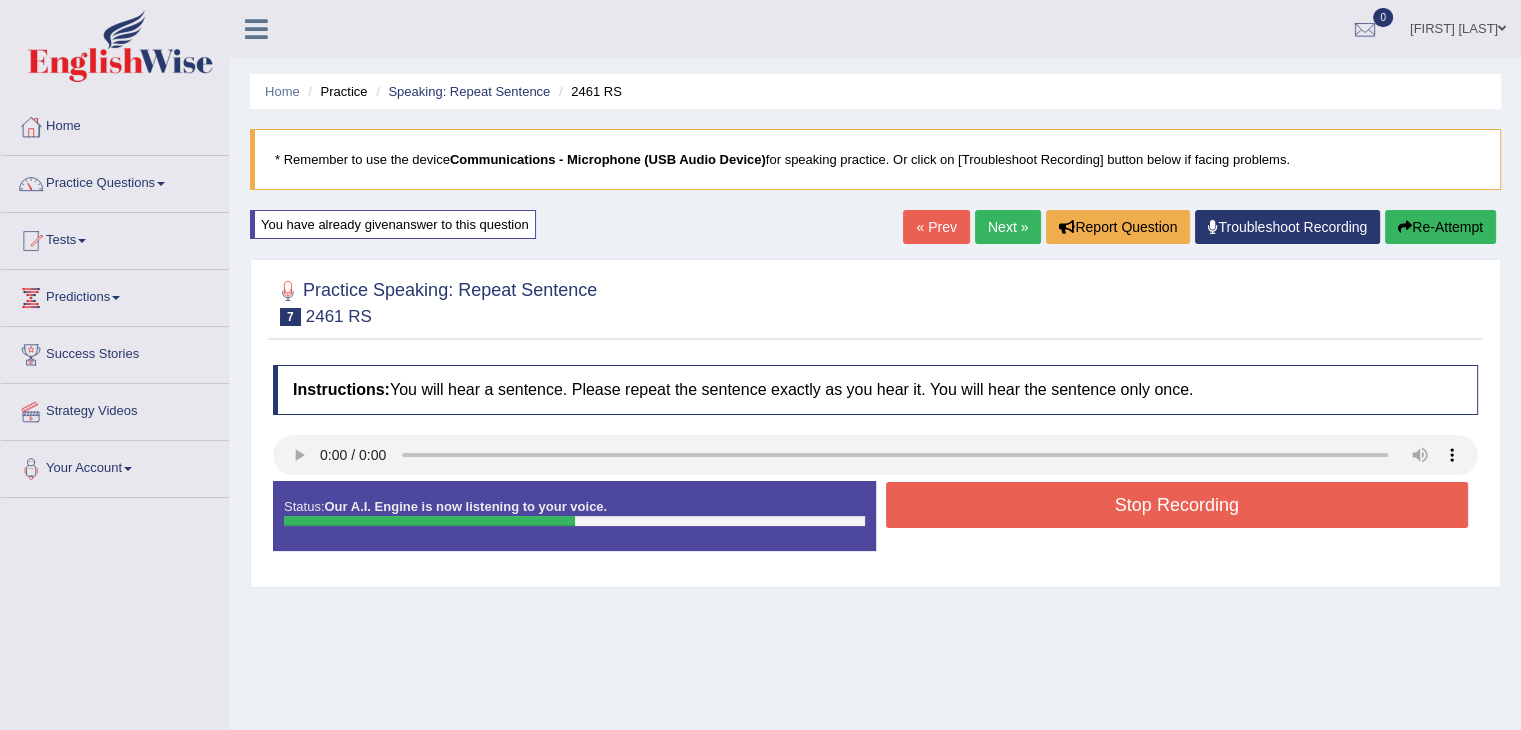 click on "Stop Recording" at bounding box center [1177, 505] 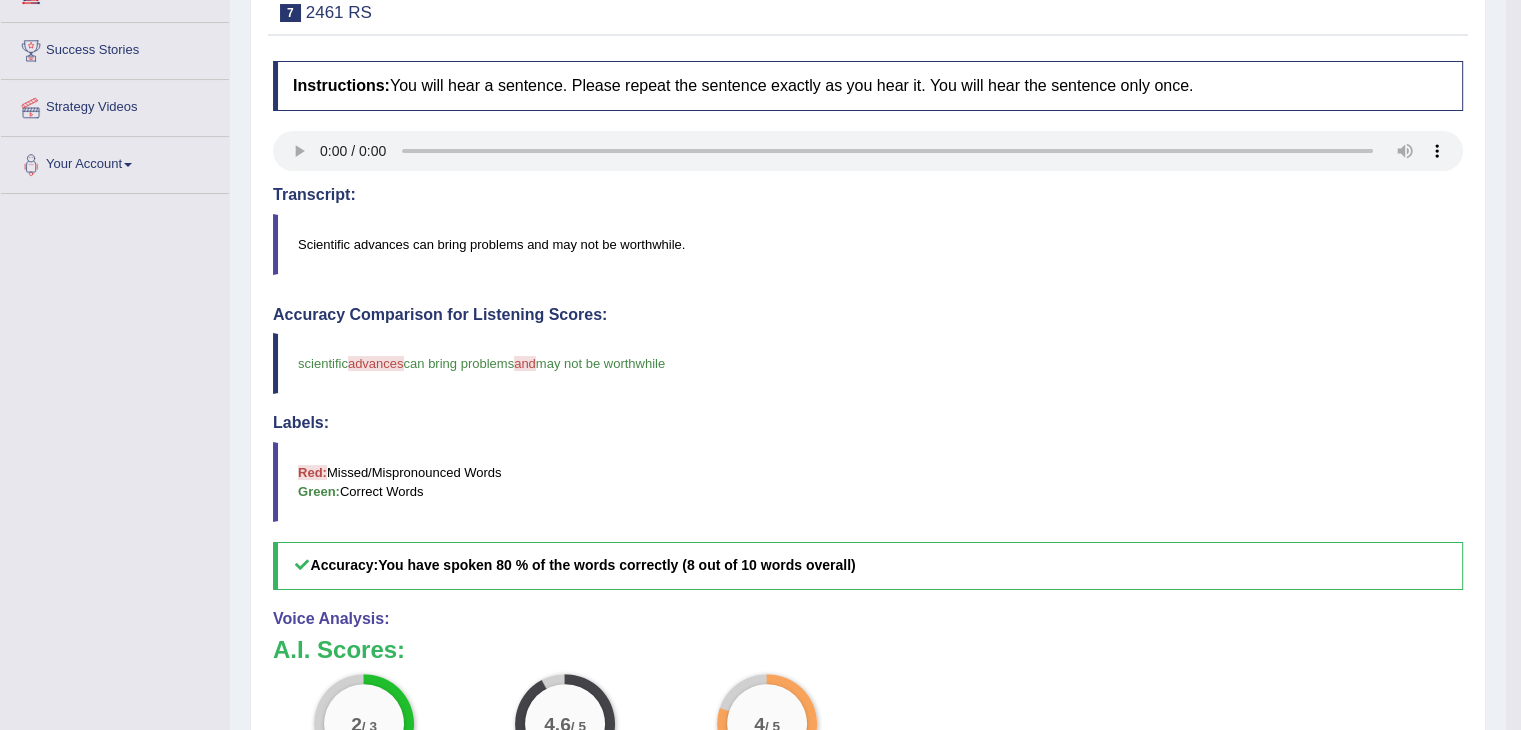 scroll, scrollTop: 0, scrollLeft: 0, axis: both 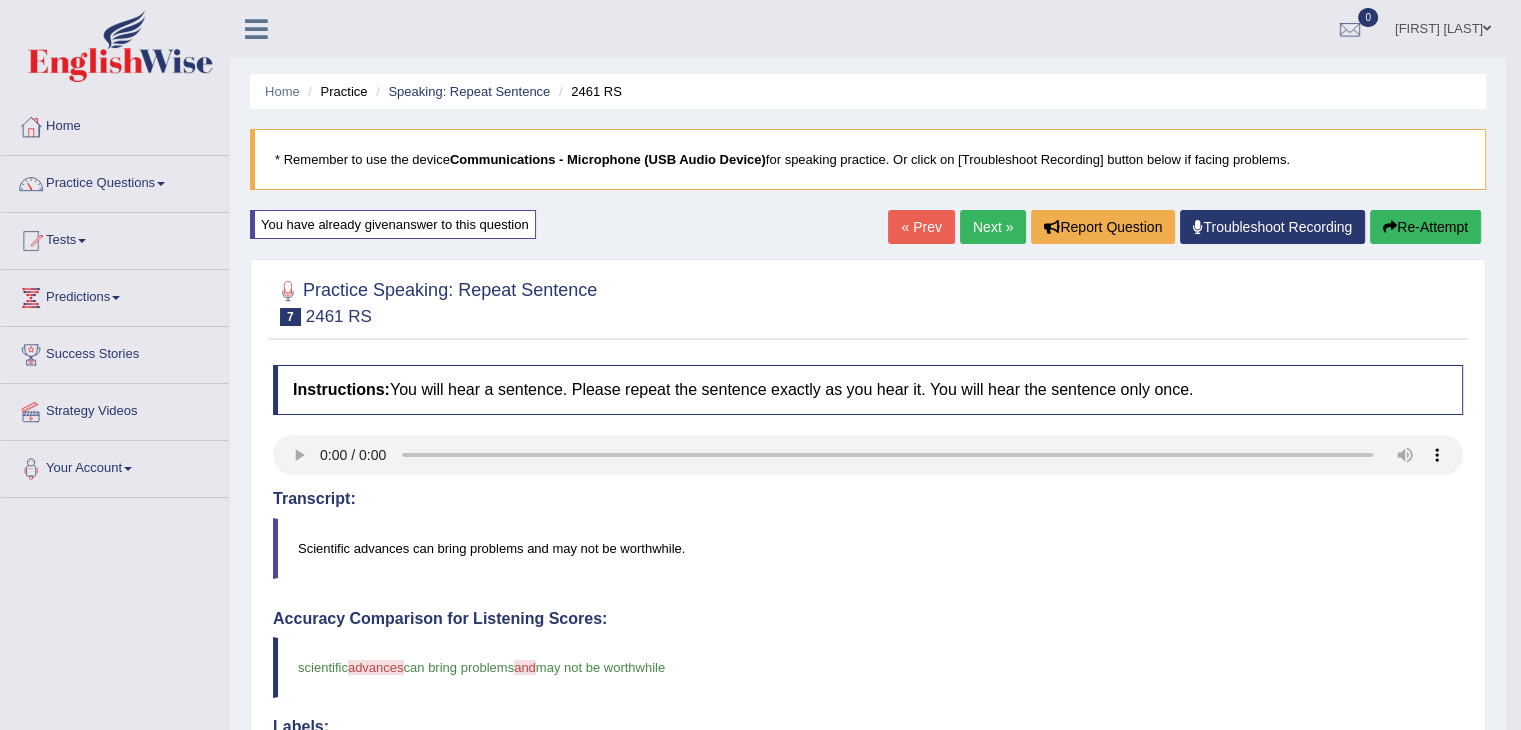 click on "Next »" at bounding box center [993, 227] 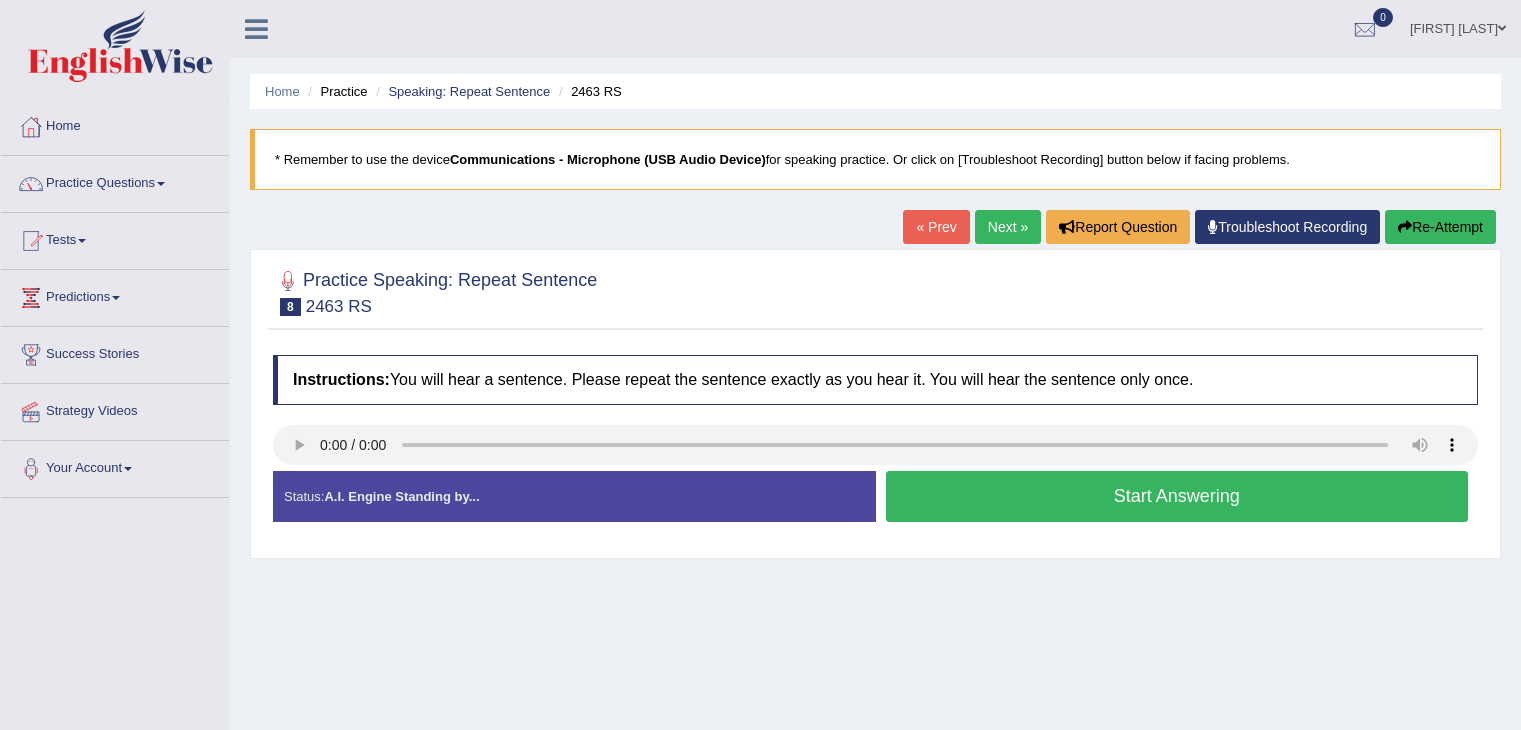 scroll, scrollTop: 0, scrollLeft: 0, axis: both 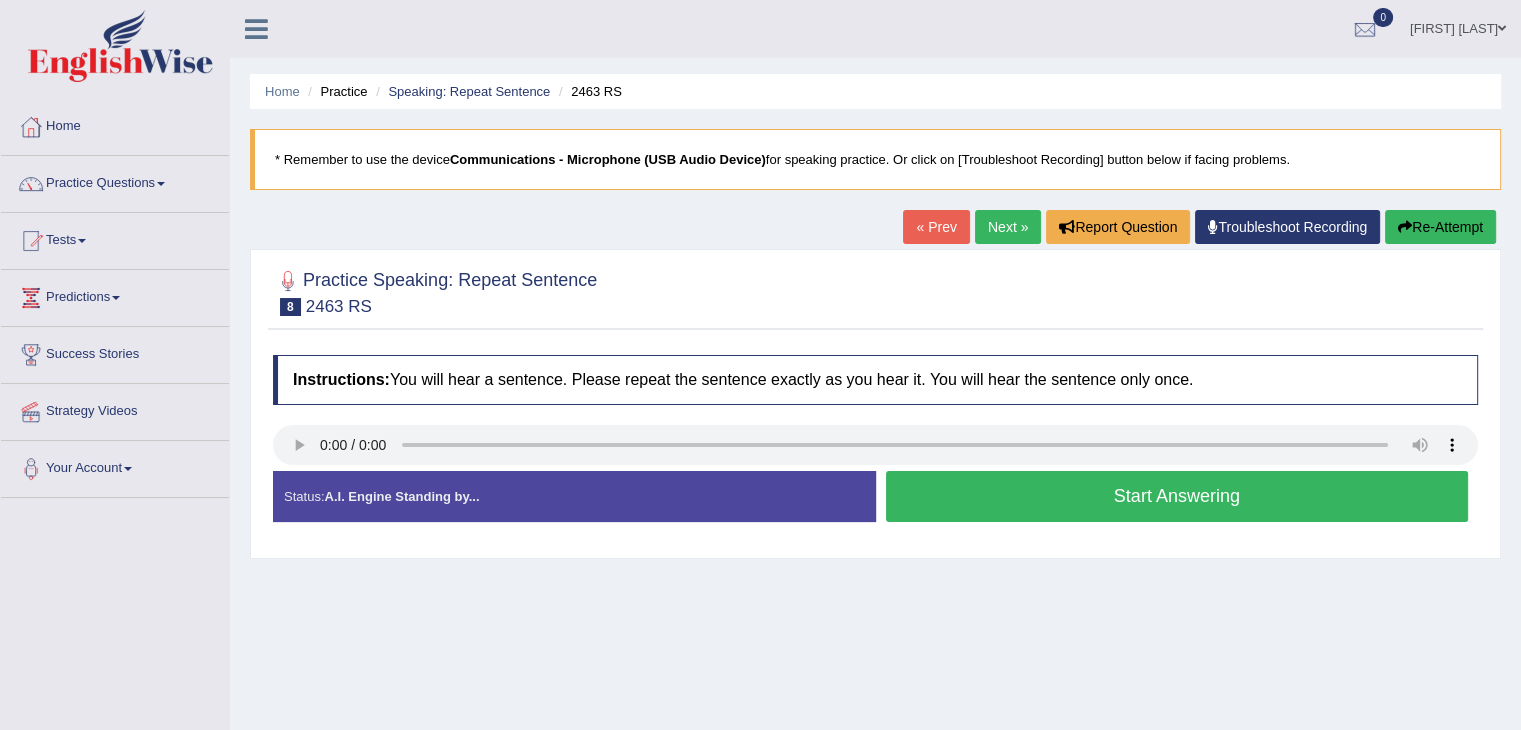 click on "Start Answering" at bounding box center [1177, 496] 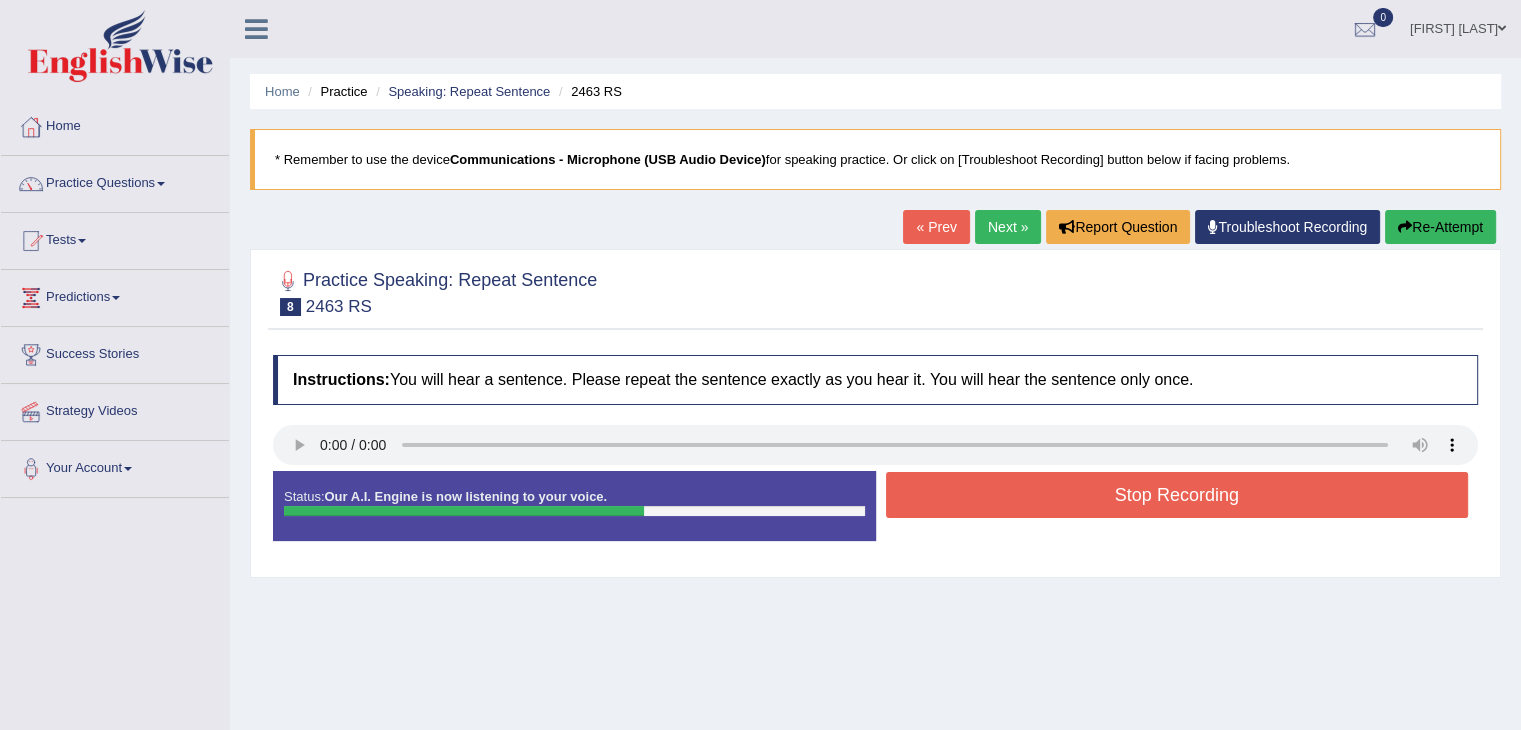 click on "Stop Recording" at bounding box center (1177, 495) 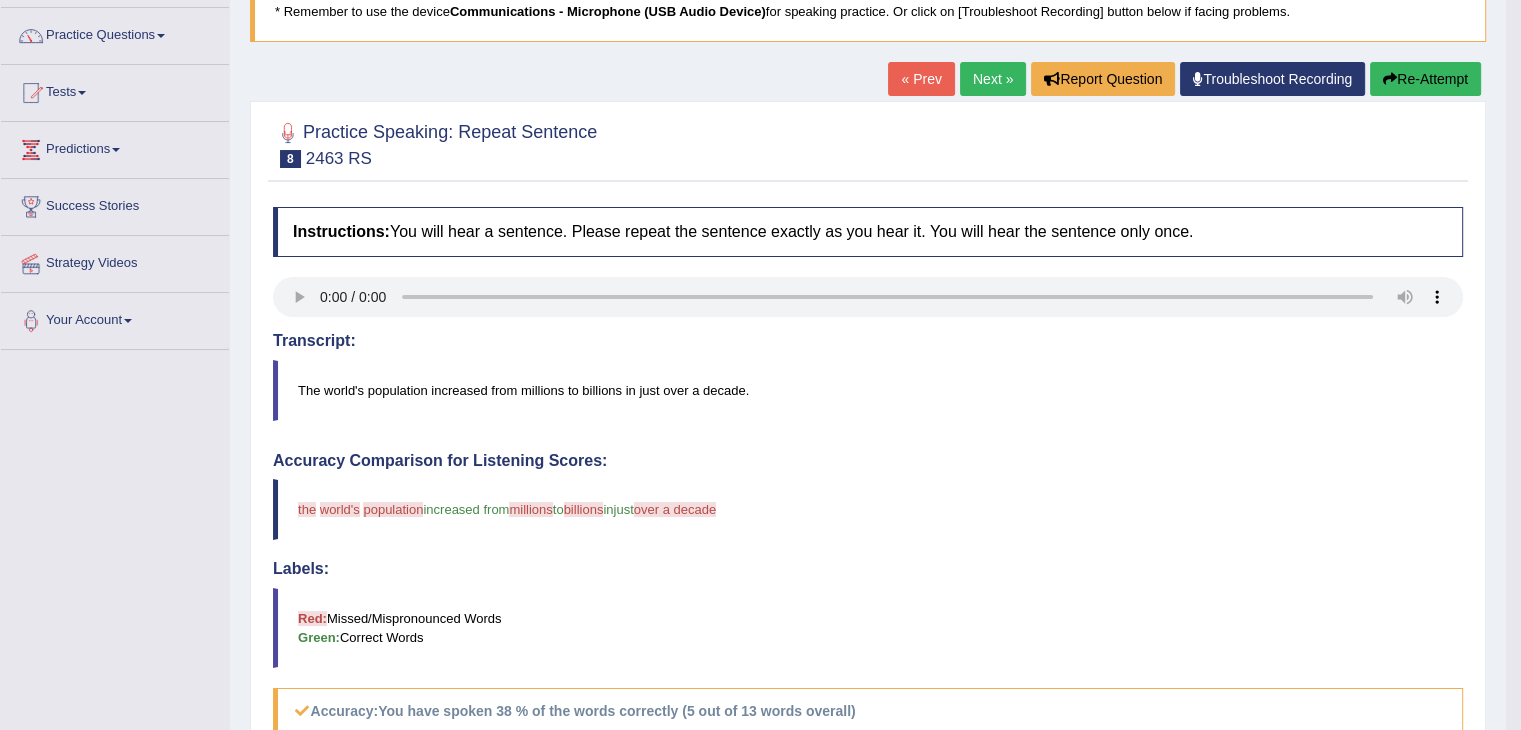 scroll, scrollTop: 100, scrollLeft: 0, axis: vertical 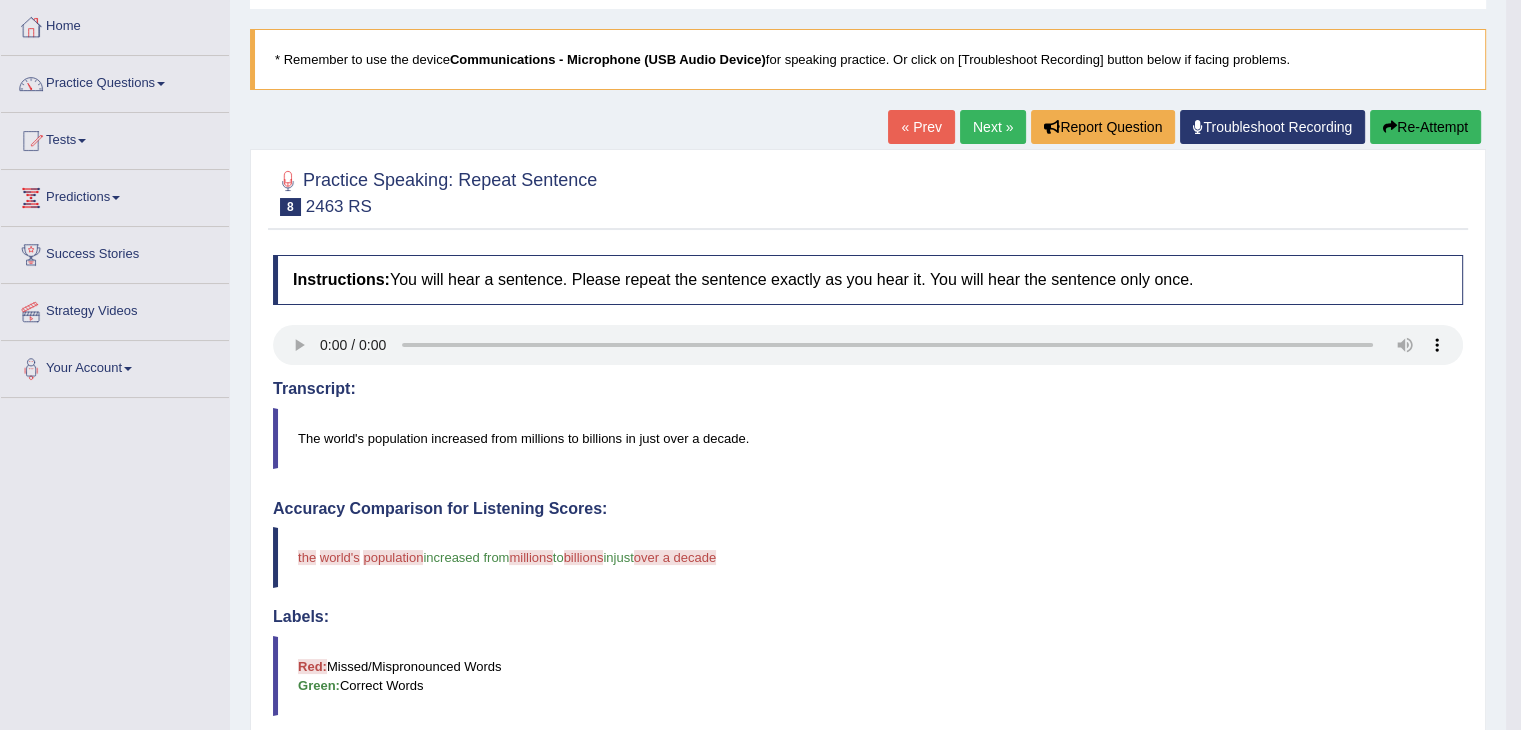 click on "Re-Attempt" at bounding box center [1425, 127] 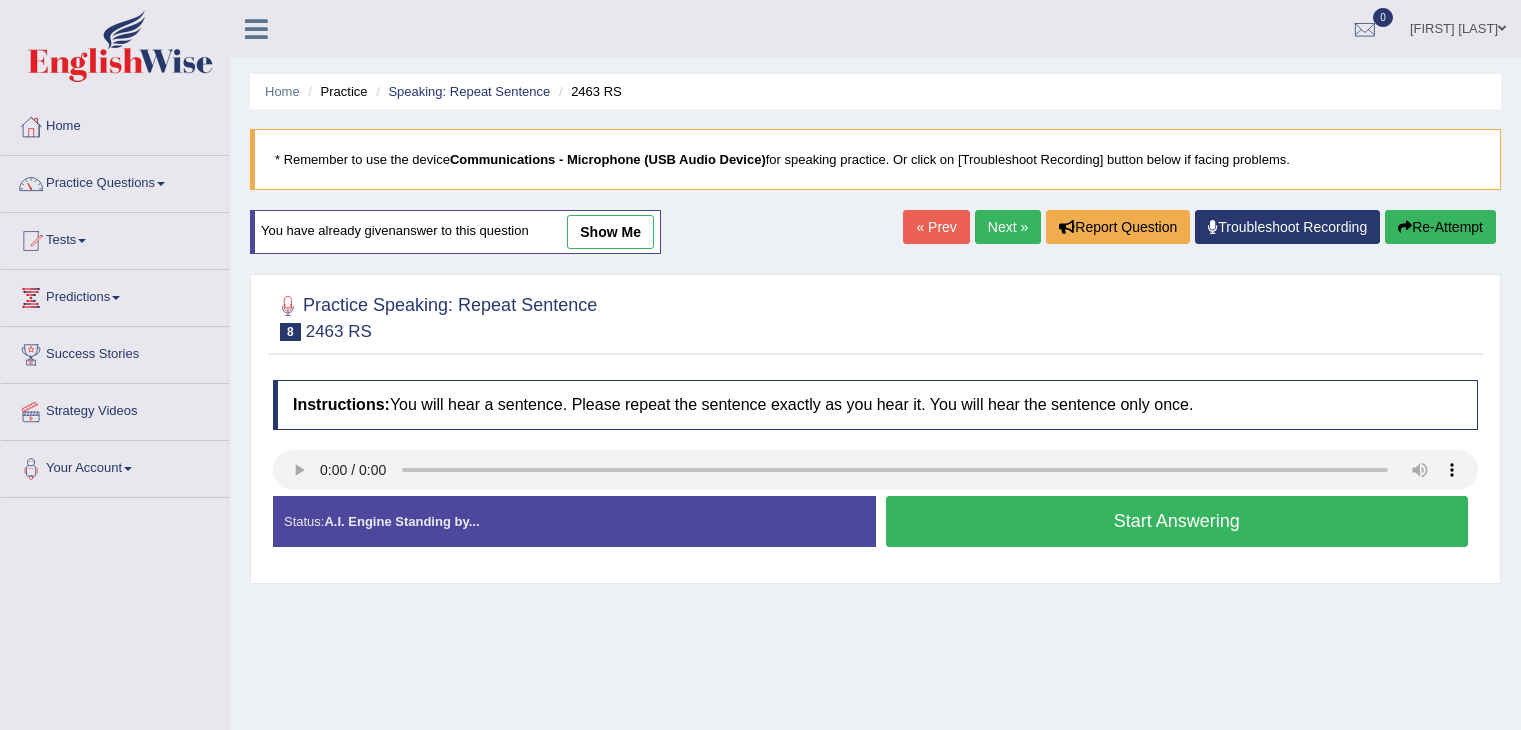 scroll, scrollTop: 100, scrollLeft: 0, axis: vertical 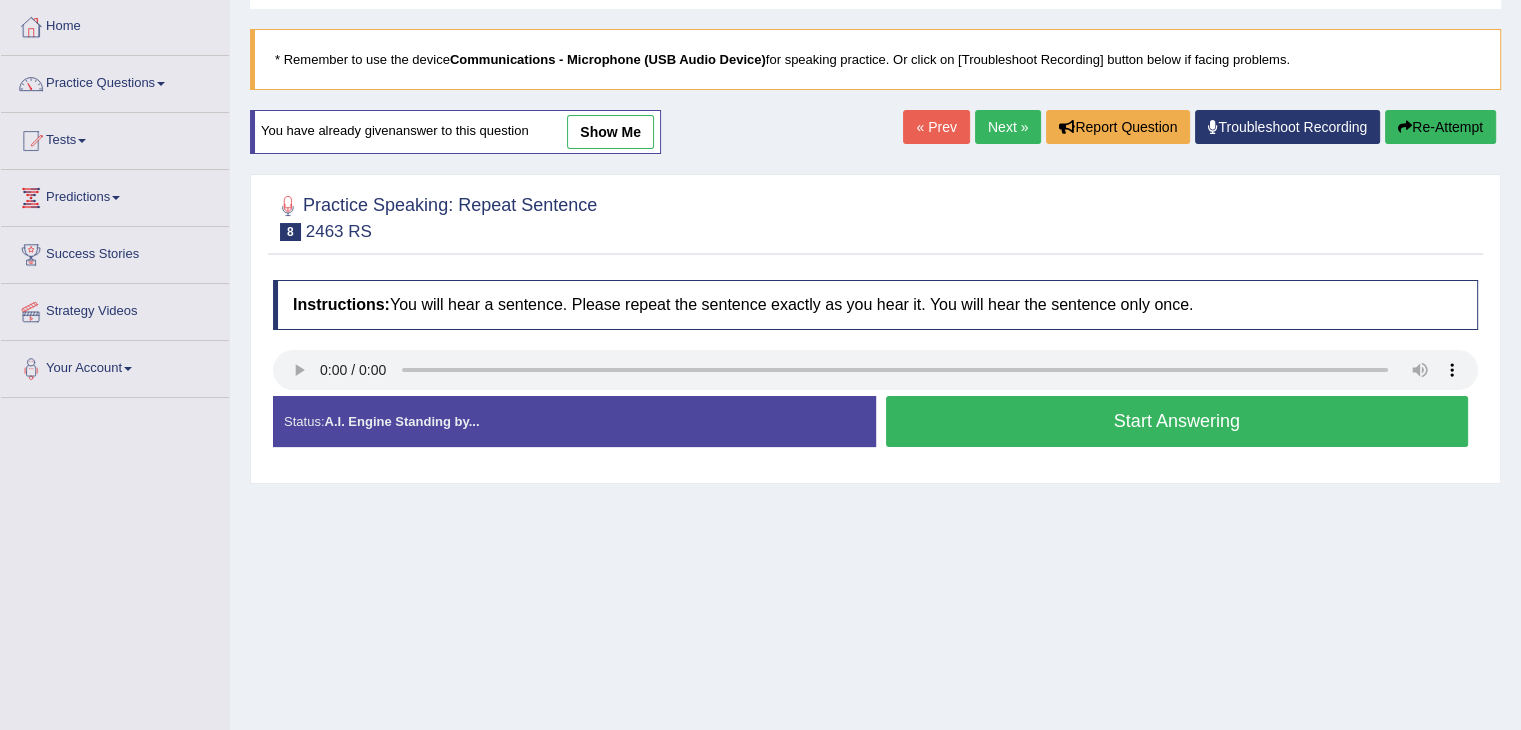 click on "Start Answering" at bounding box center [1177, 421] 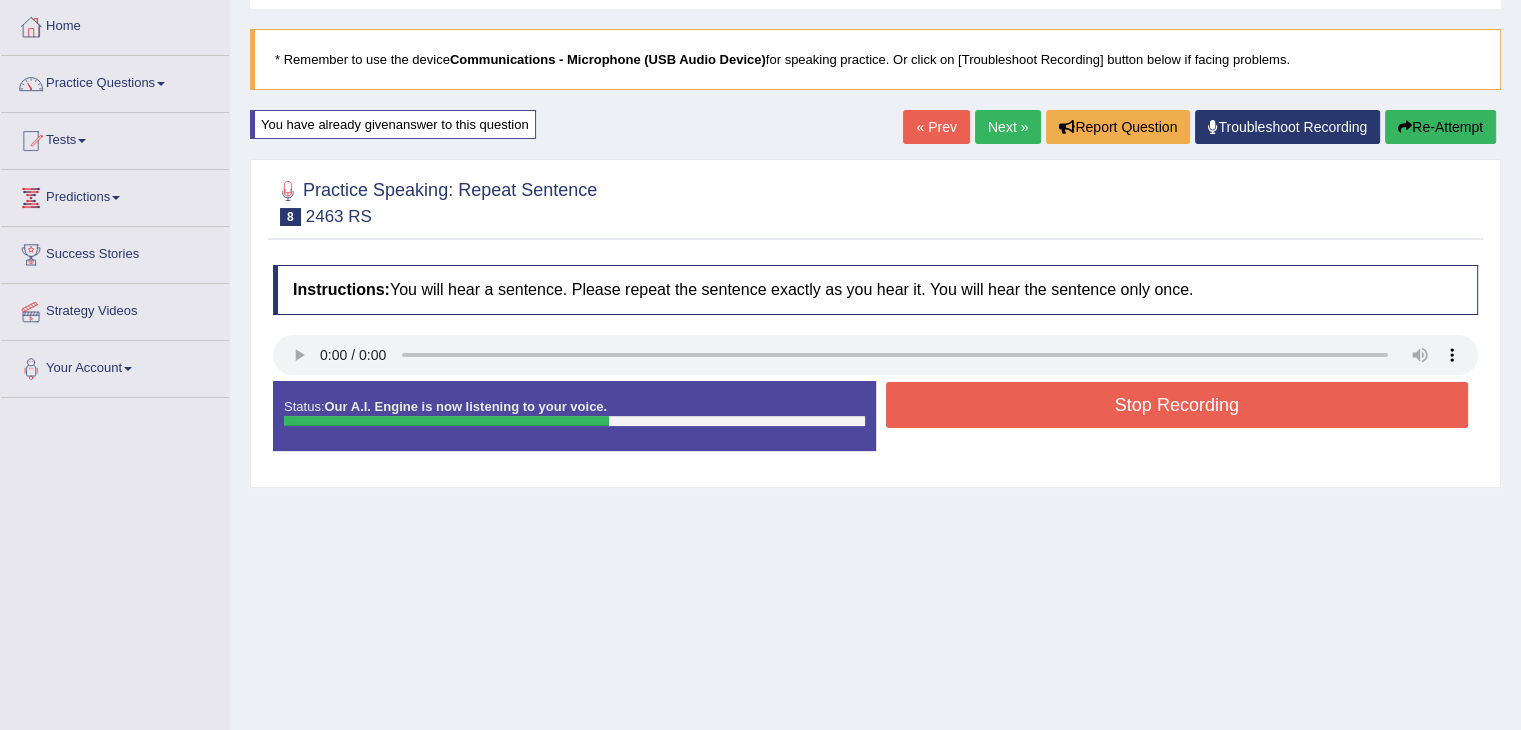 click on "Stop Recording" at bounding box center (1177, 405) 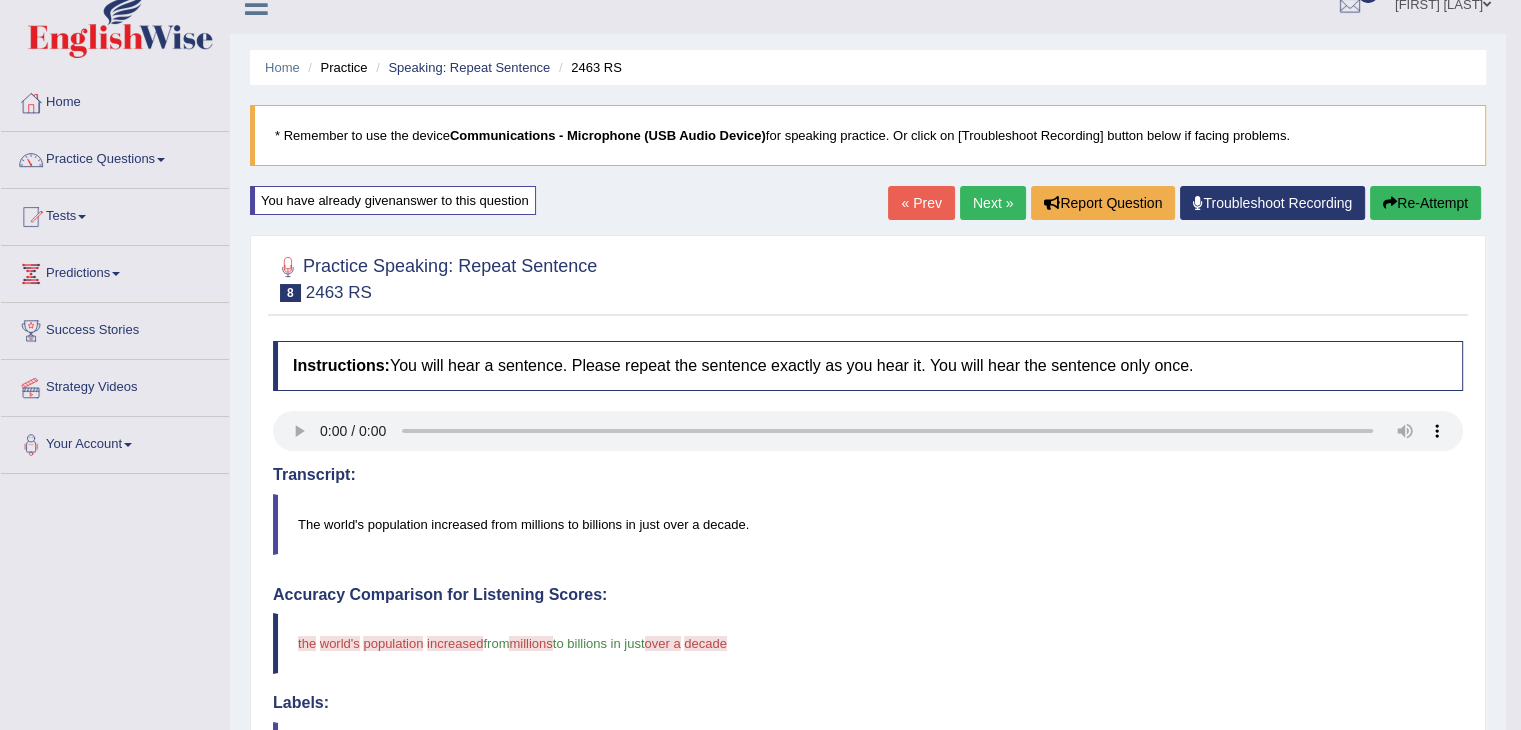 scroll, scrollTop: 0, scrollLeft: 0, axis: both 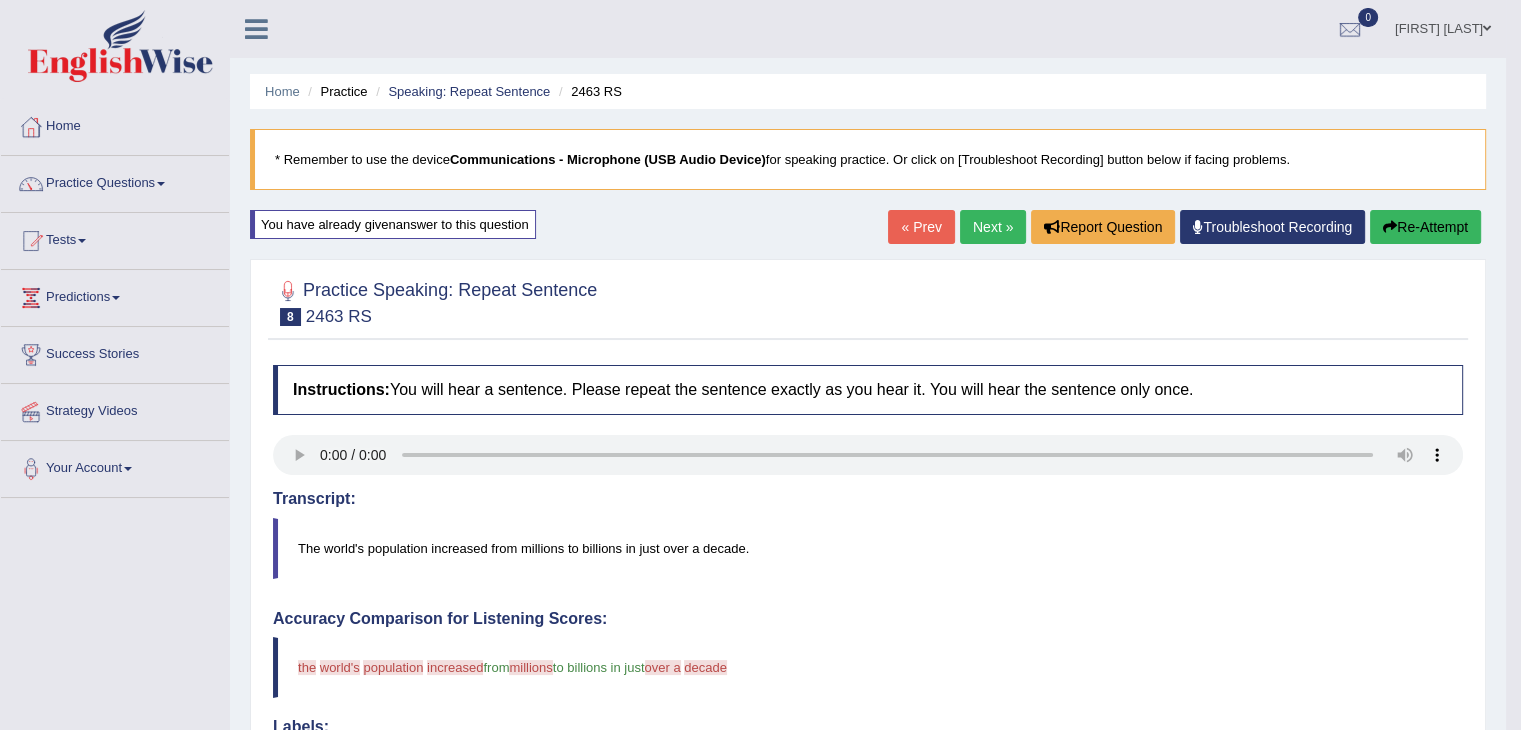 click on "Re-Attempt" at bounding box center (1425, 227) 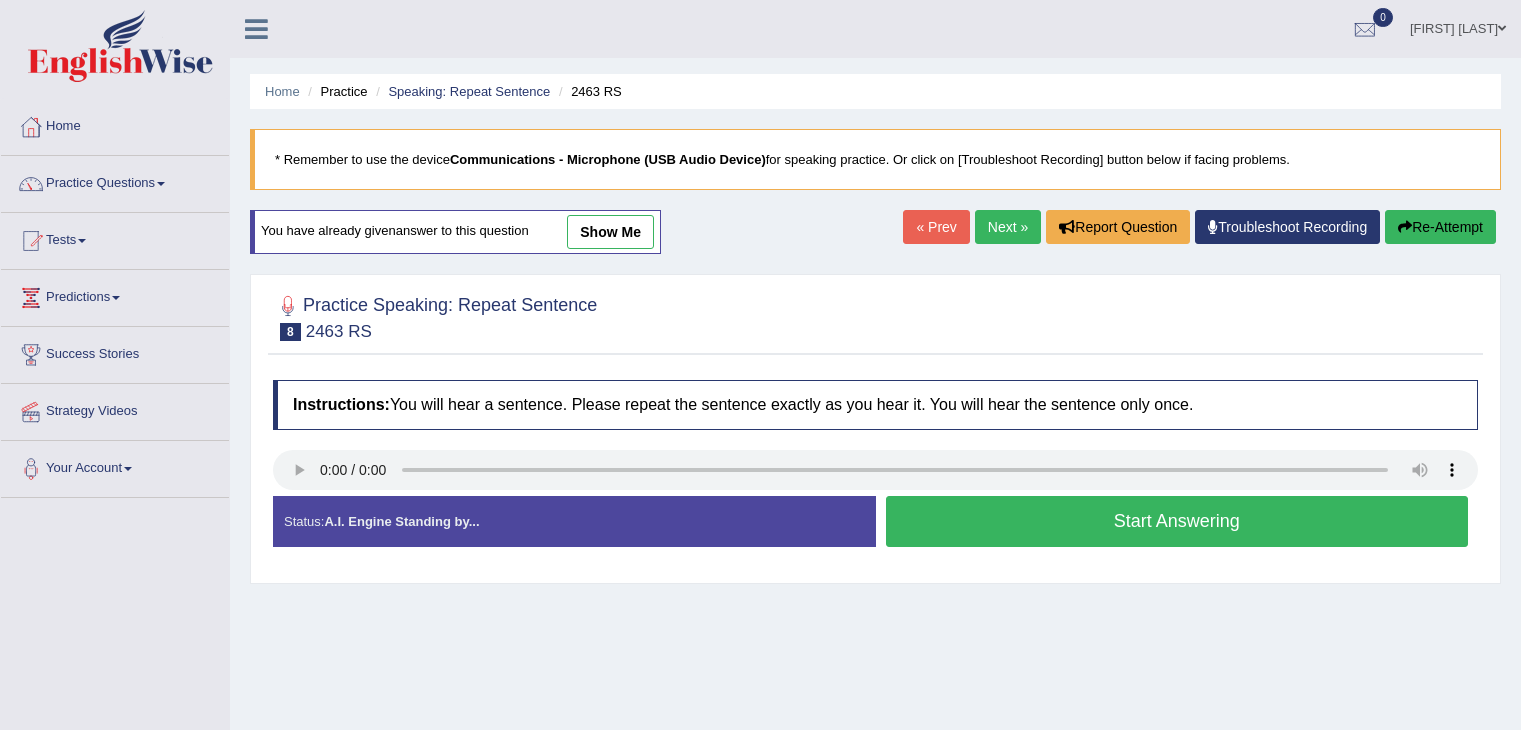 scroll, scrollTop: 0, scrollLeft: 0, axis: both 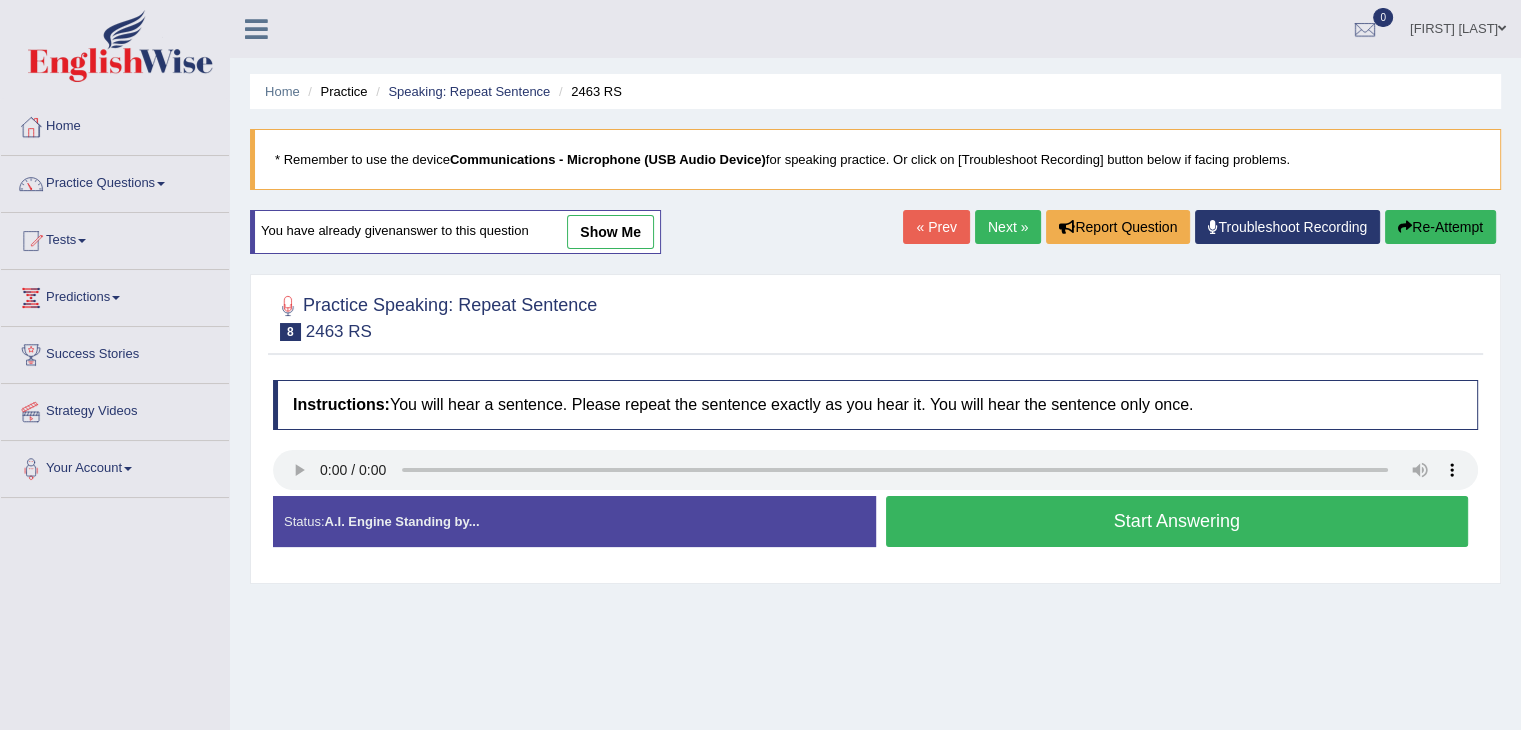 click on "Start Answering" at bounding box center (1177, 521) 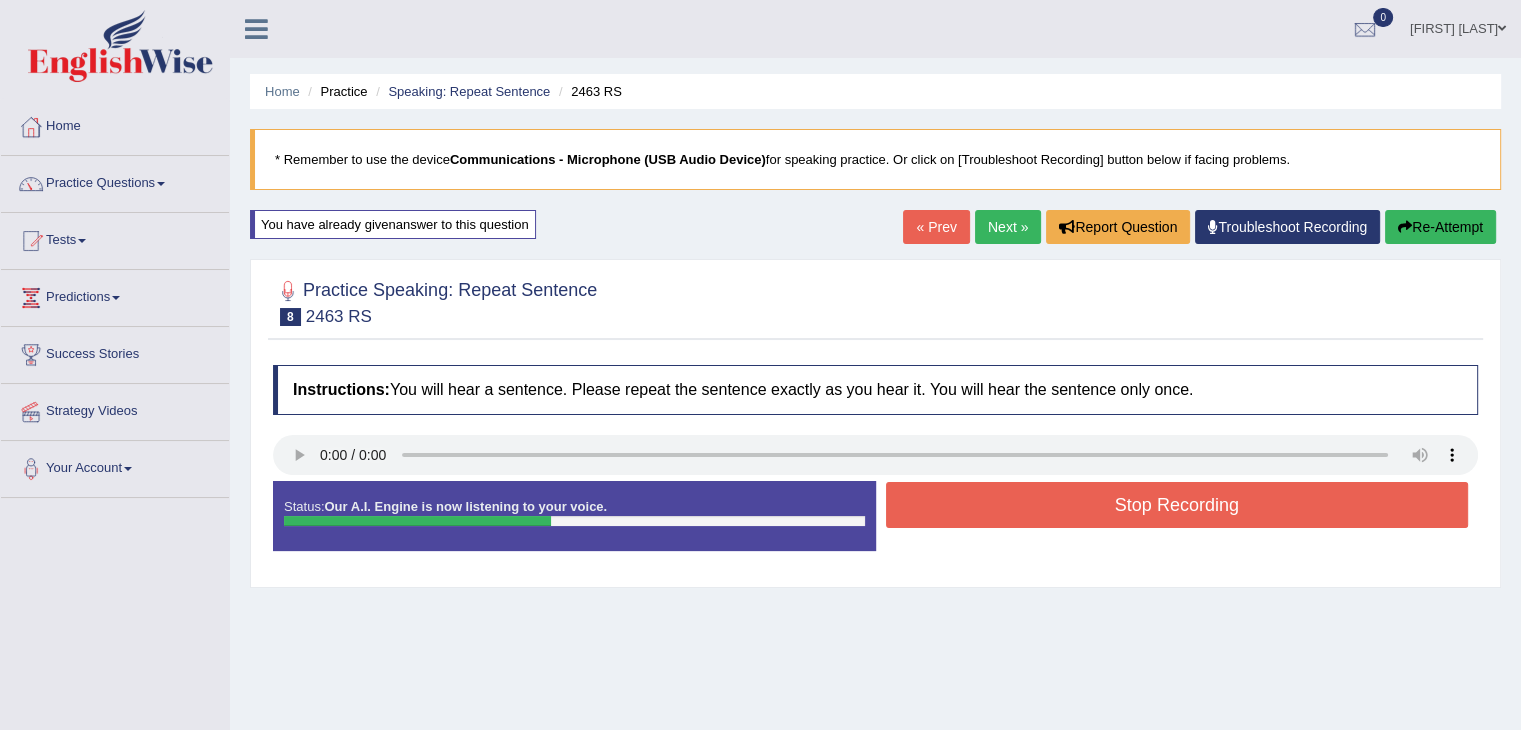 click on "Stop Recording" at bounding box center (1177, 505) 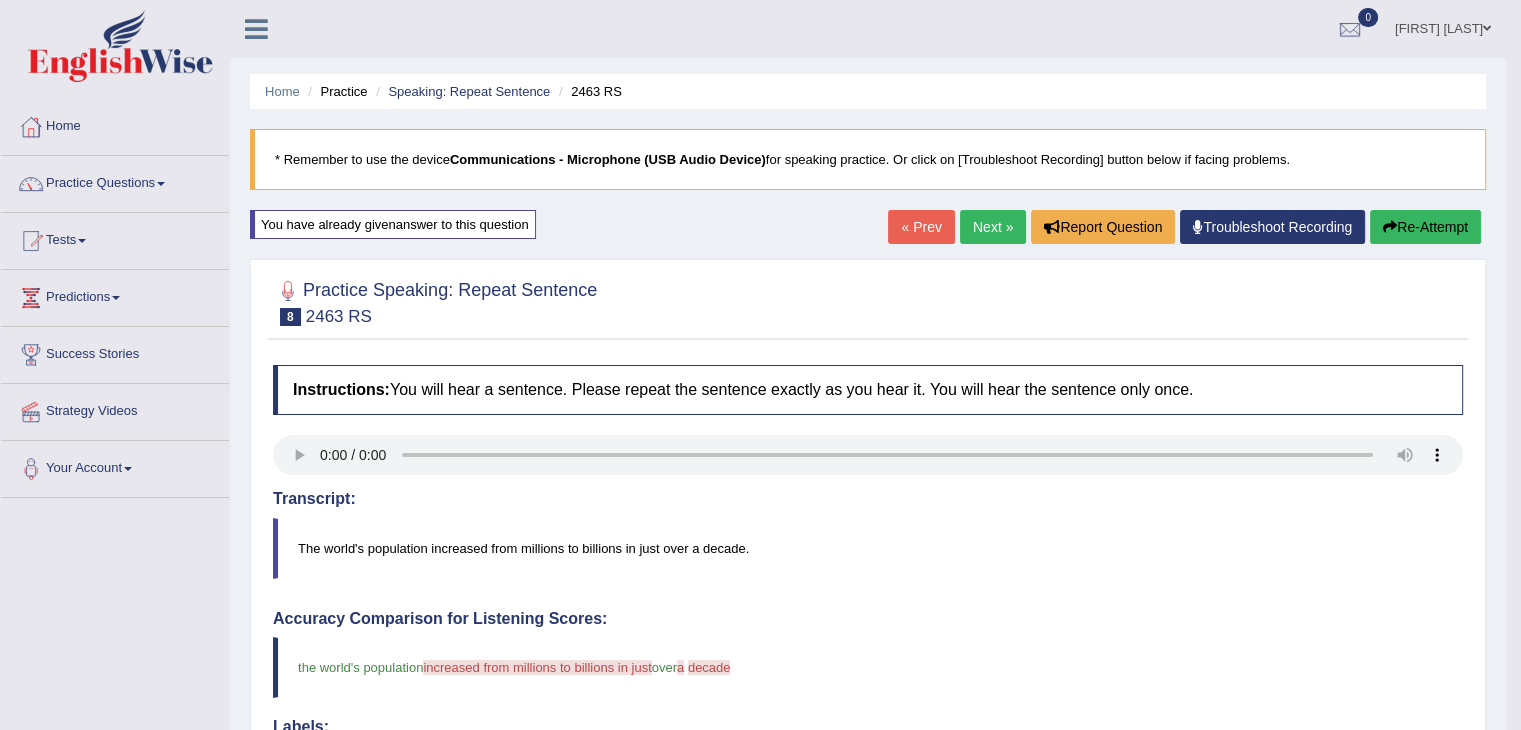 click on "Re-Attempt" at bounding box center [1425, 227] 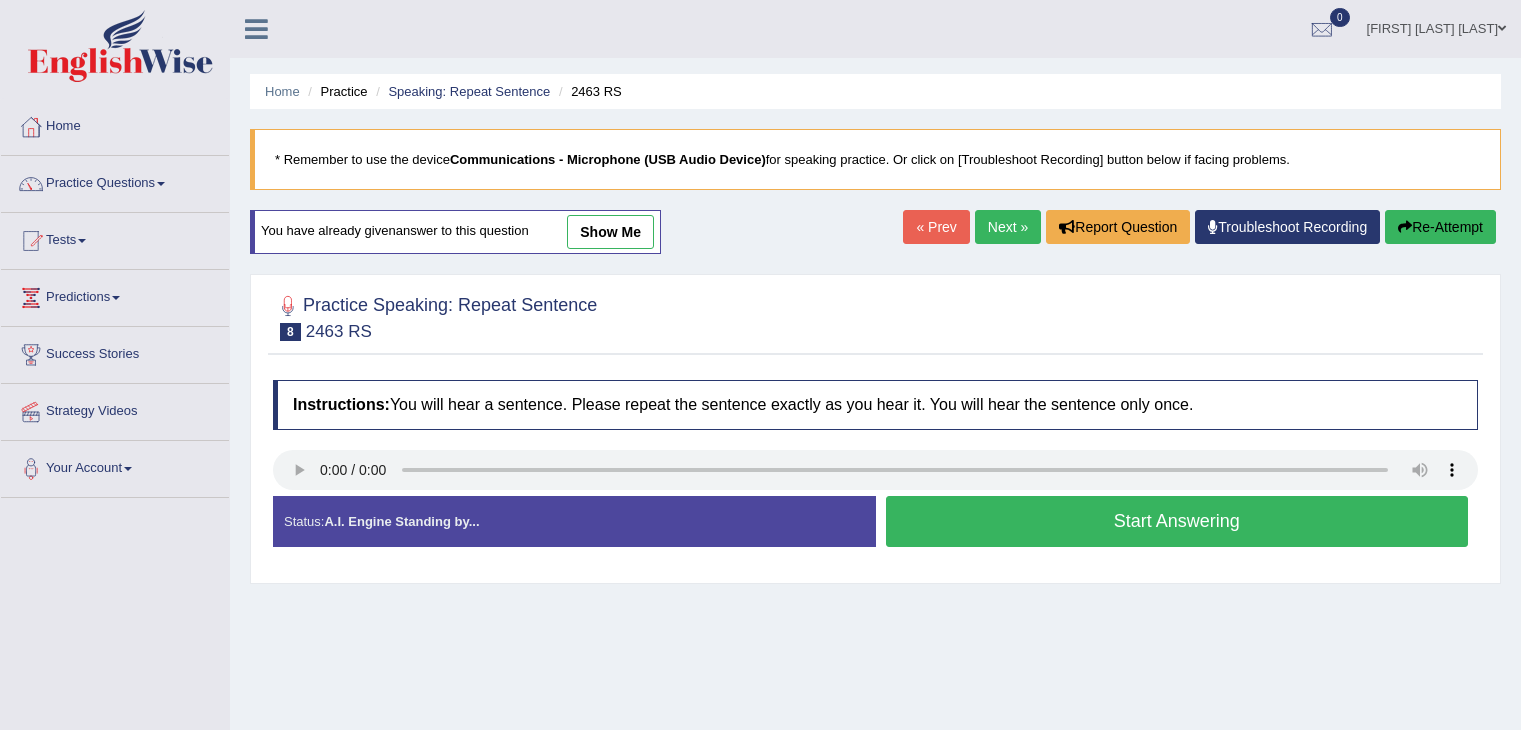 scroll, scrollTop: 0, scrollLeft: 0, axis: both 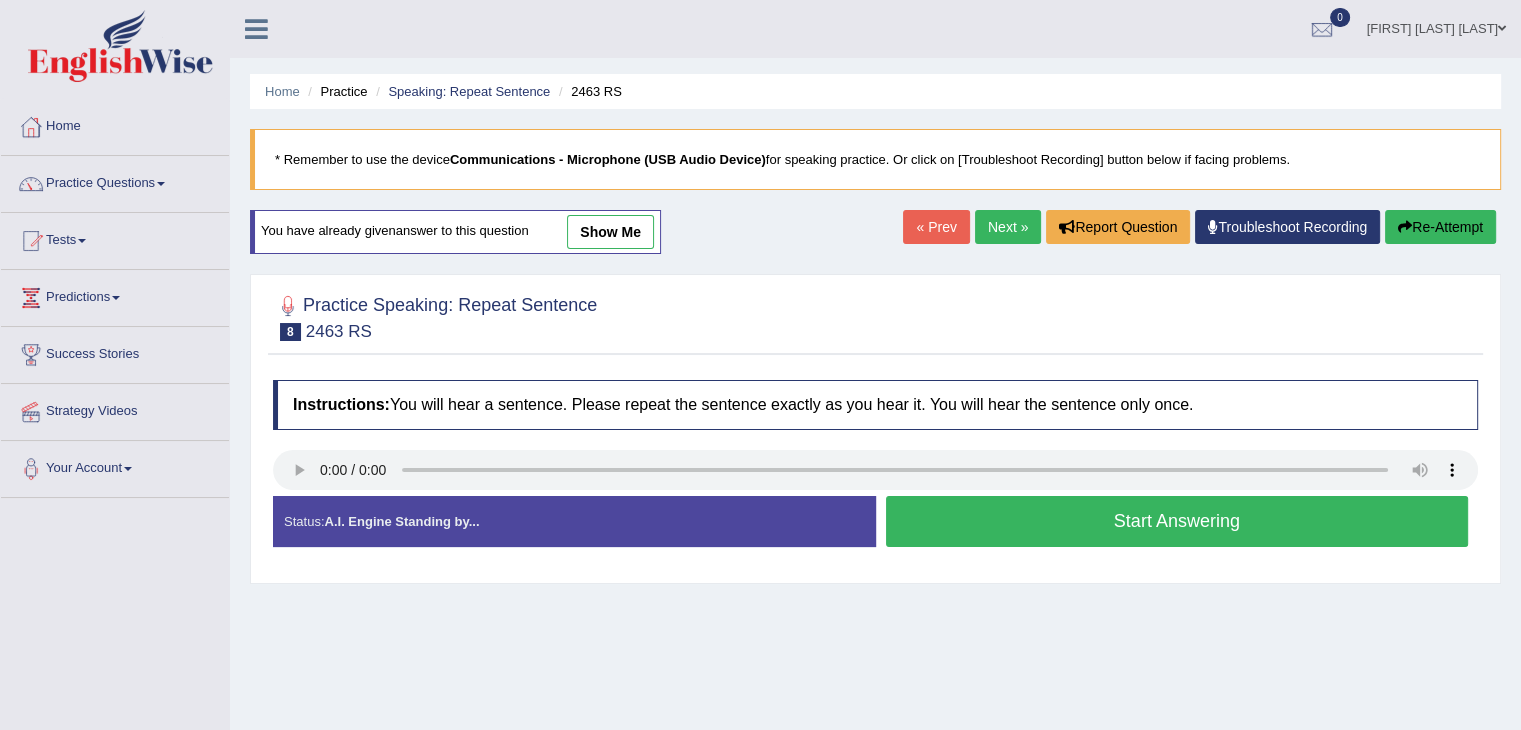 click on "Start Answering" at bounding box center (1177, 521) 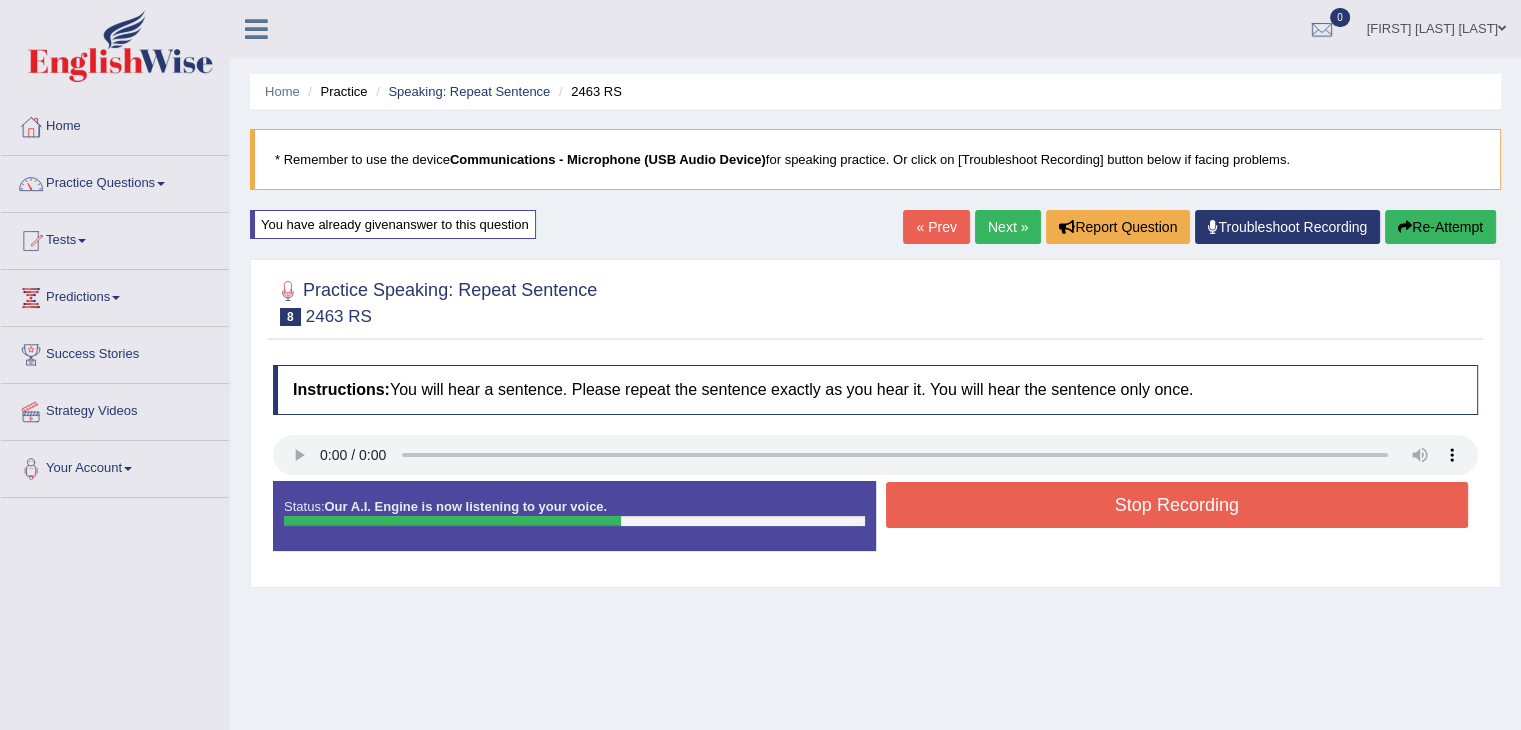 click on "Stop Recording" at bounding box center [1177, 505] 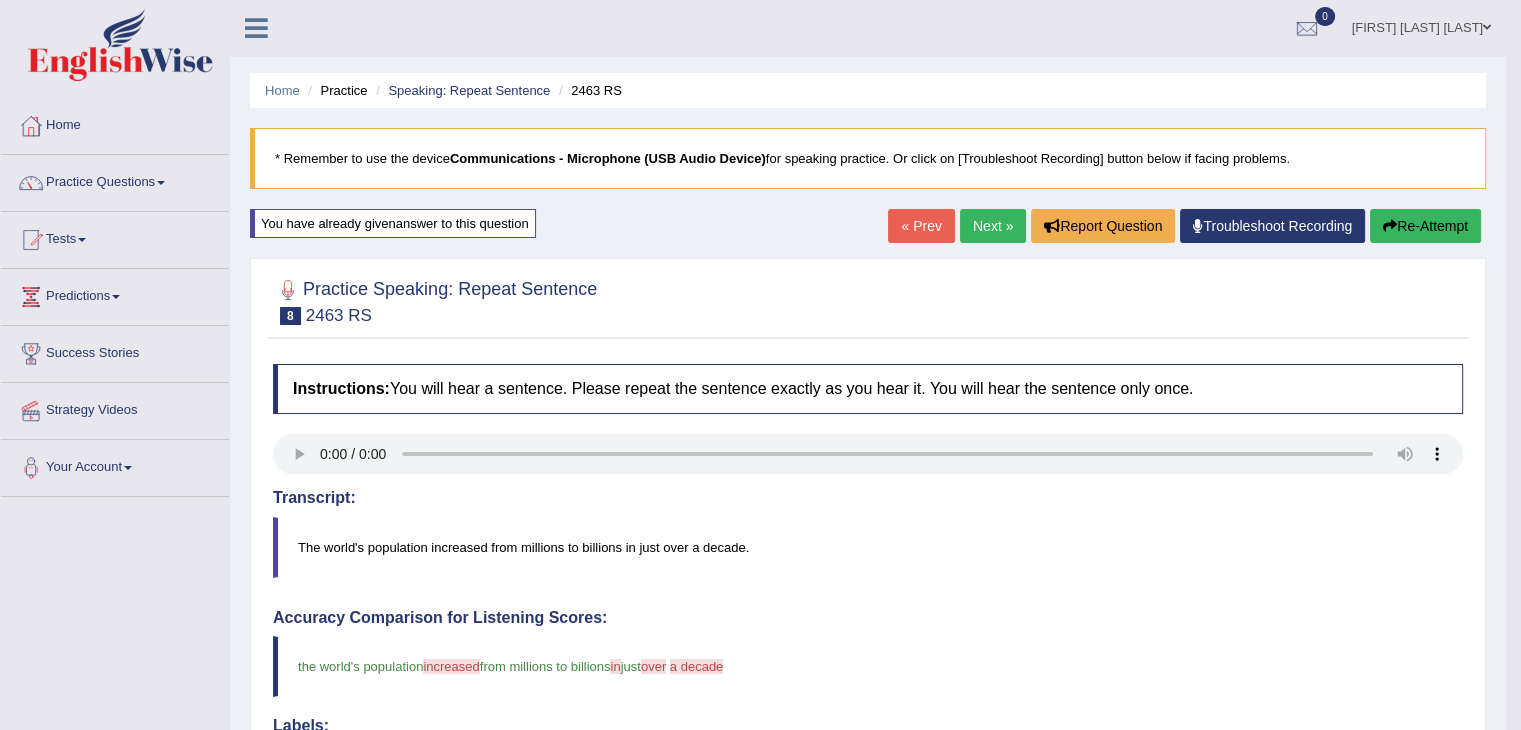 scroll, scrollTop: 0, scrollLeft: 0, axis: both 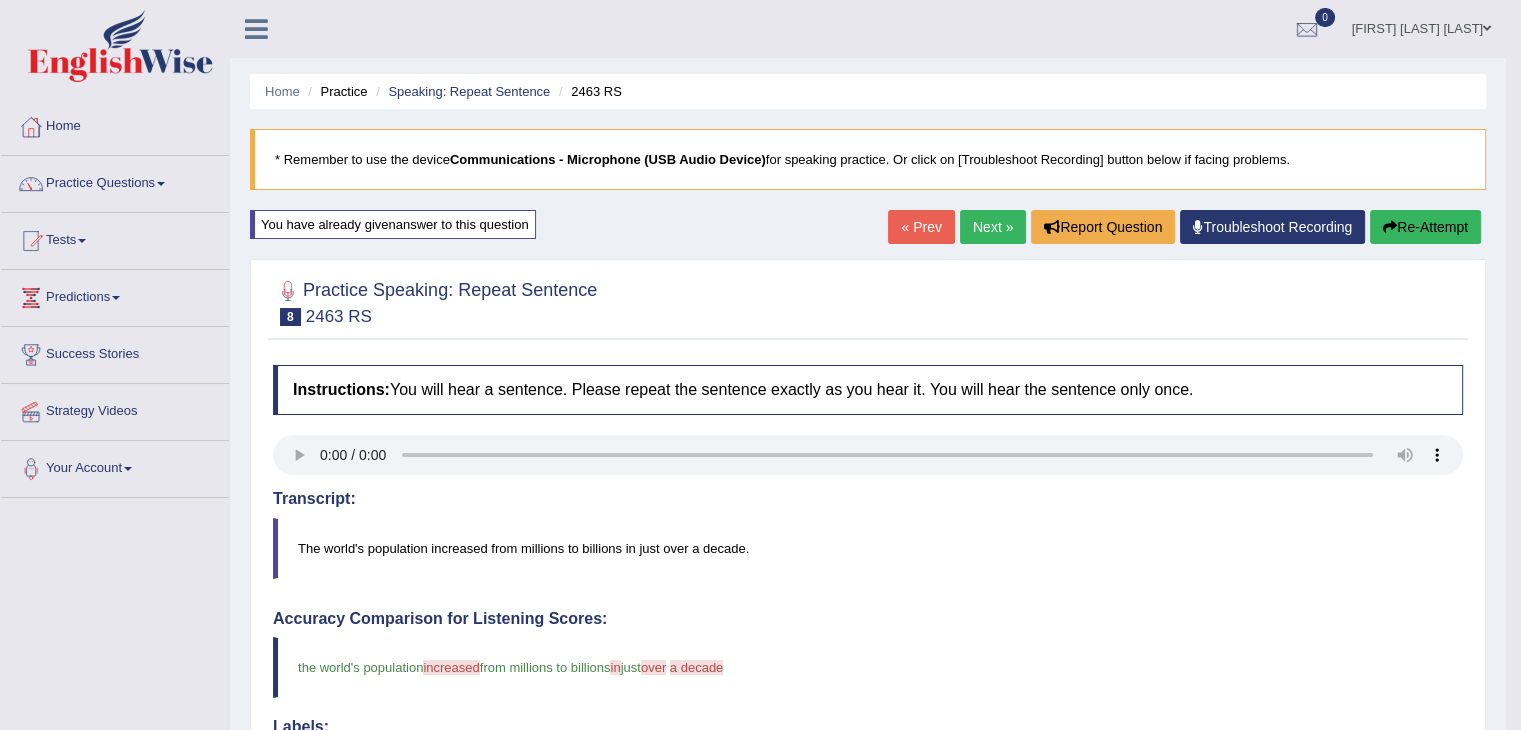 click on "Next »" at bounding box center [993, 227] 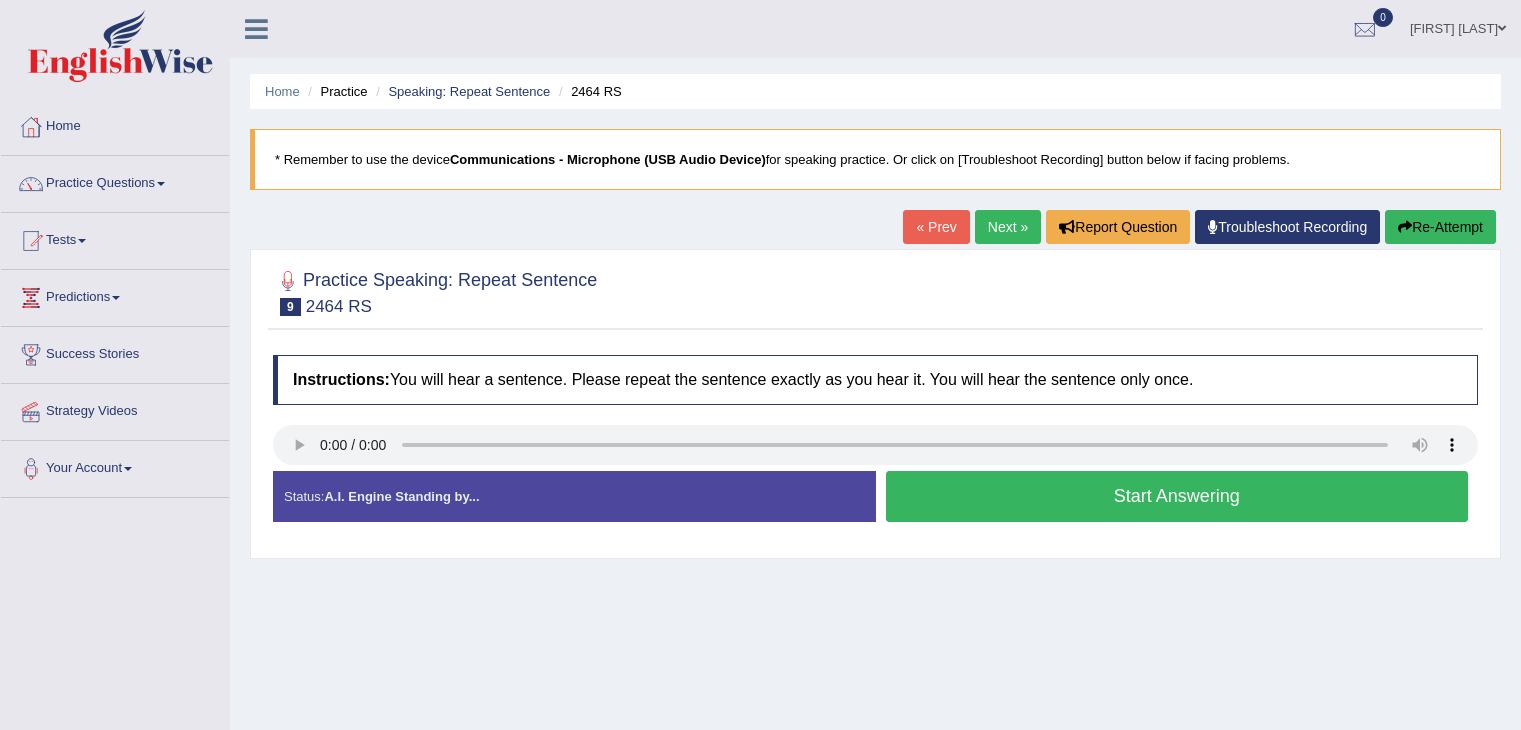 scroll, scrollTop: 0, scrollLeft: 0, axis: both 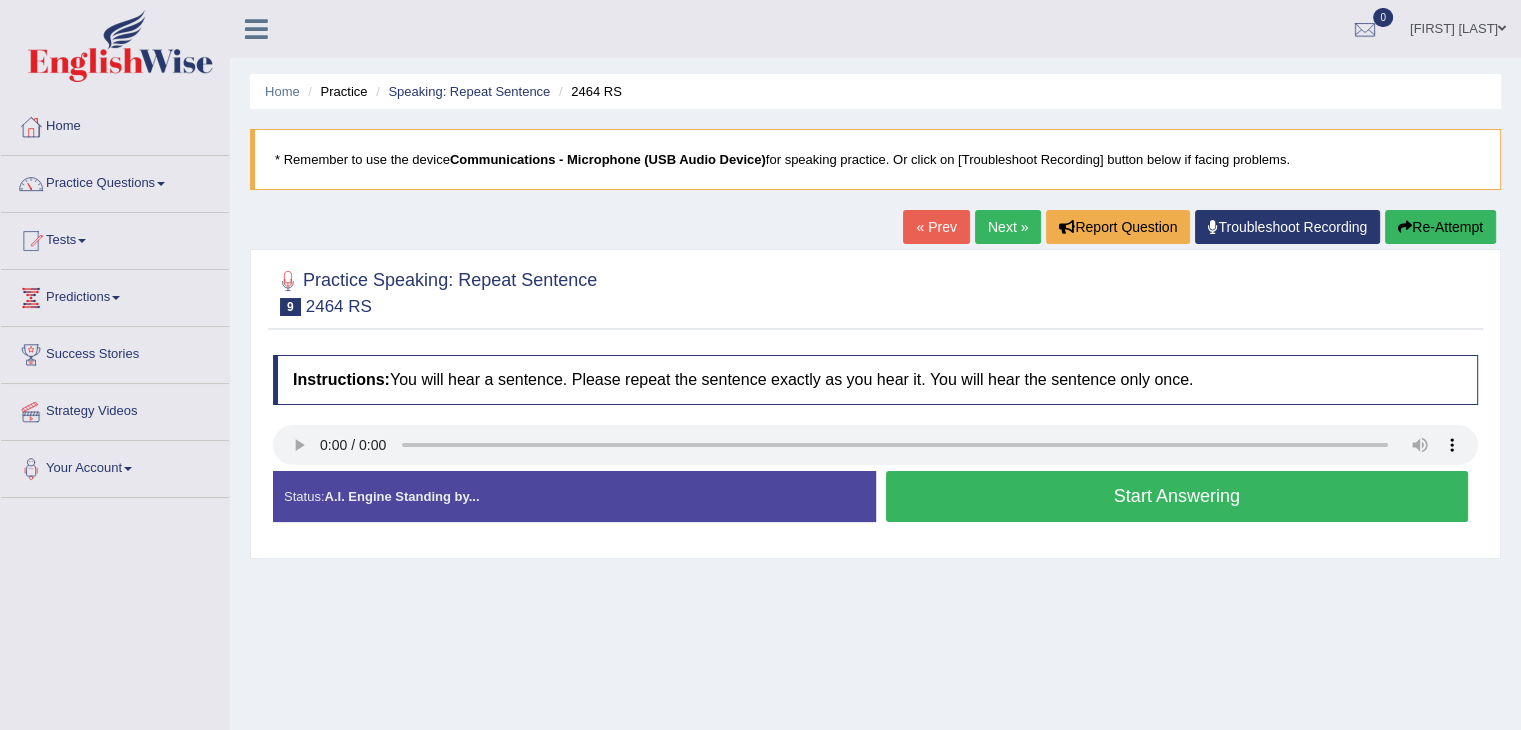 click on "Start Answering" at bounding box center (1177, 496) 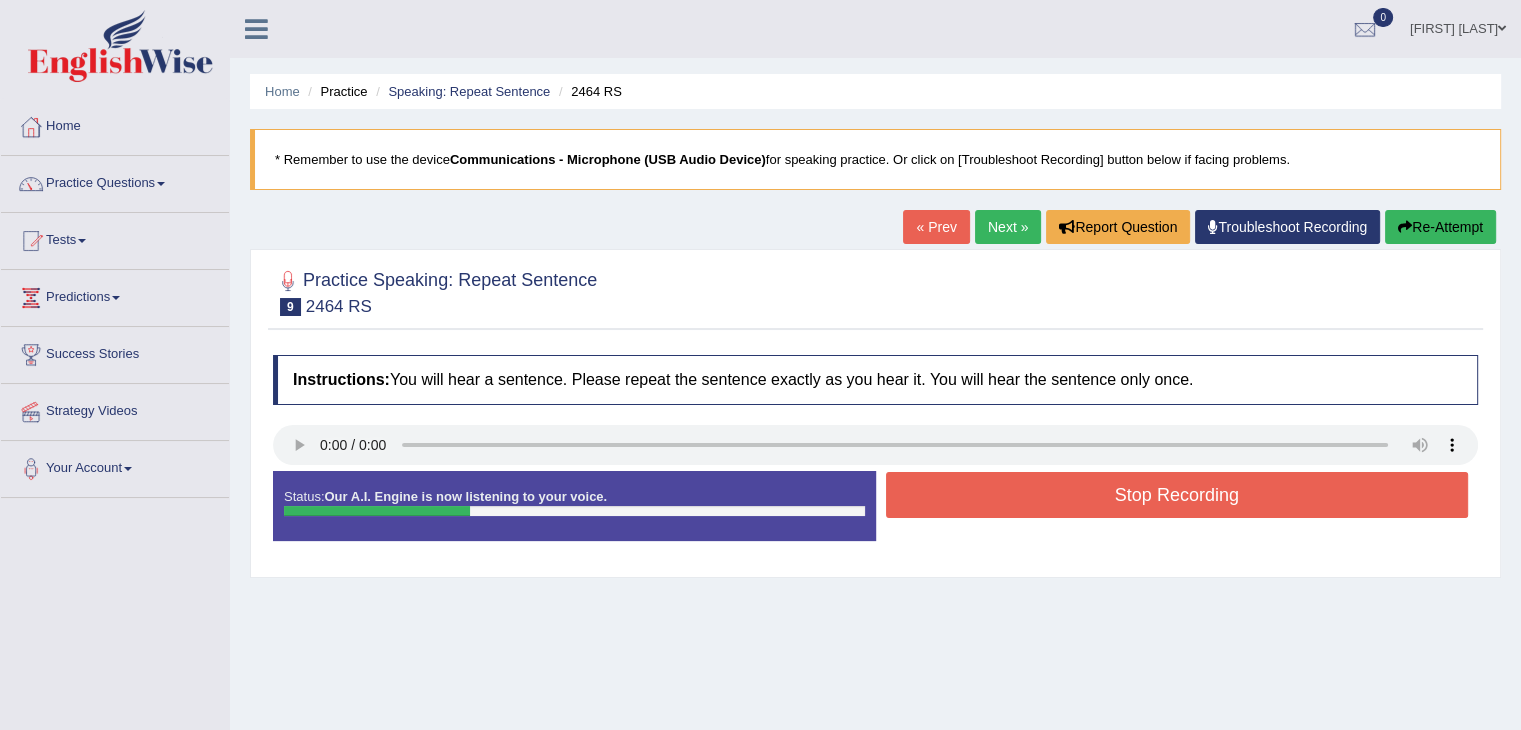 click on "Stop Recording" at bounding box center [1177, 495] 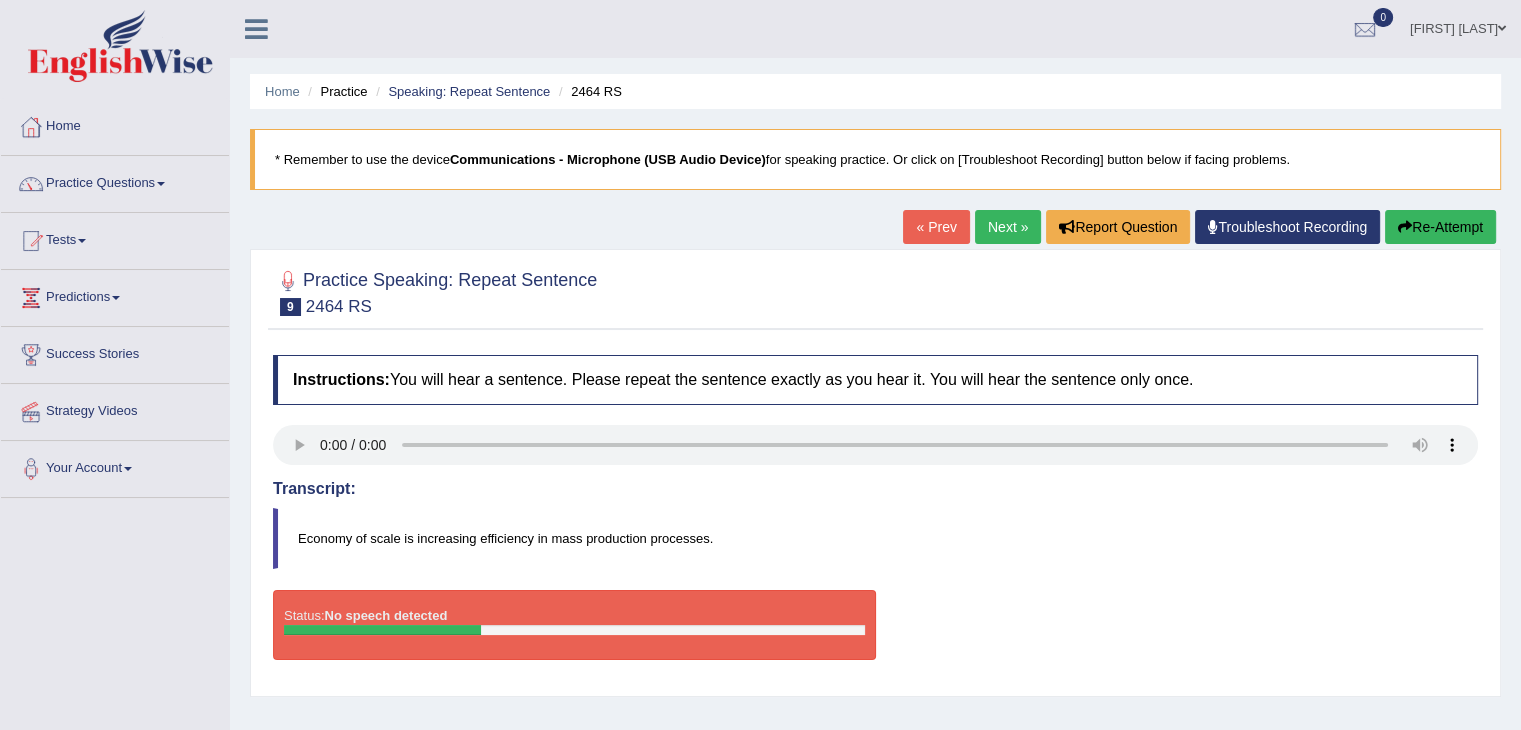 click on "Re-Attempt" at bounding box center [1440, 227] 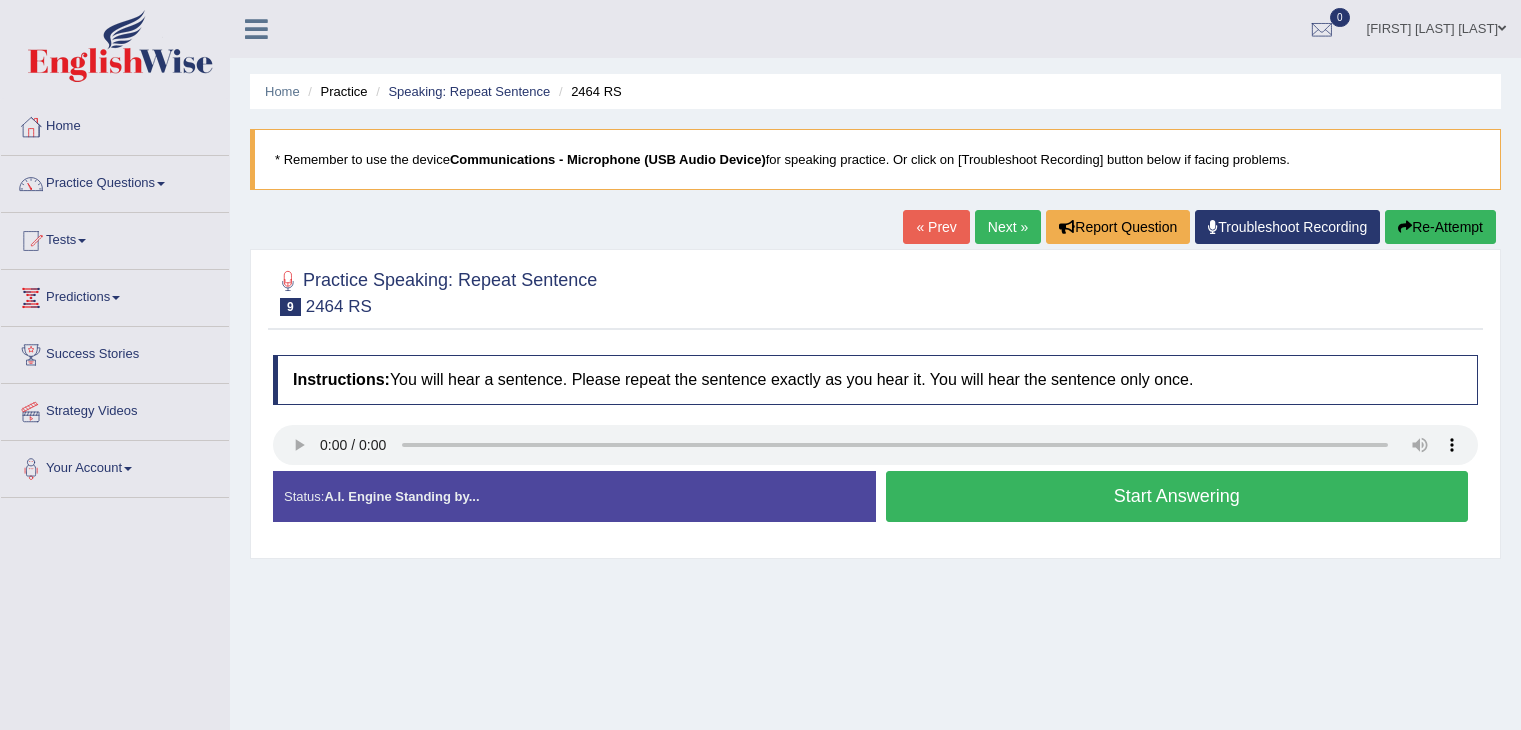 scroll, scrollTop: 0, scrollLeft: 0, axis: both 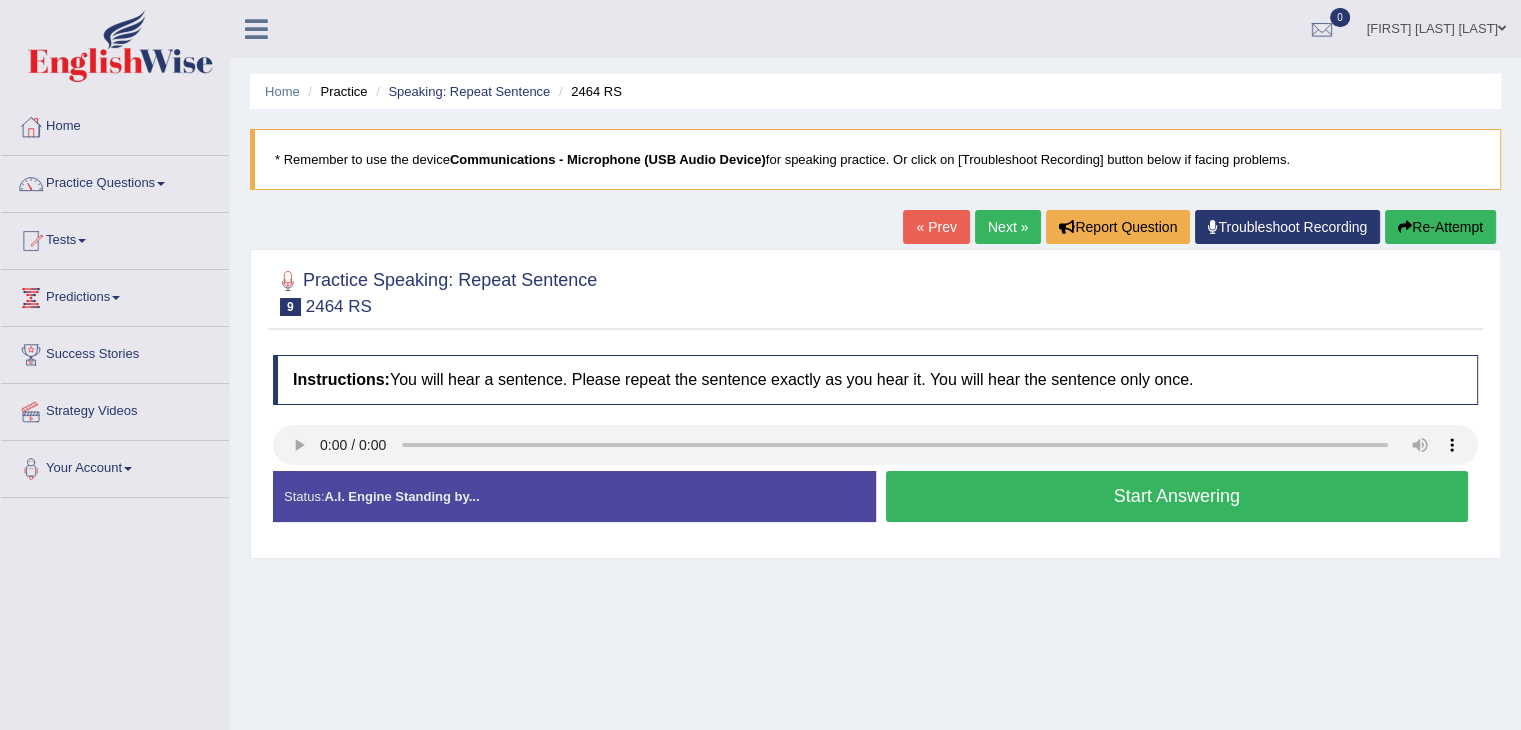 click on "Start Answering" at bounding box center [1177, 496] 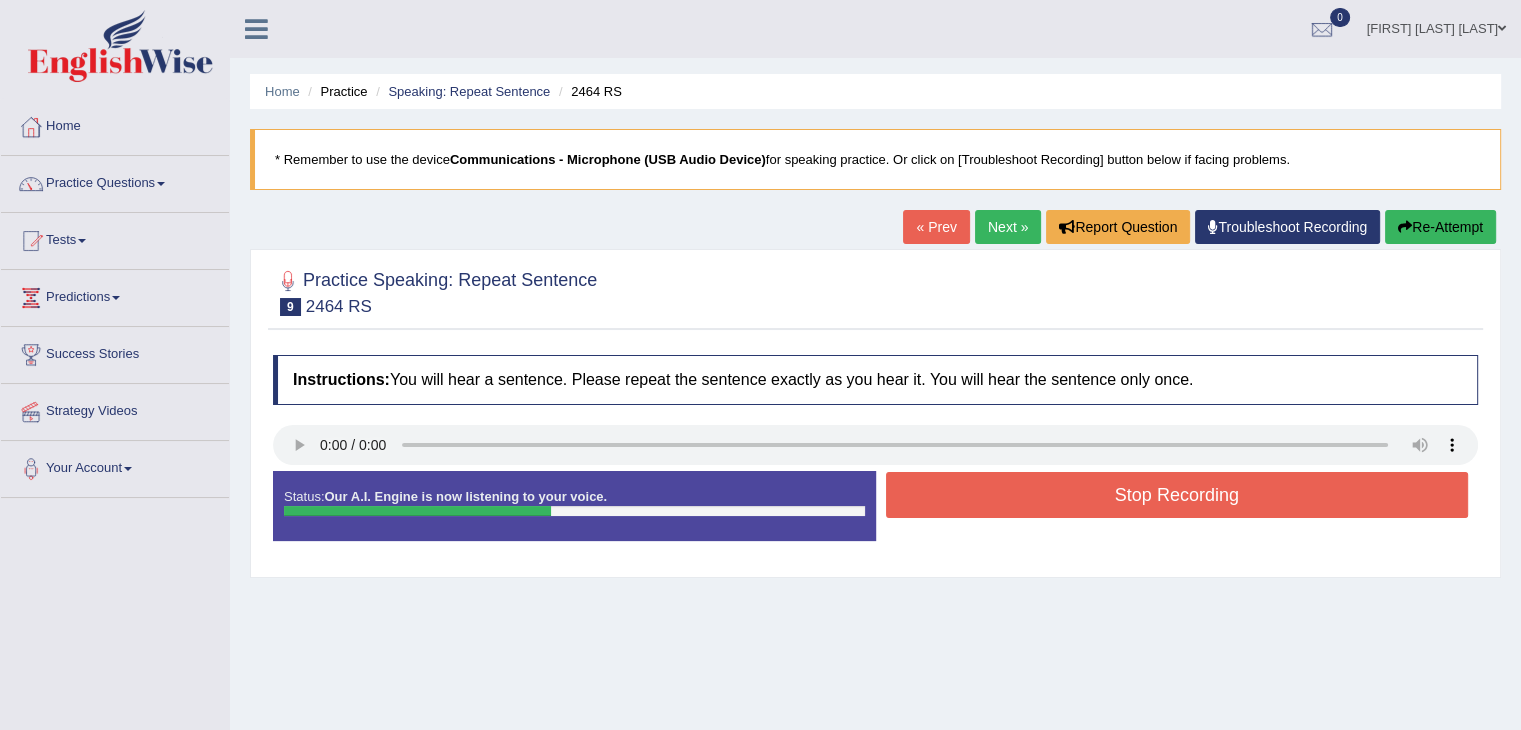 click on "Stop Recording" at bounding box center (1177, 495) 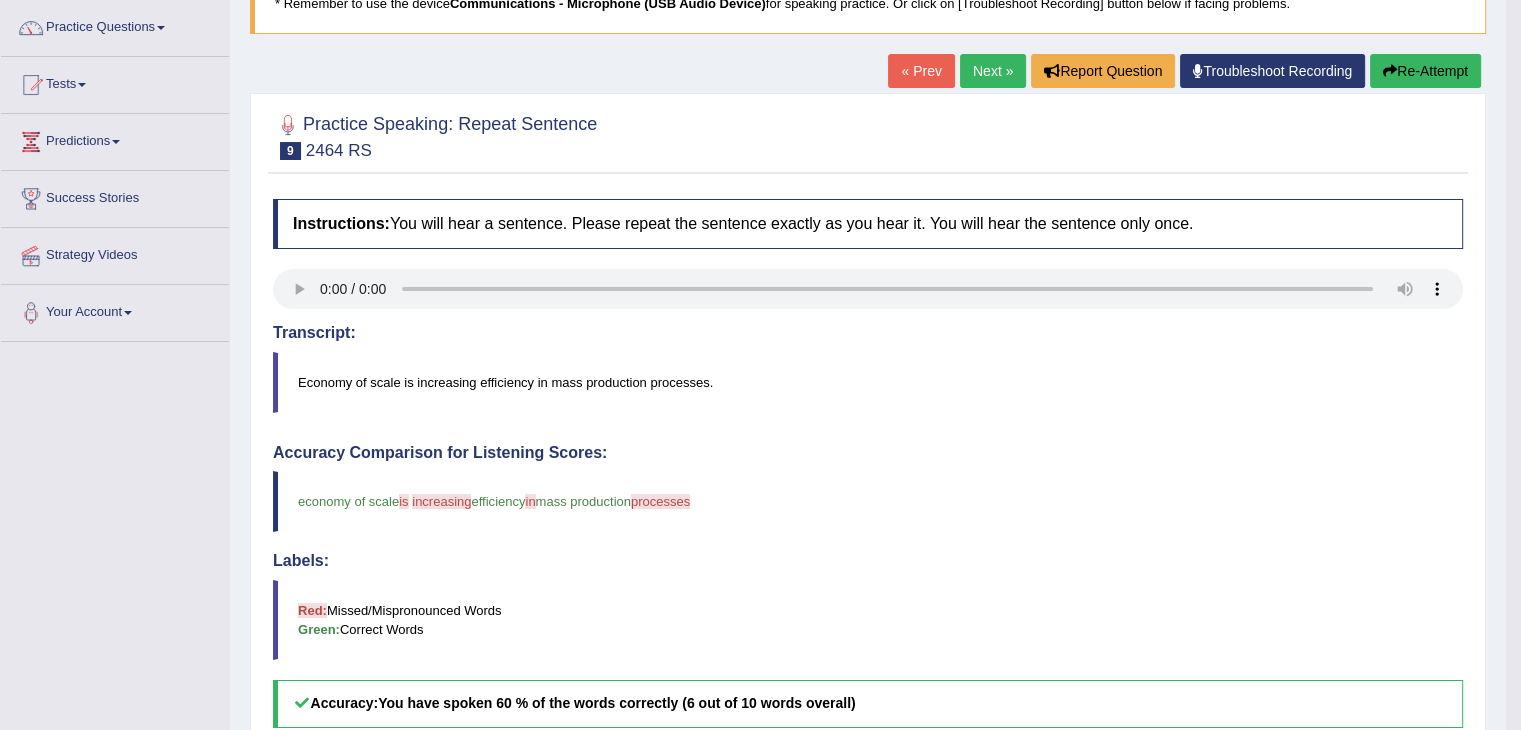 scroll, scrollTop: 0, scrollLeft: 0, axis: both 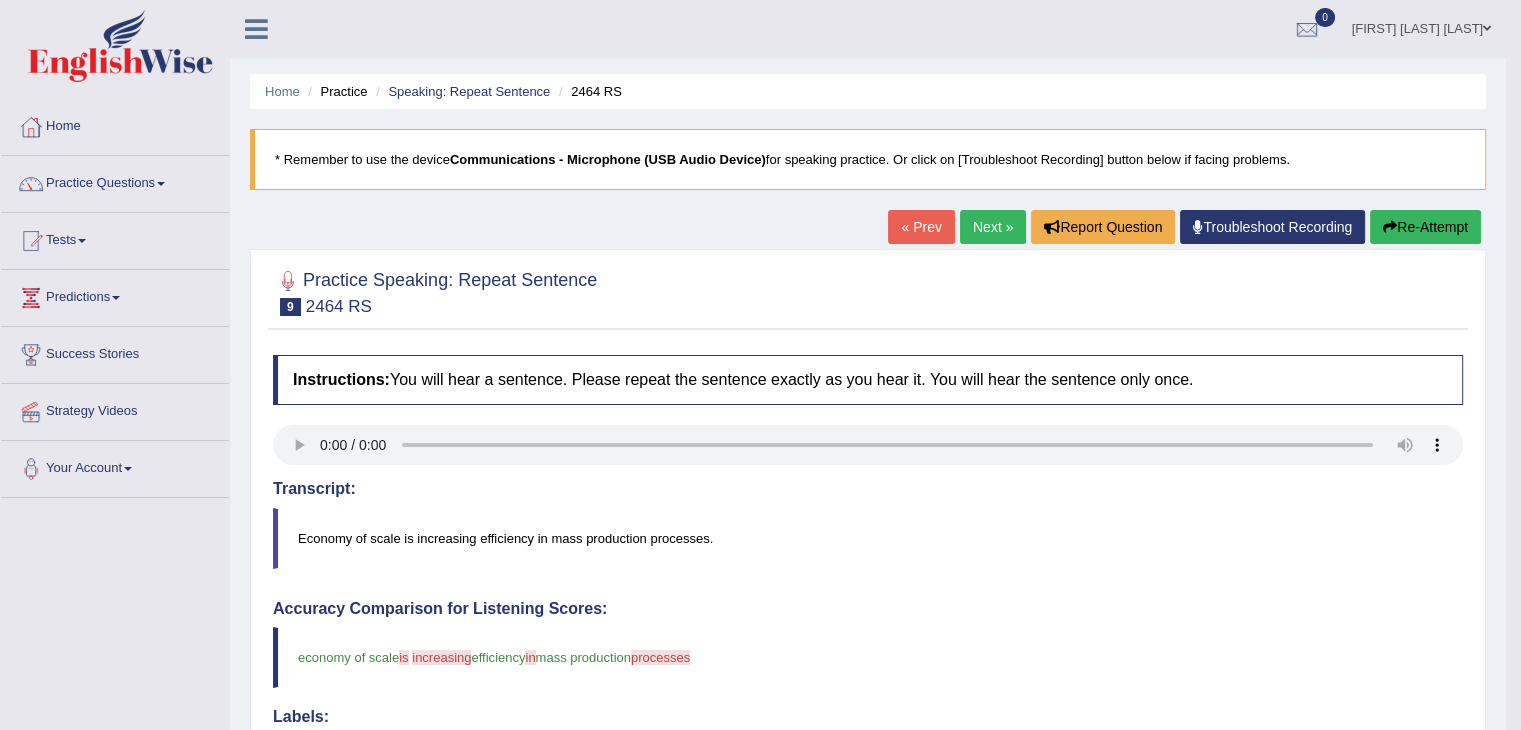 click on "Next »" at bounding box center [993, 227] 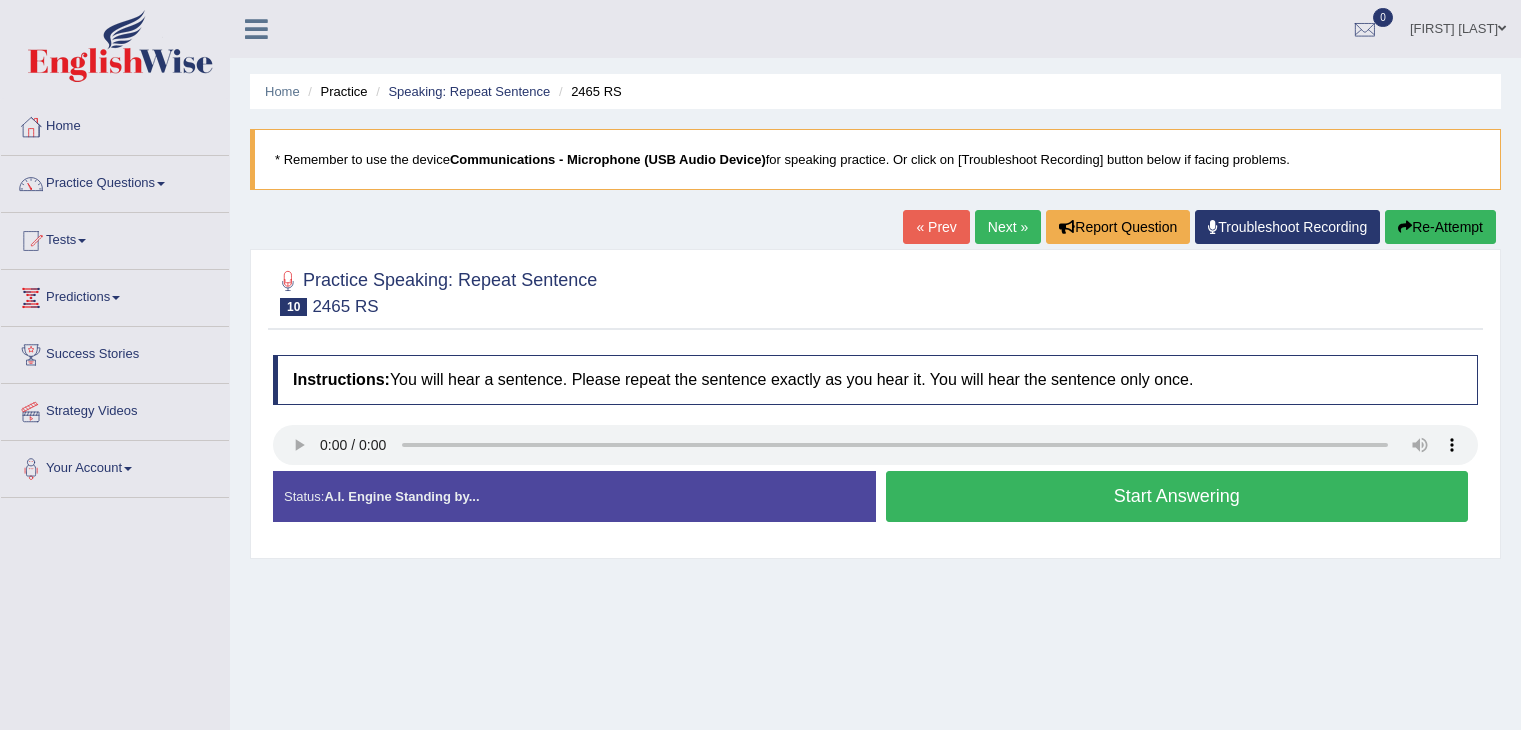 scroll, scrollTop: 0, scrollLeft: 0, axis: both 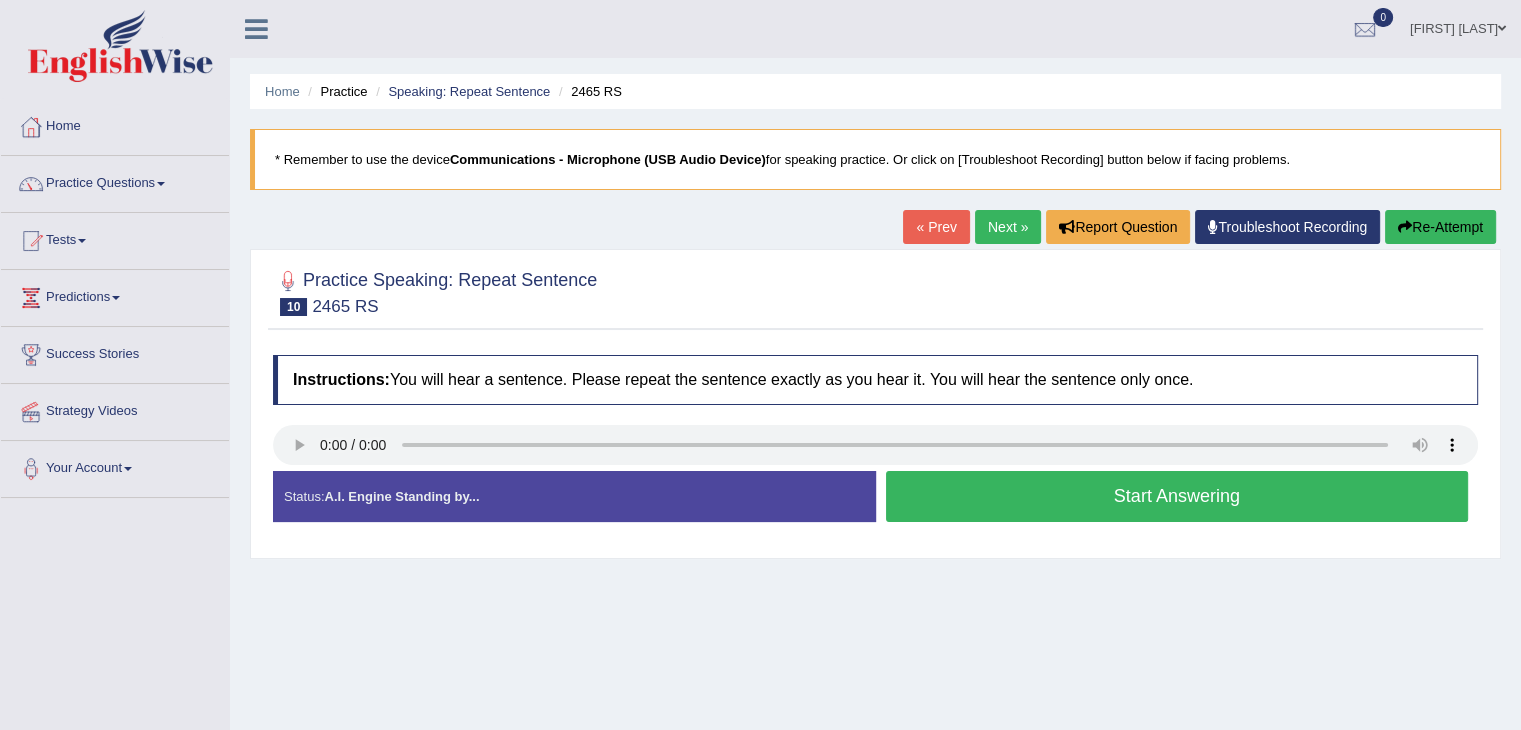 click on "Start Answering" at bounding box center (1177, 496) 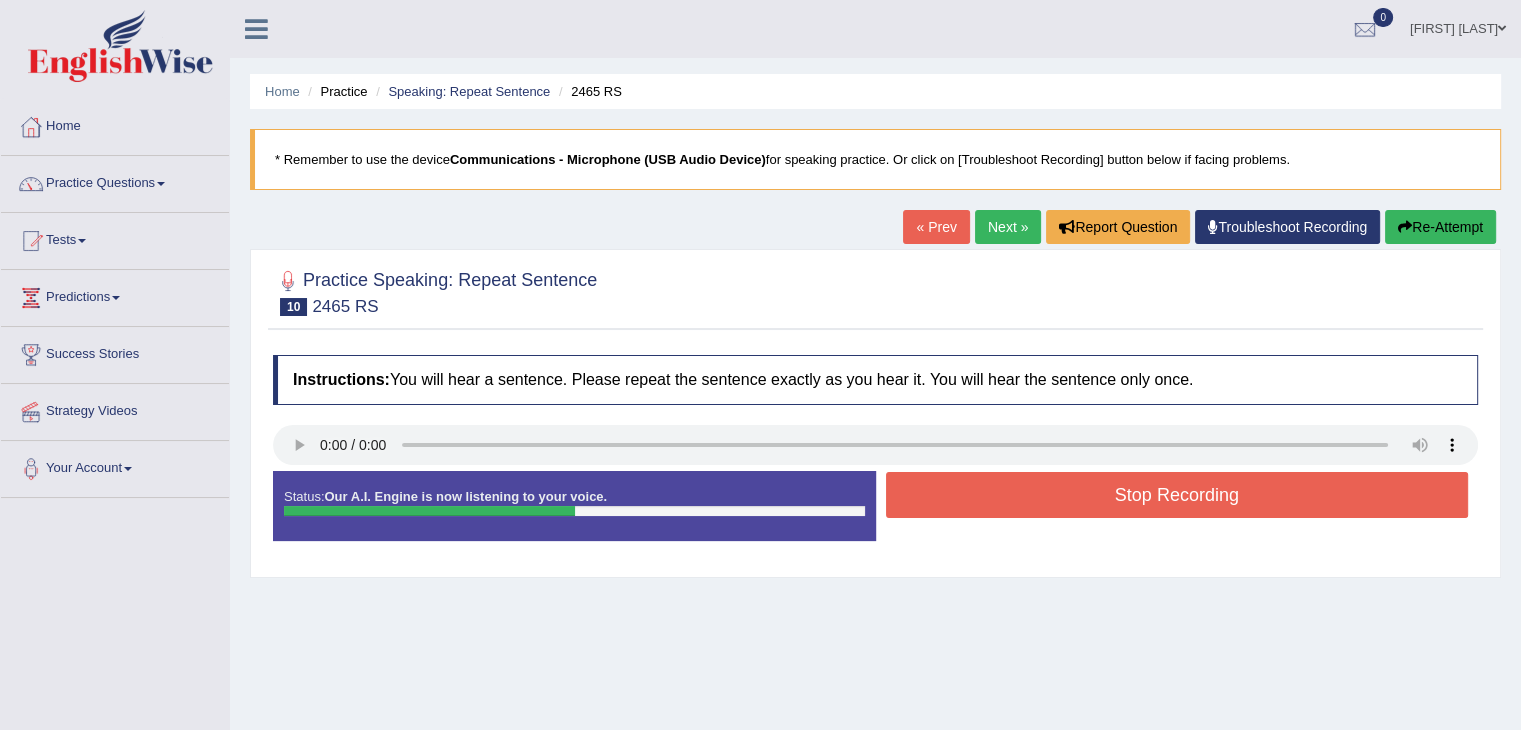 click on "Stop Recording" at bounding box center [1177, 495] 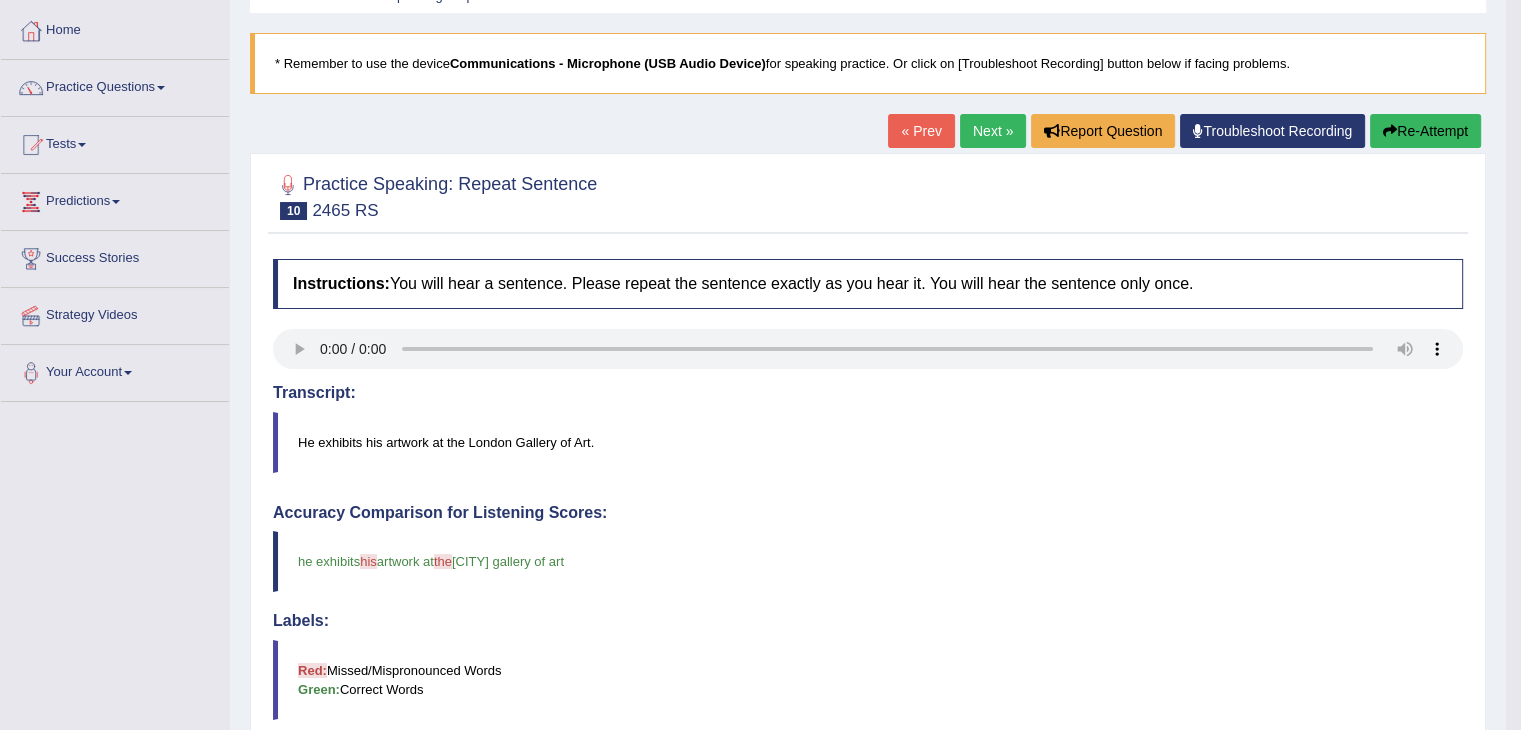 scroll, scrollTop: 0, scrollLeft: 0, axis: both 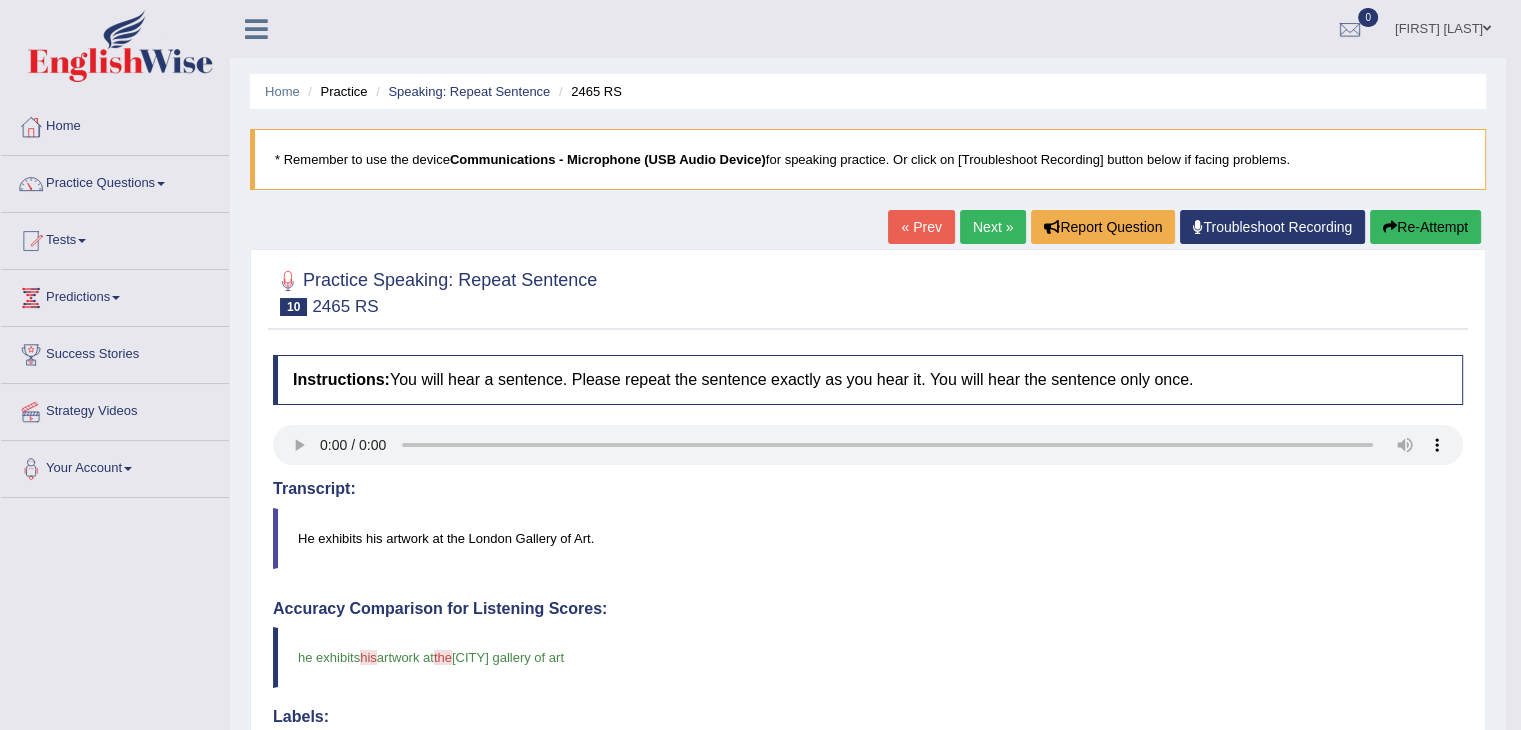 click on "Next »" at bounding box center (993, 227) 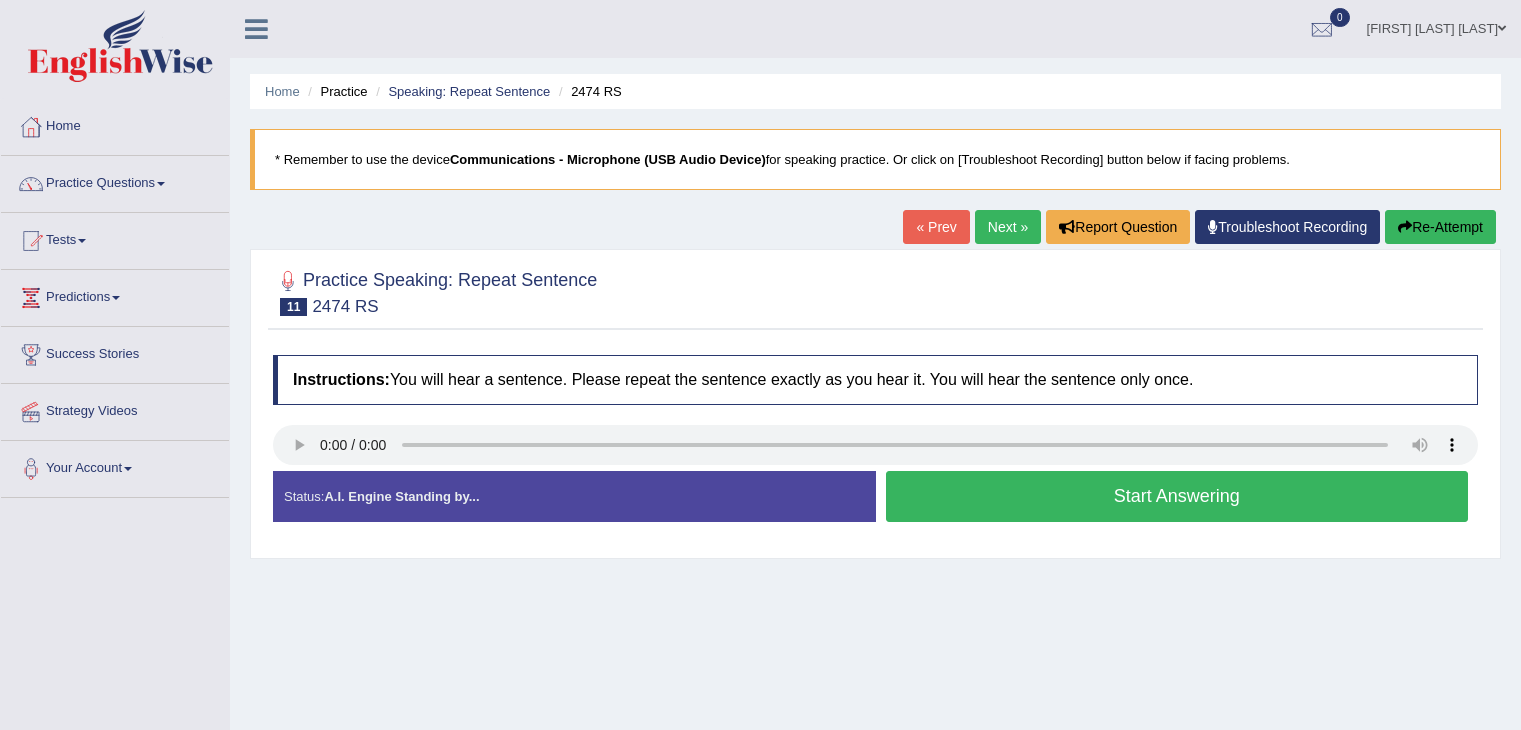 scroll, scrollTop: 0, scrollLeft: 0, axis: both 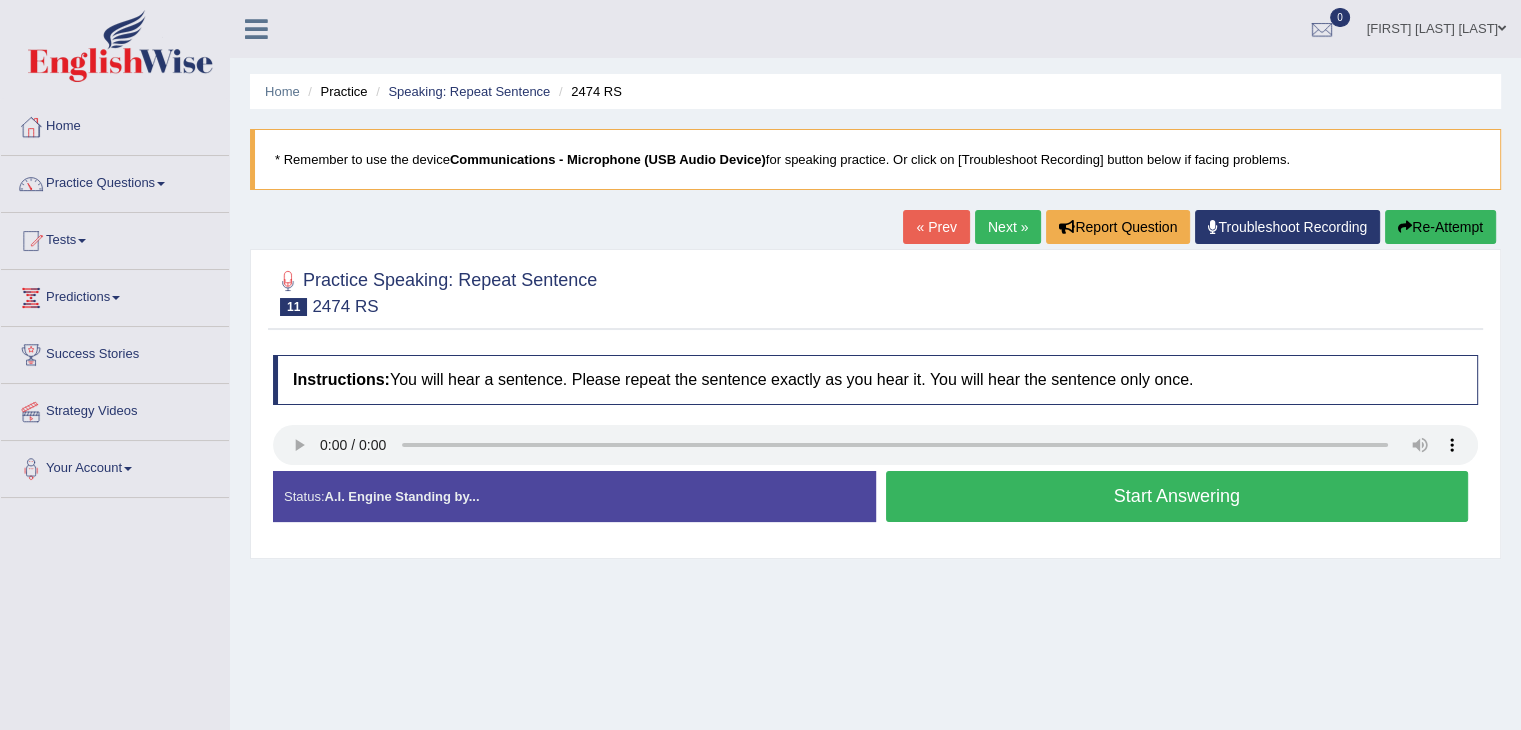 click on "Start Answering" at bounding box center (1177, 496) 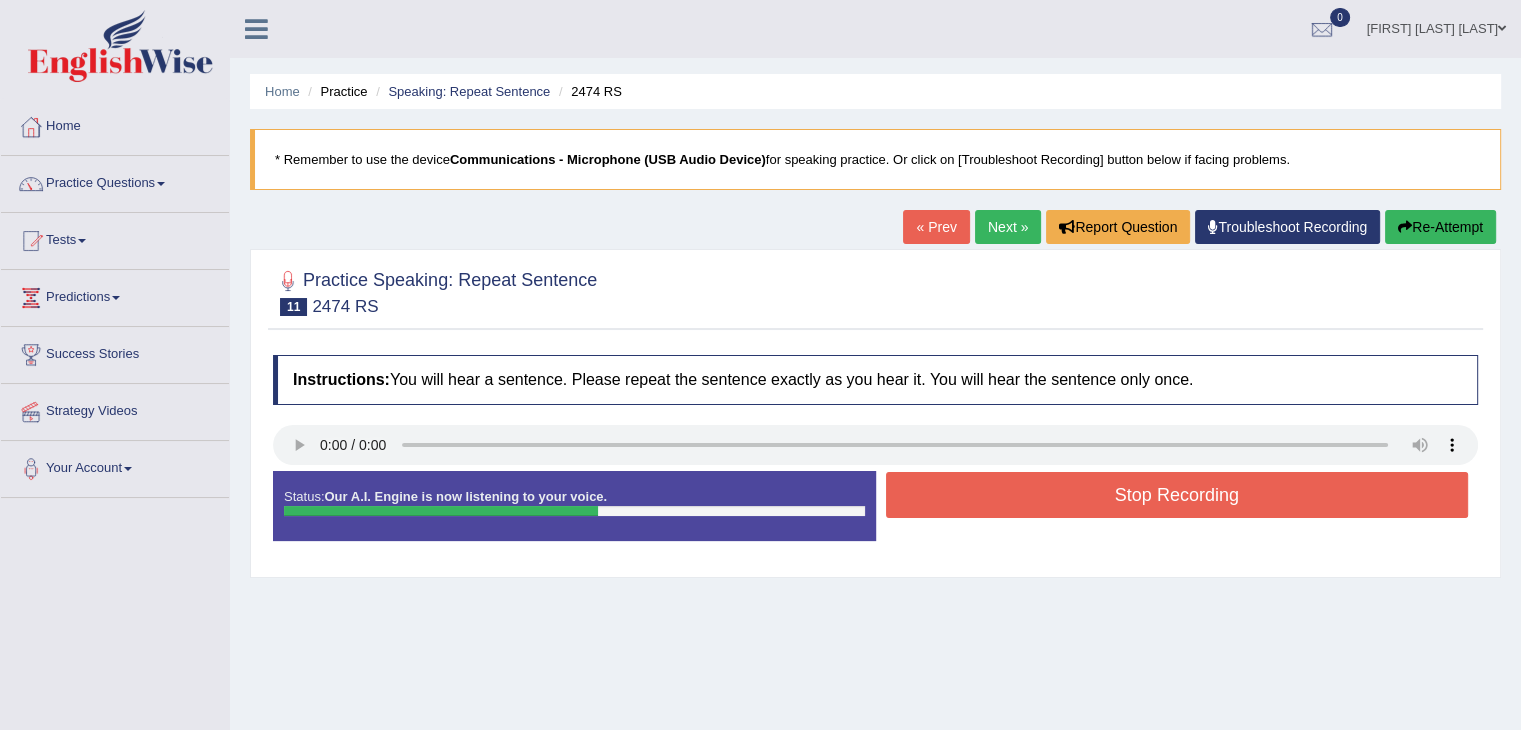 click on "Stop Recording" at bounding box center [1177, 495] 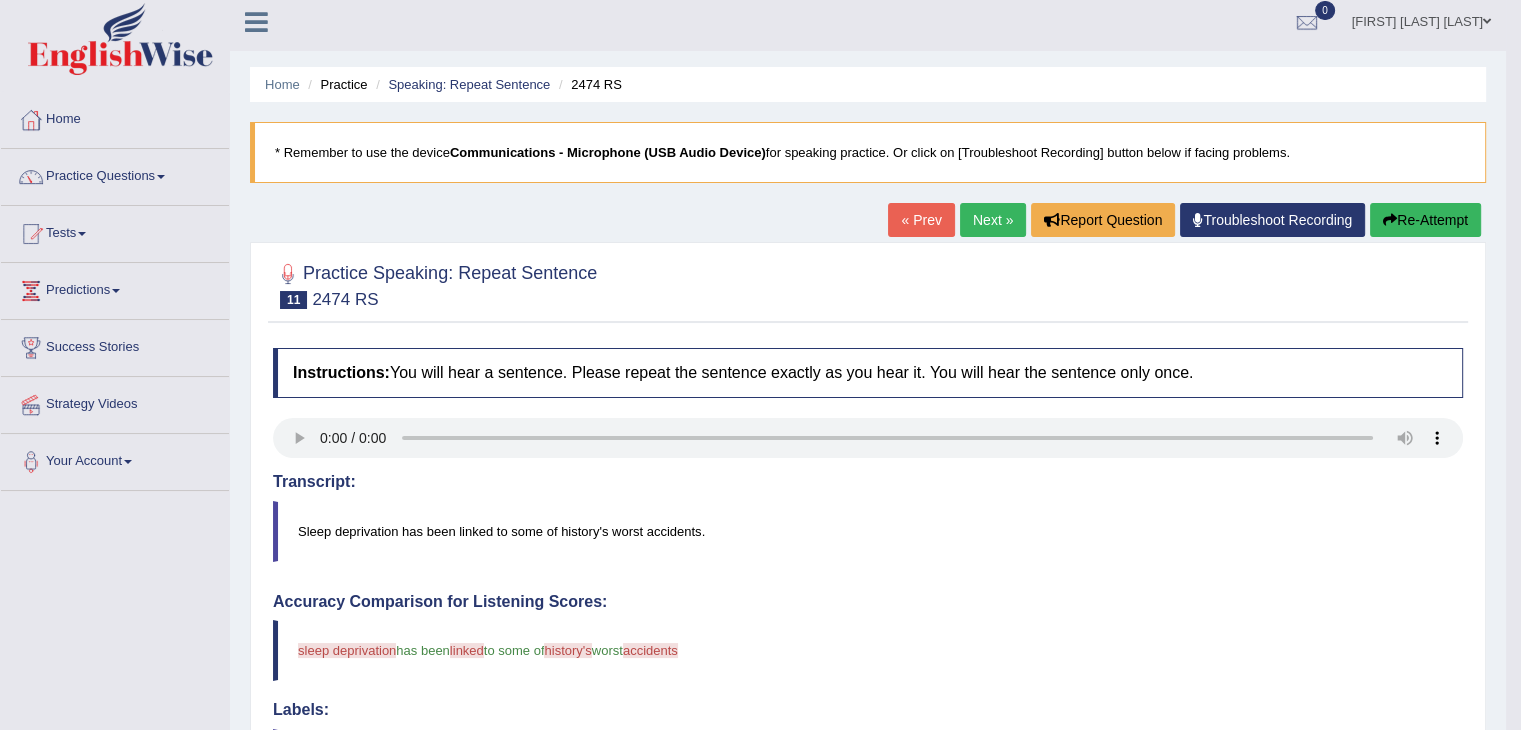 scroll, scrollTop: 0, scrollLeft: 0, axis: both 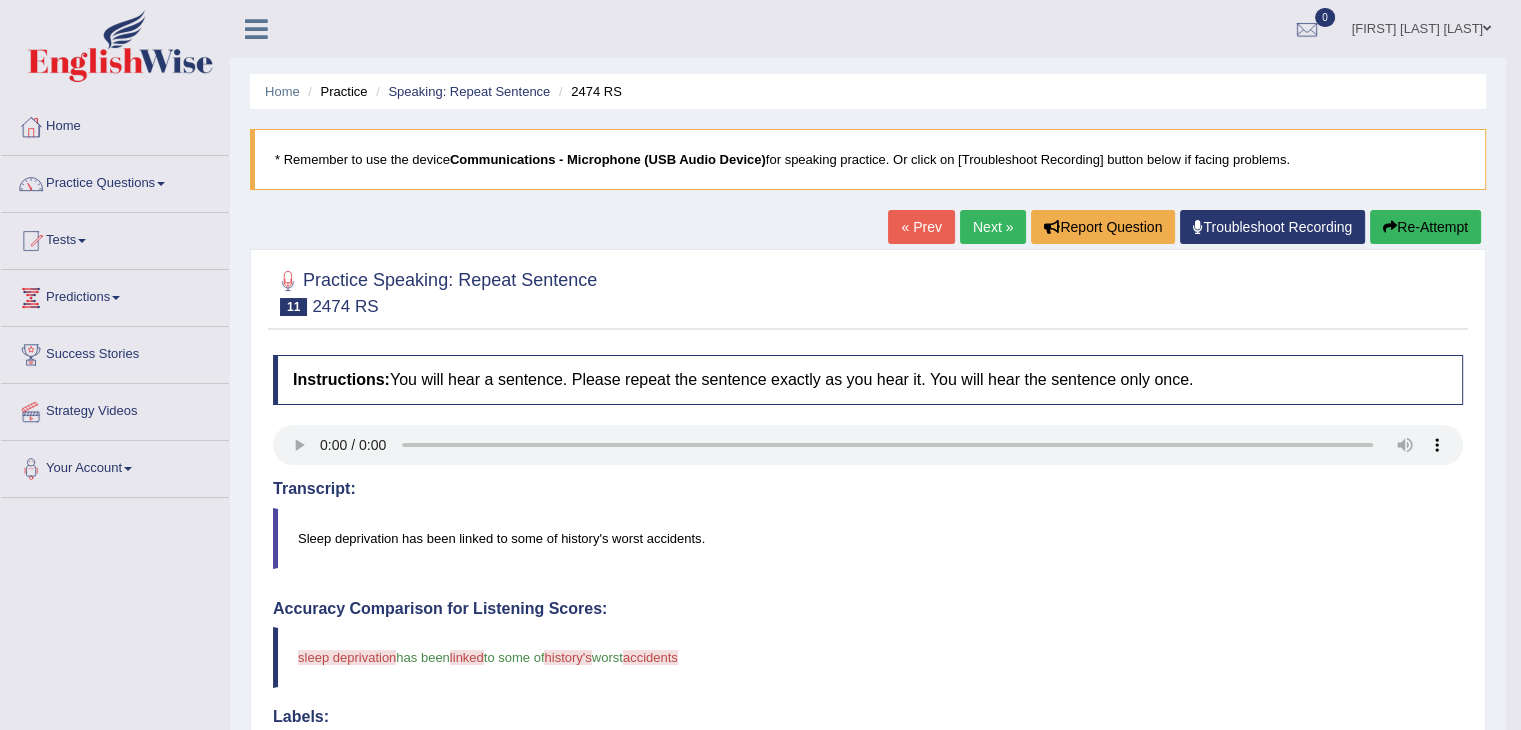 click on "Re-Attempt" at bounding box center (1425, 227) 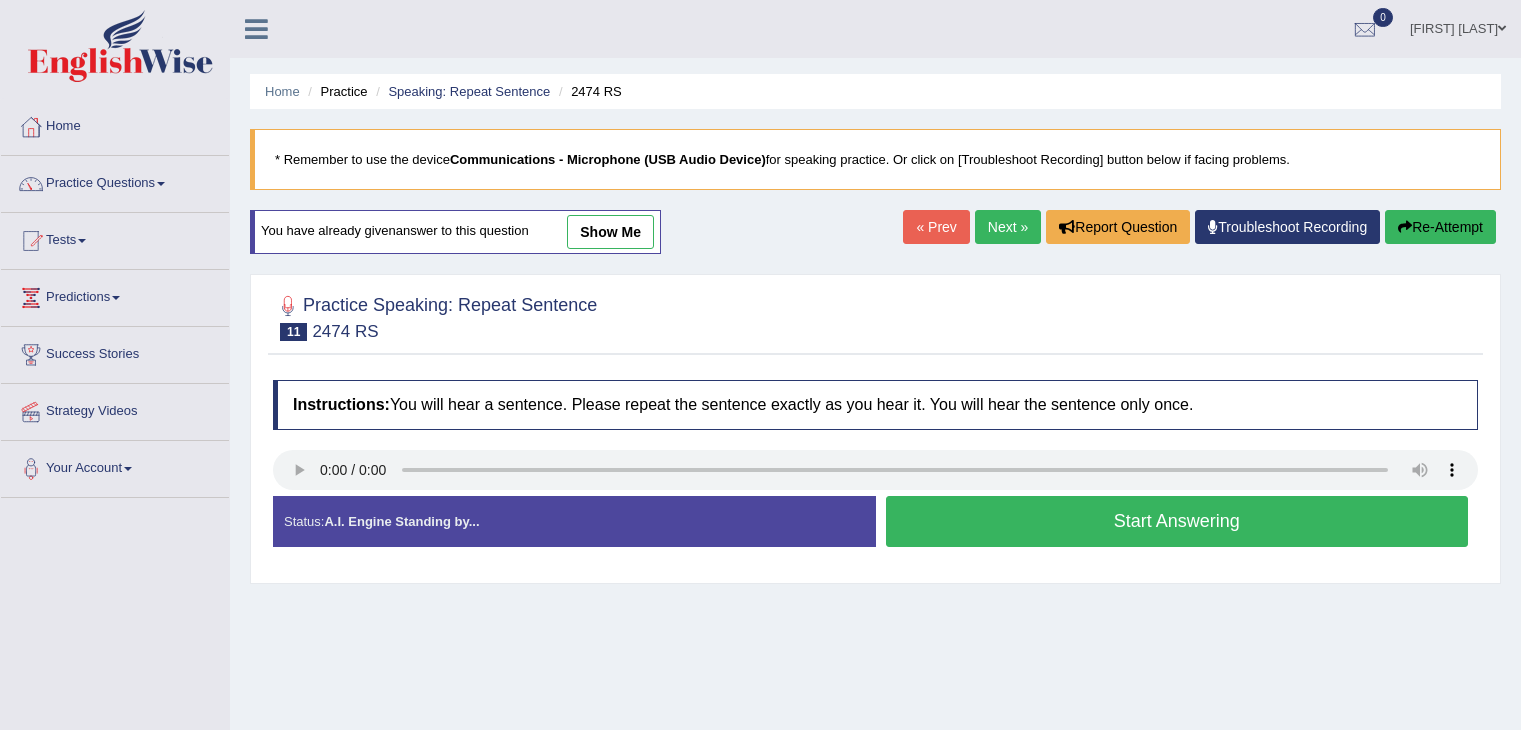 scroll, scrollTop: 0, scrollLeft: 0, axis: both 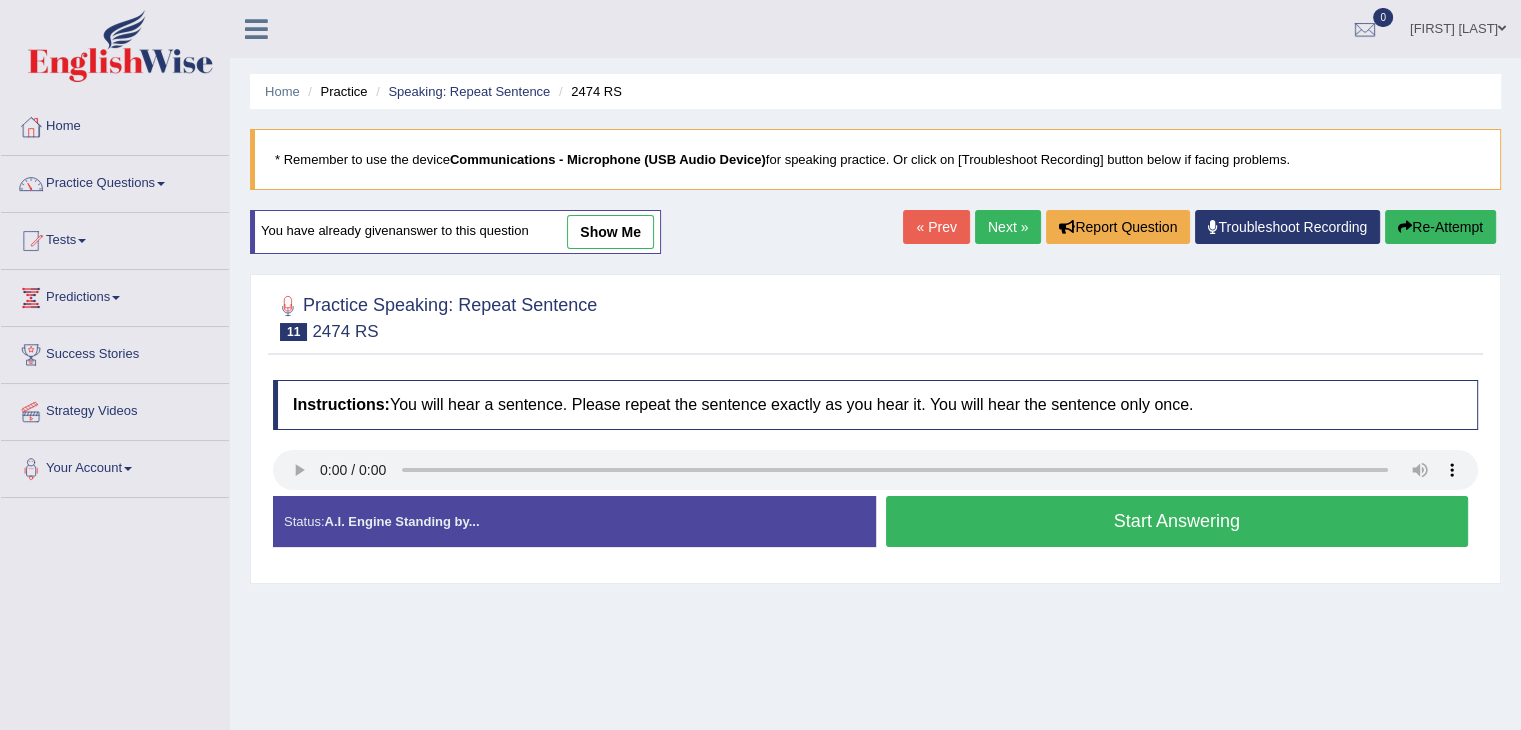click on "Start Answering" at bounding box center [1177, 521] 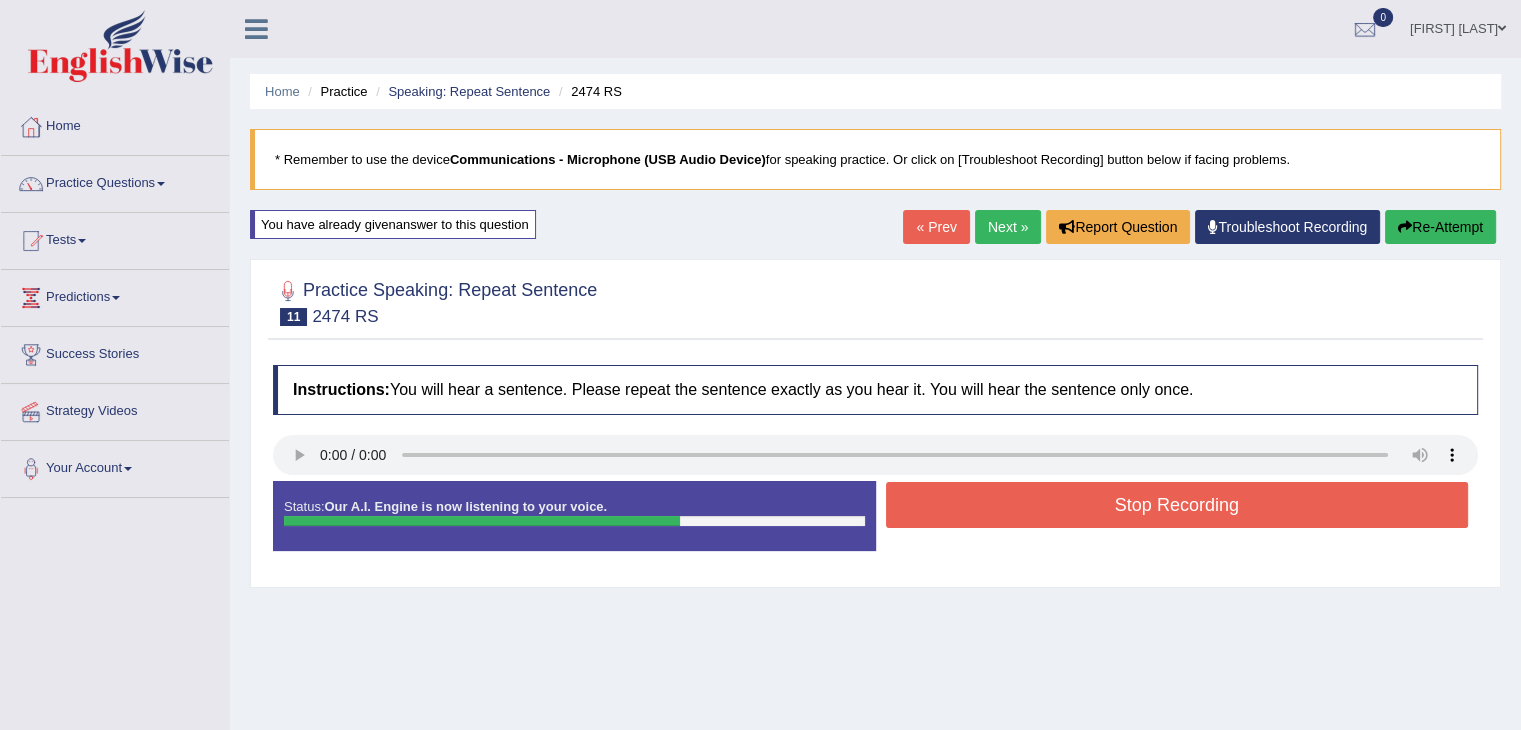 click on "Stop Recording" at bounding box center (1177, 505) 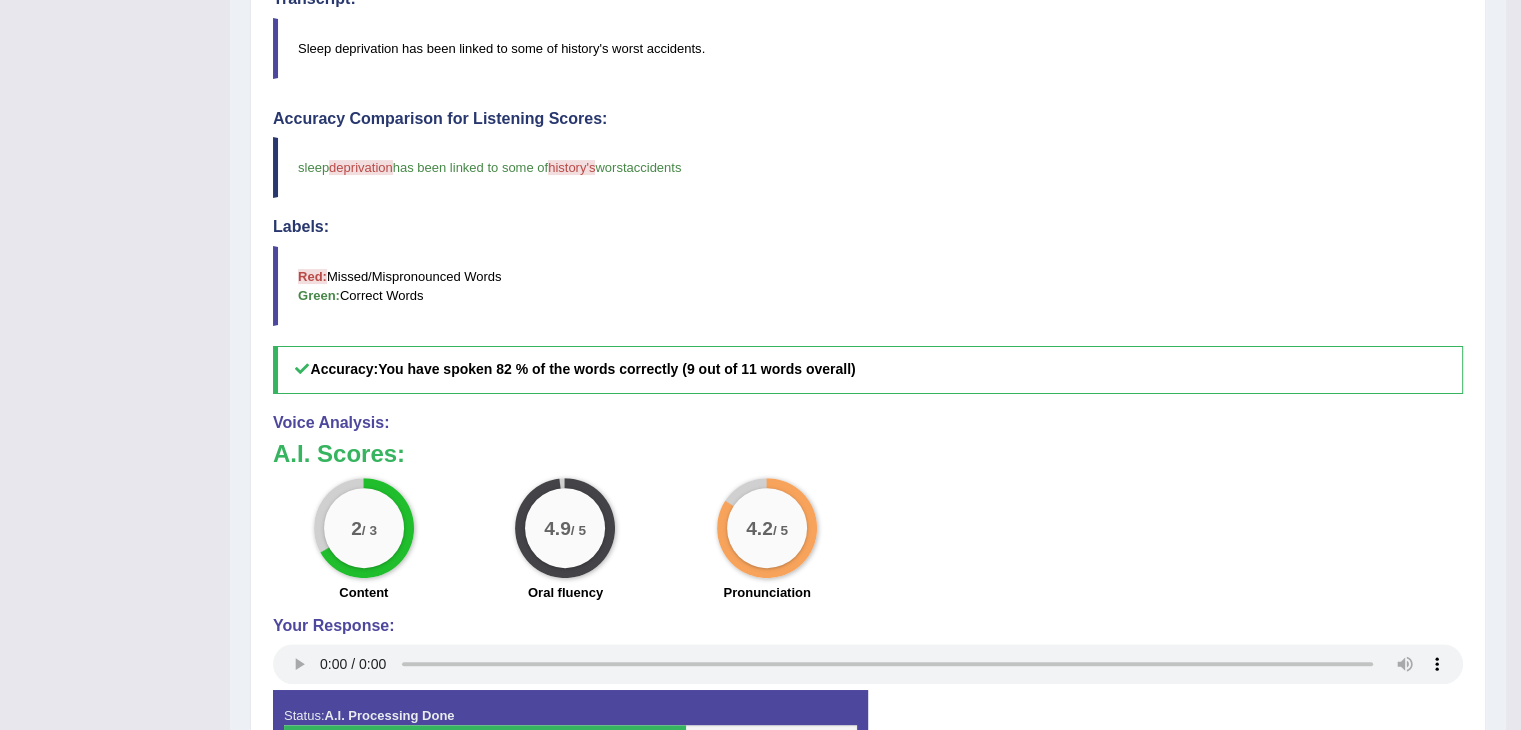 scroll, scrollTop: 100, scrollLeft: 0, axis: vertical 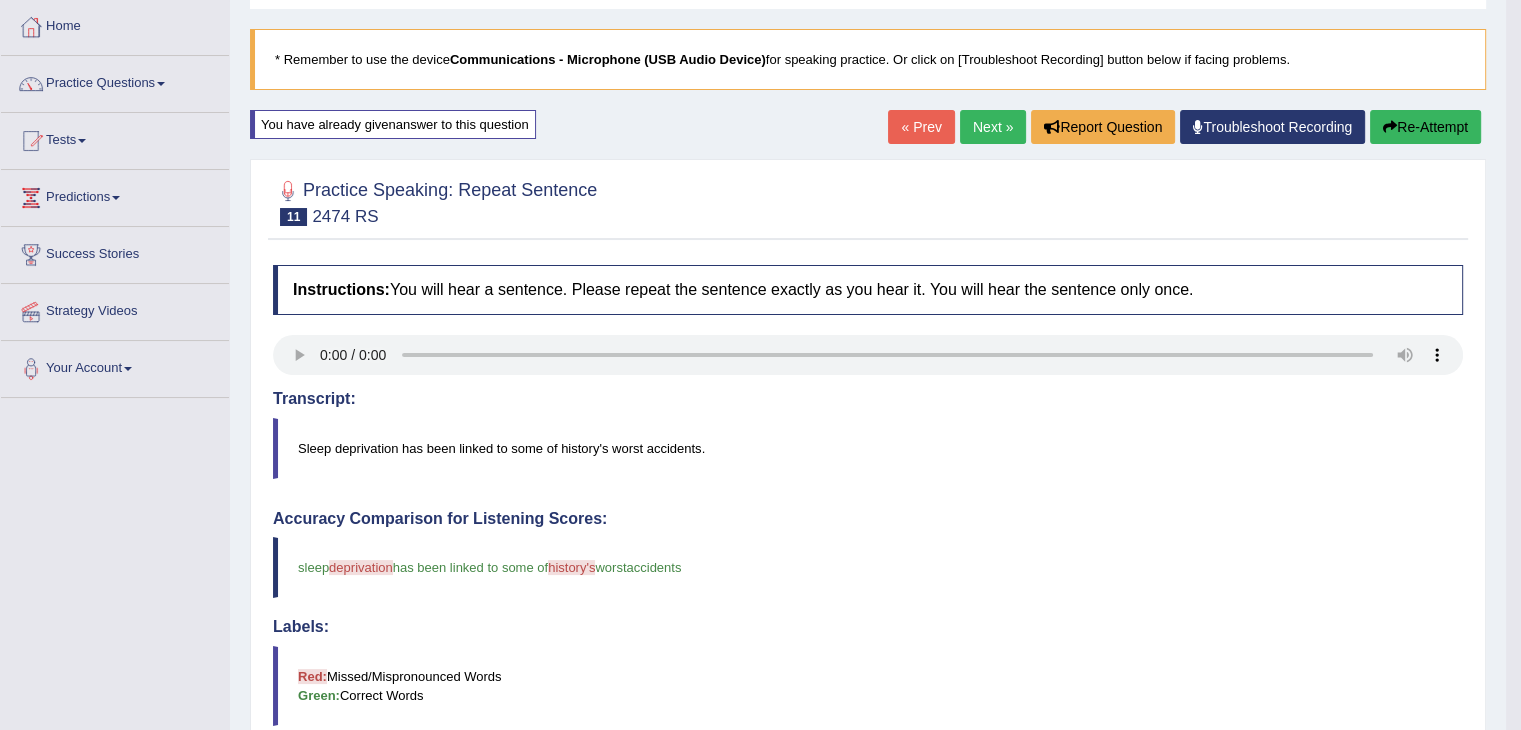 click on "Next »" at bounding box center [993, 127] 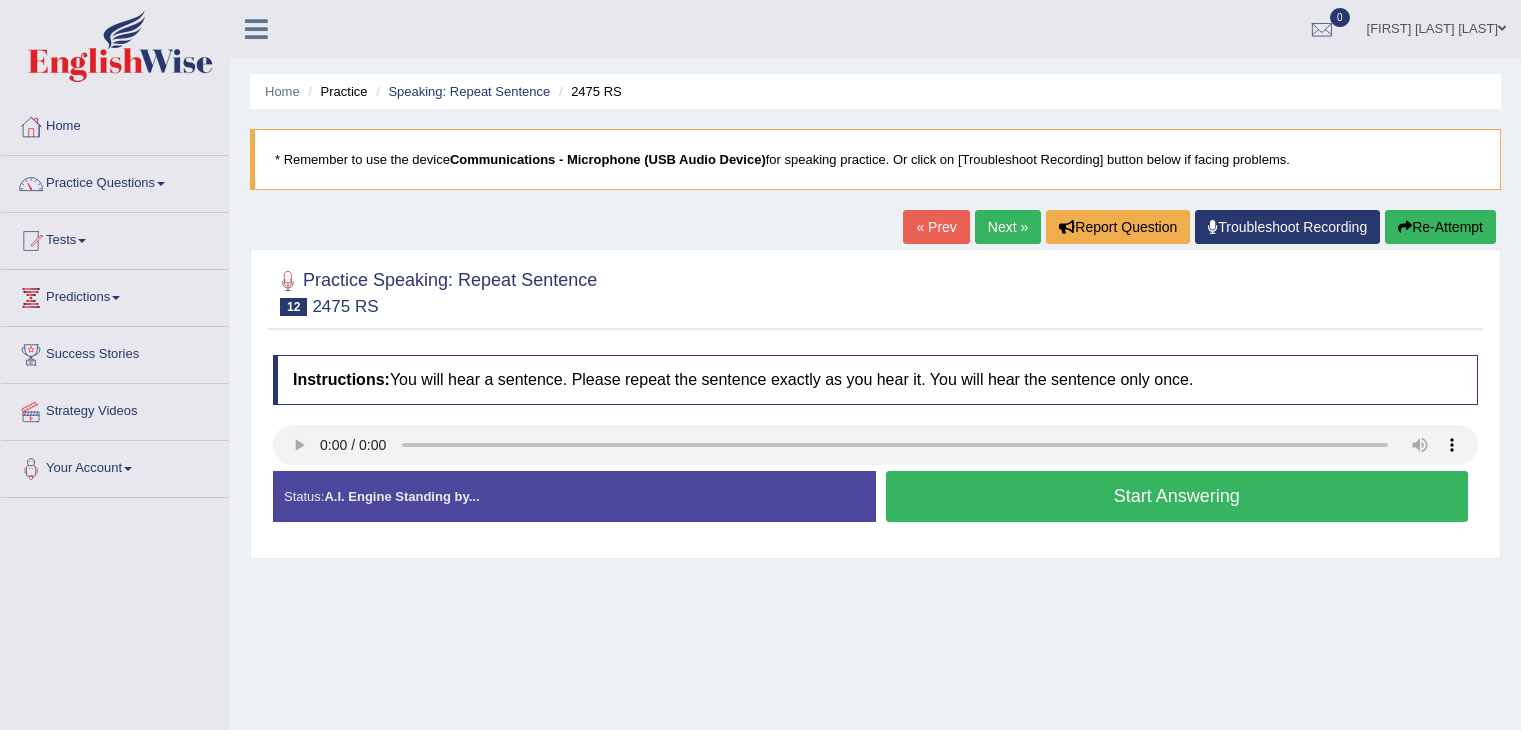 scroll, scrollTop: 0, scrollLeft: 0, axis: both 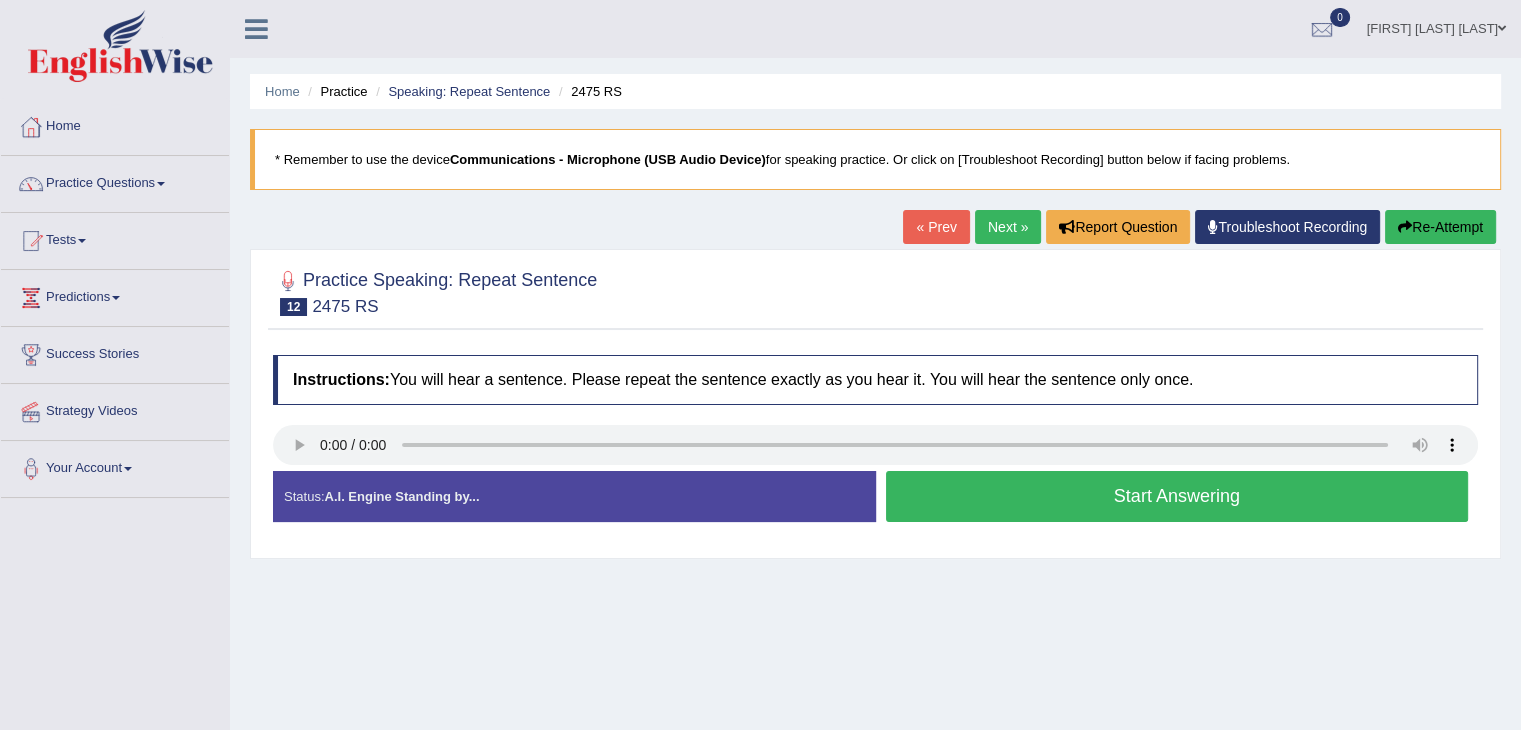 click on "Start Answering" at bounding box center (1177, 496) 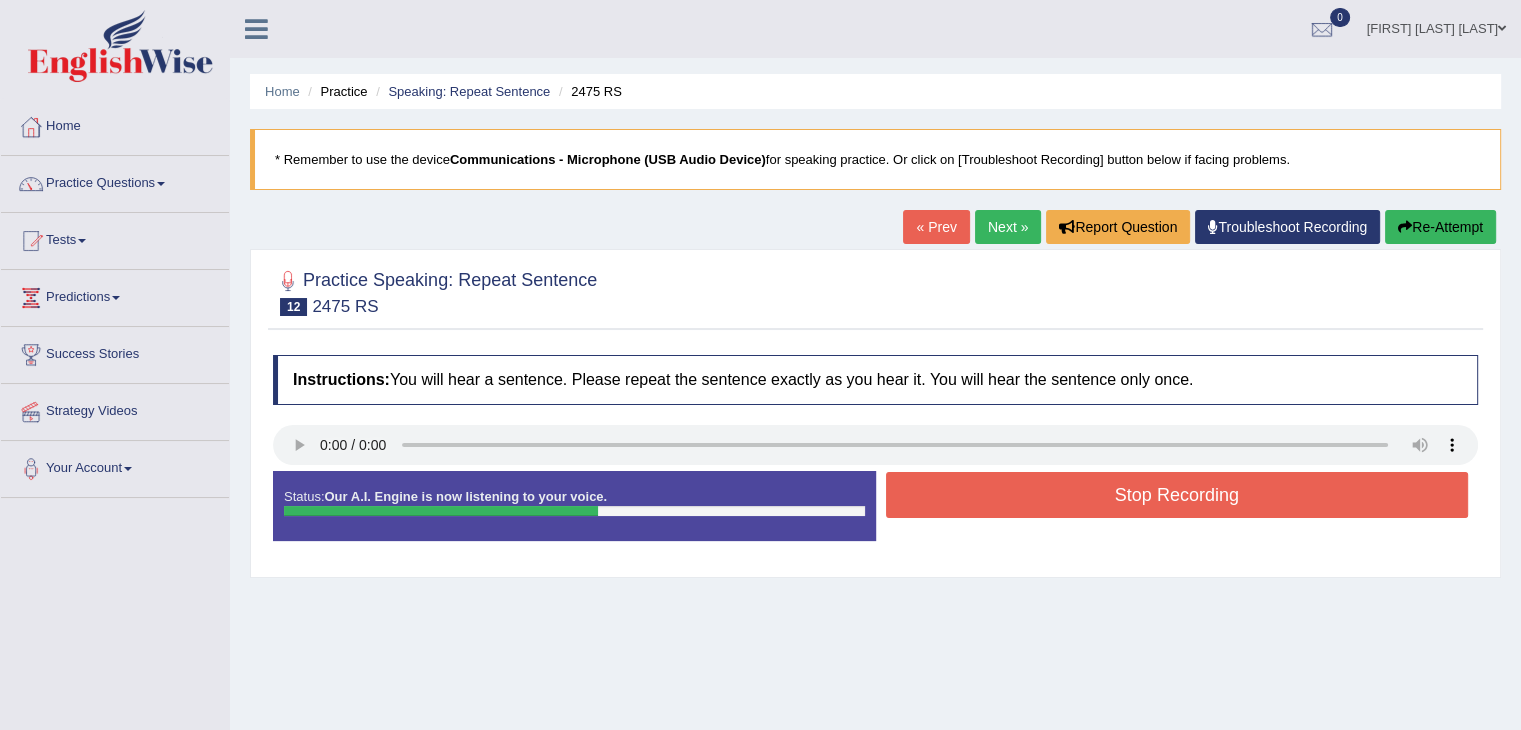 click on "Stop Recording" at bounding box center (1177, 495) 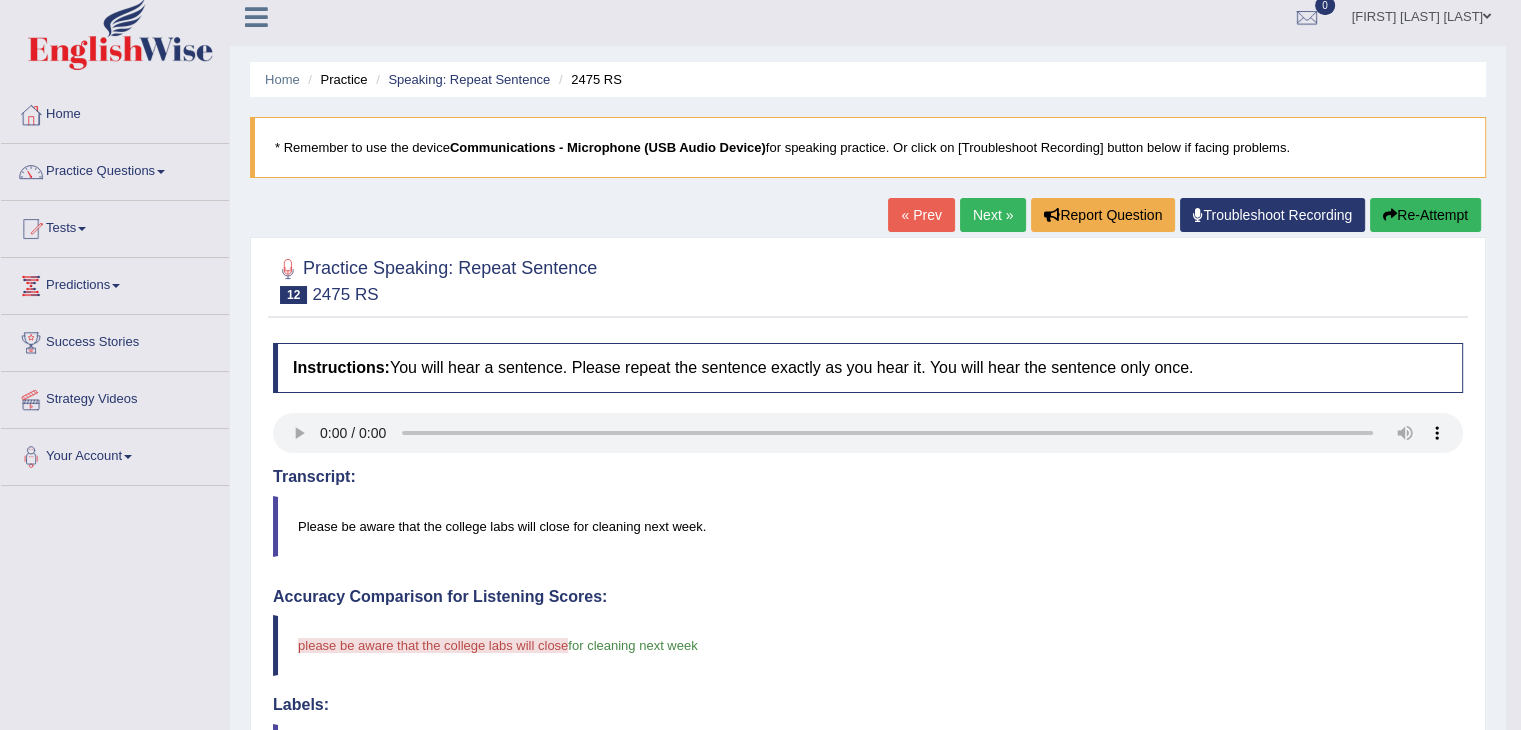 scroll, scrollTop: 0, scrollLeft: 0, axis: both 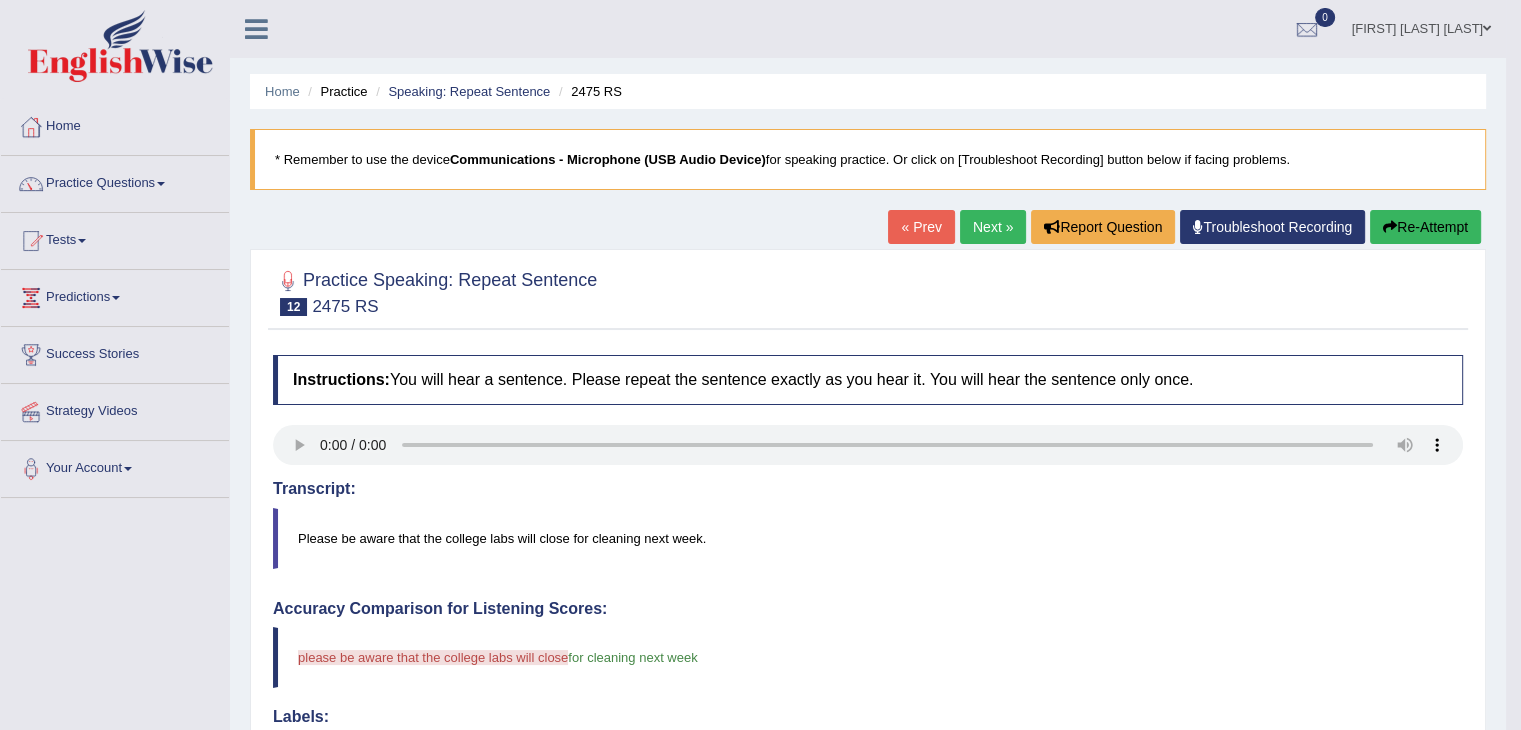 click on "Re-Attempt" at bounding box center [1425, 227] 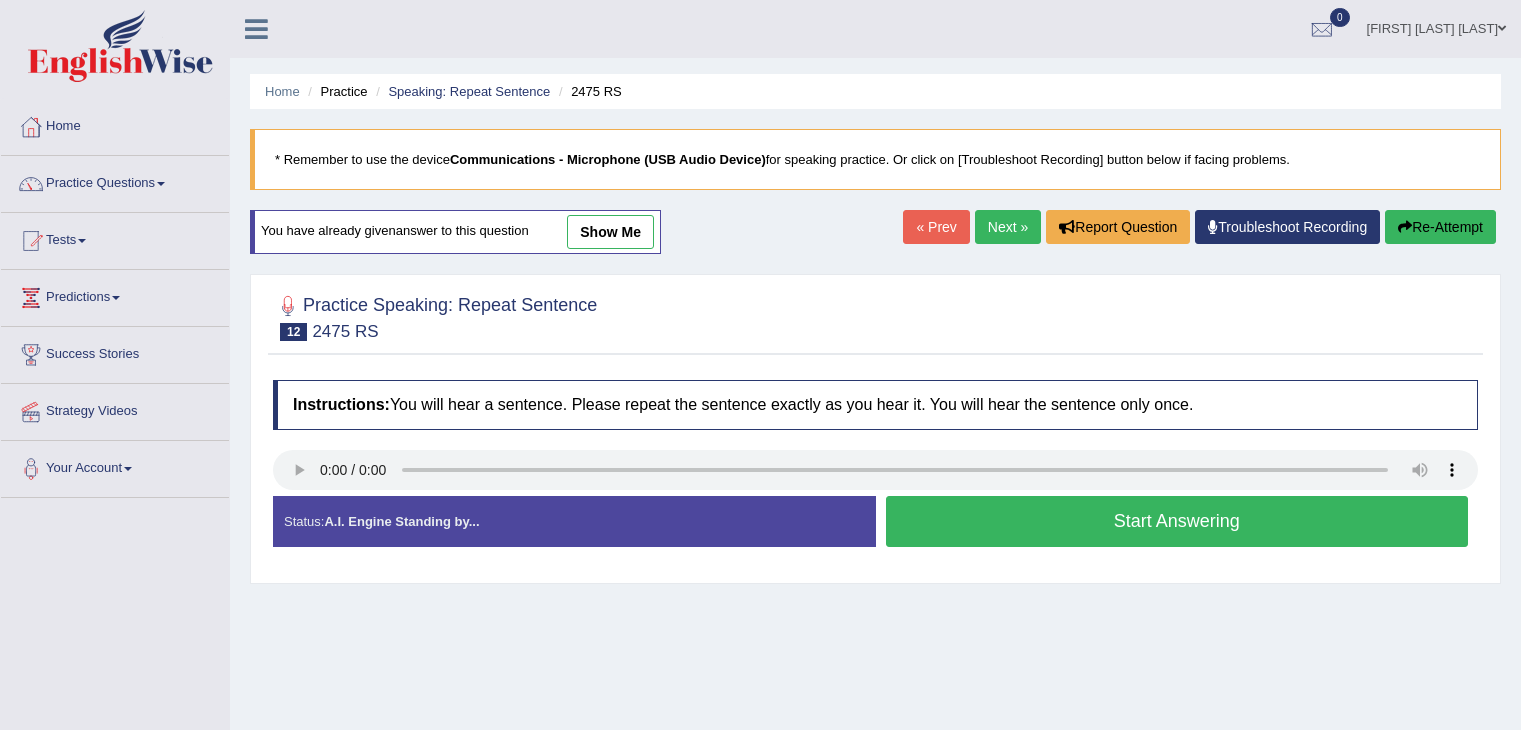 scroll, scrollTop: 0, scrollLeft: 0, axis: both 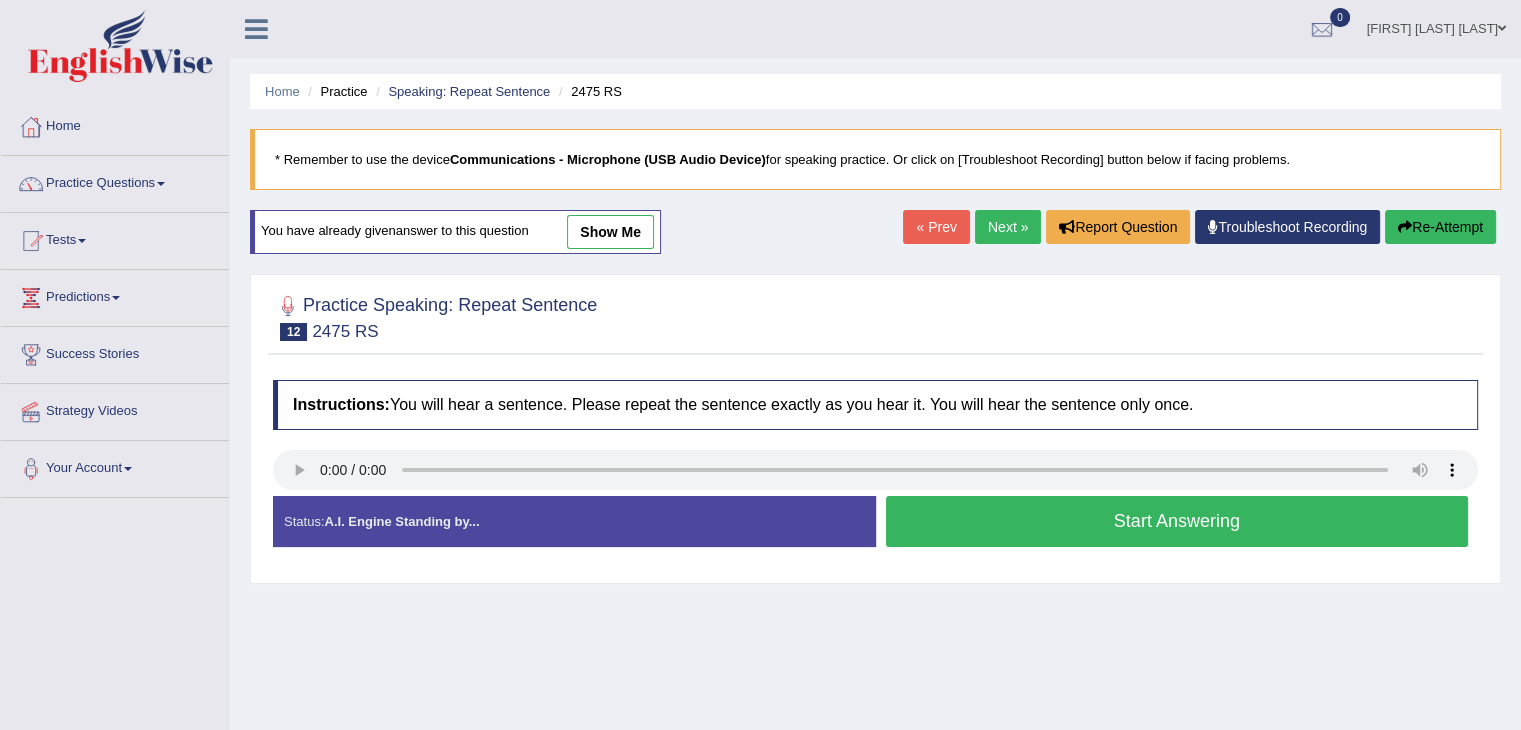 click on "Start Answering" at bounding box center (1177, 521) 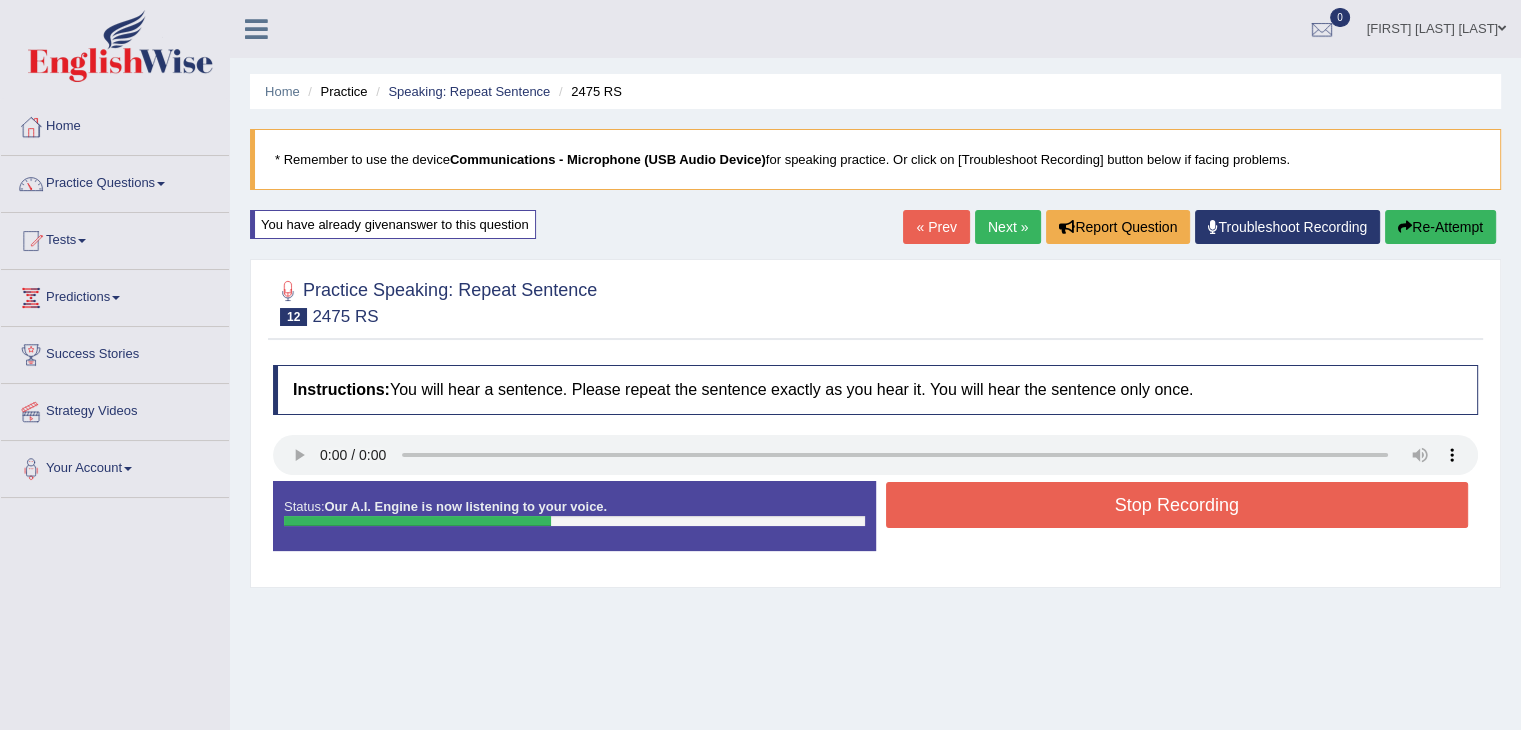 click on "Stop Recording" at bounding box center [1177, 505] 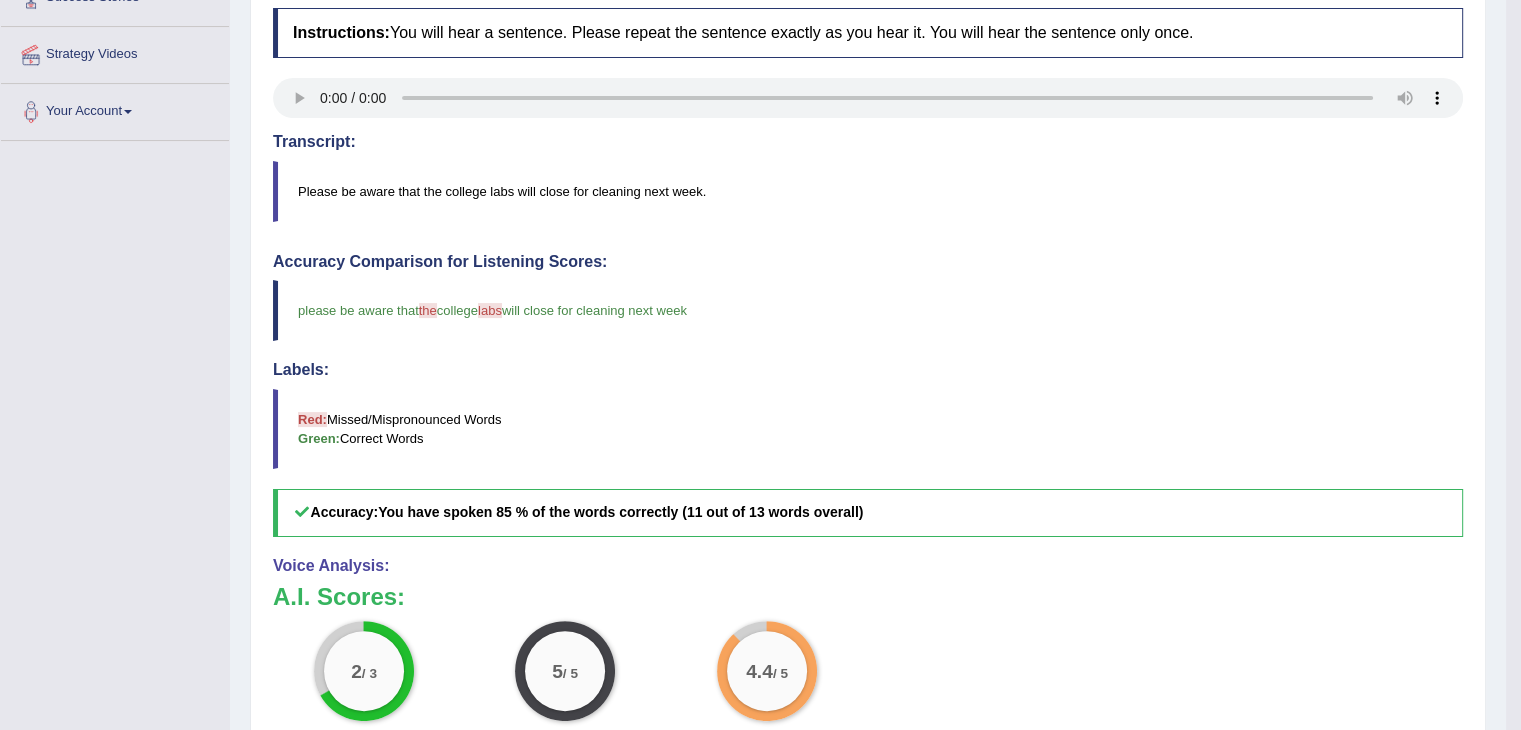 scroll, scrollTop: 100, scrollLeft: 0, axis: vertical 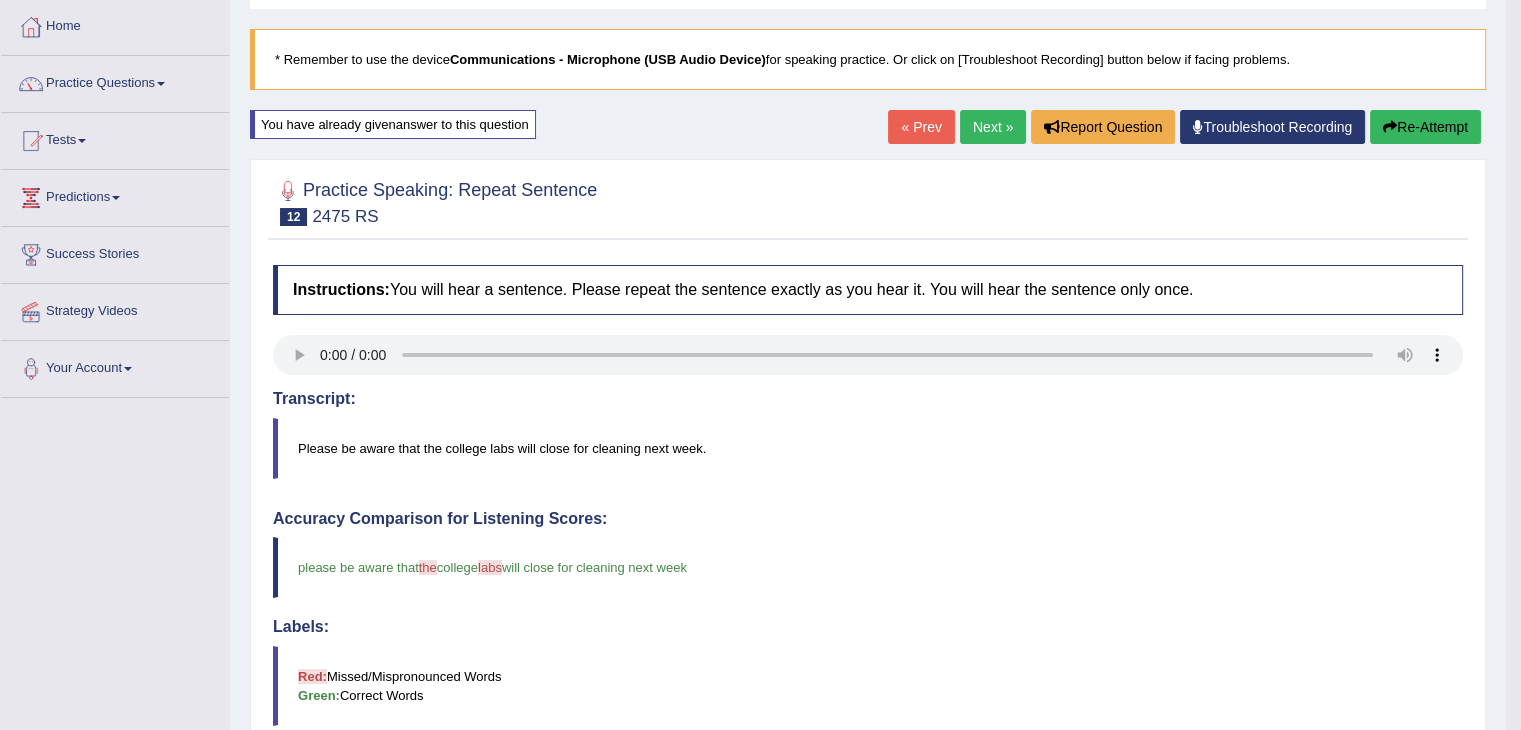 click on "Next »" at bounding box center (993, 127) 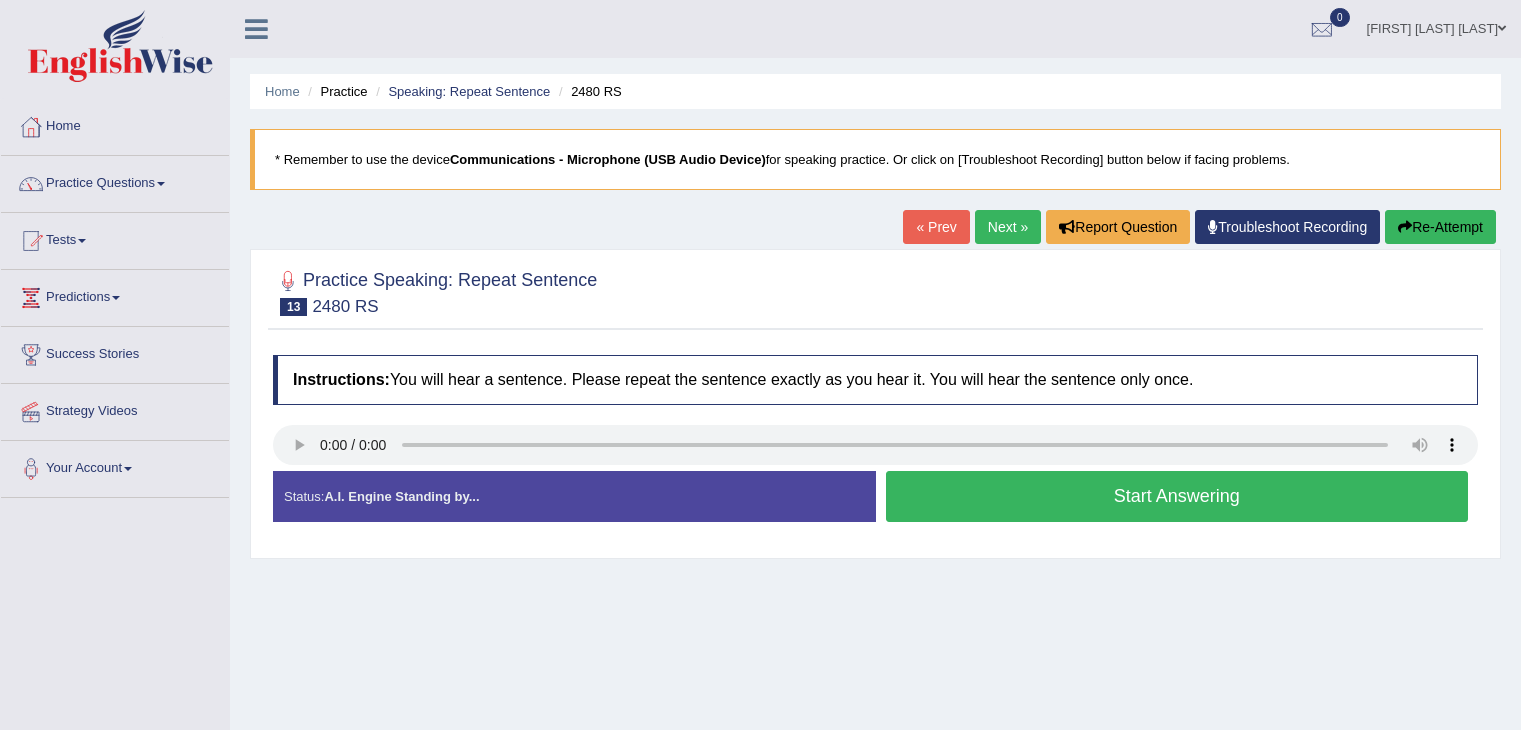 scroll, scrollTop: 0, scrollLeft: 0, axis: both 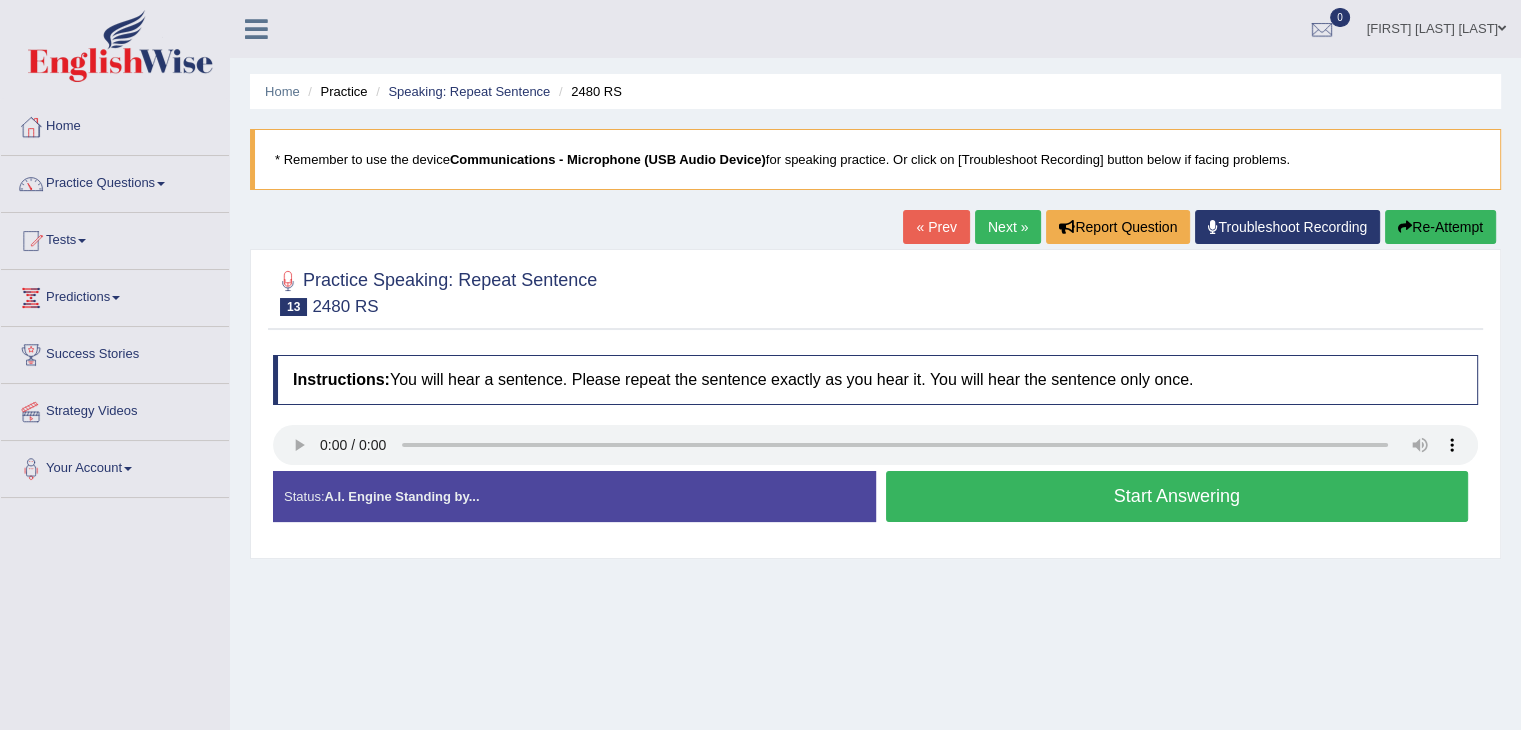 click on "Start Answering" at bounding box center (1177, 496) 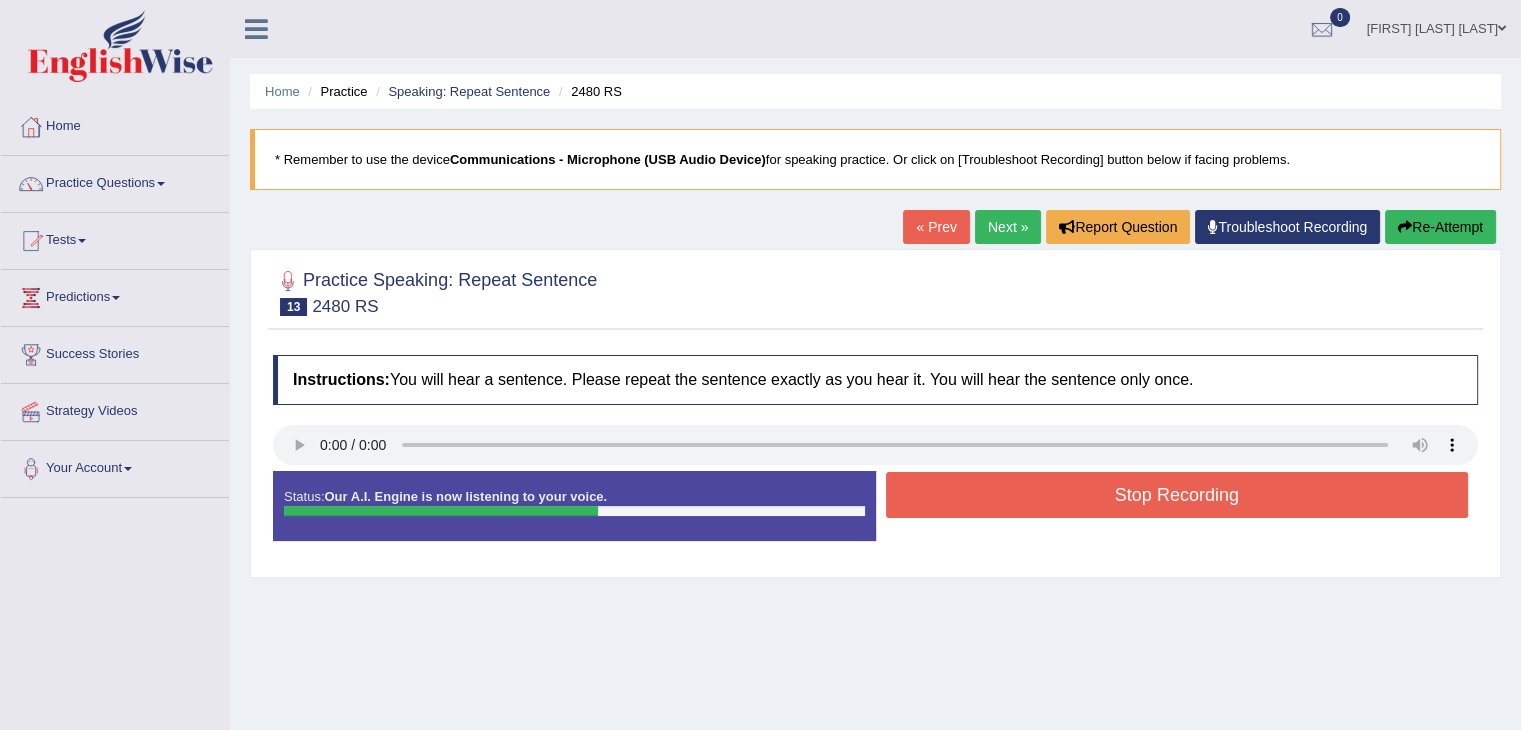 click on "Stop Recording" at bounding box center [1177, 495] 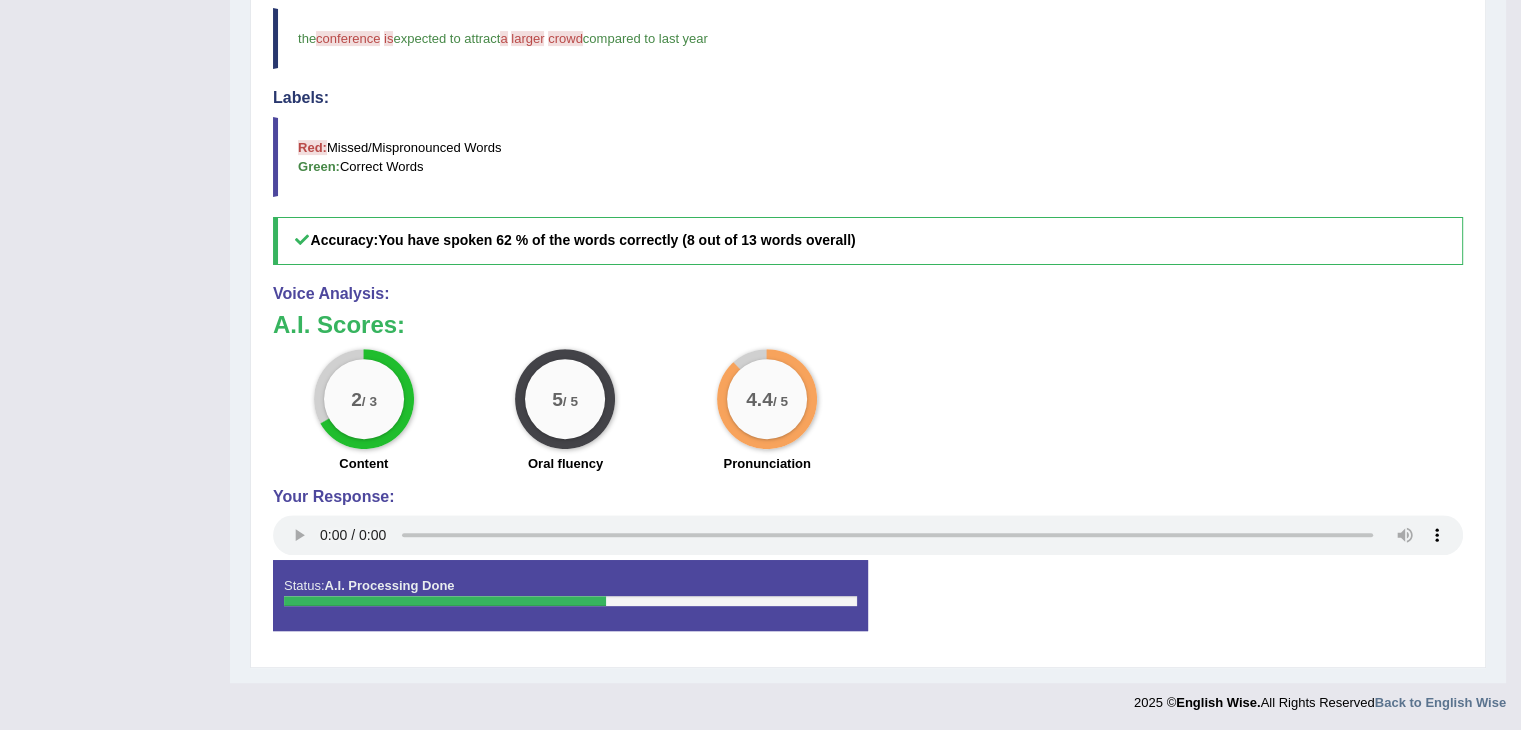 scroll, scrollTop: 0, scrollLeft: 0, axis: both 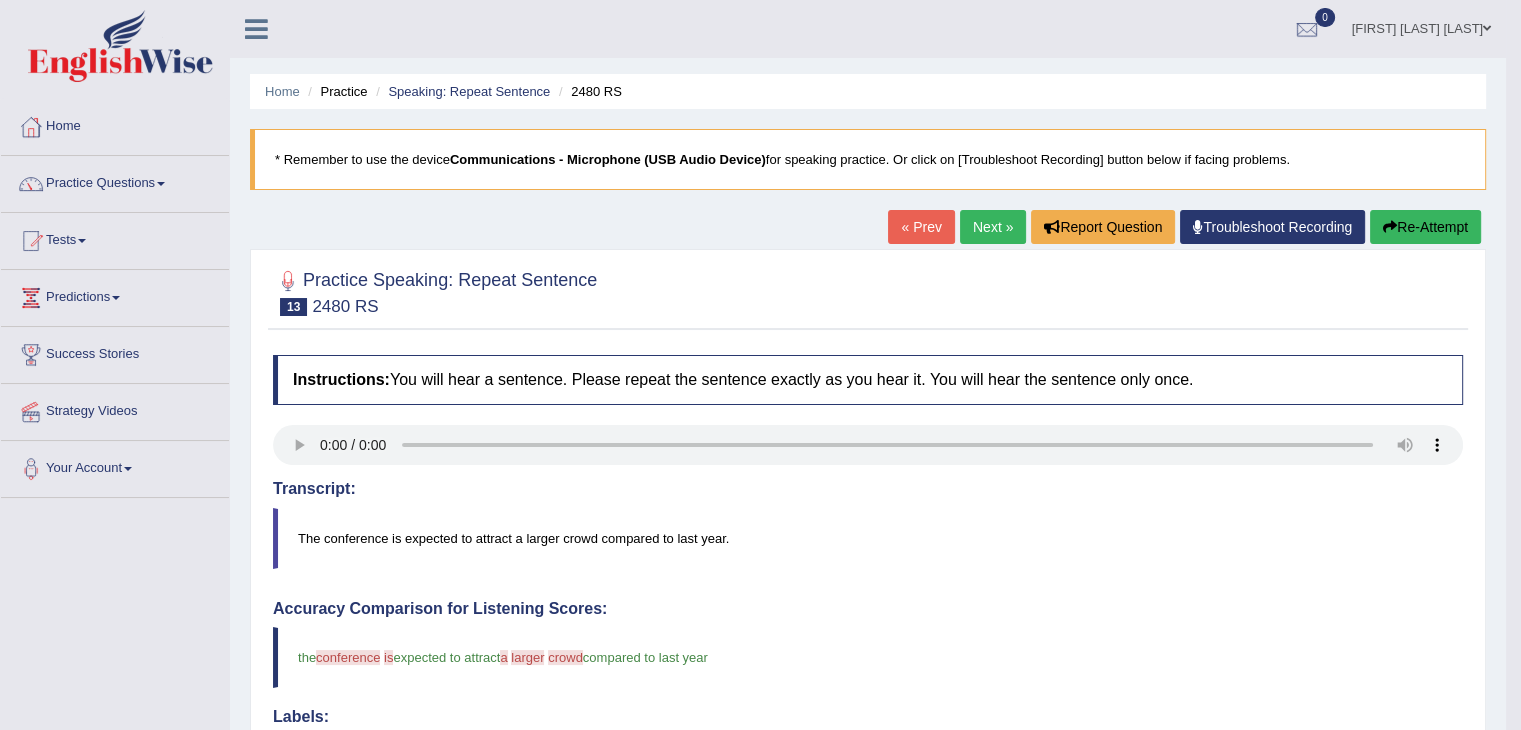 click on "Next »" at bounding box center [993, 227] 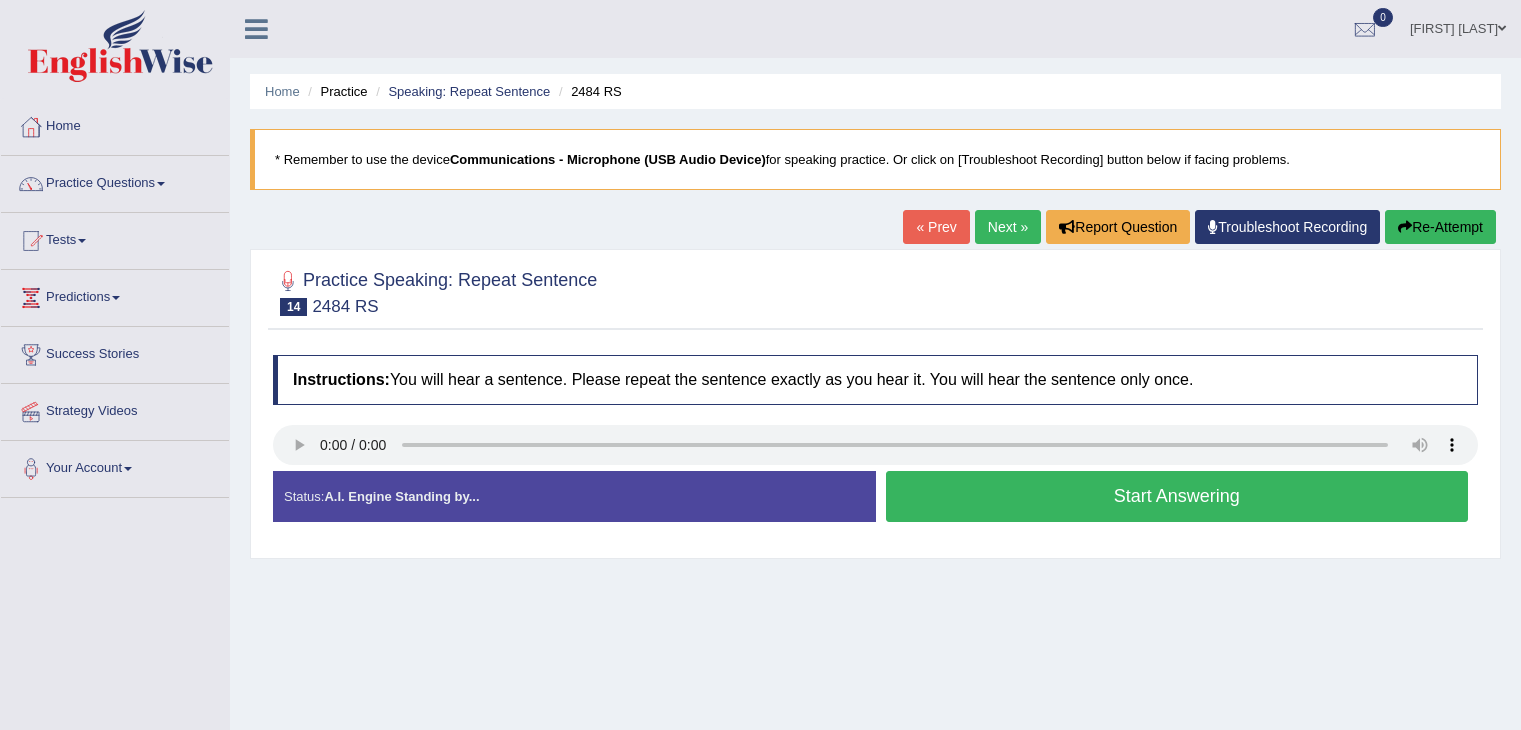 scroll, scrollTop: 0, scrollLeft: 0, axis: both 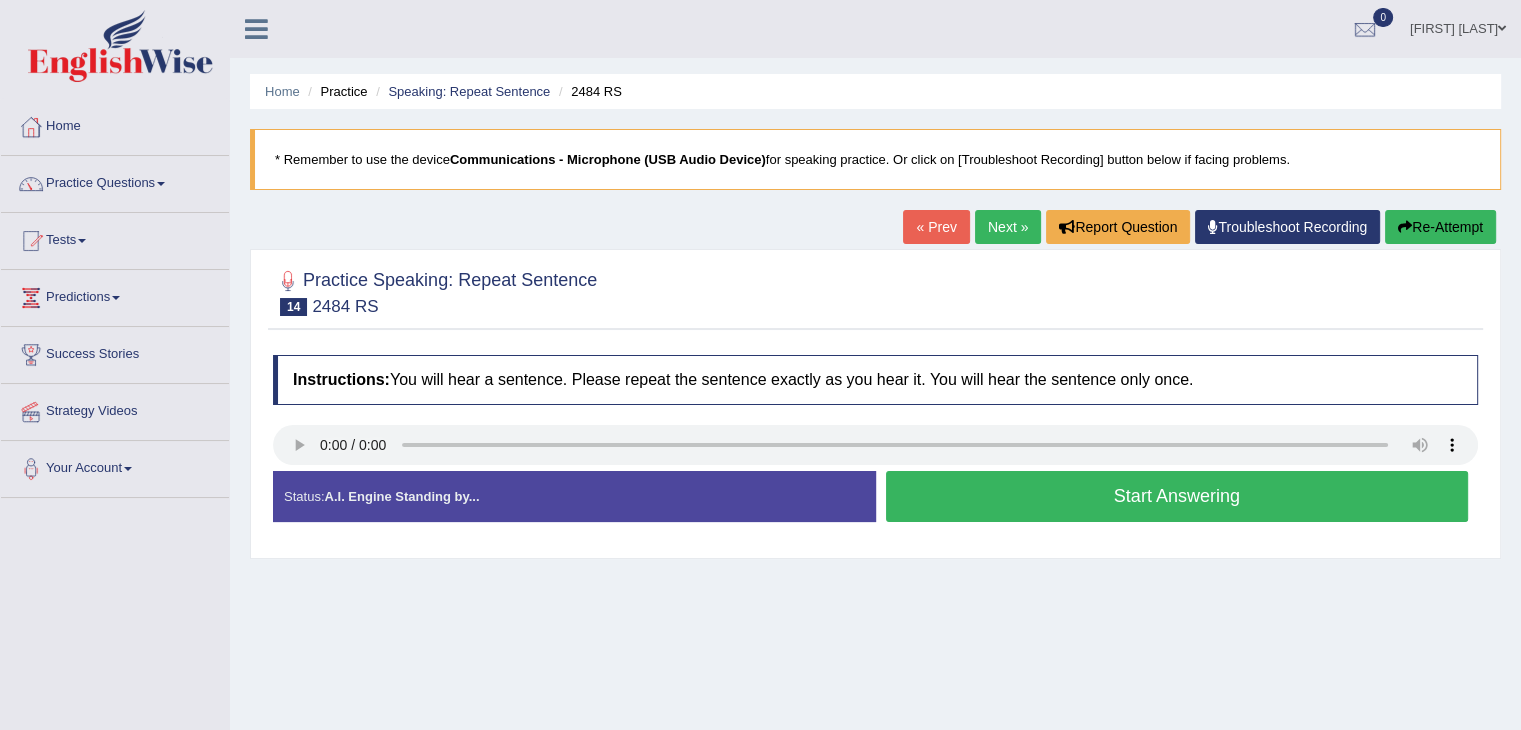 click on "Start Answering" at bounding box center (1177, 496) 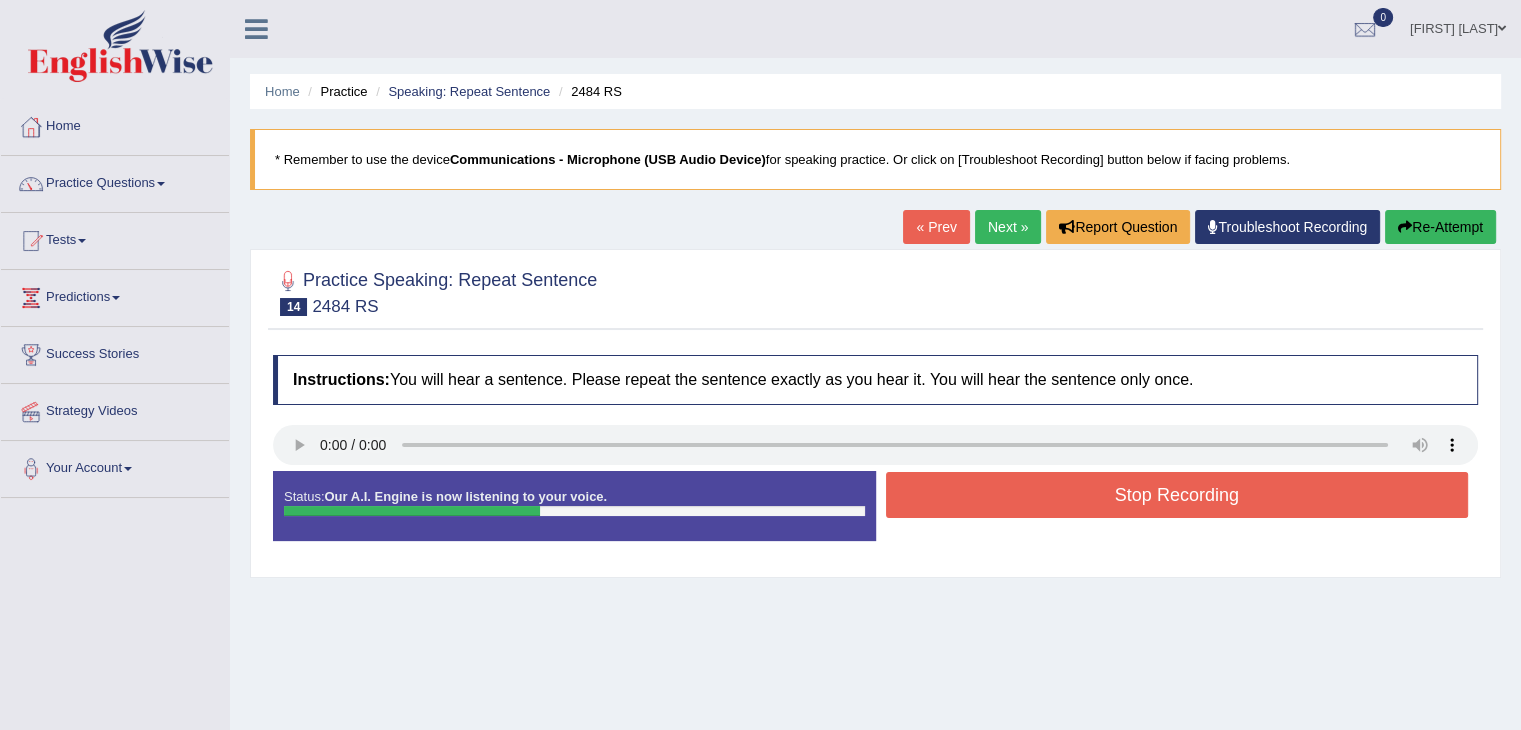 click on "Stop Recording" at bounding box center [1177, 495] 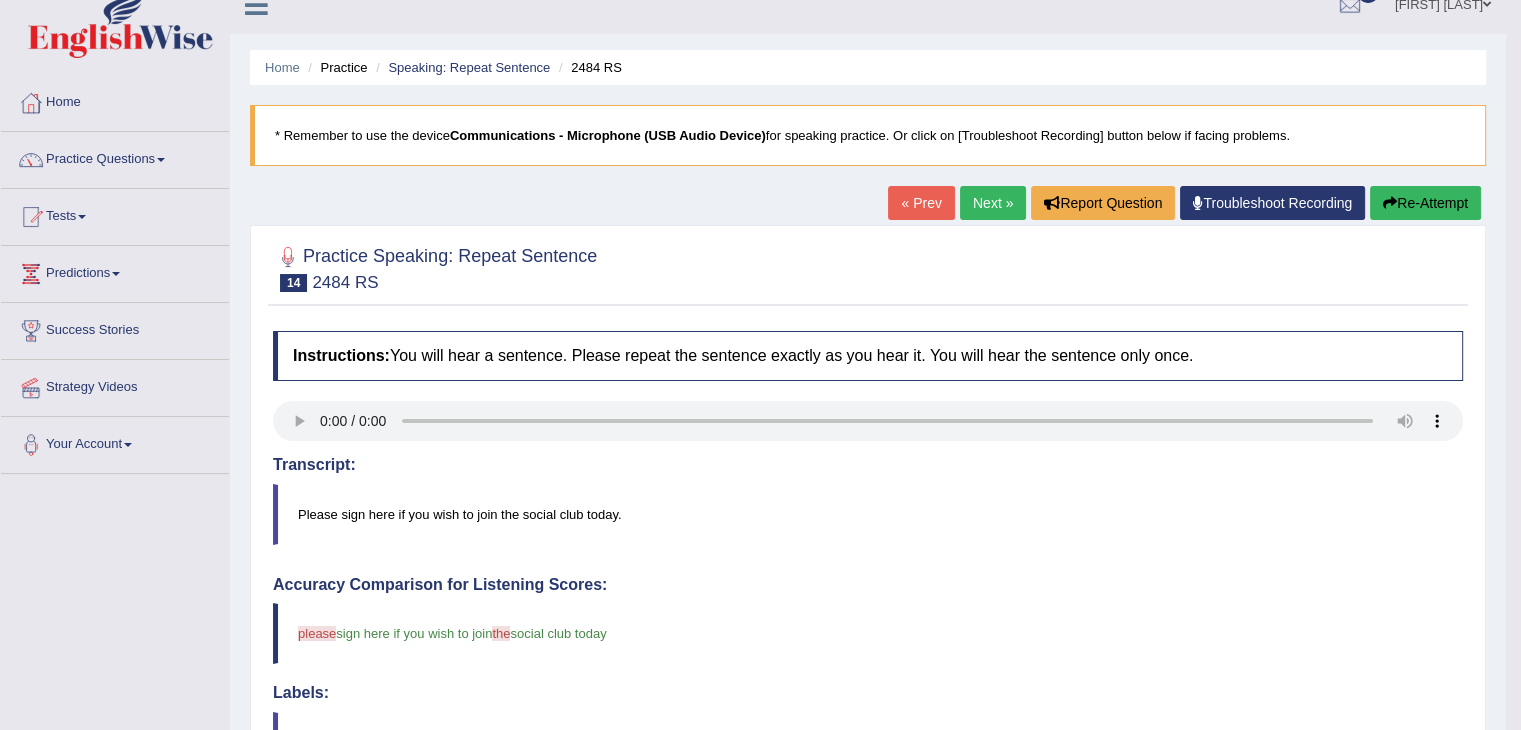 scroll, scrollTop: 19, scrollLeft: 0, axis: vertical 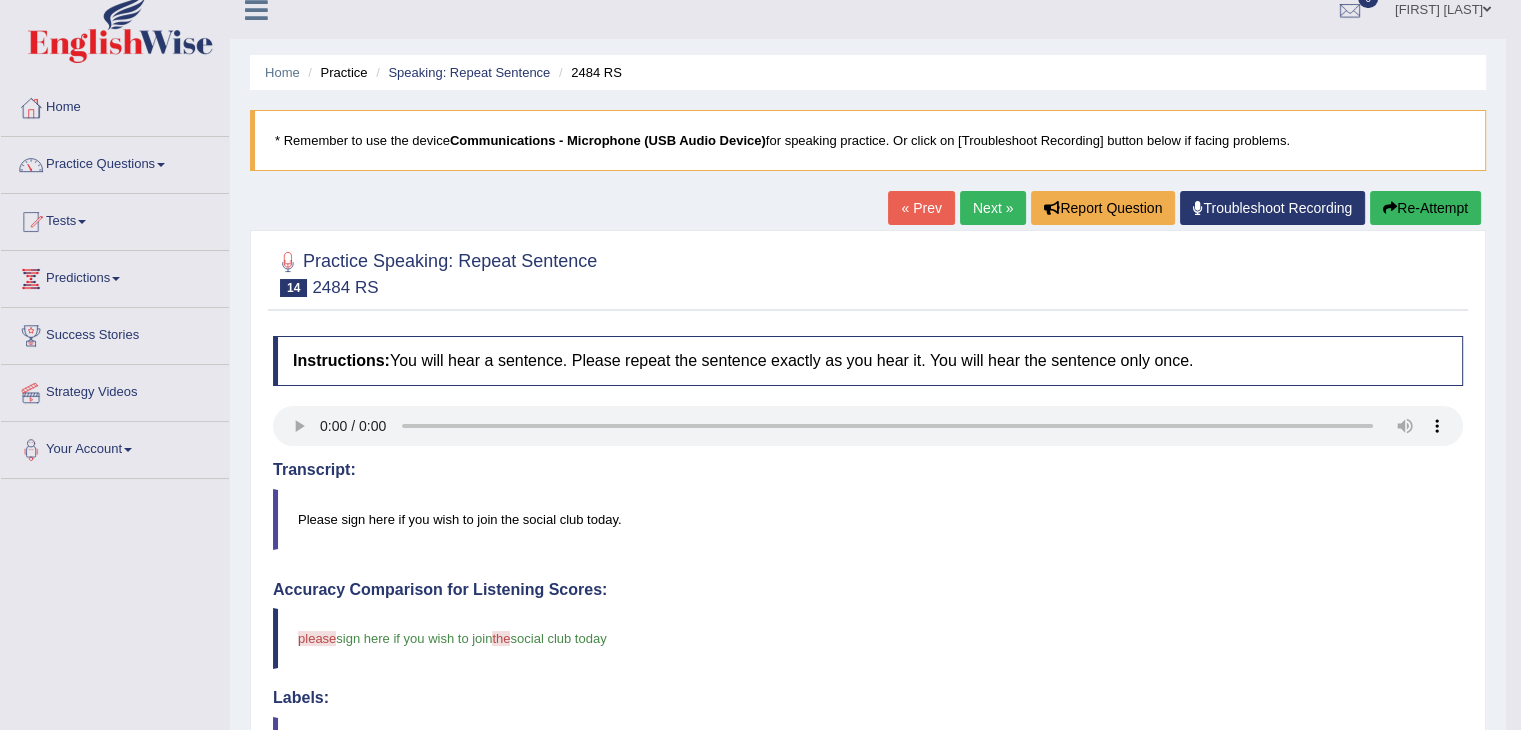click on "Re-Attempt" at bounding box center [1425, 208] 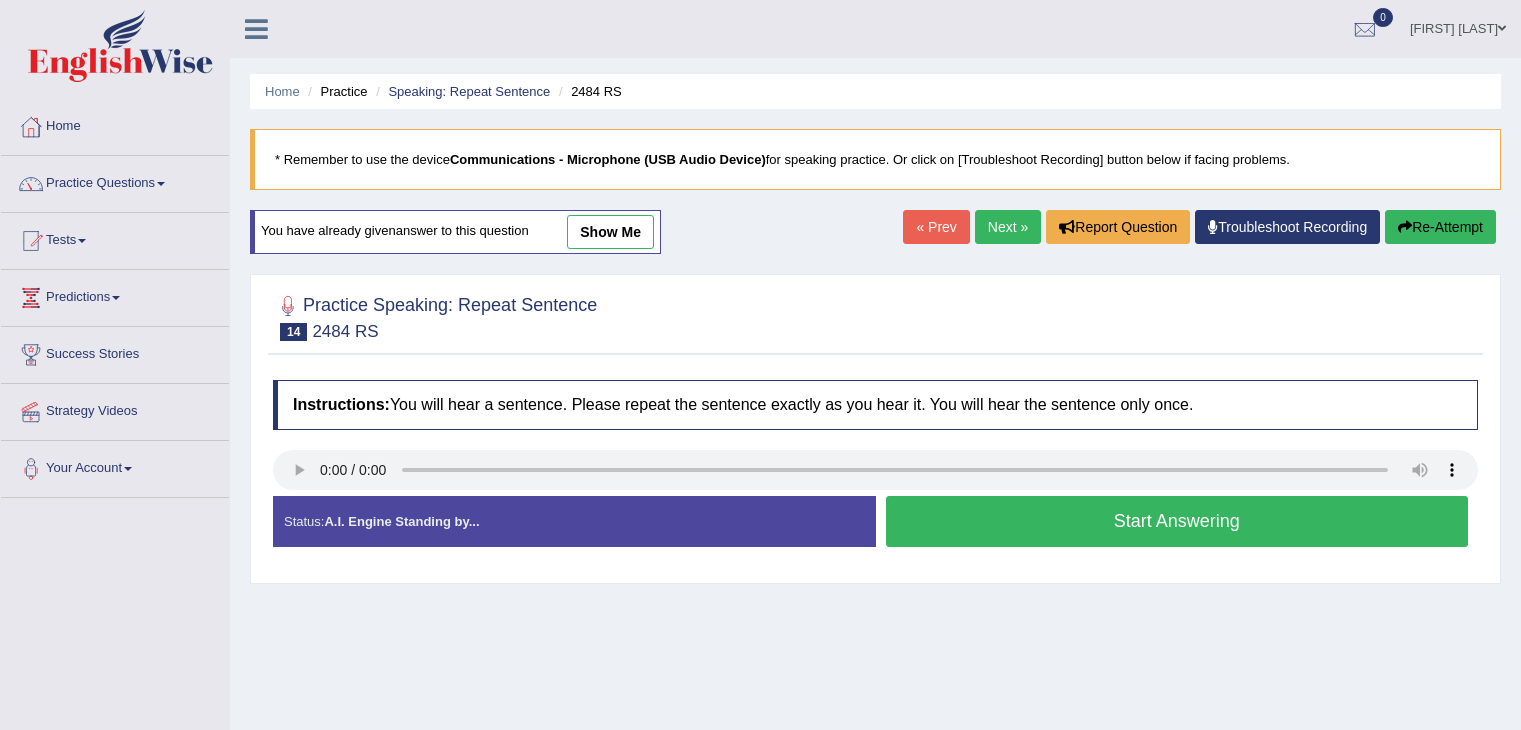 scroll, scrollTop: 19, scrollLeft: 0, axis: vertical 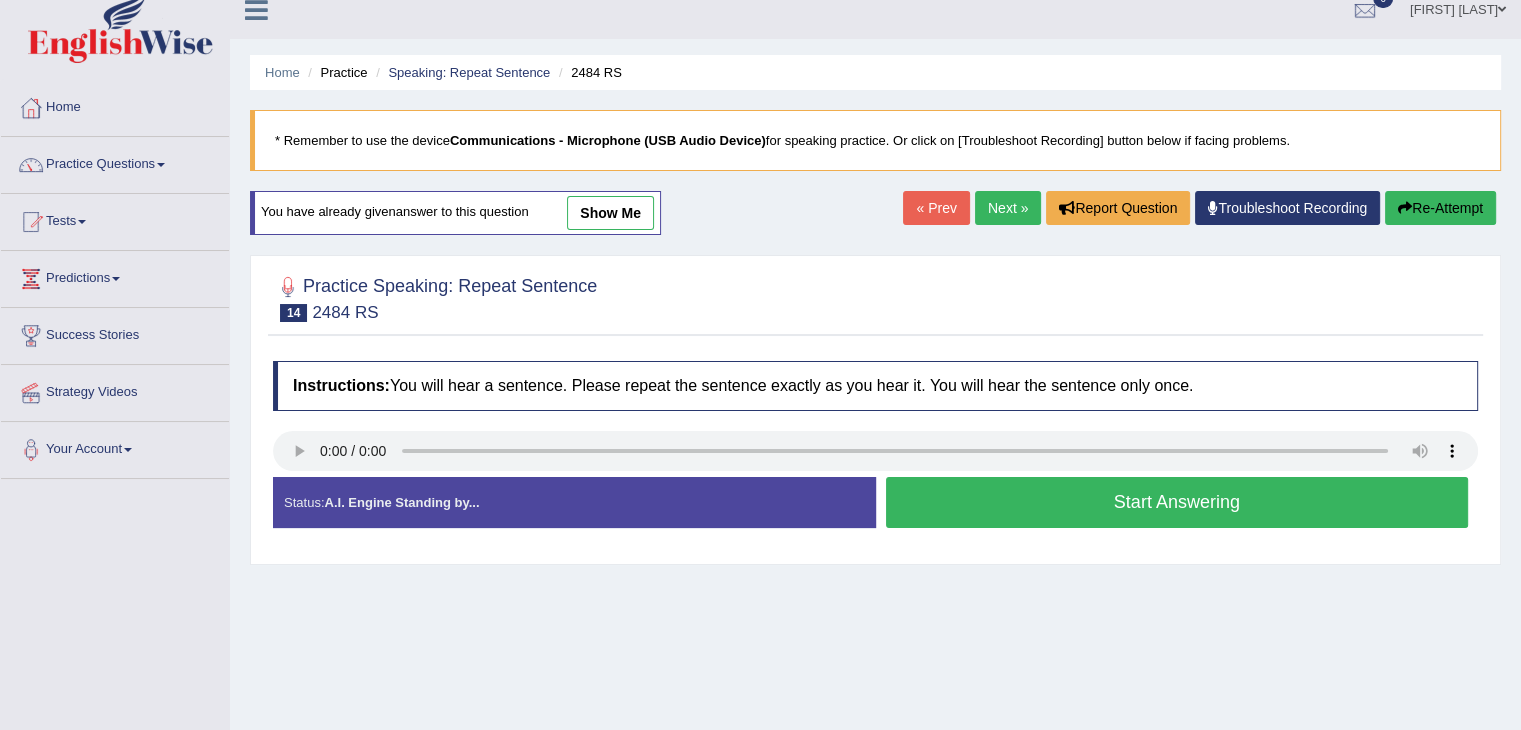 click on "Start Answering" at bounding box center (1177, 502) 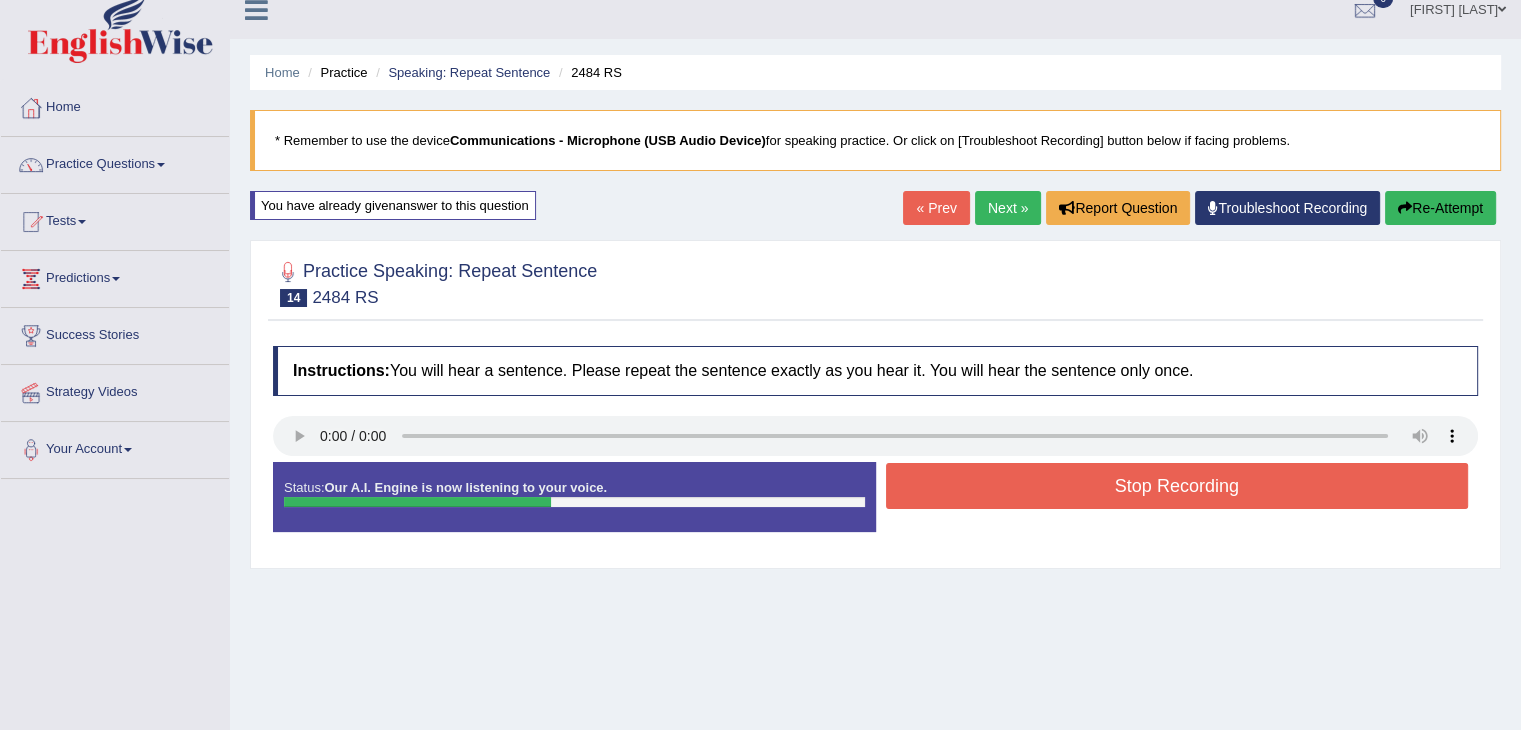 click on "Stop Recording" at bounding box center [1177, 486] 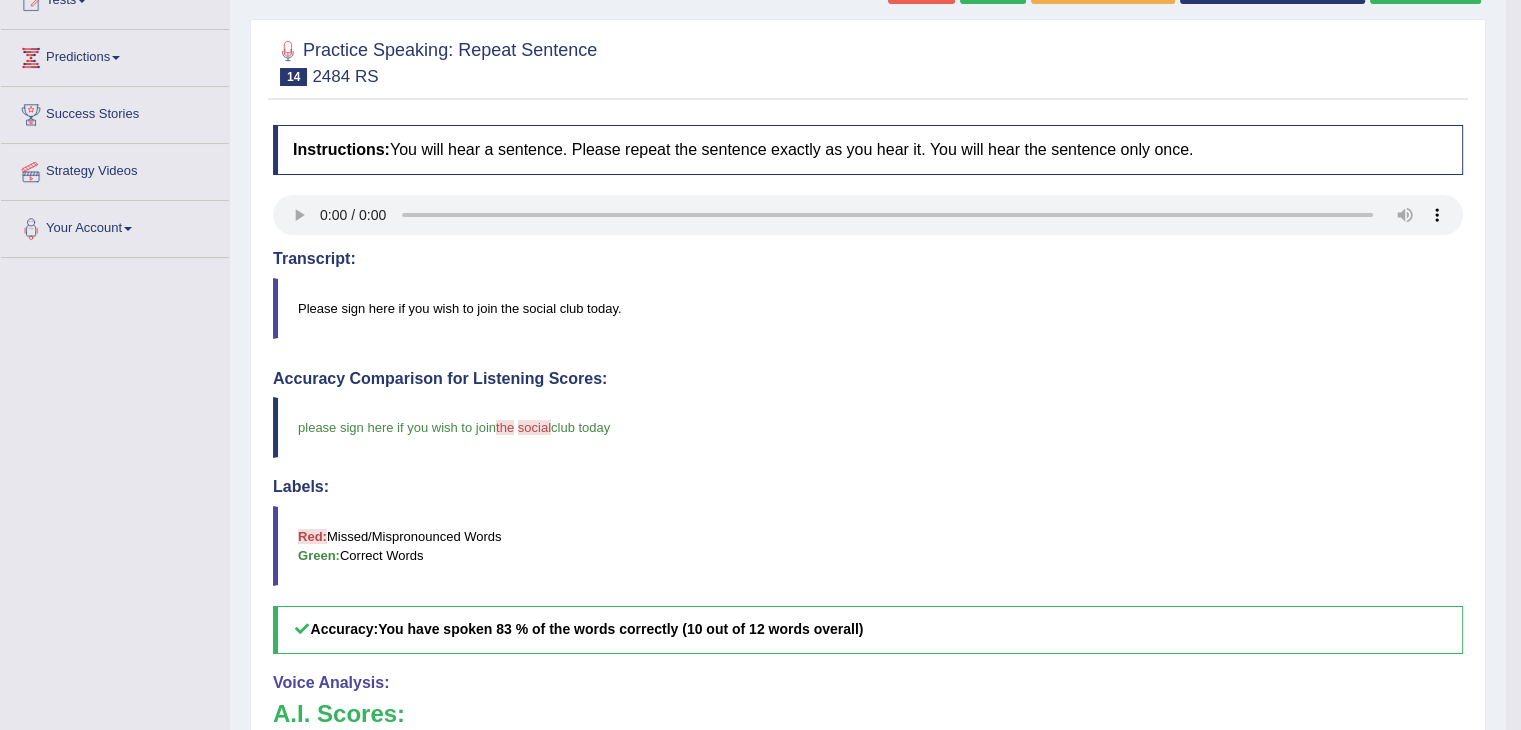scroll, scrollTop: 19, scrollLeft: 0, axis: vertical 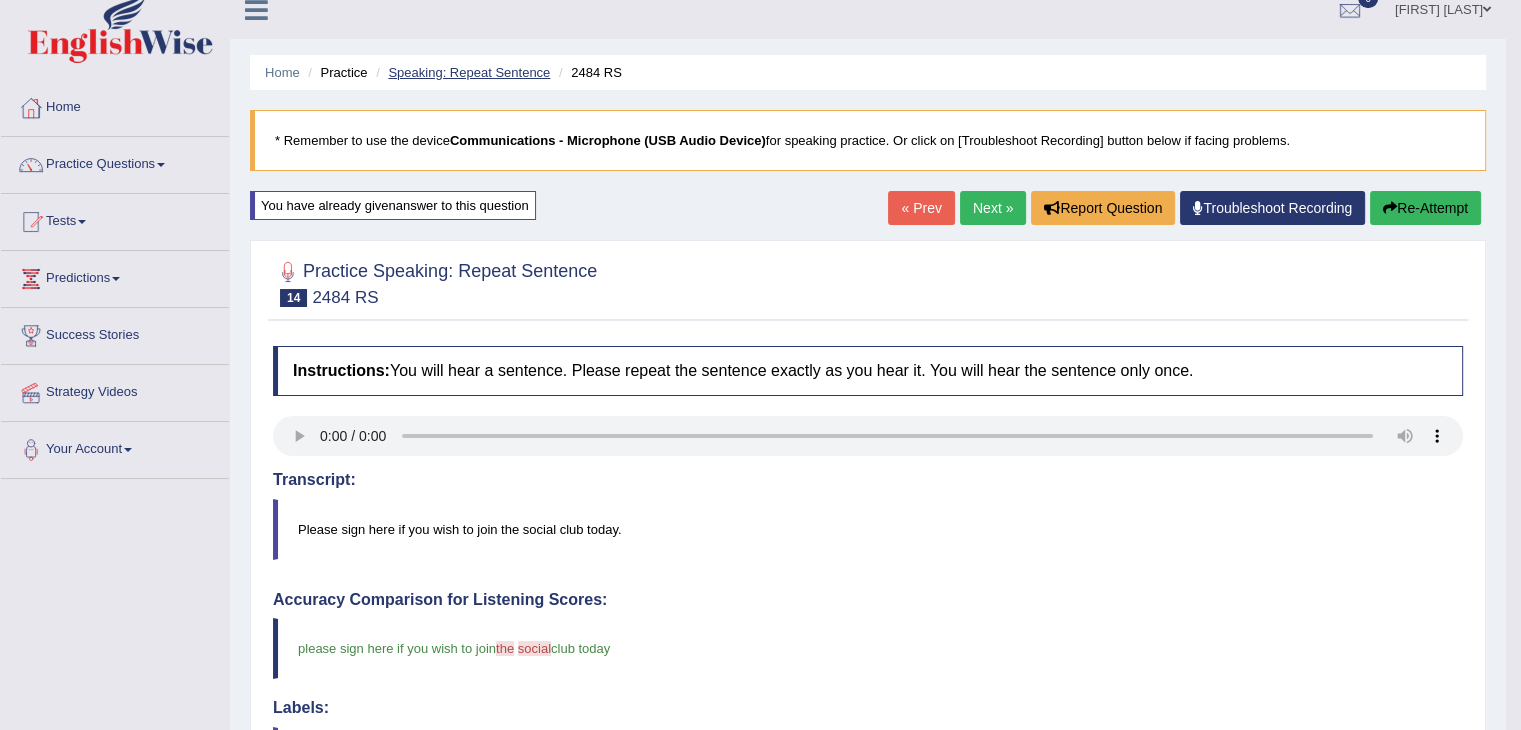 click on "Speaking: Repeat Sentence" at bounding box center (469, 72) 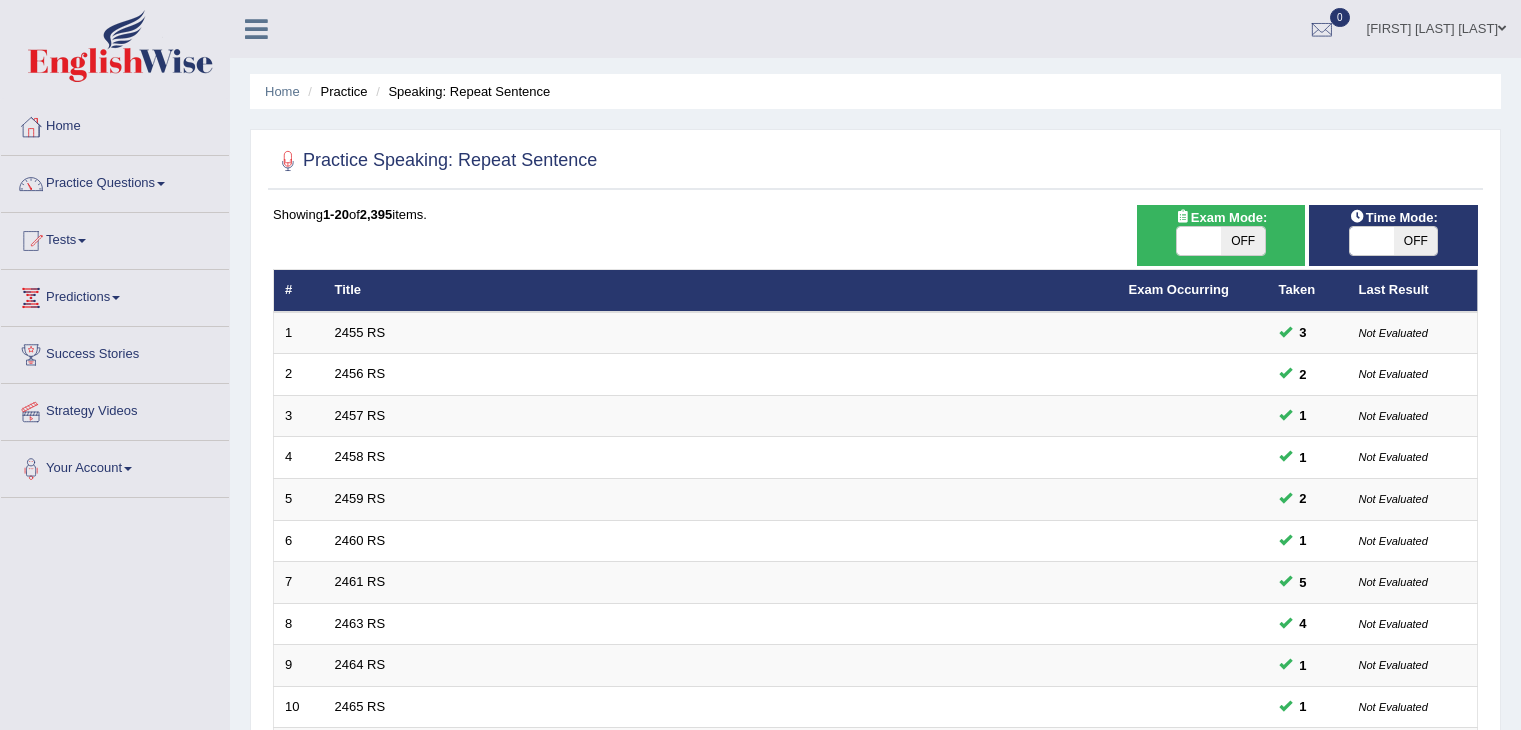 scroll, scrollTop: 0, scrollLeft: 0, axis: both 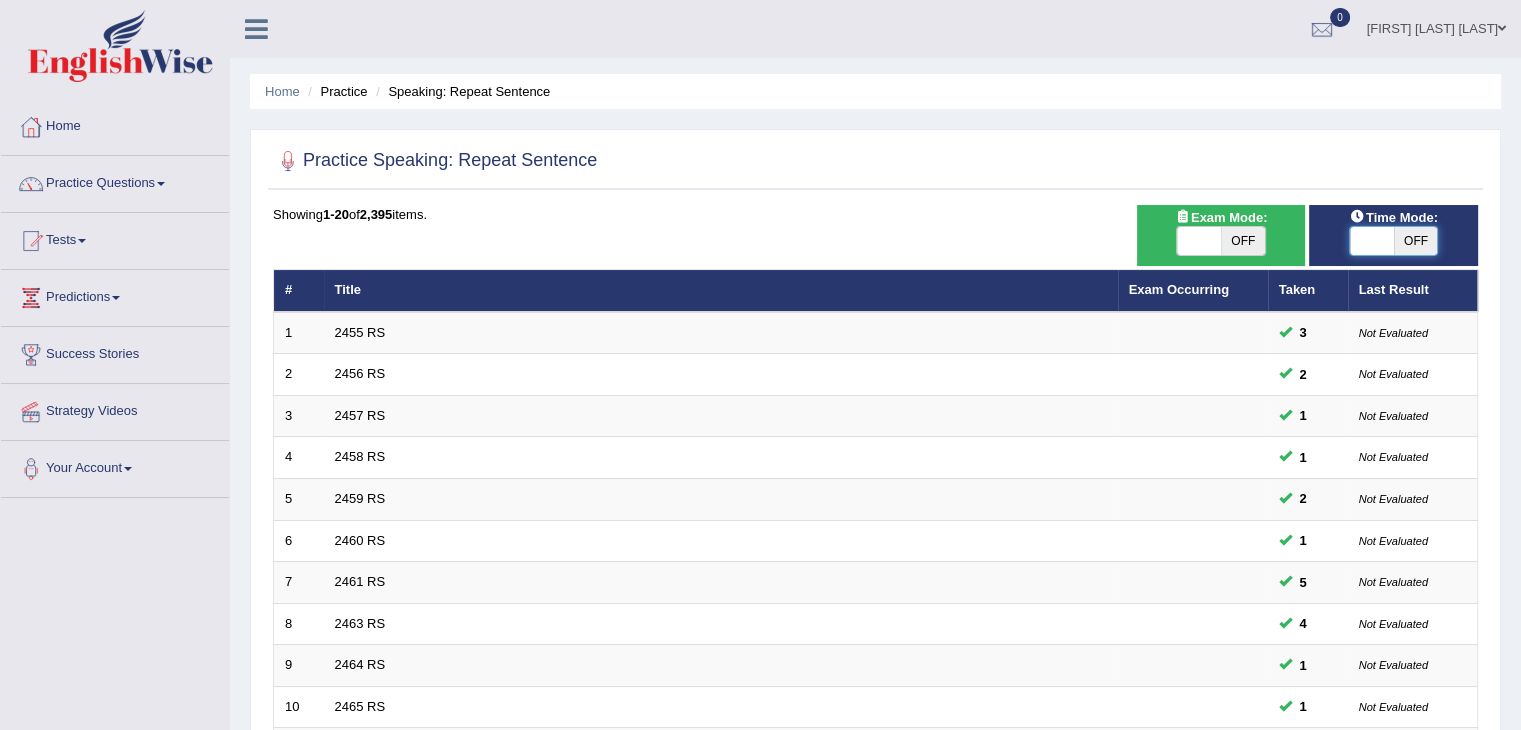 click at bounding box center [1372, 241] 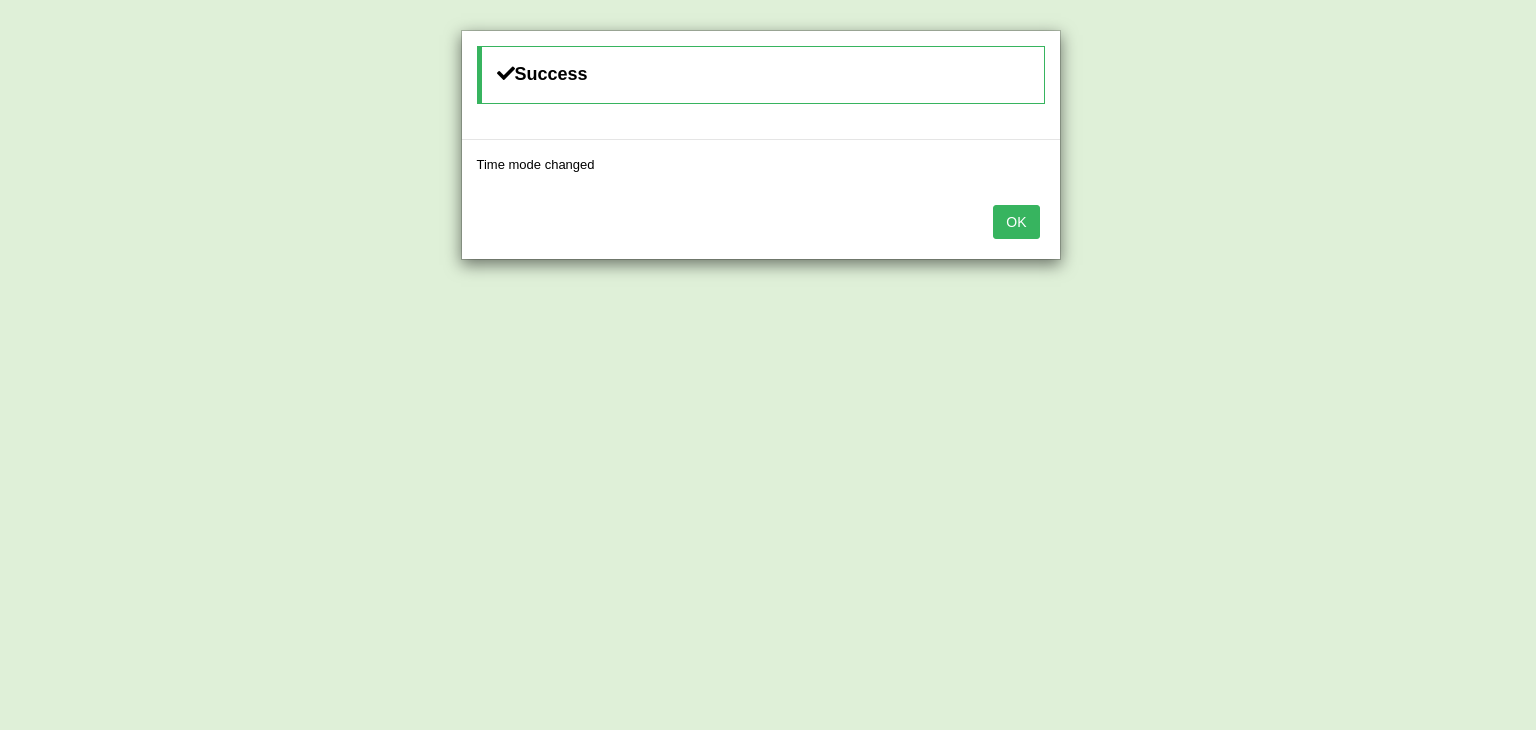 click on "OK" at bounding box center [1016, 222] 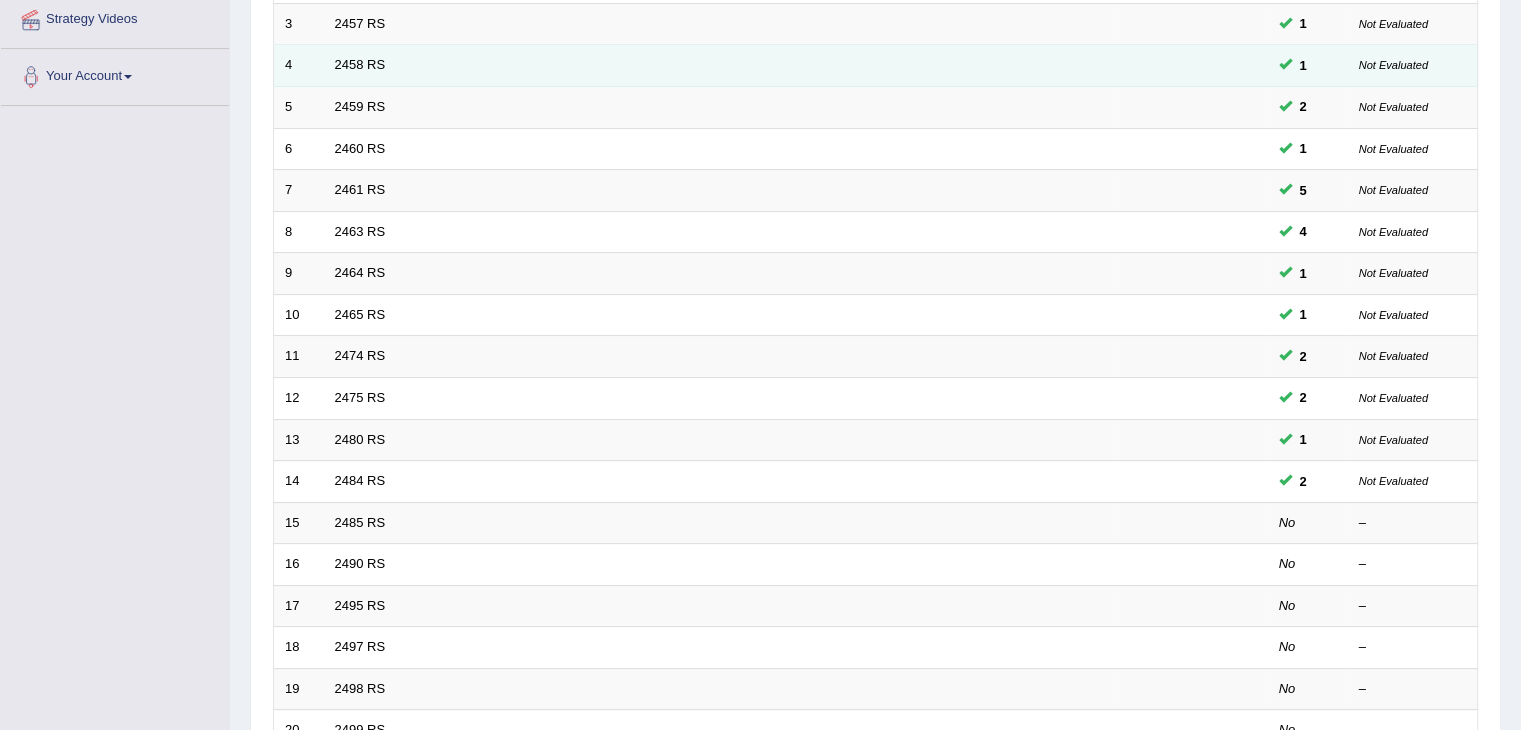 scroll, scrollTop: 400, scrollLeft: 0, axis: vertical 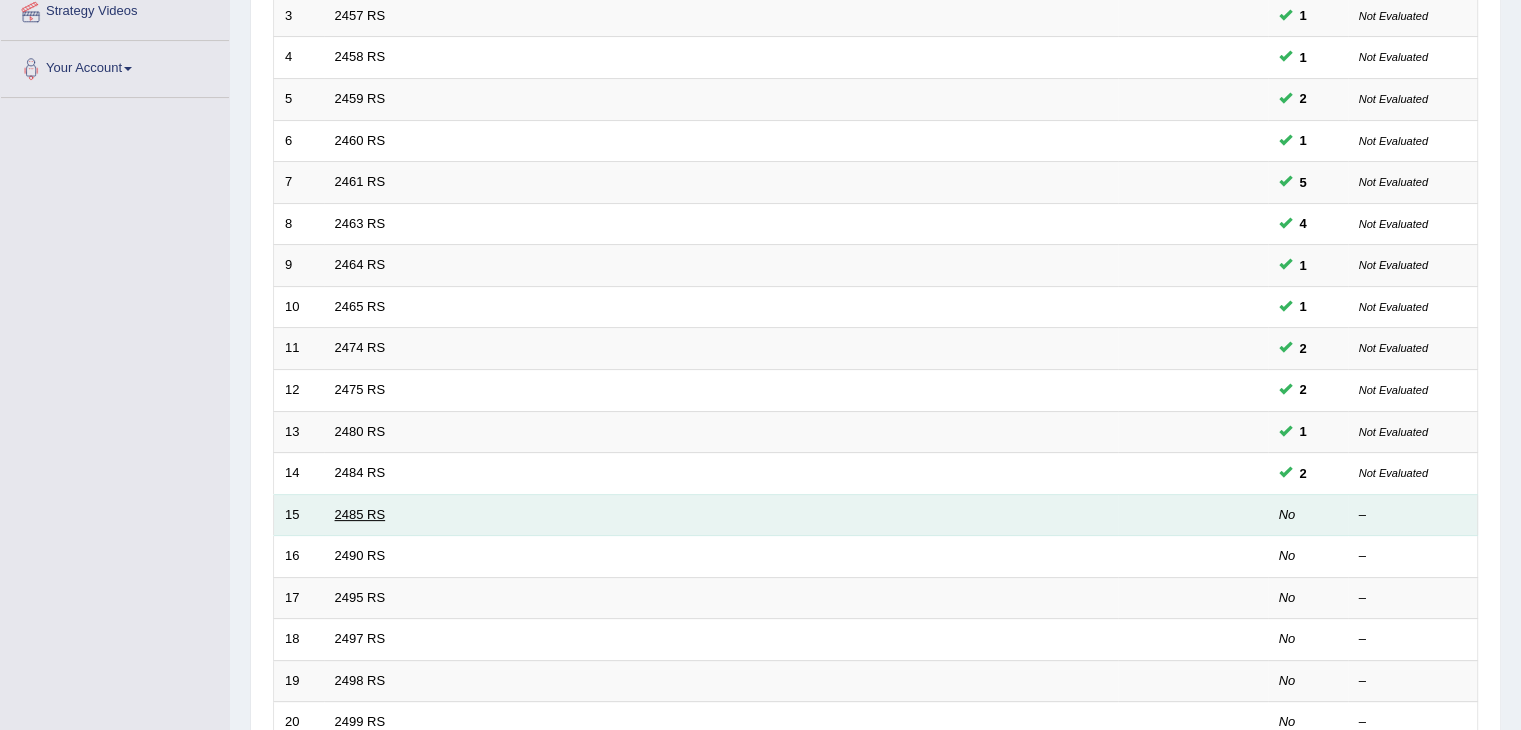 click on "2485 RS" at bounding box center [360, 514] 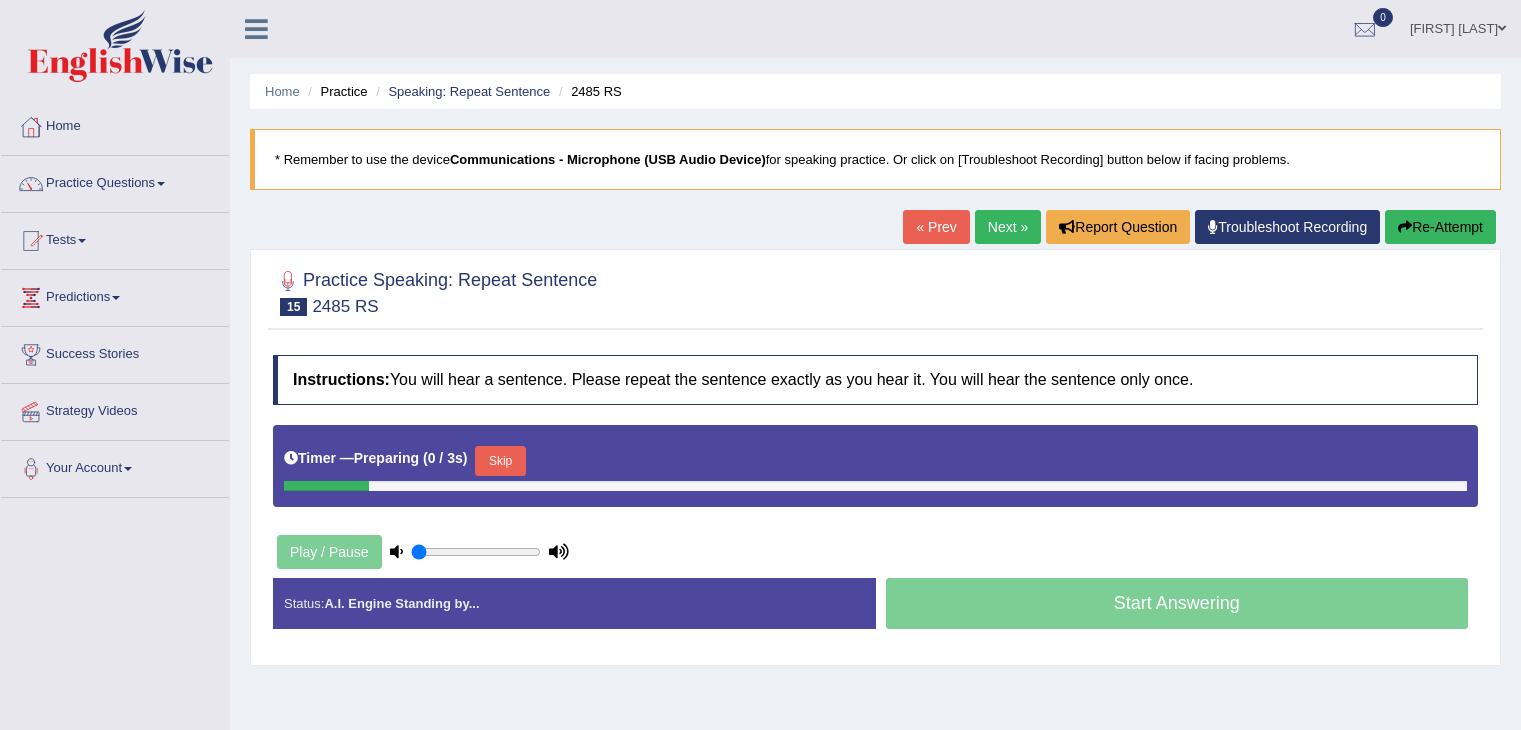 scroll, scrollTop: 0, scrollLeft: 0, axis: both 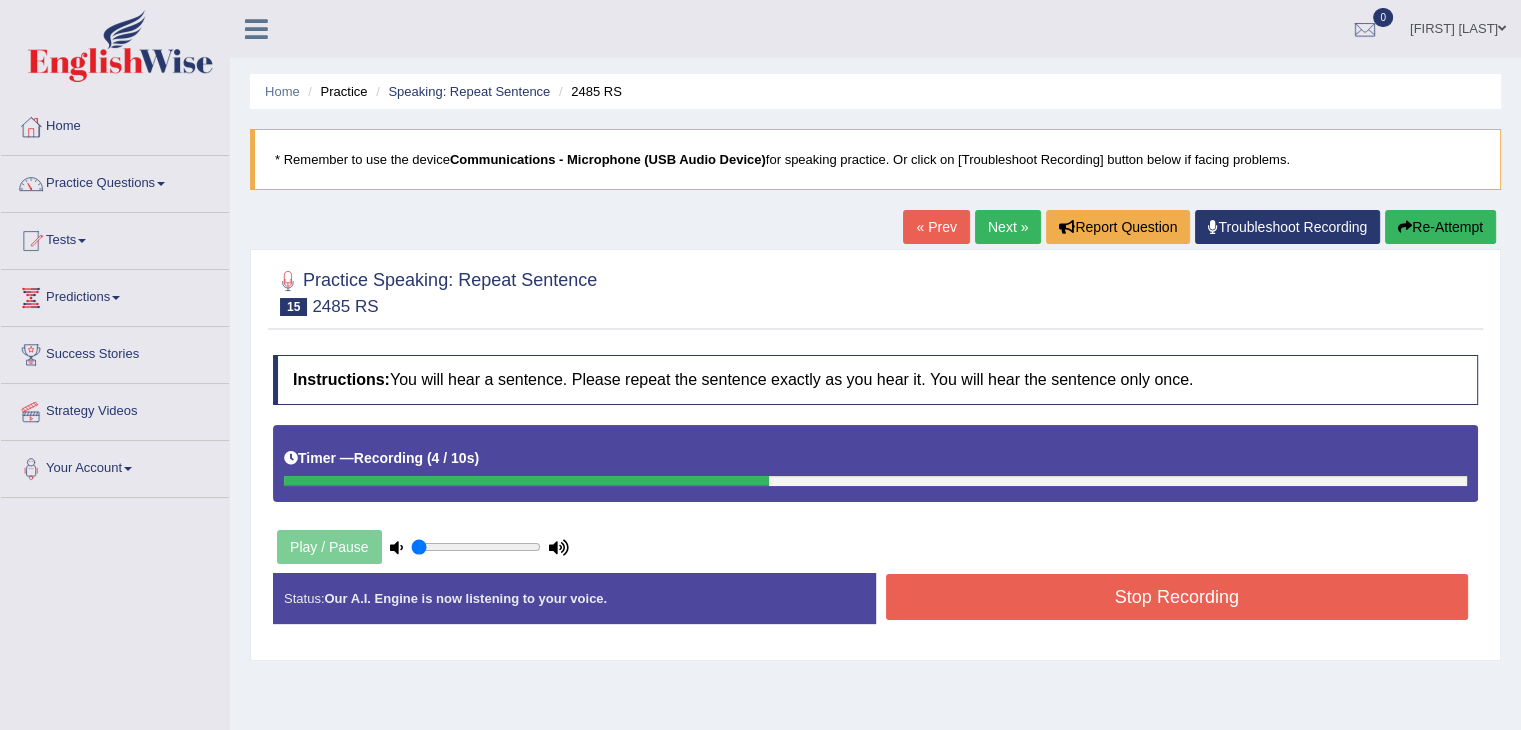 click on "Re-Attempt" at bounding box center (1440, 227) 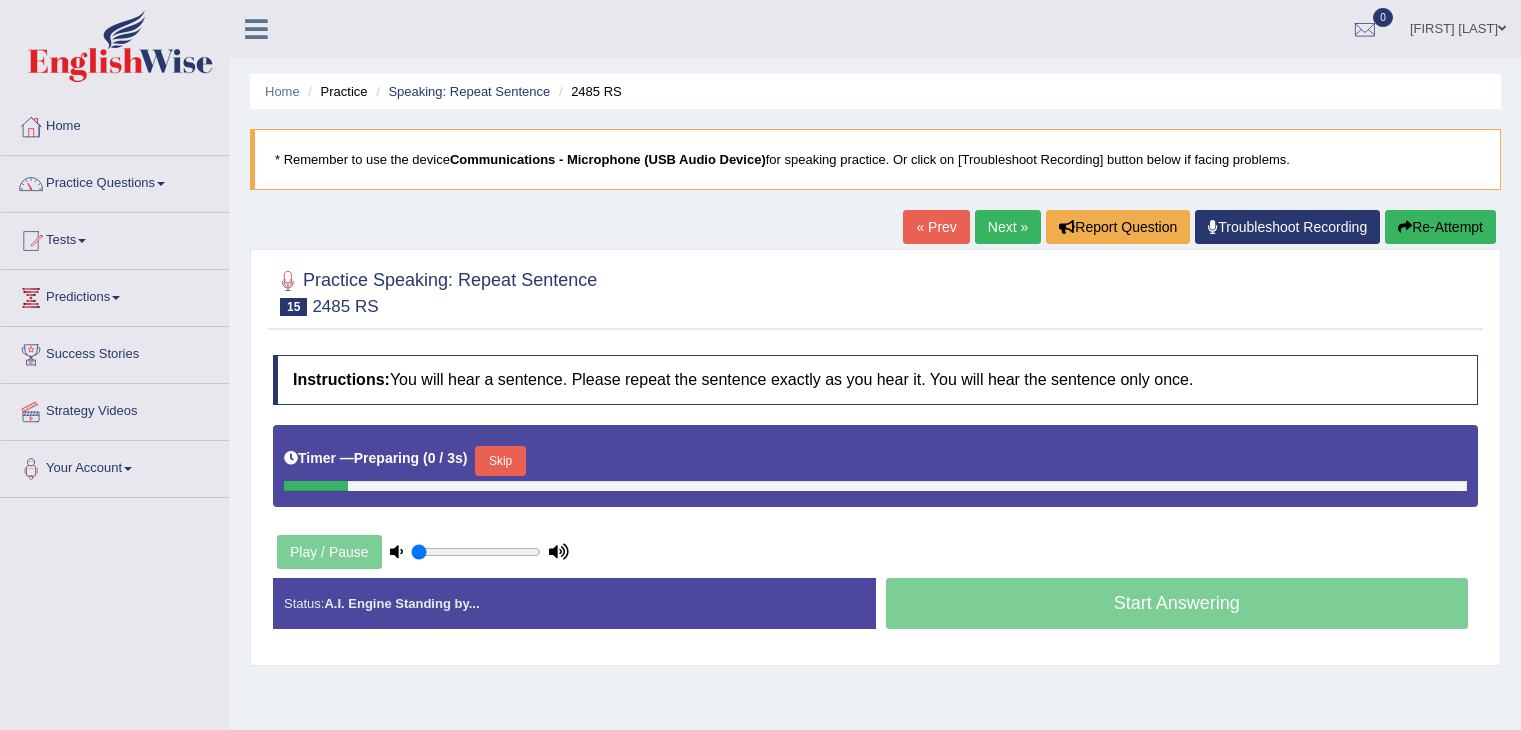 scroll, scrollTop: 0, scrollLeft: 0, axis: both 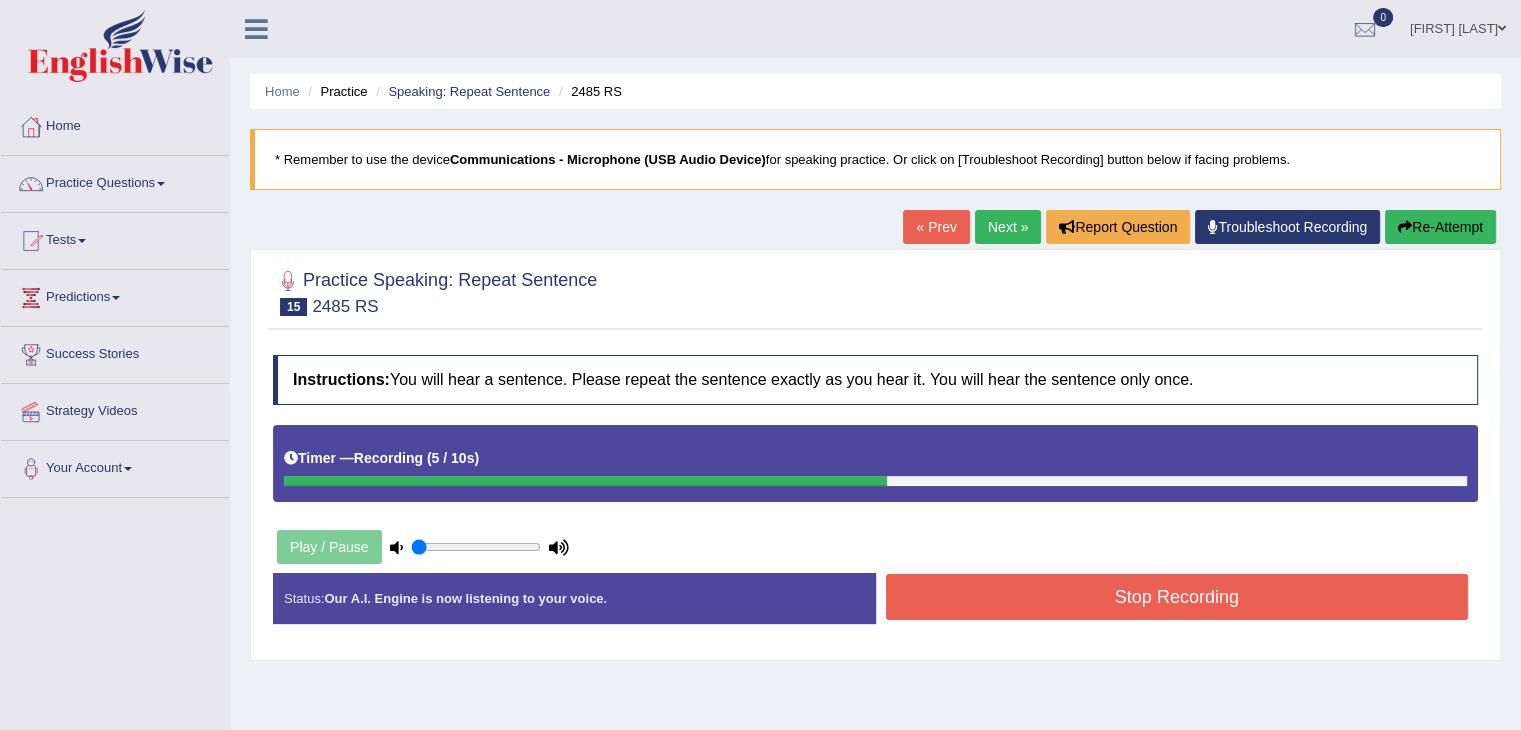 click on "Stop Recording" at bounding box center (1177, 597) 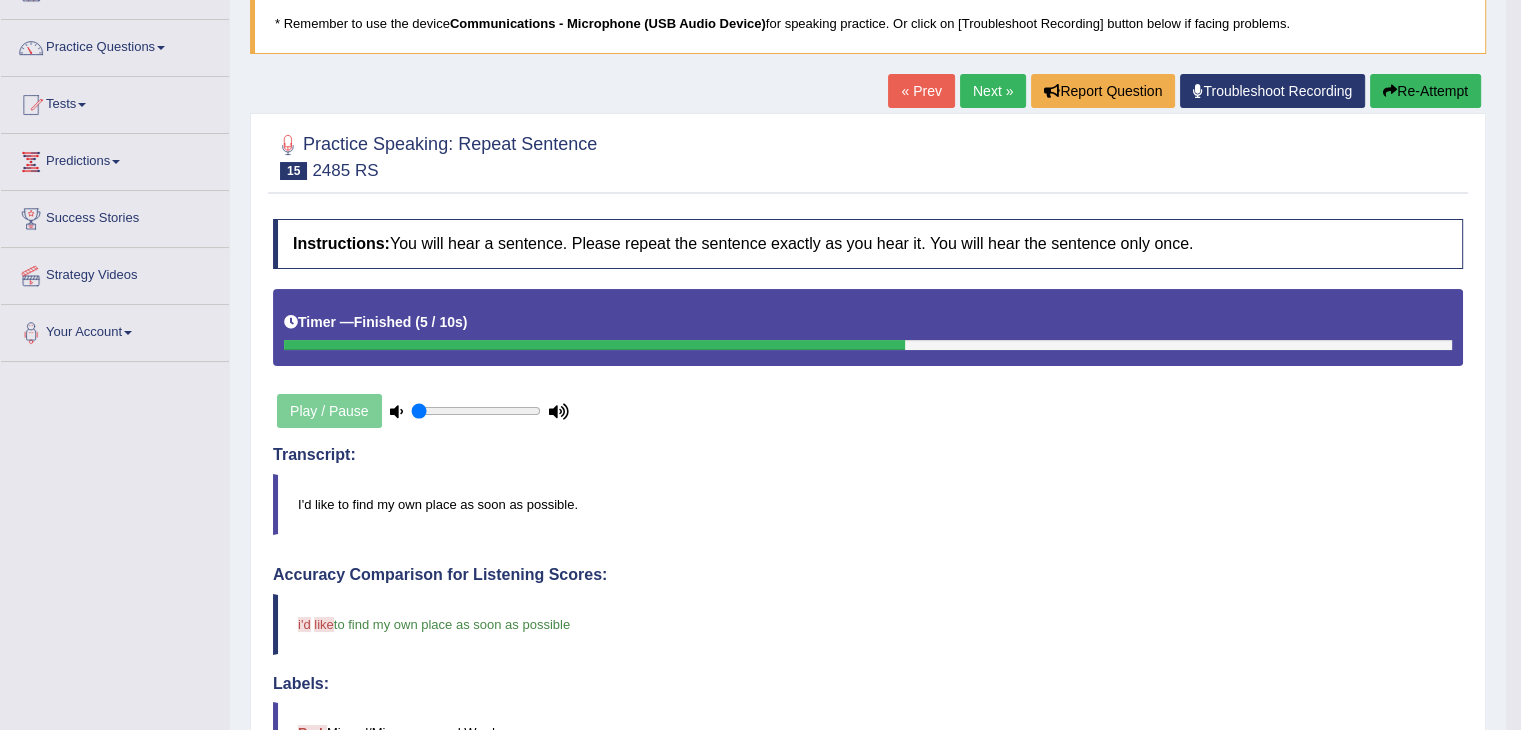 scroll, scrollTop: 100, scrollLeft: 0, axis: vertical 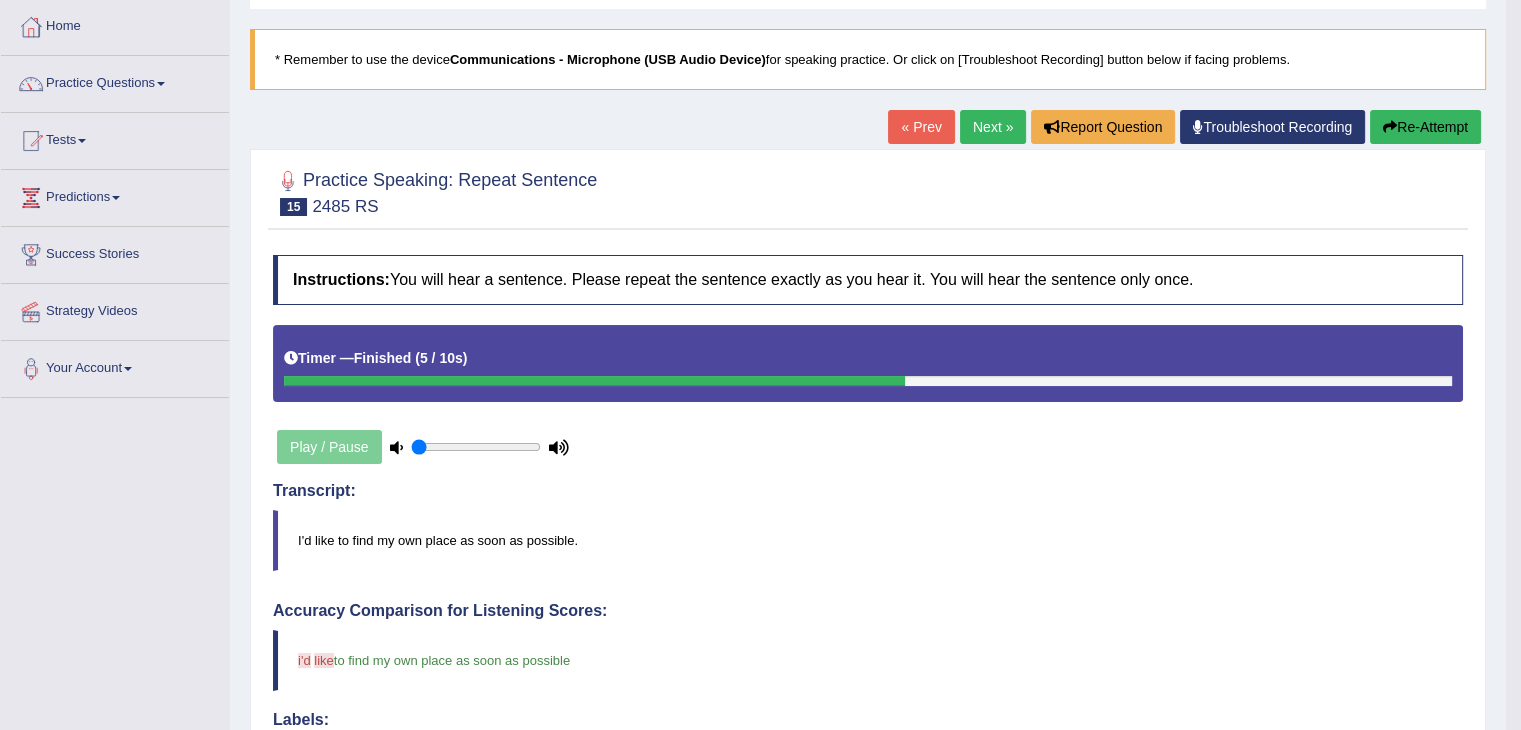 click on "Next »" at bounding box center (993, 127) 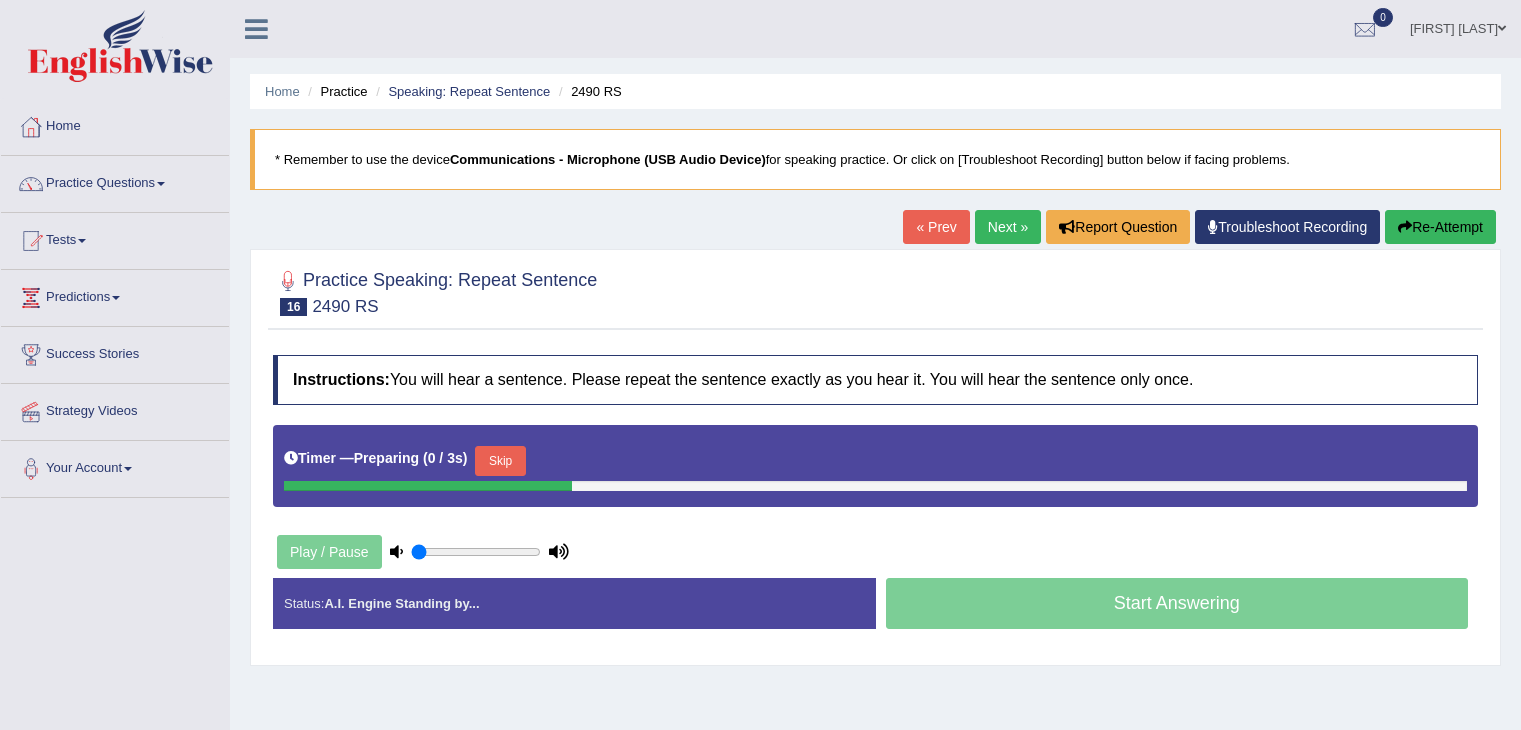 scroll, scrollTop: 0, scrollLeft: 0, axis: both 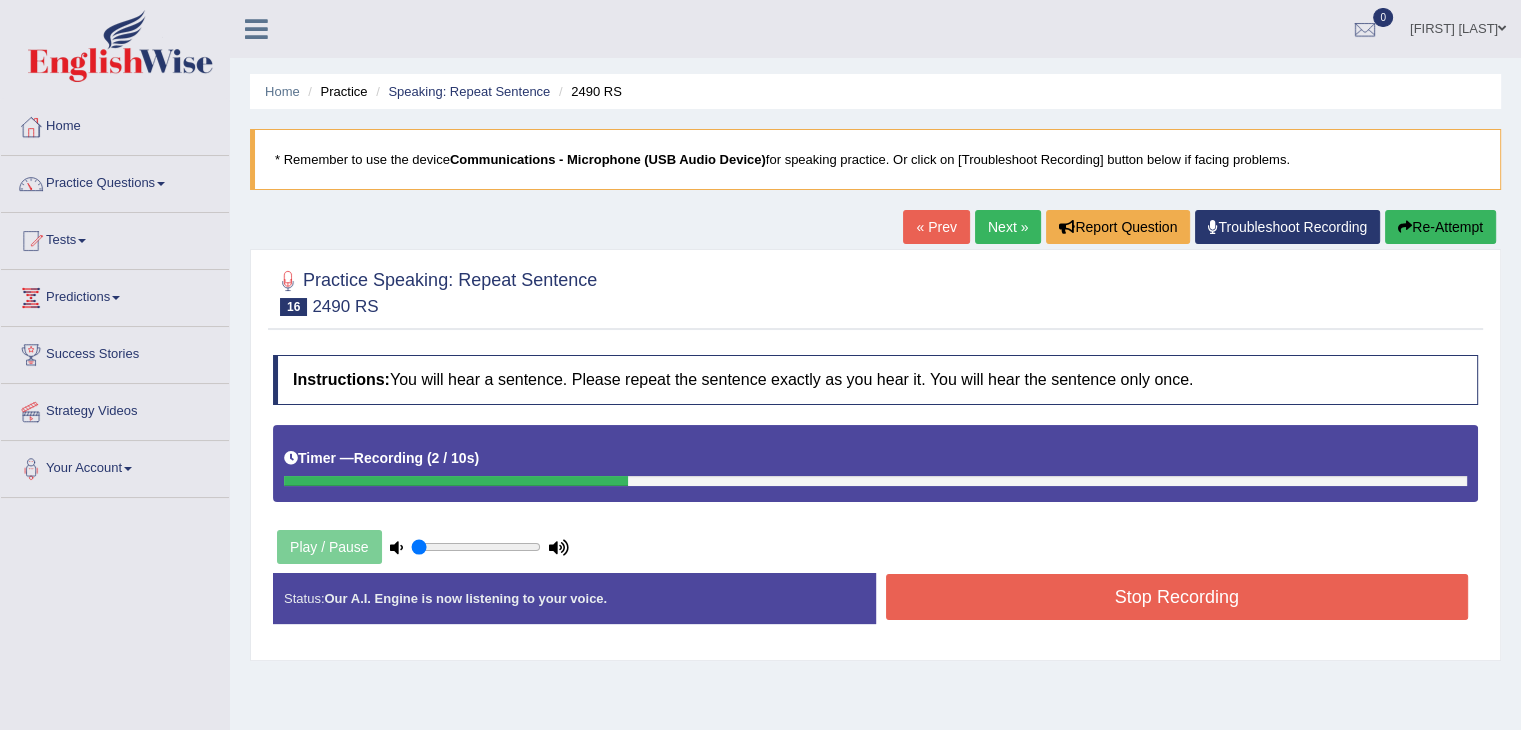 click on "Re-Attempt" at bounding box center [1440, 227] 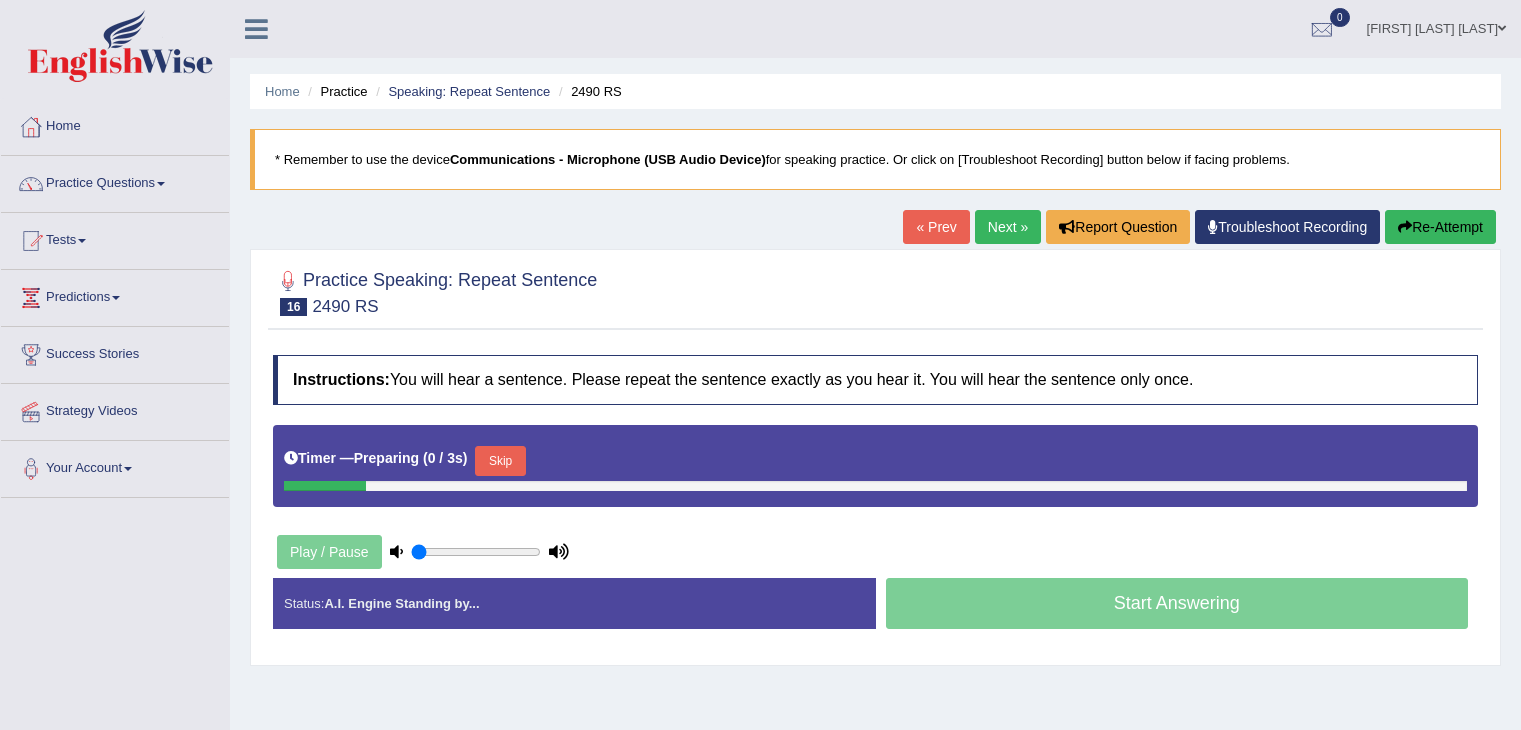scroll, scrollTop: 0, scrollLeft: 0, axis: both 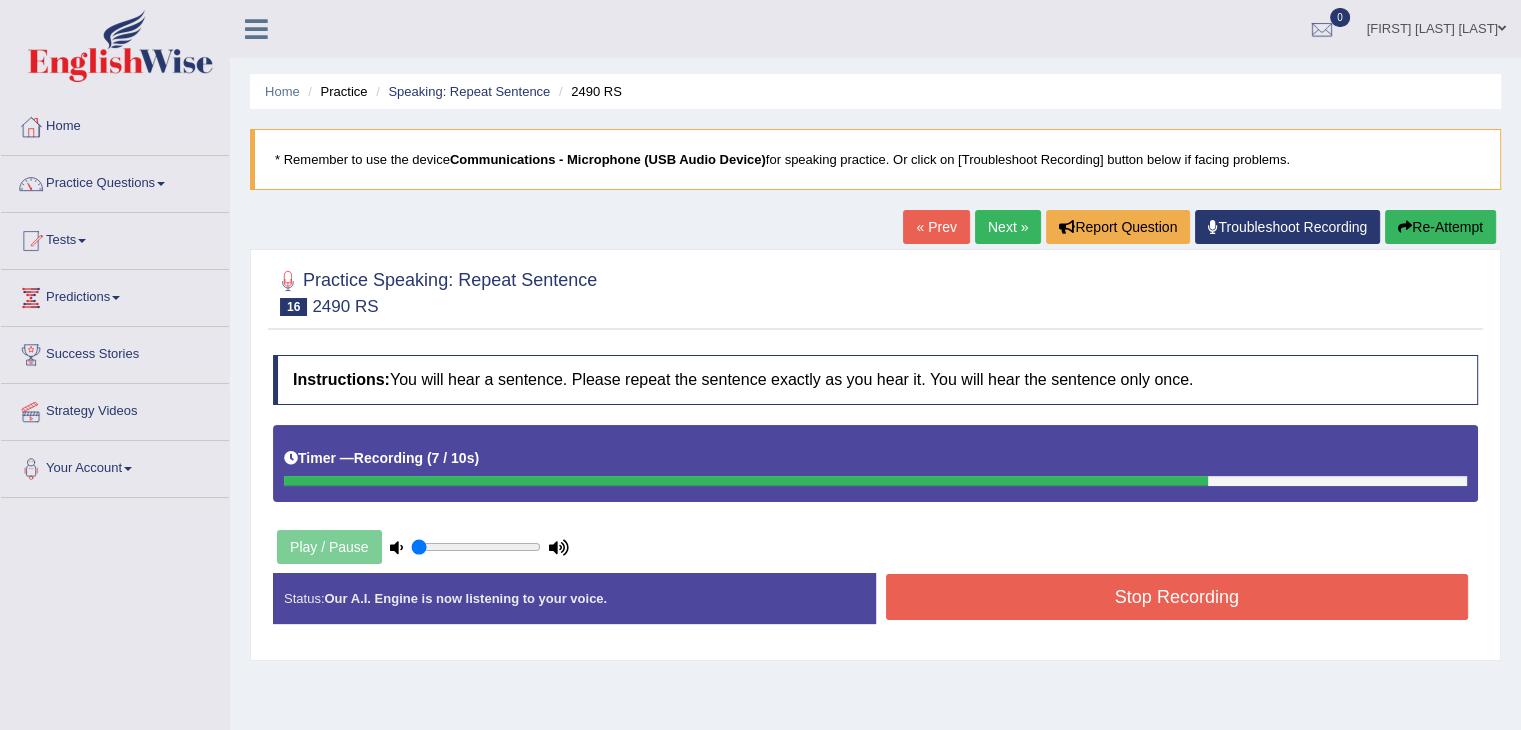 click on "Stop Recording" at bounding box center [1177, 597] 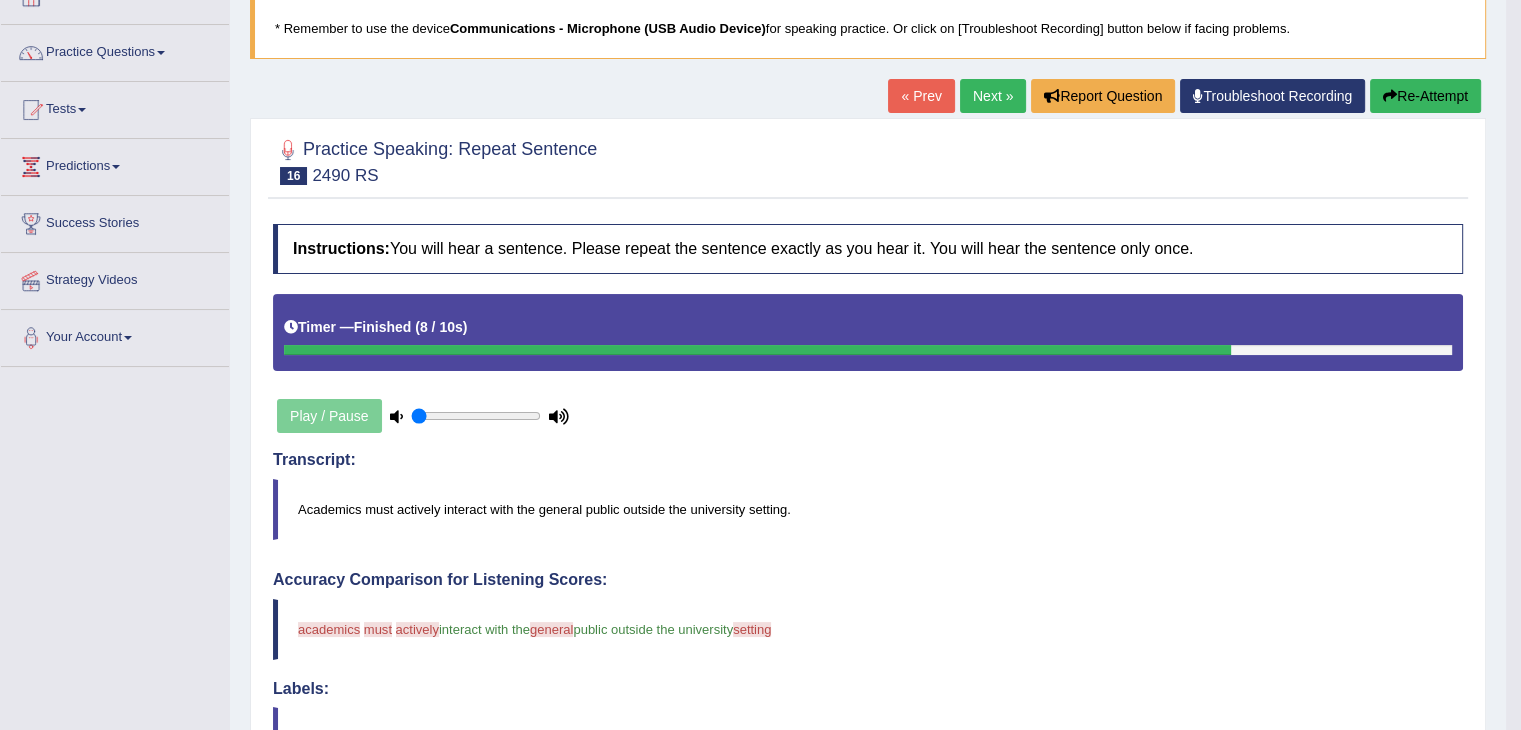 scroll, scrollTop: 100, scrollLeft: 0, axis: vertical 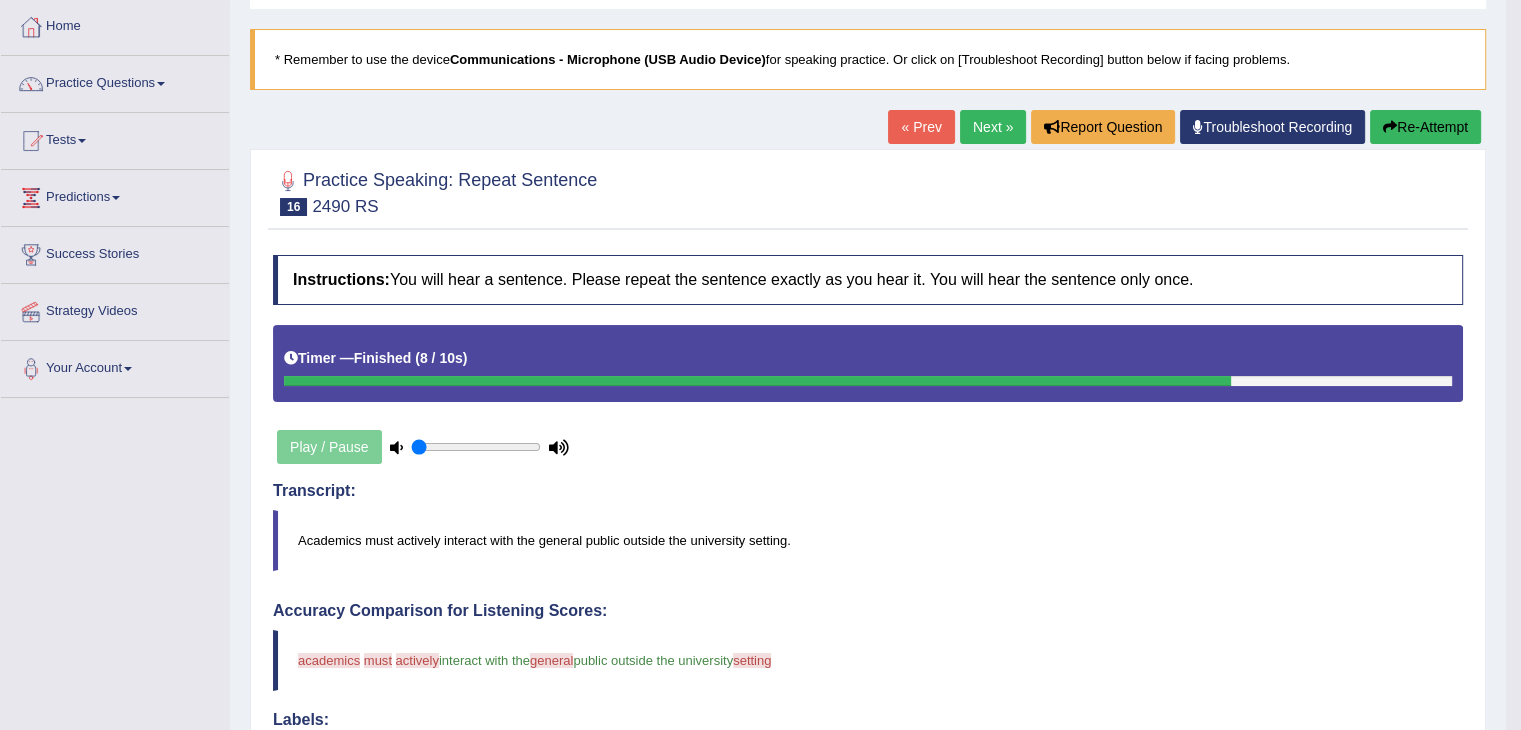 click on "Re-Attempt" at bounding box center [1425, 127] 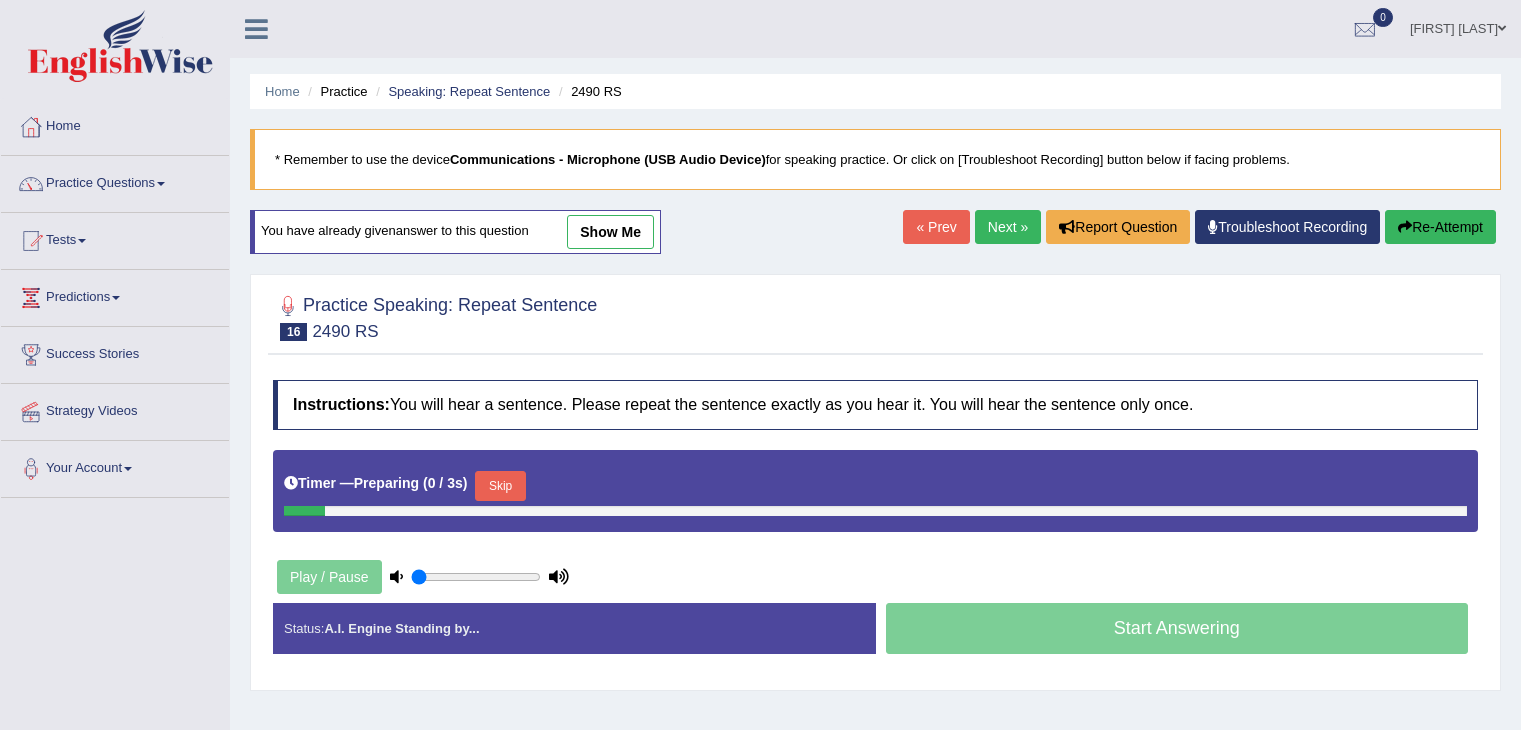 scroll, scrollTop: 100, scrollLeft: 0, axis: vertical 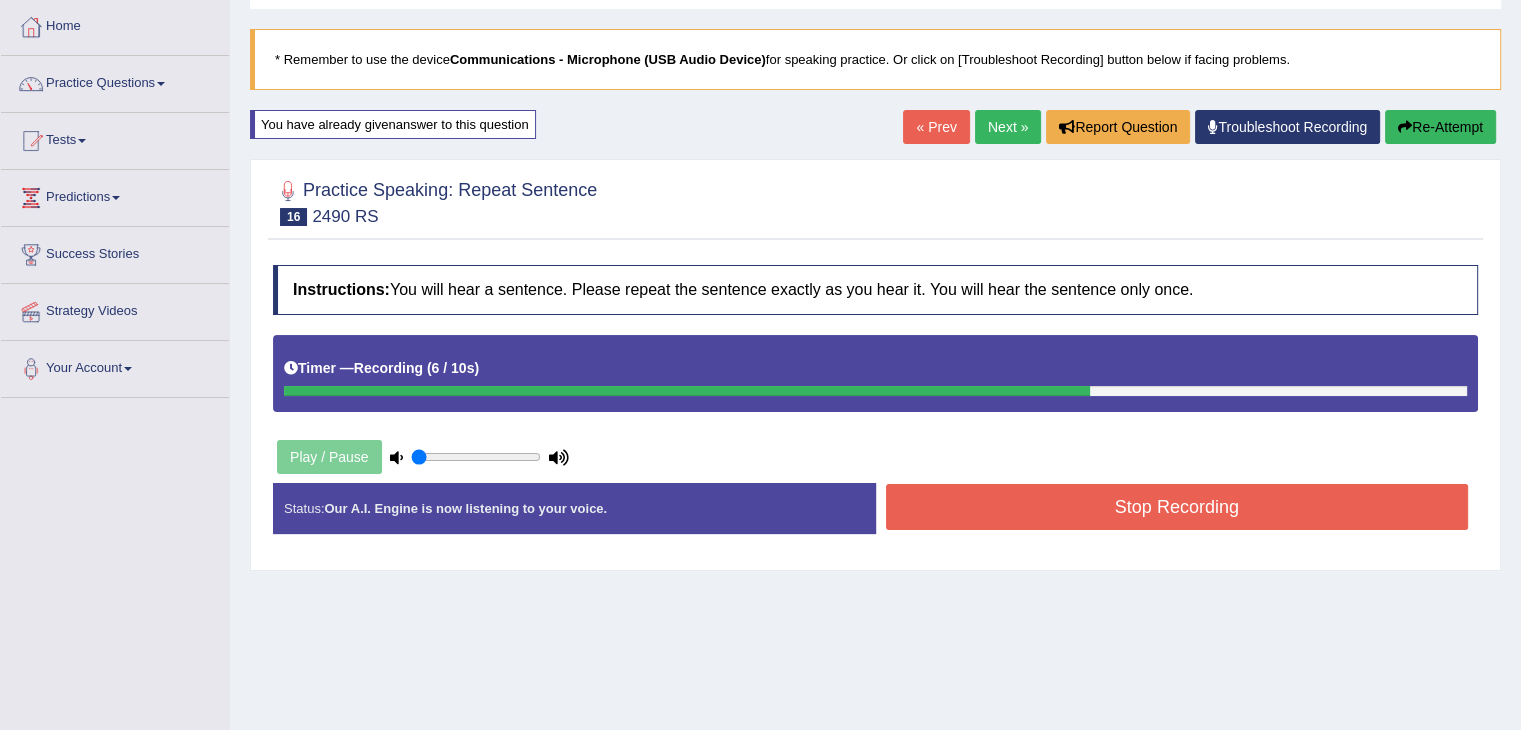click on "Re-Attempt" at bounding box center (1440, 127) 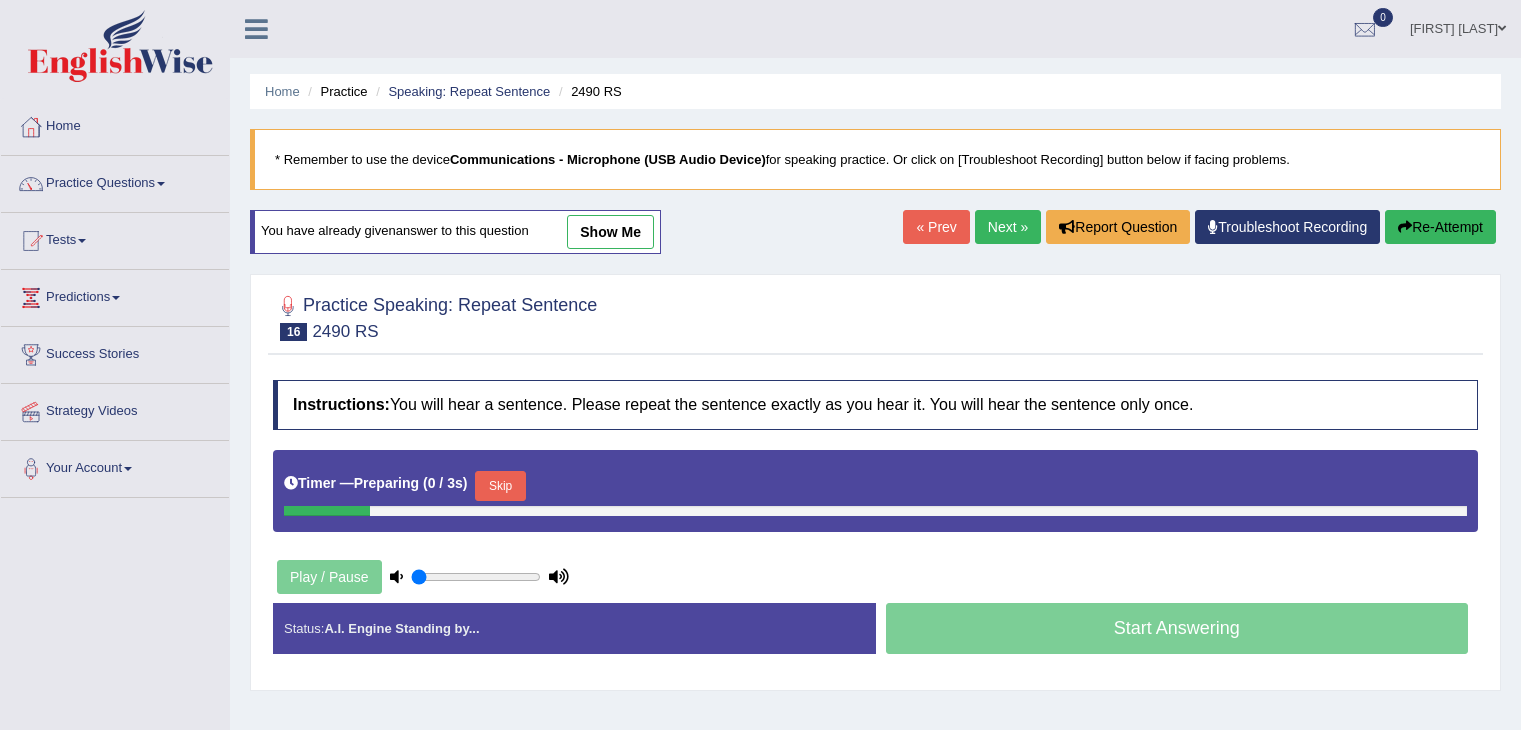 scroll, scrollTop: 100, scrollLeft: 0, axis: vertical 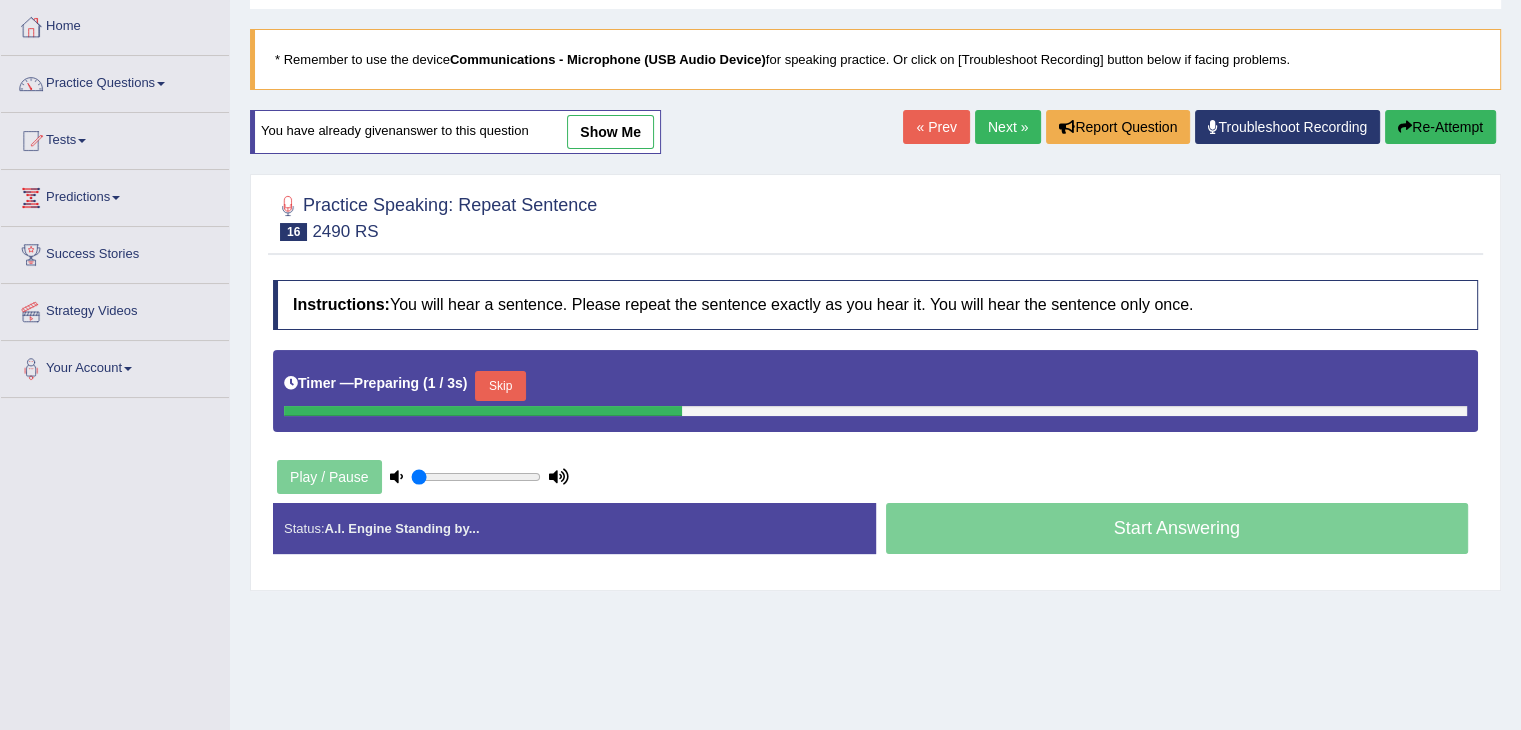 click on "Next »" at bounding box center (1008, 127) 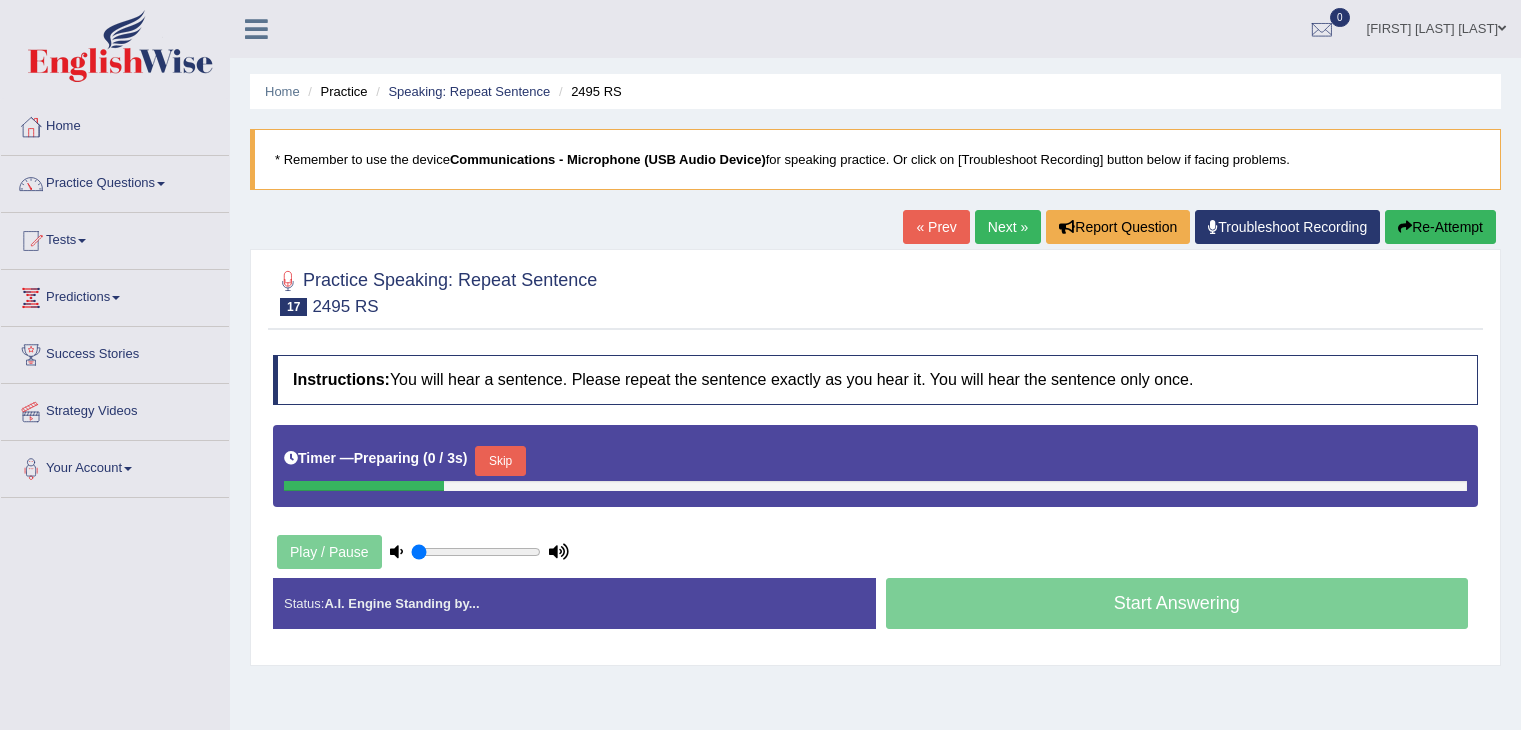 scroll, scrollTop: 0, scrollLeft: 0, axis: both 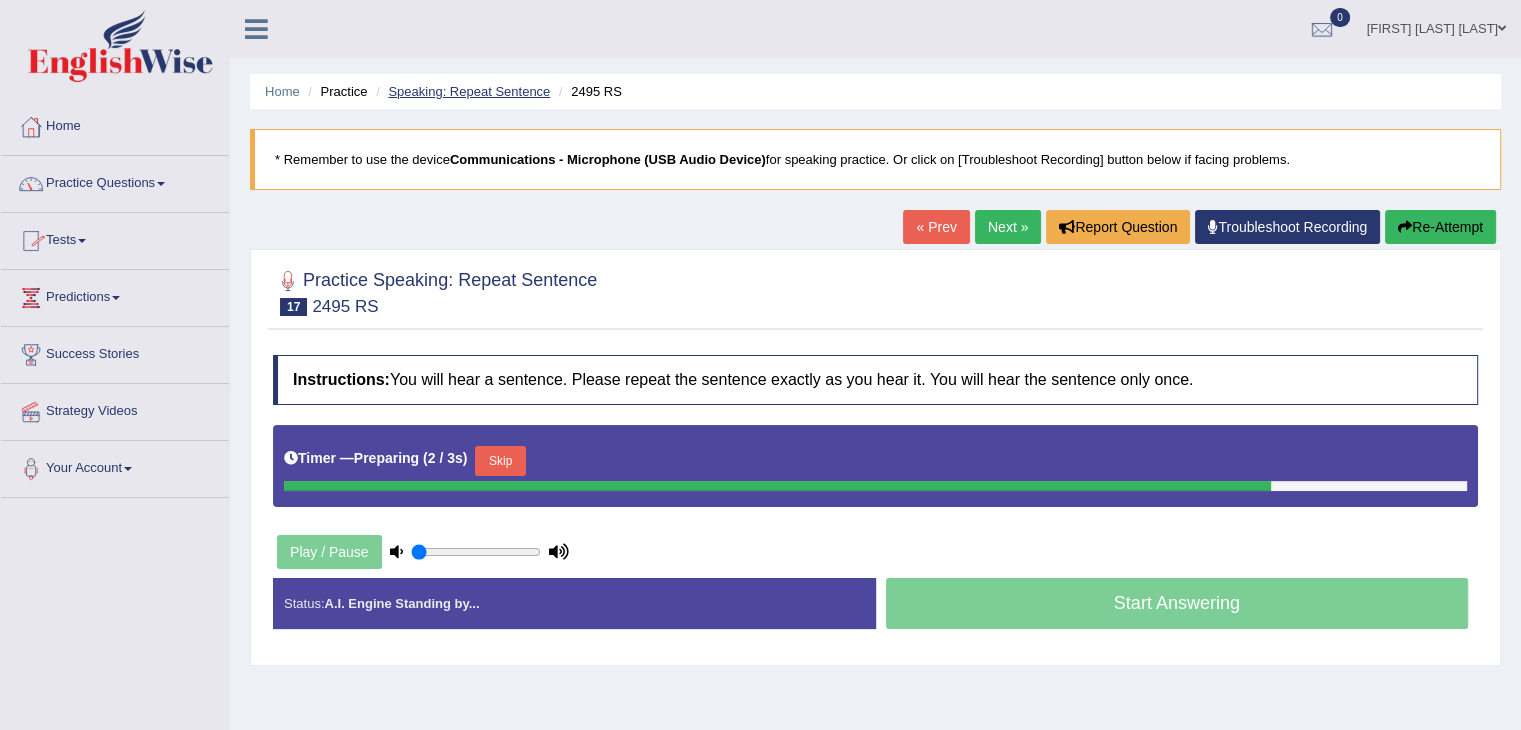 click on "Speaking: Repeat Sentence" at bounding box center [469, 91] 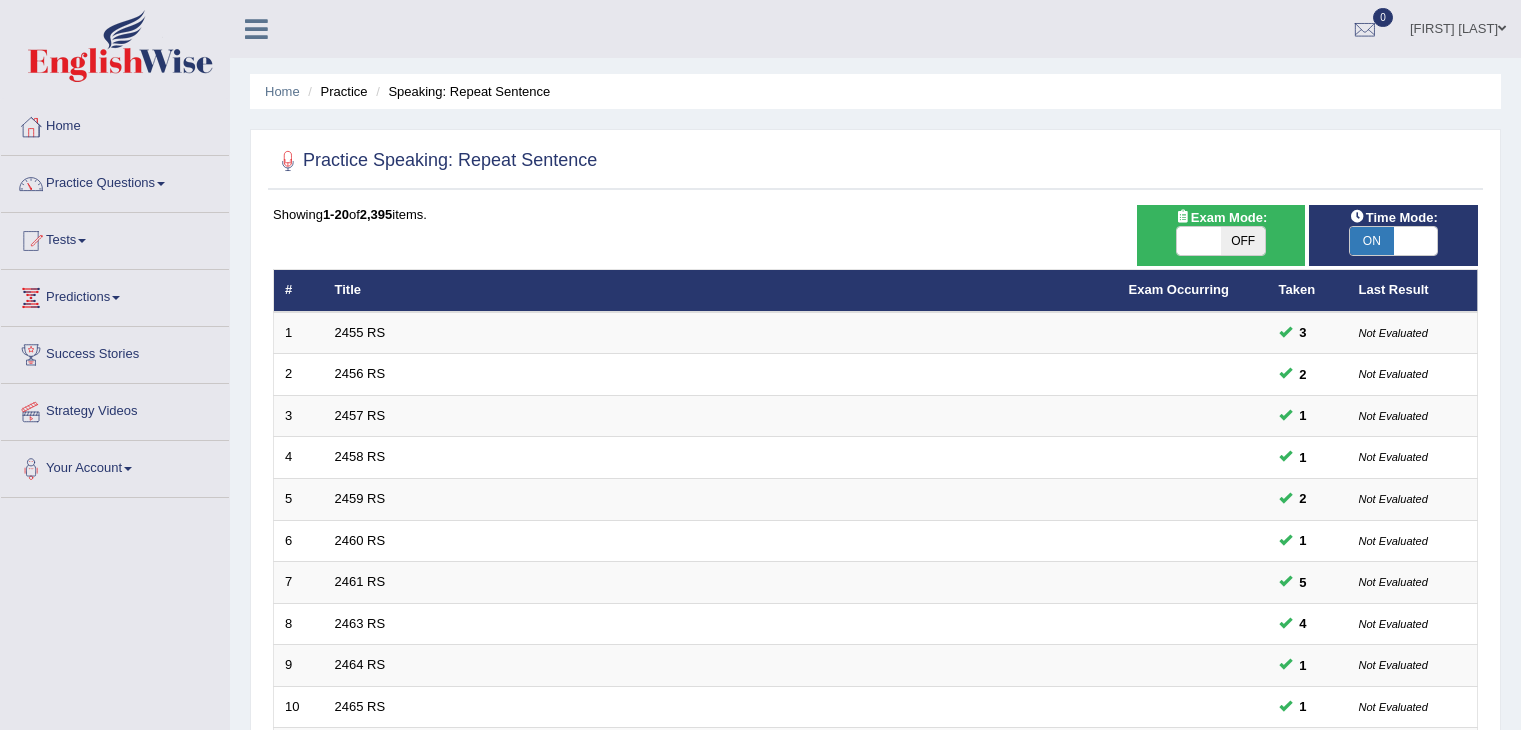 scroll, scrollTop: 0, scrollLeft: 0, axis: both 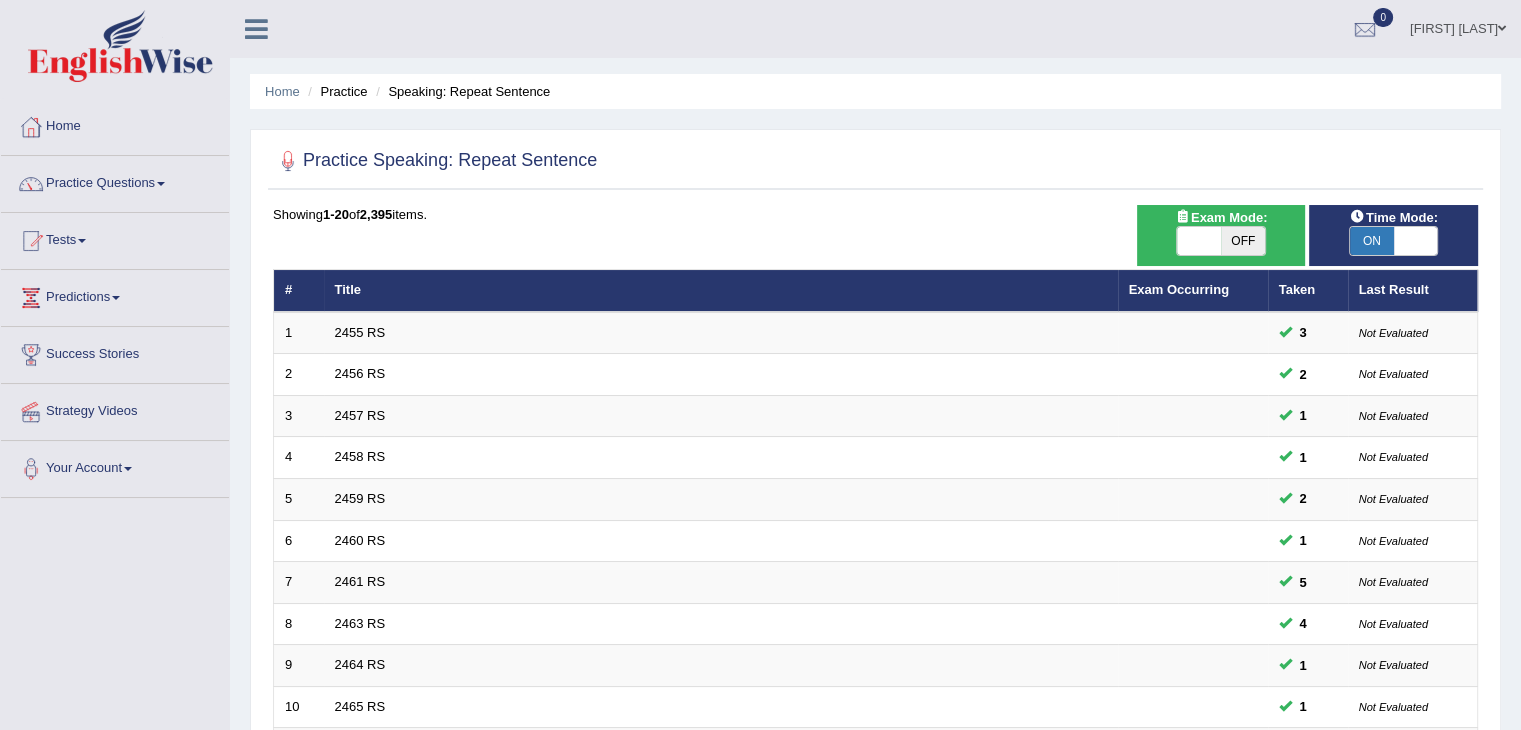 click at bounding box center (1416, 241) 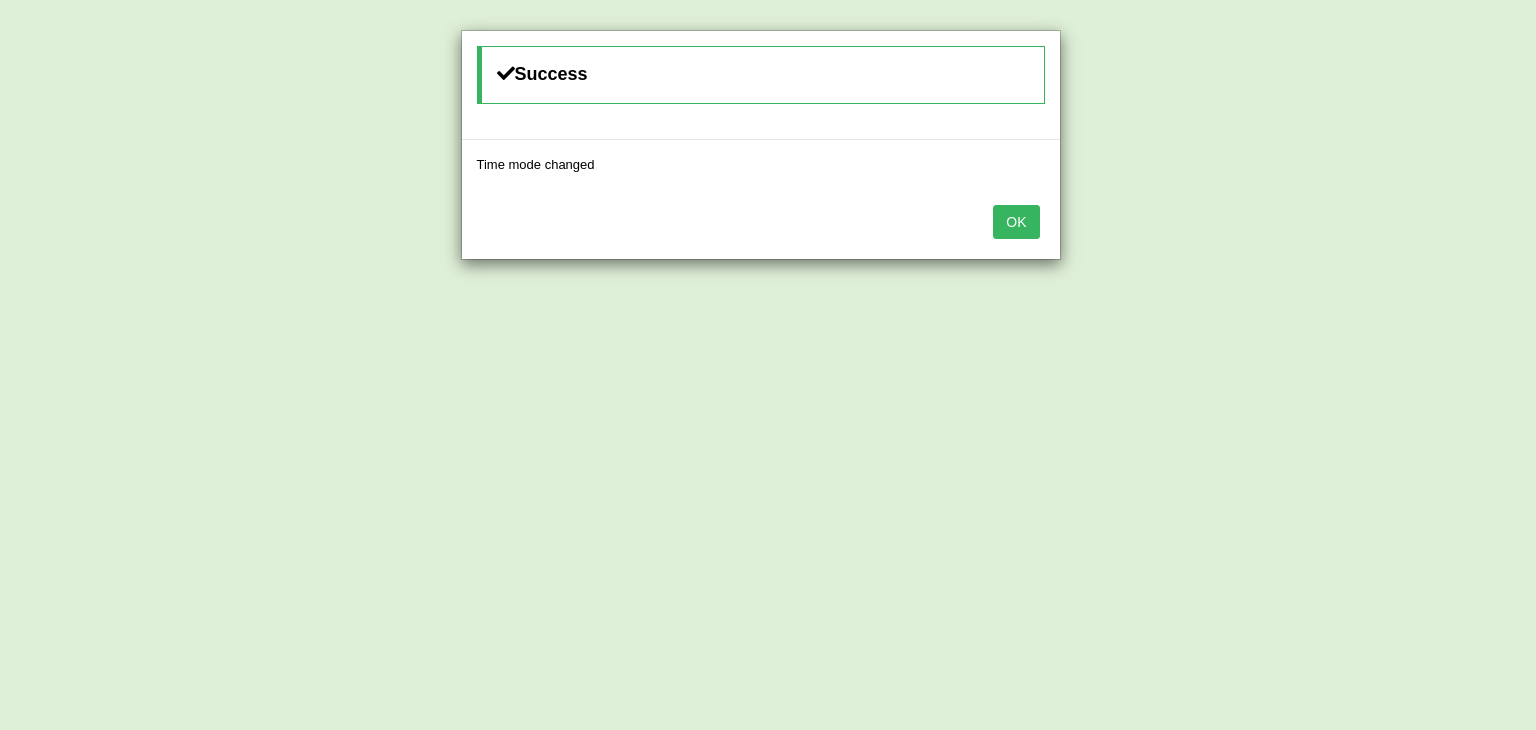 click on "OK" at bounding box center (1016, 222) 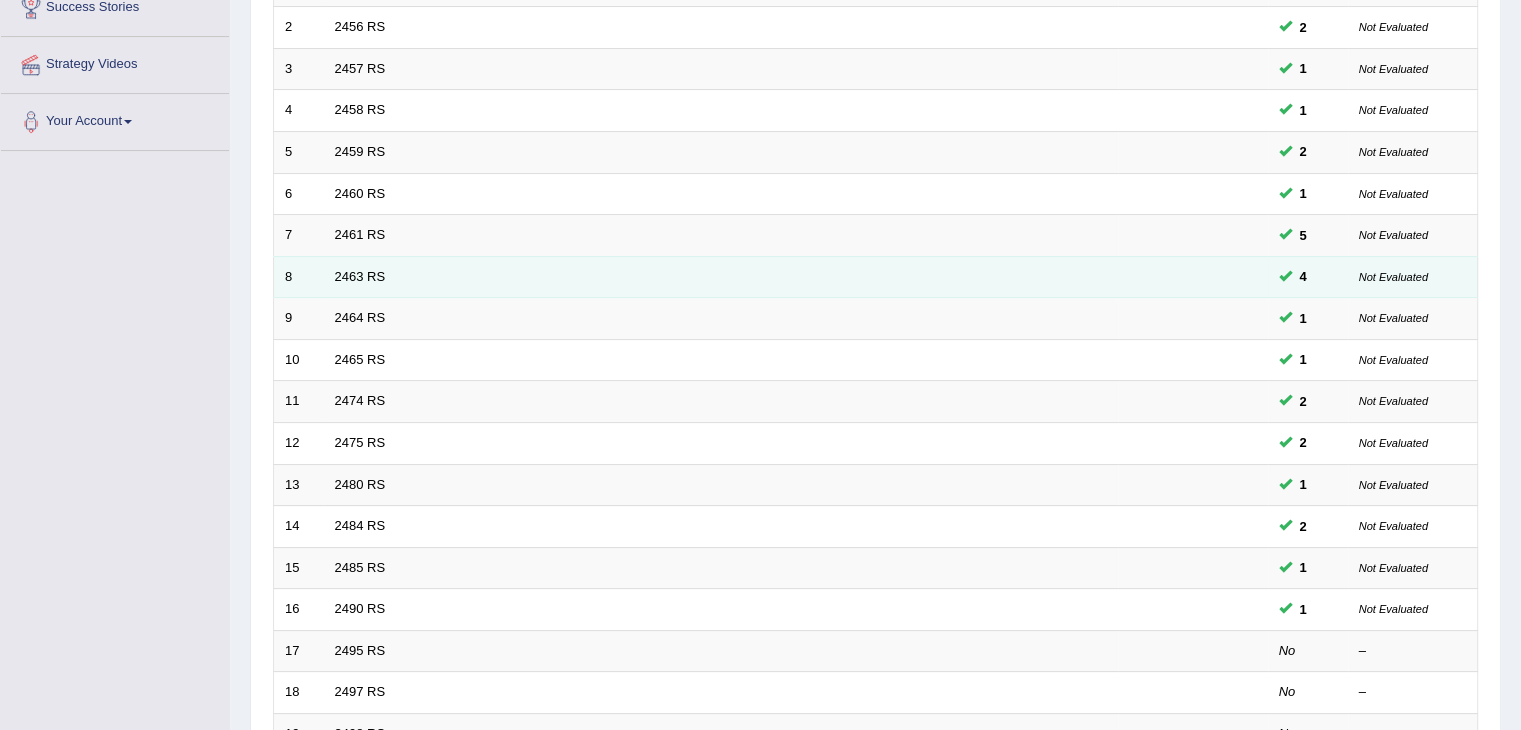 scroll, scrollTop: 400, scrollLeft: 0, axis: vertical 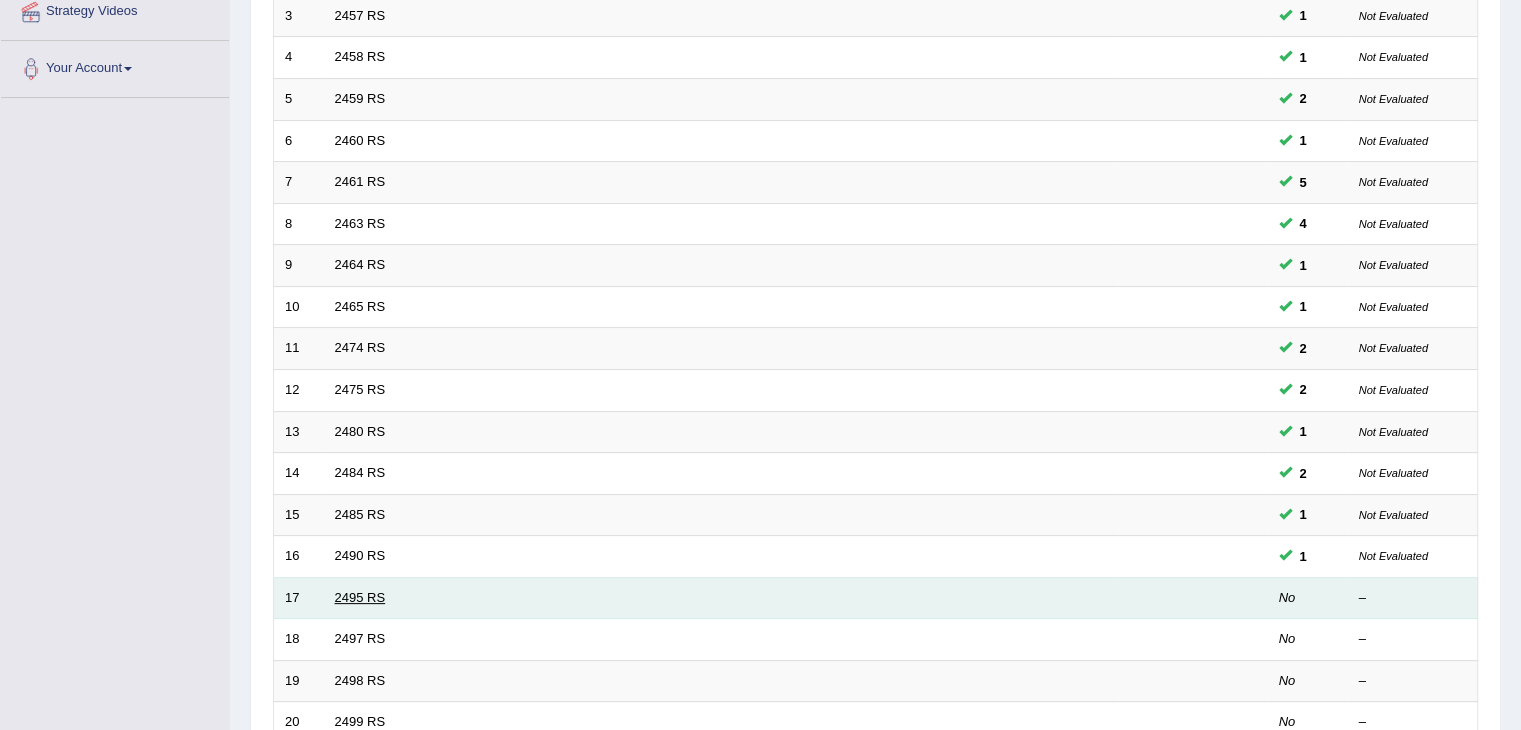 click on "2495 RS" at bounding box center [360, 597] 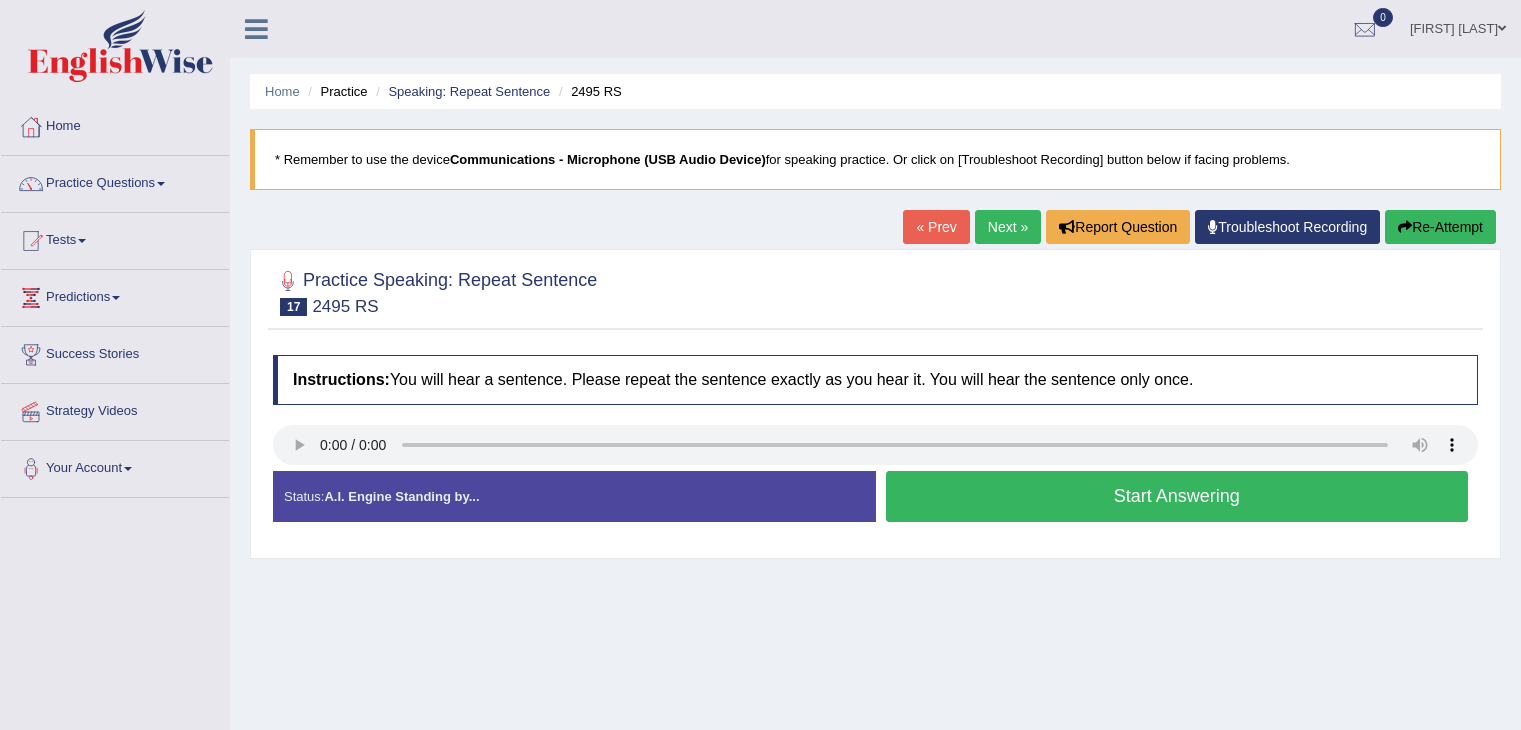 scroll, scrollTop: 0, scrollLeft: 0, axis: both 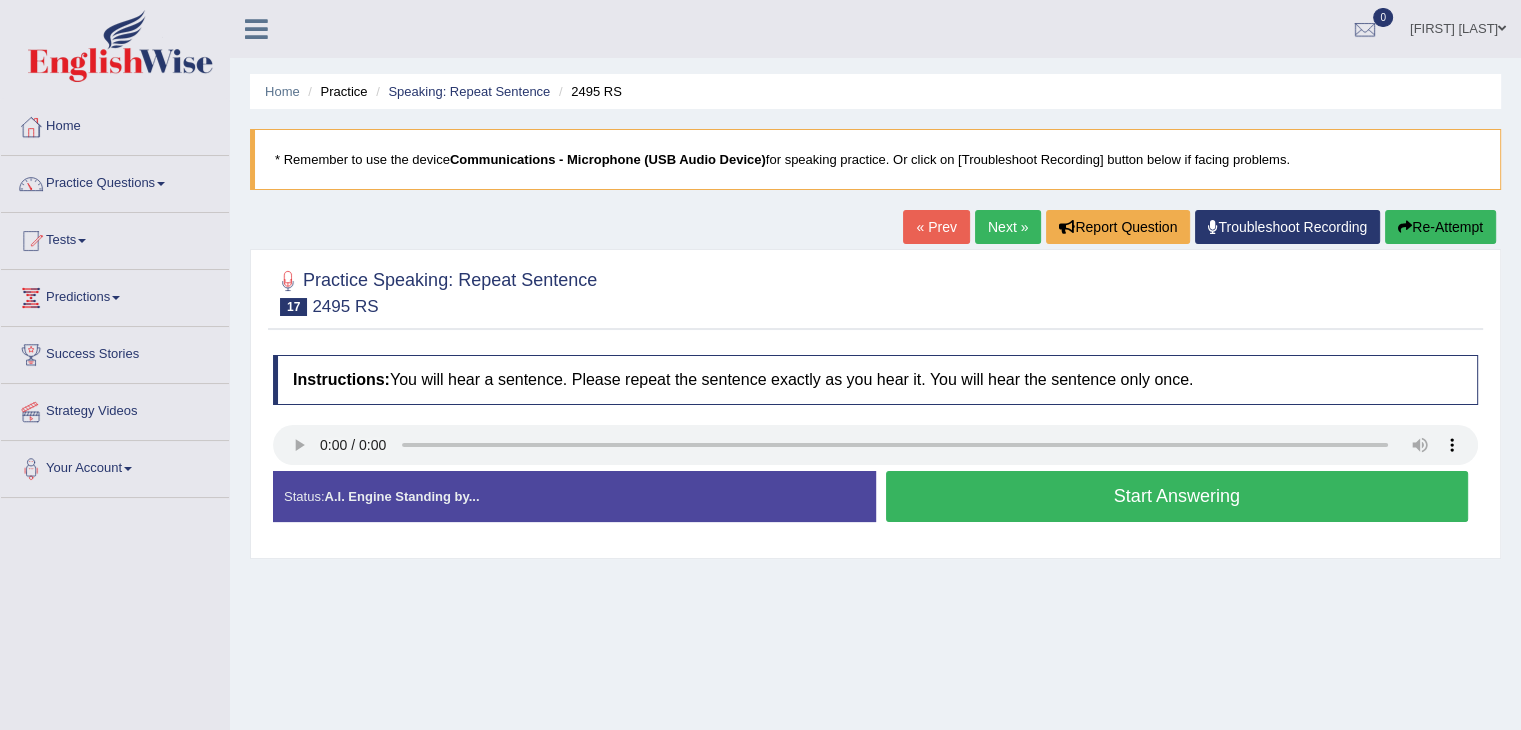 click on "Start Answering" at bounding box center (1177, 496) 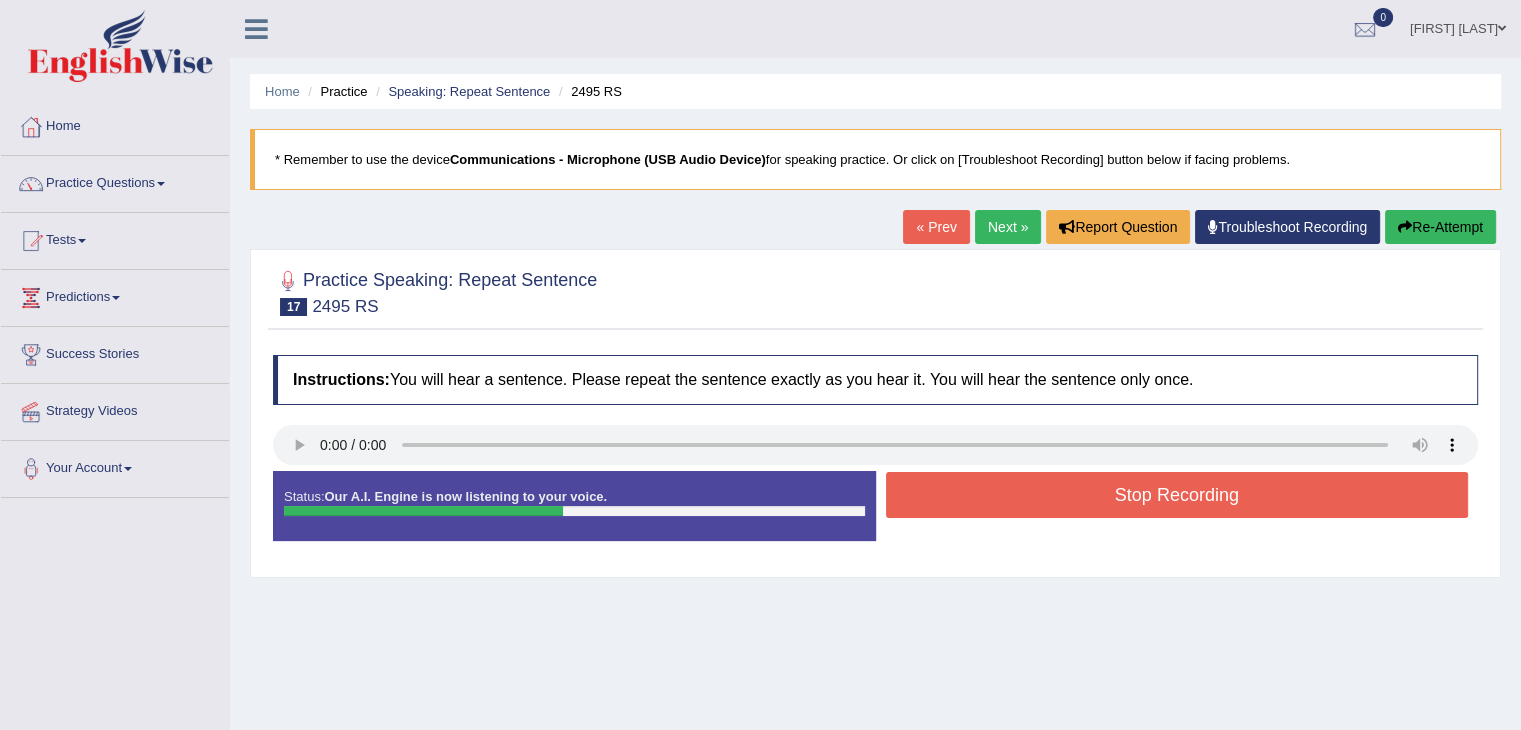 click on "Stop Recording" at bounding box center (1177, 495) 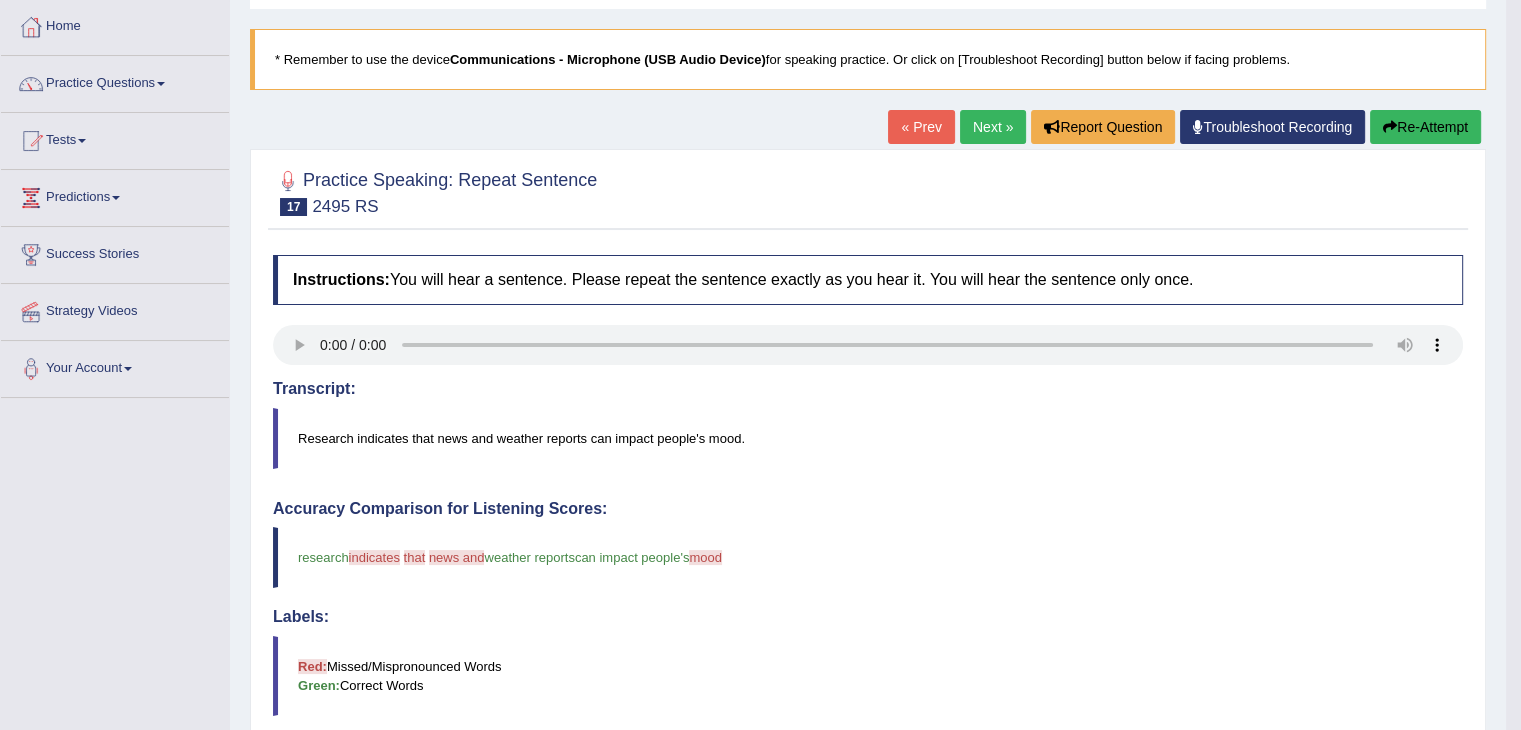 scroll, scrollTop: 100, scrollLeft: 0, axis: vertical 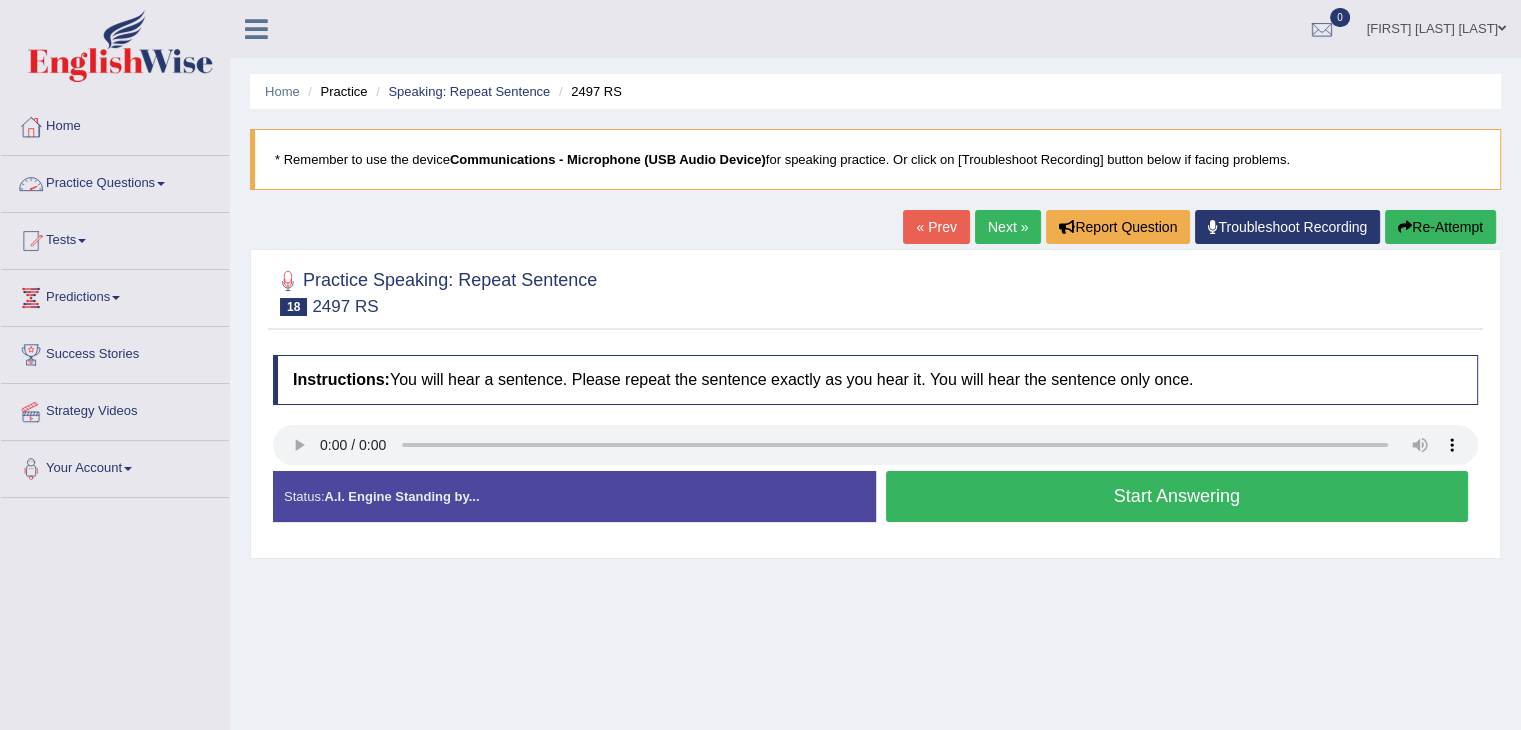 click on "Practice Questions" at bounding box center [115, 181] 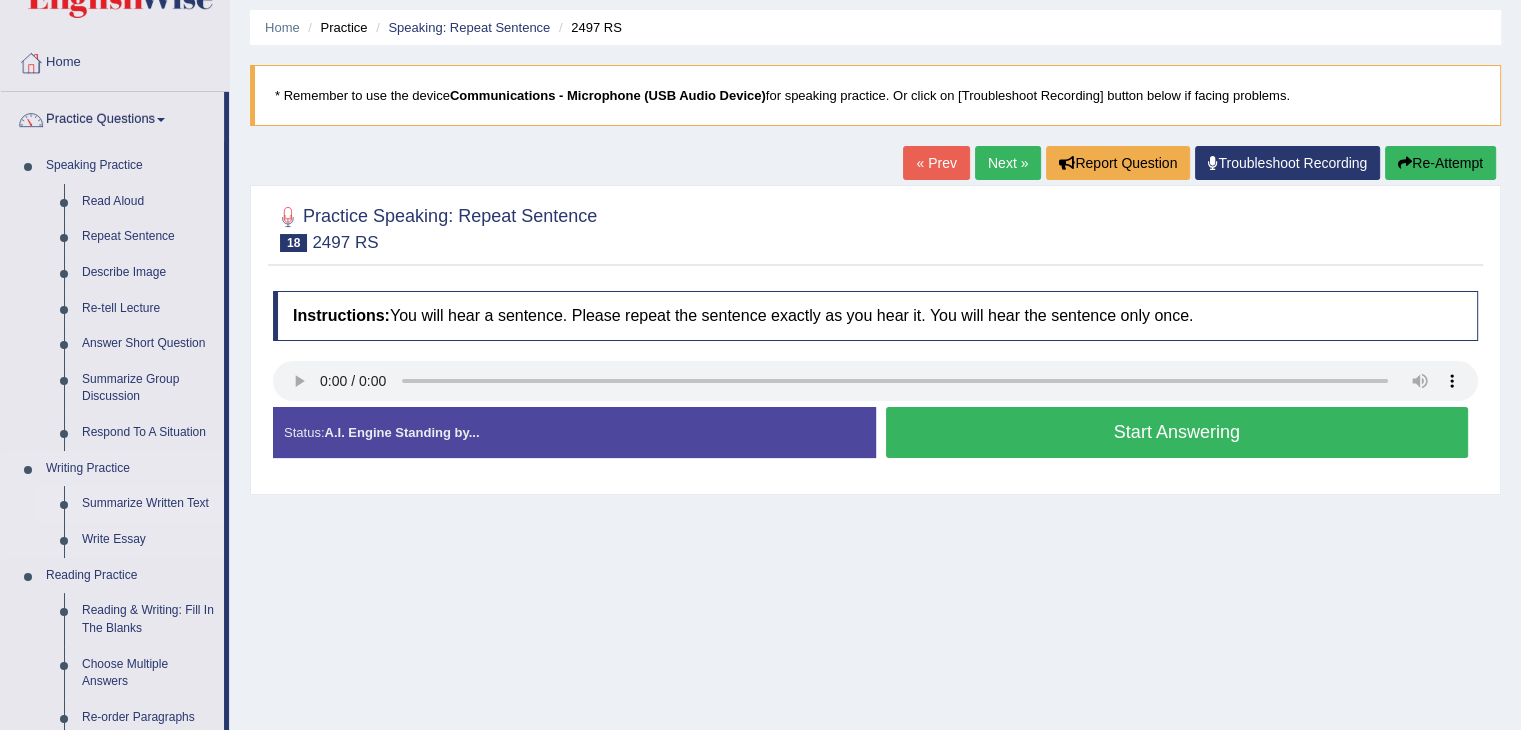 scroll, scrollTop: 0, scrollLeft: 0, axis: both 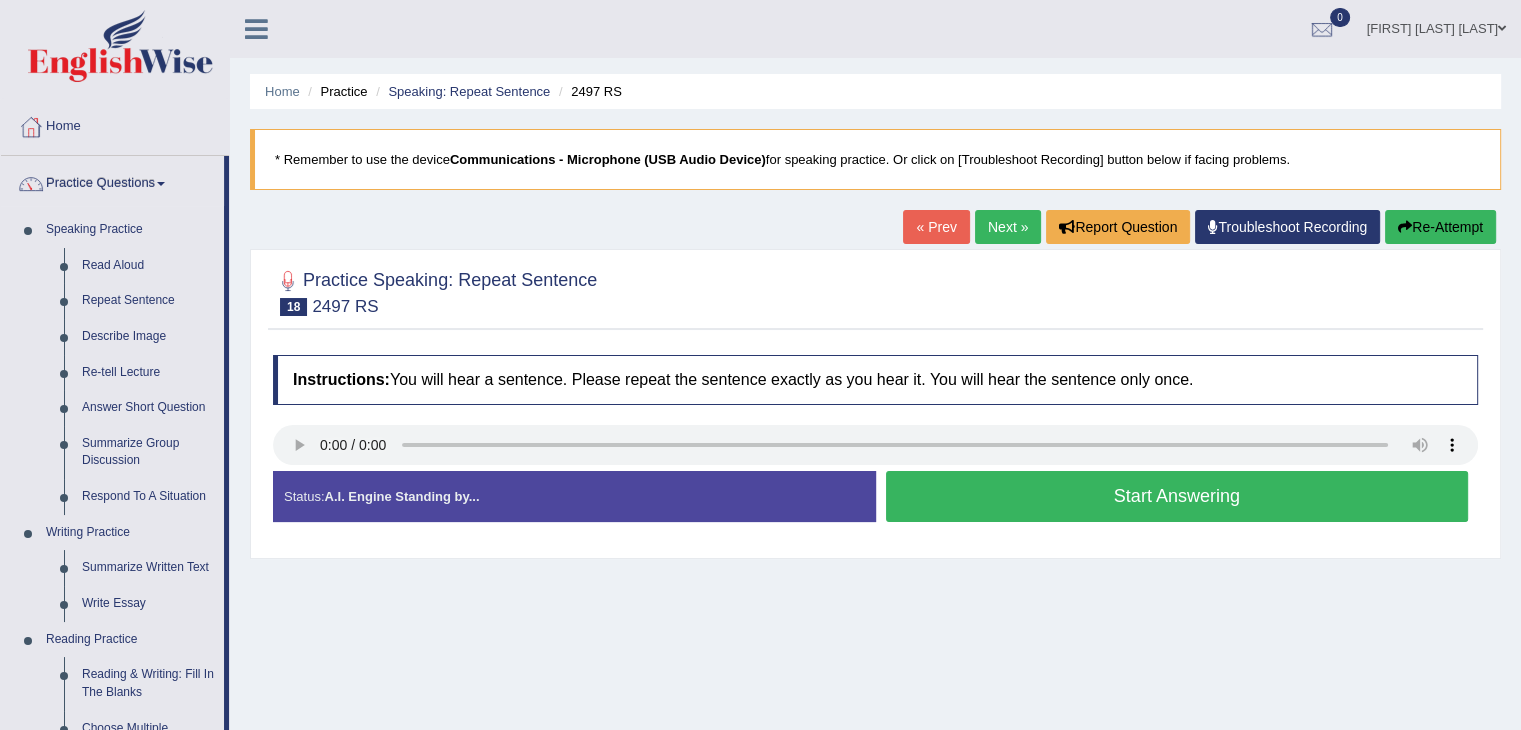 click on "Start Answering" at bounding box center [1177, 496] 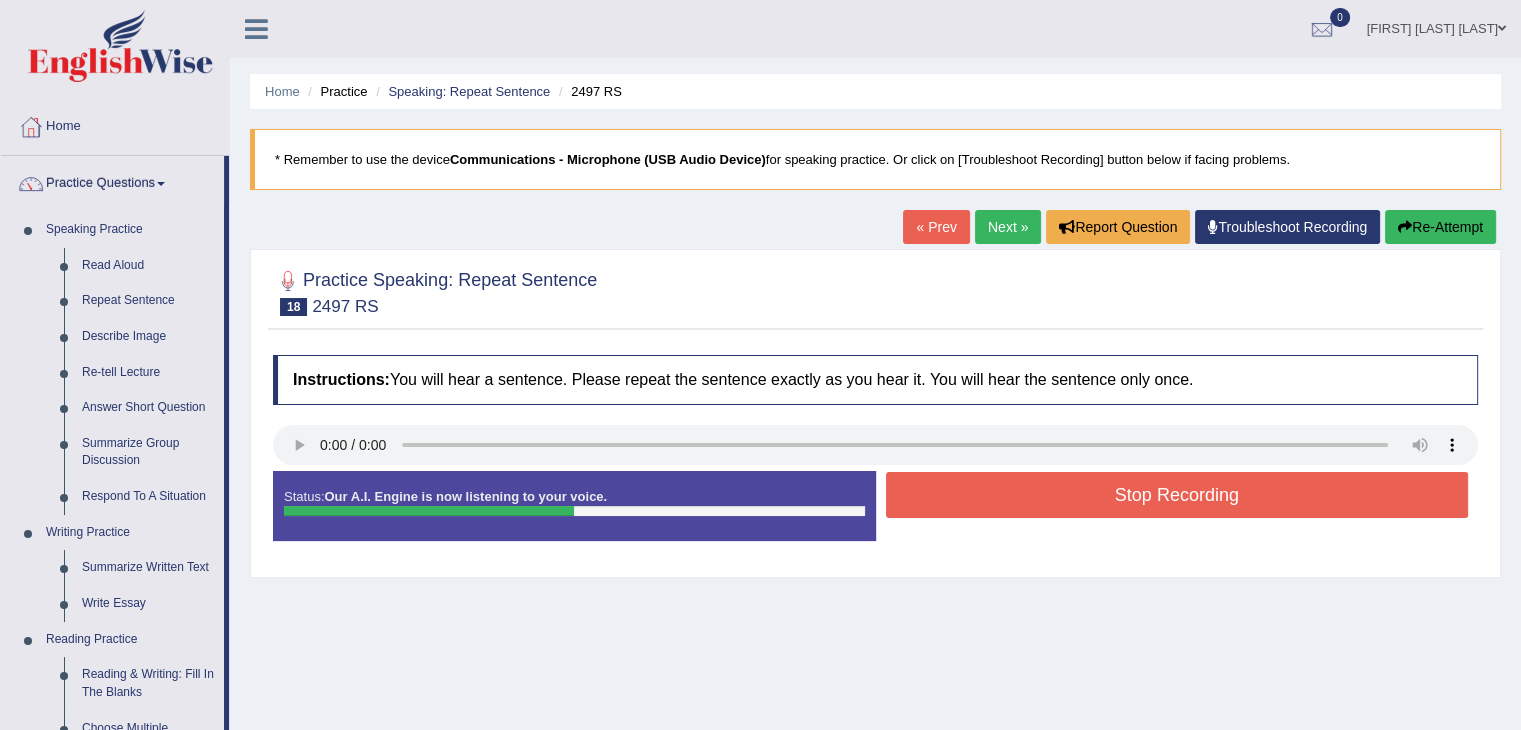 click on "Stop Recording" at bounding box center (1177, 495) 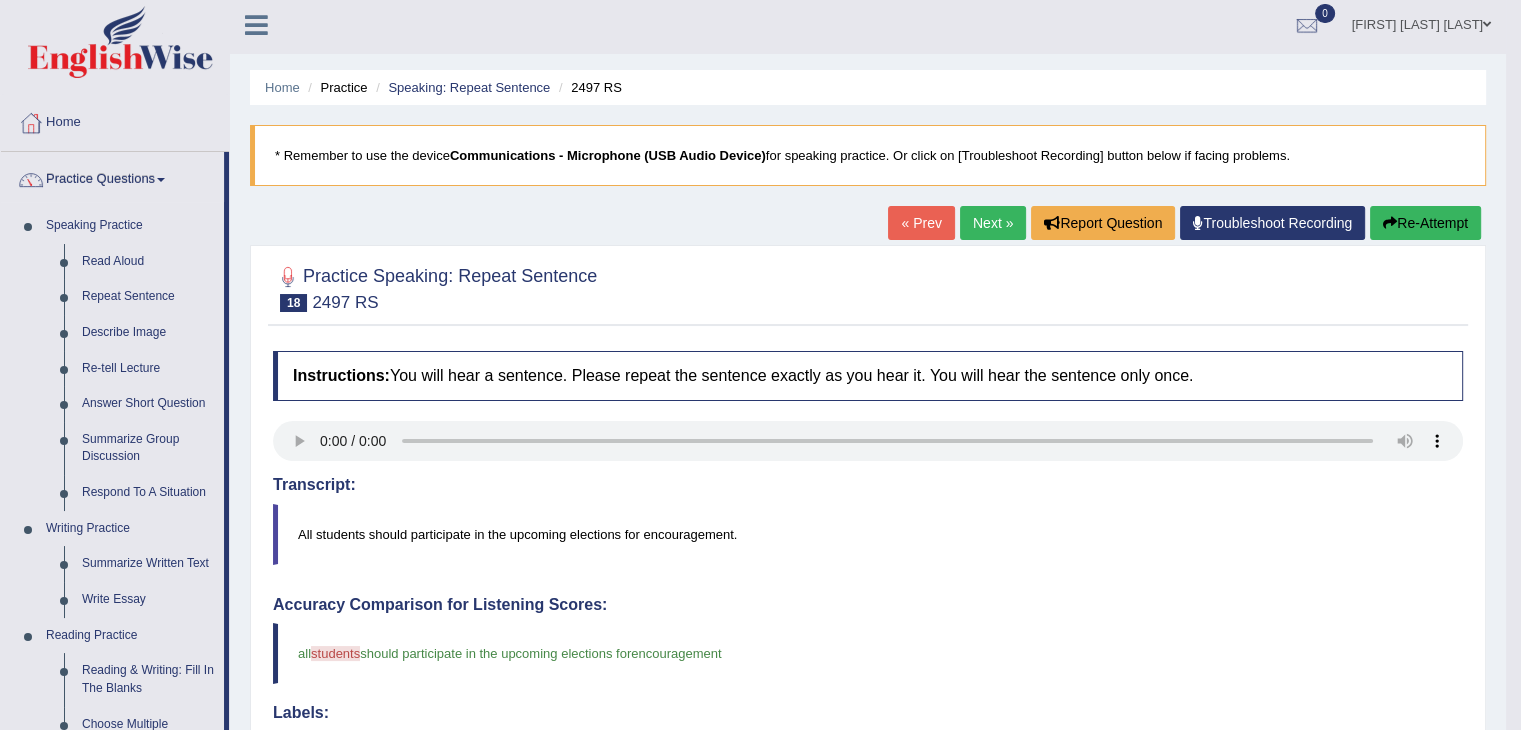 scroll, scrollTop: 0, scrollLeft: 0, axis: both 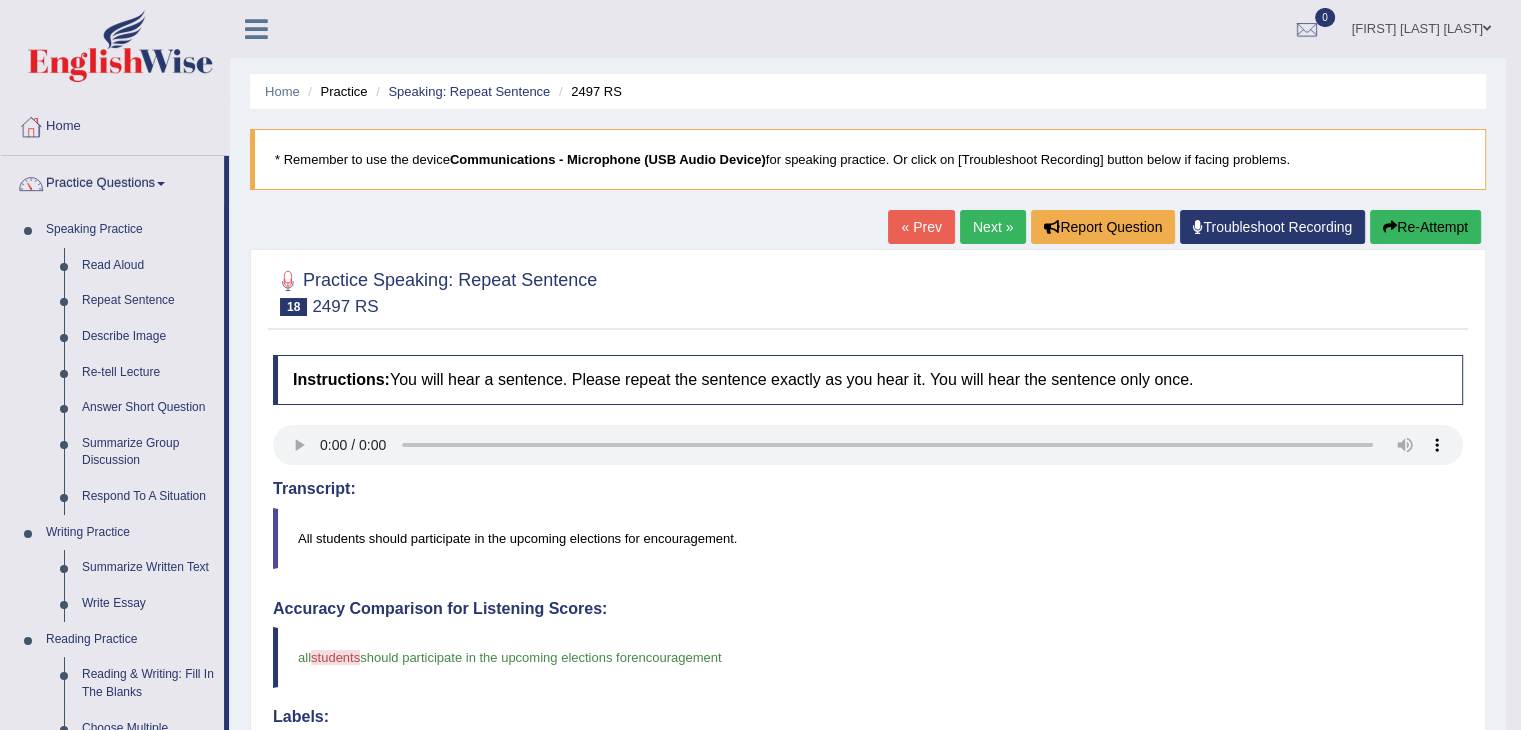 click on "Next »" at bounding box center [993, 227] 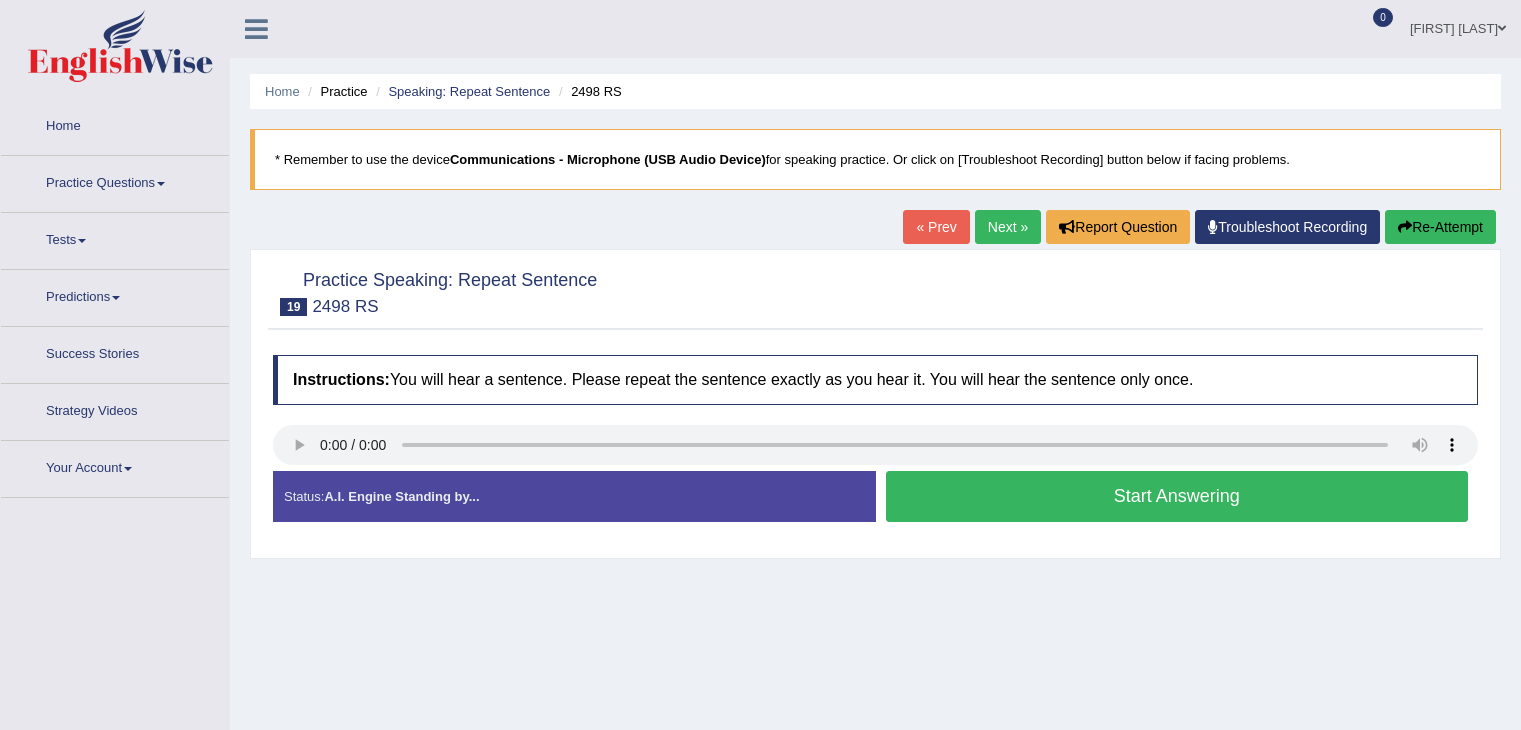 scroll, scrollTop: 0, scrollLeft: 0, axis: both 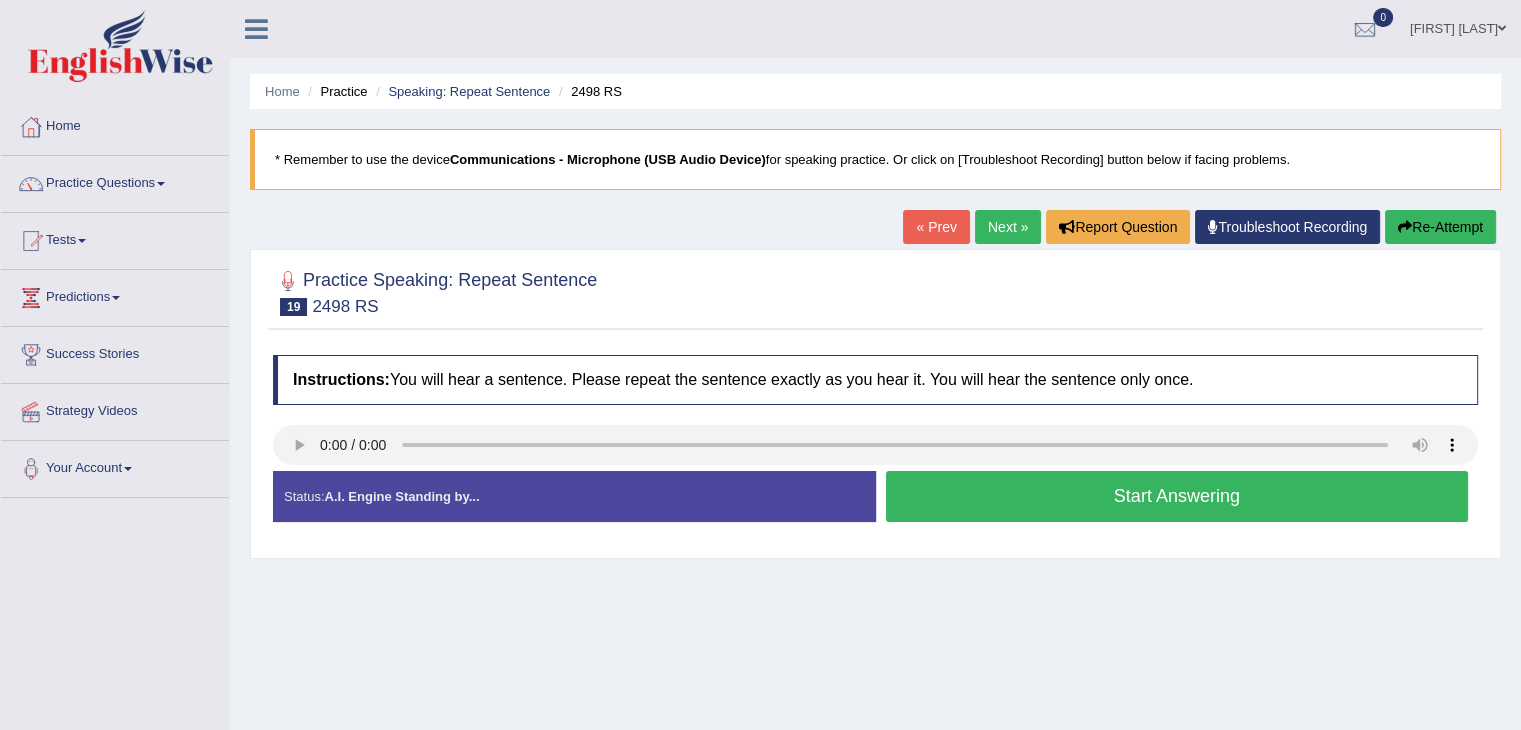 click on "Start Answering" at bounding box center [1177, 496] 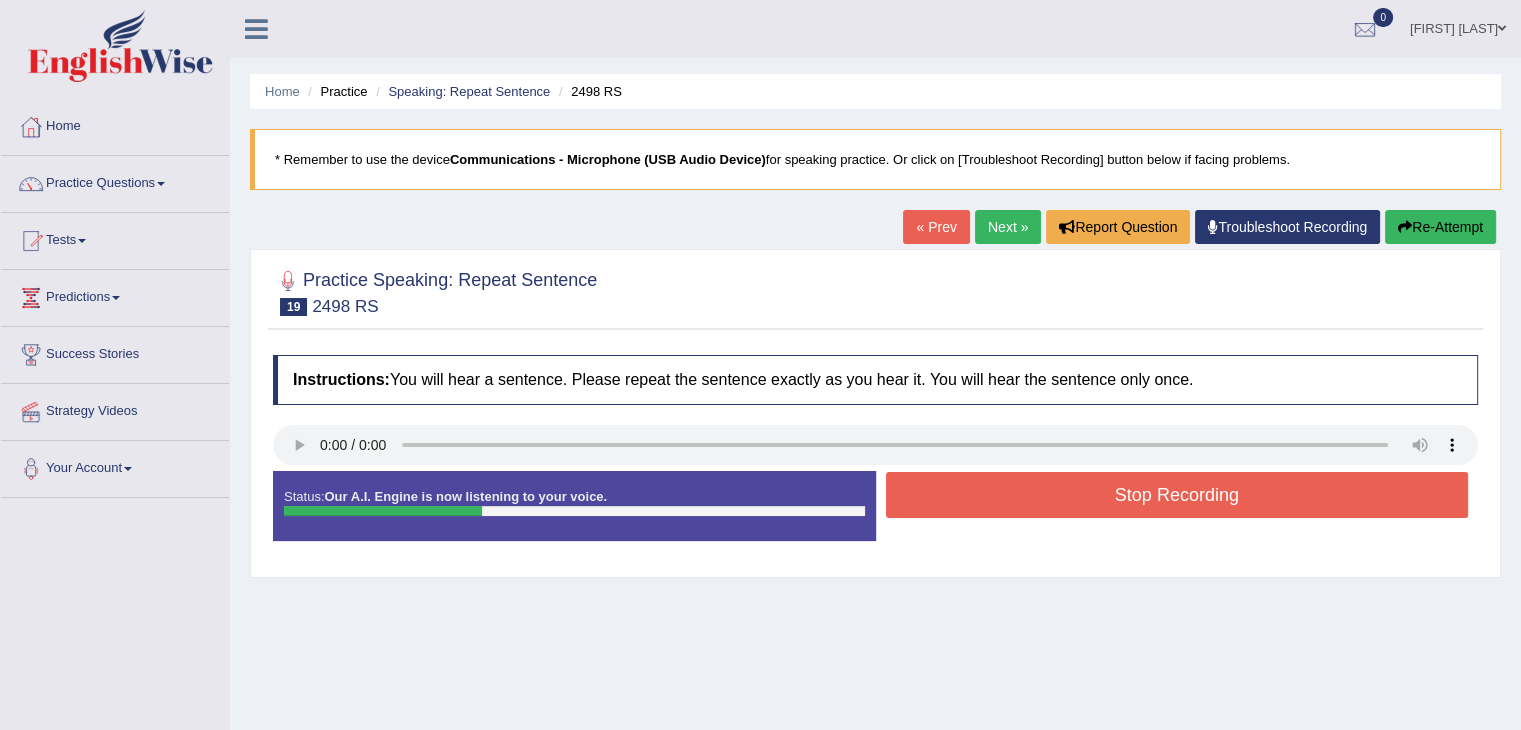 click on "Stop Recording" at bounding box center [1177, 495] 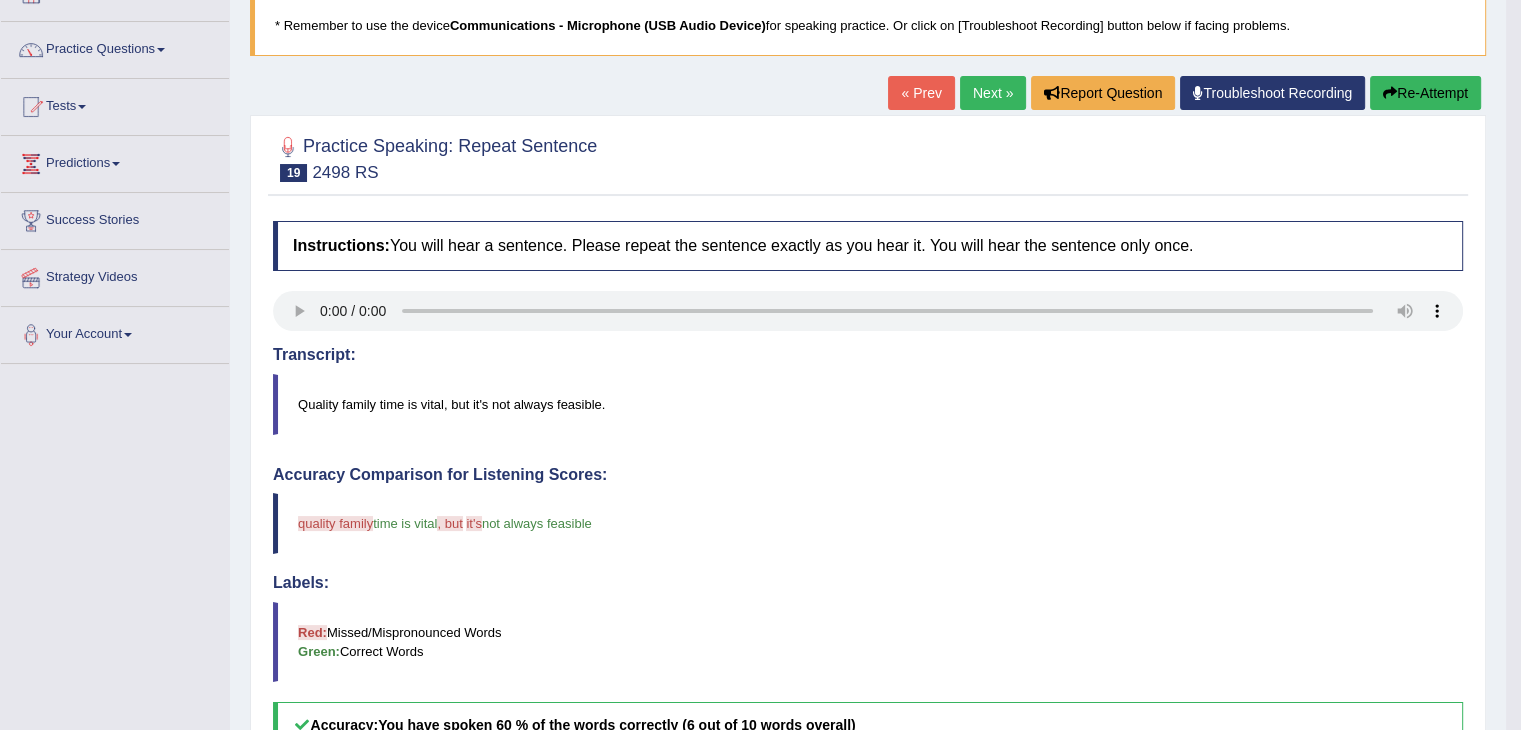 scroll, scrollTop: 100, scrollLeft: 0, axis: vertical 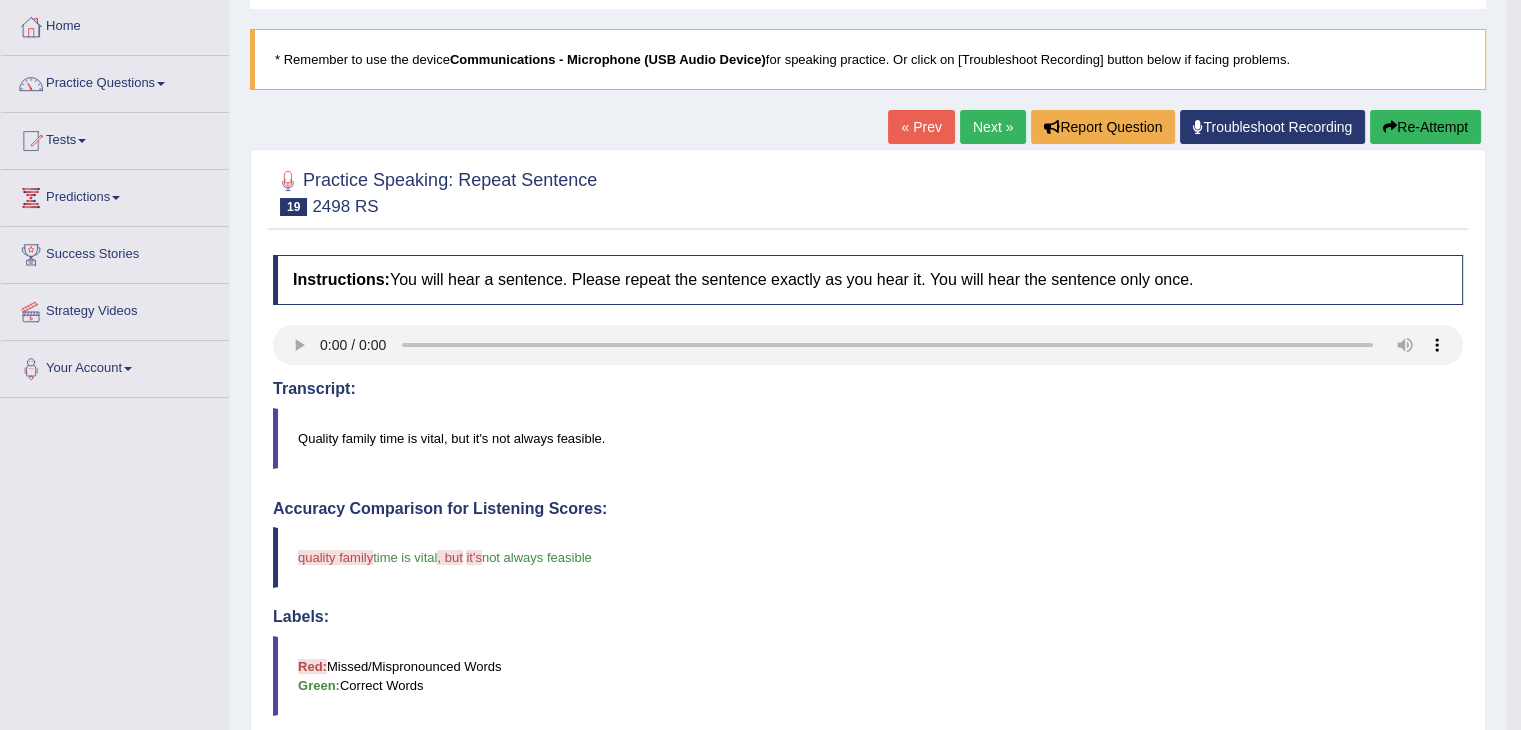 click on "Re-Attempt" at bounding box center [1425, 127] 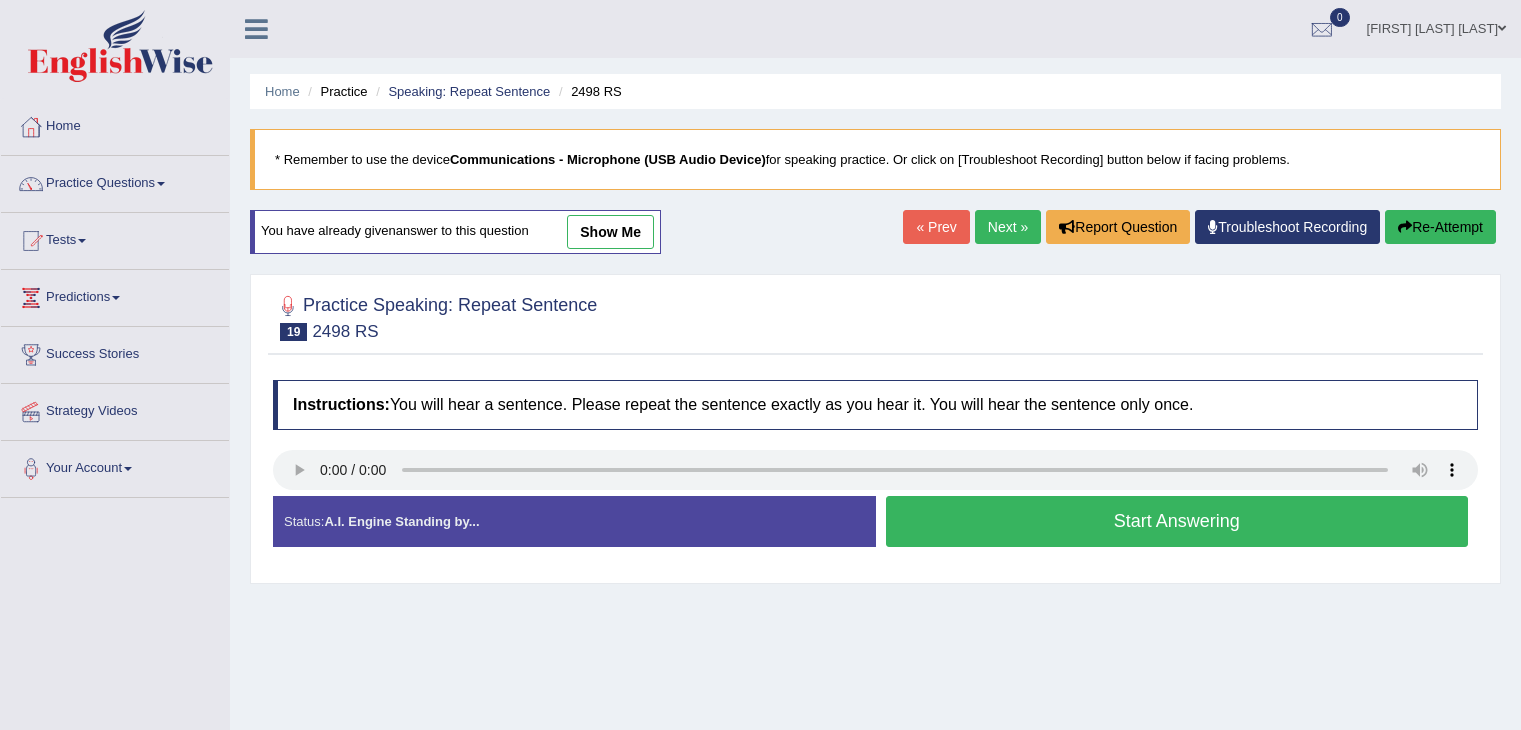 scroll, scrollTop: 100, scrollLeft: 0, axis: vertical 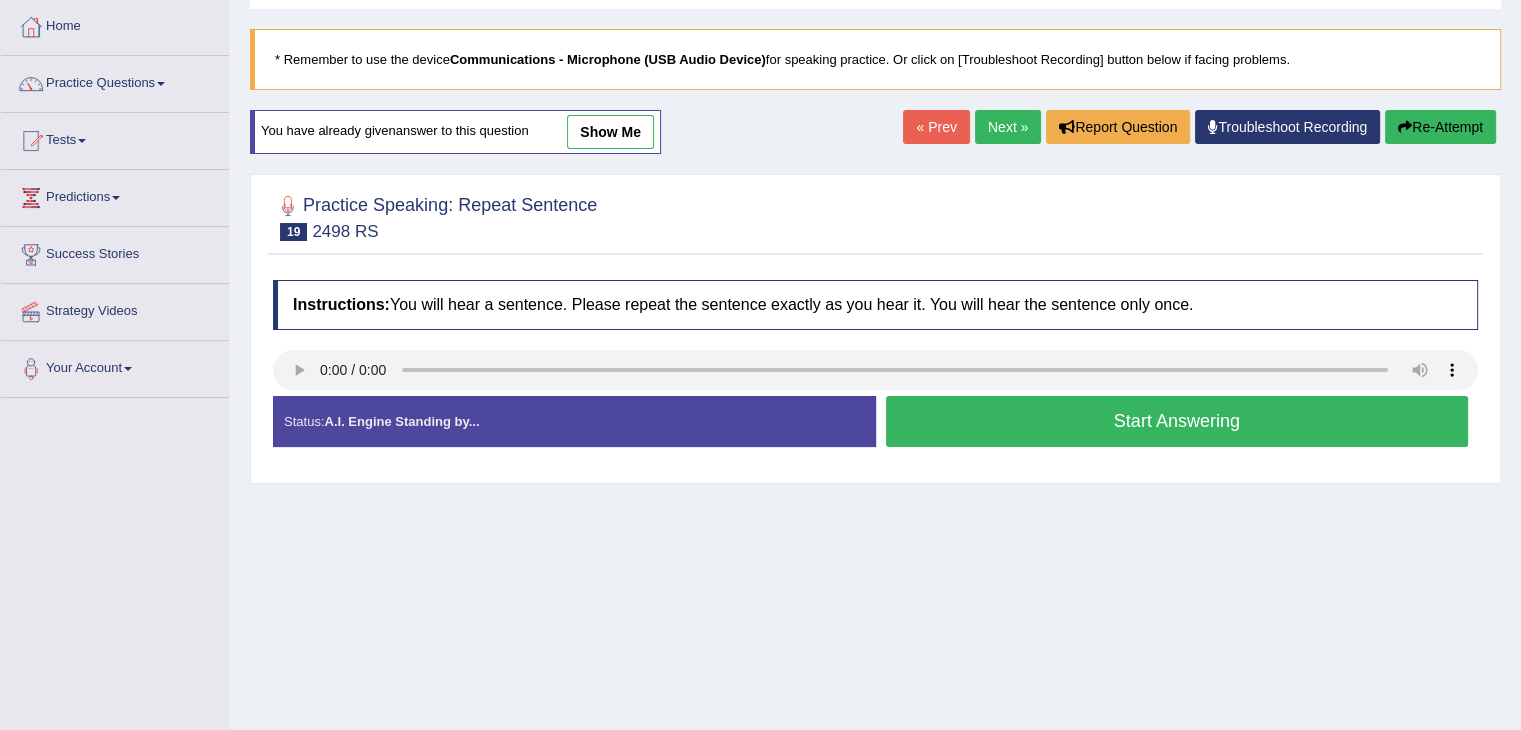 click on "Start Answering" at bounding box center (1177, 421) 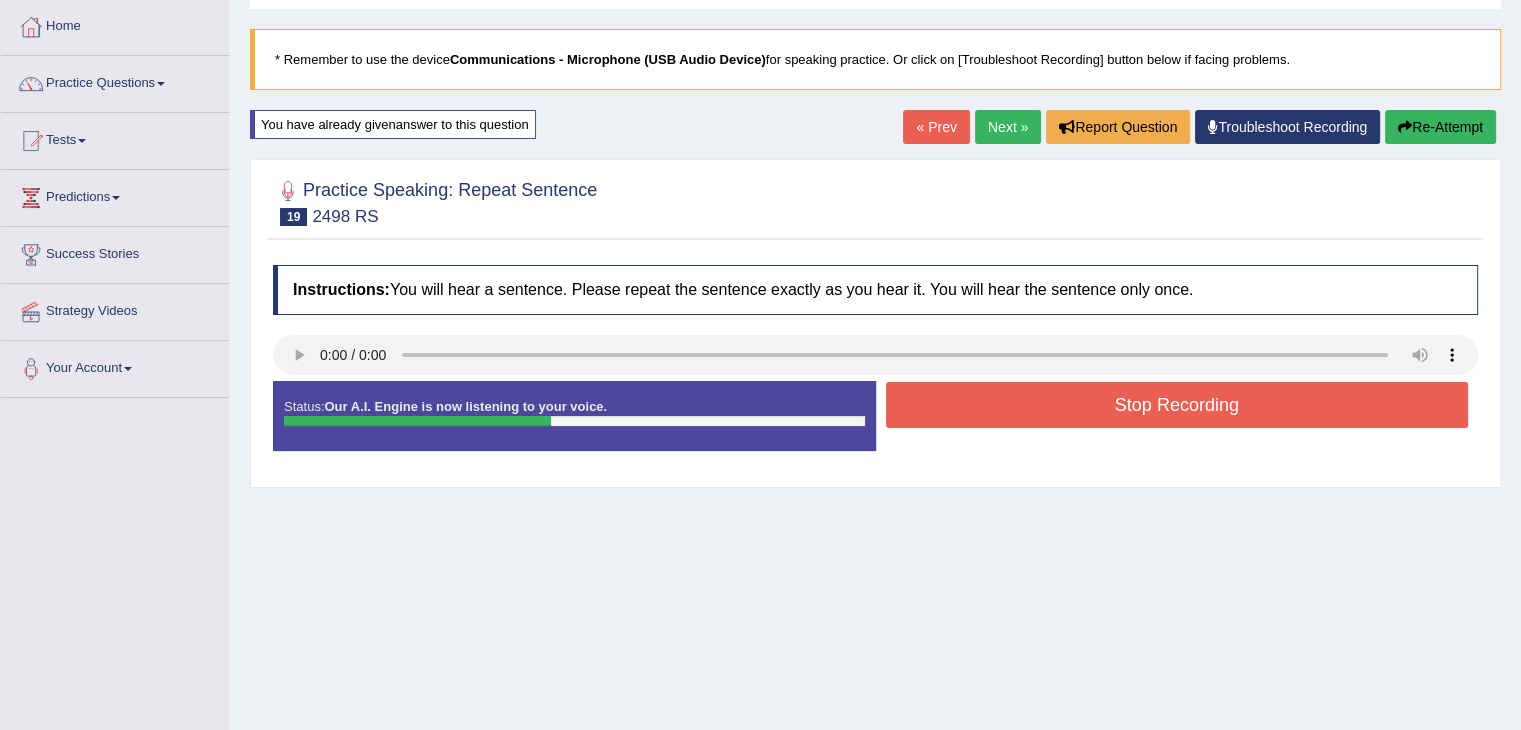 click on "Stop Recording" at bounding box center [1177, 405] 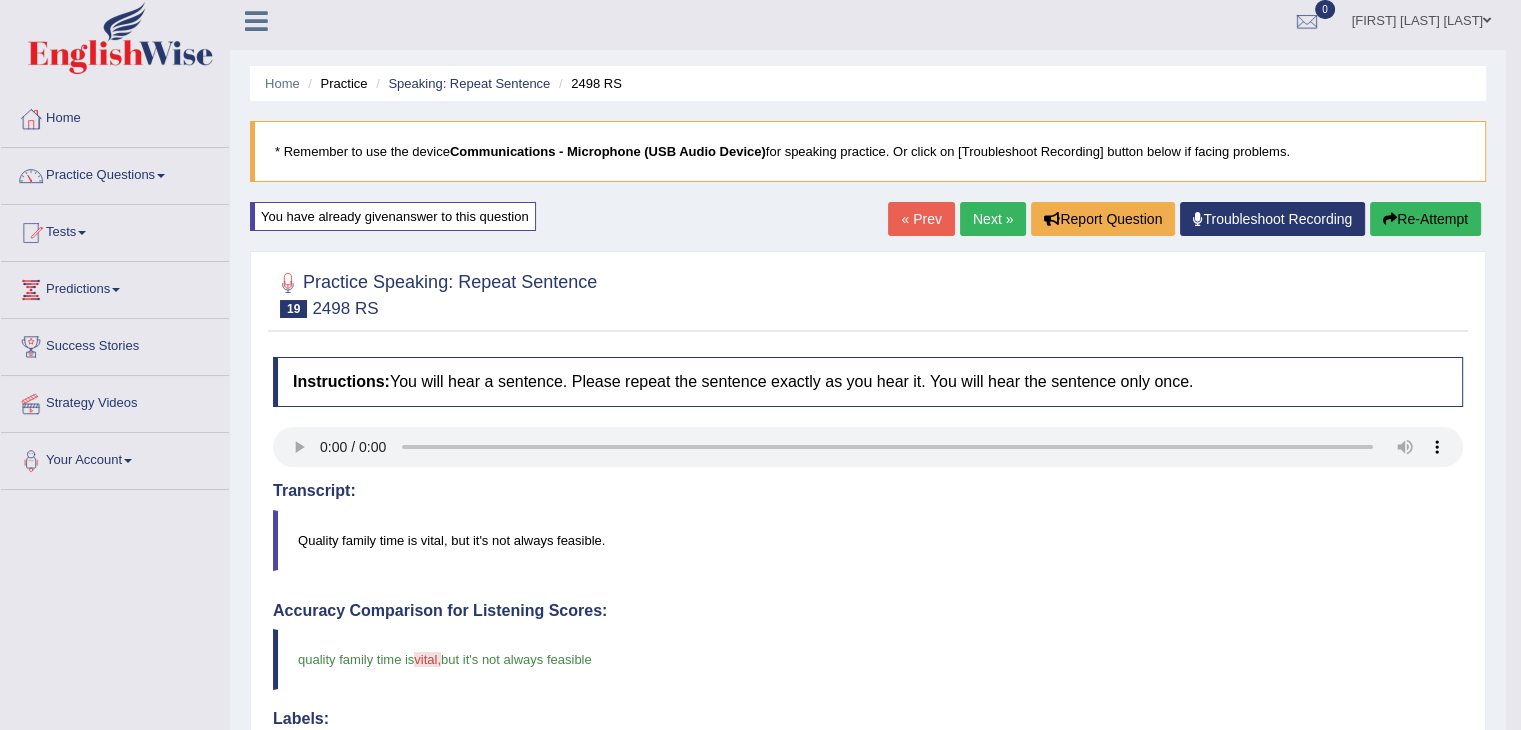 scroll, scrollTop: 0, scrollLeft: 0, axis: both 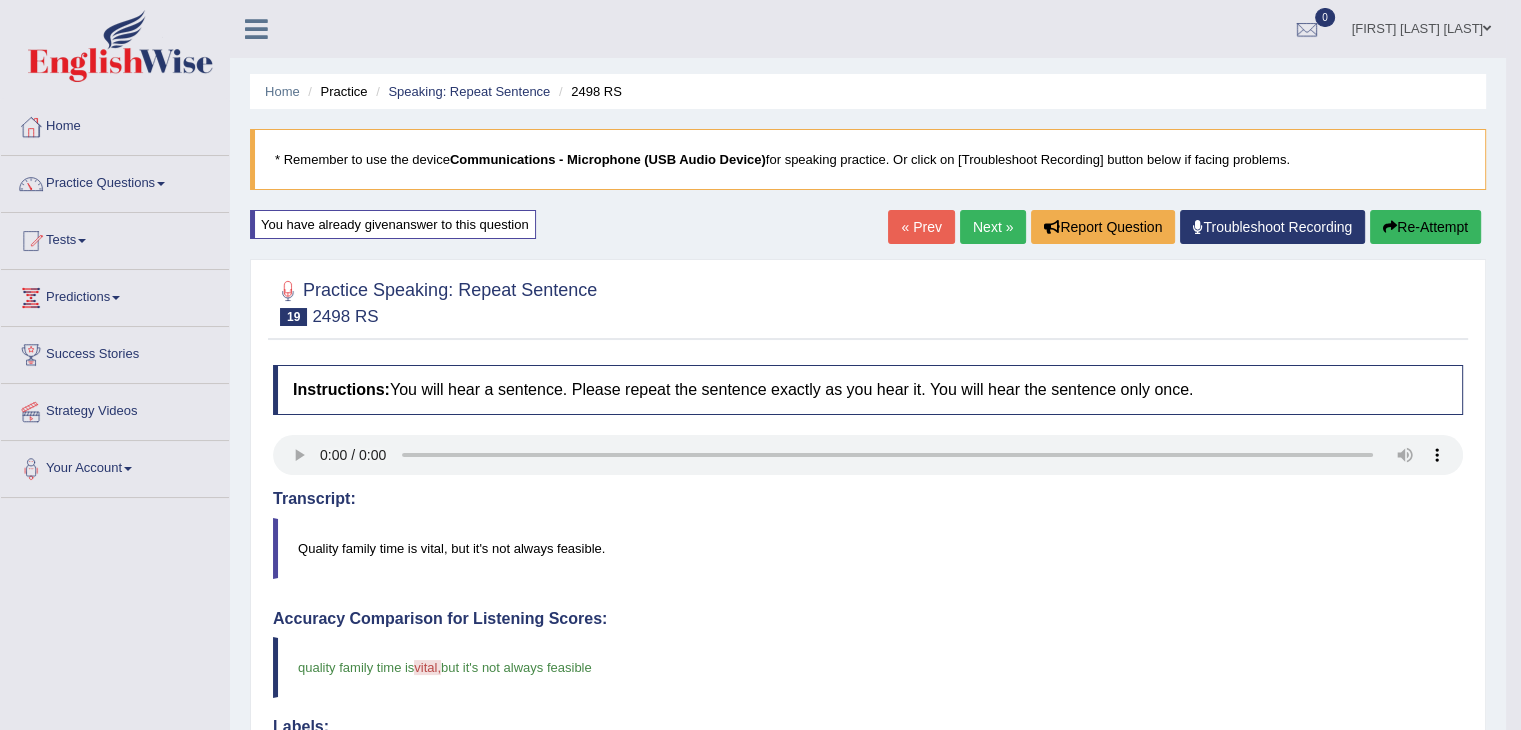 click on "Next »" at bounding box center (993, 227) 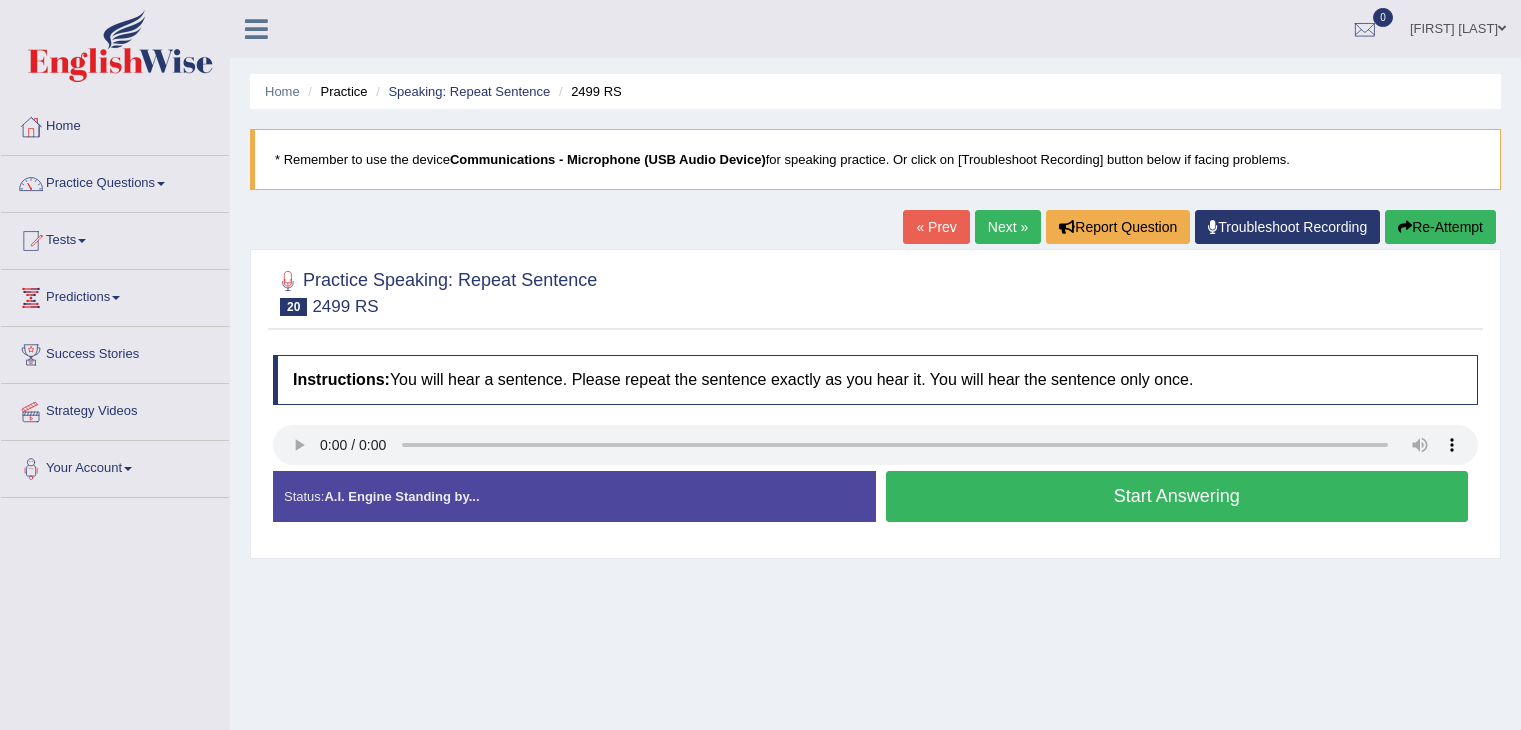 scroll, scrollTop: 0, scrollLeft: 0, axis: both 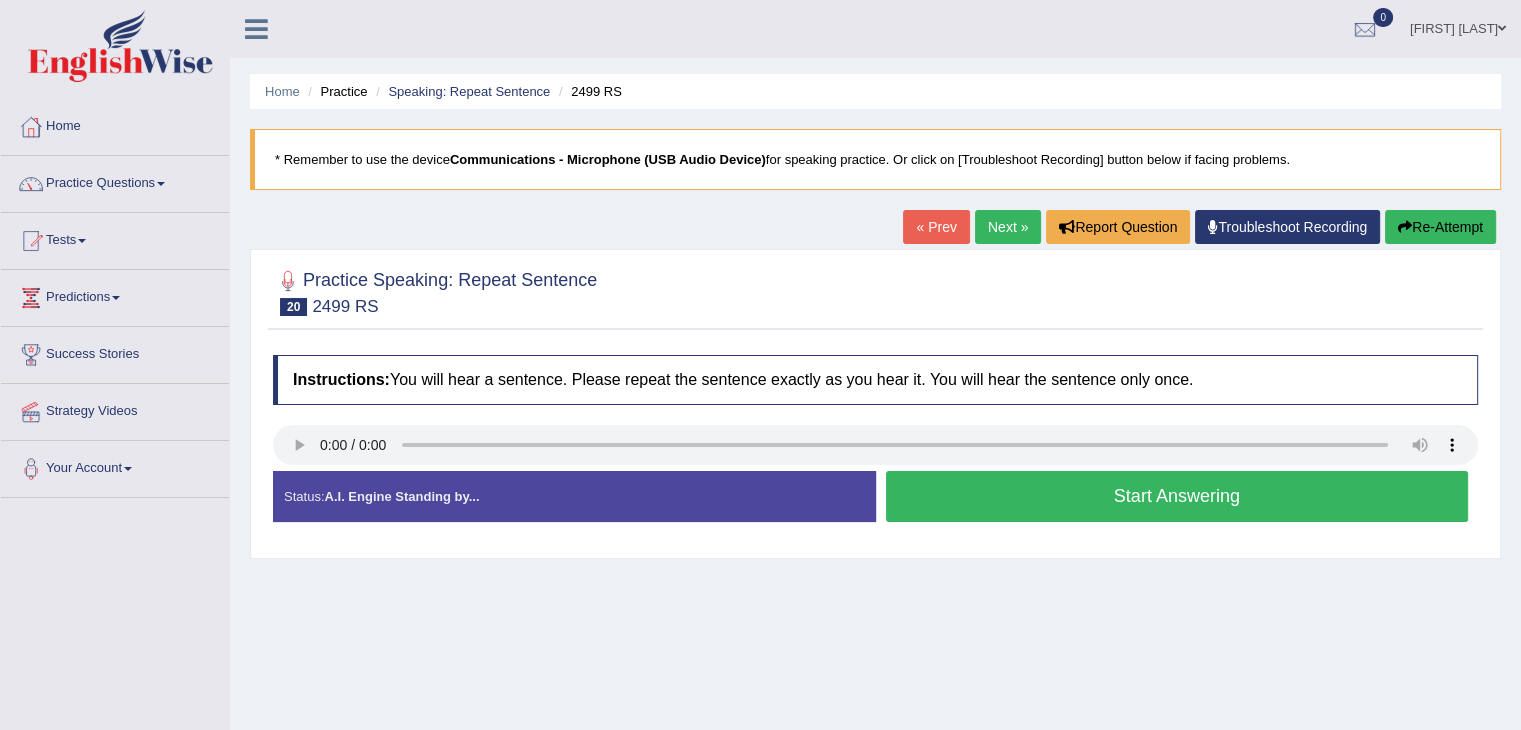 click on "Start Answering" at bounding box center [1177, 496] 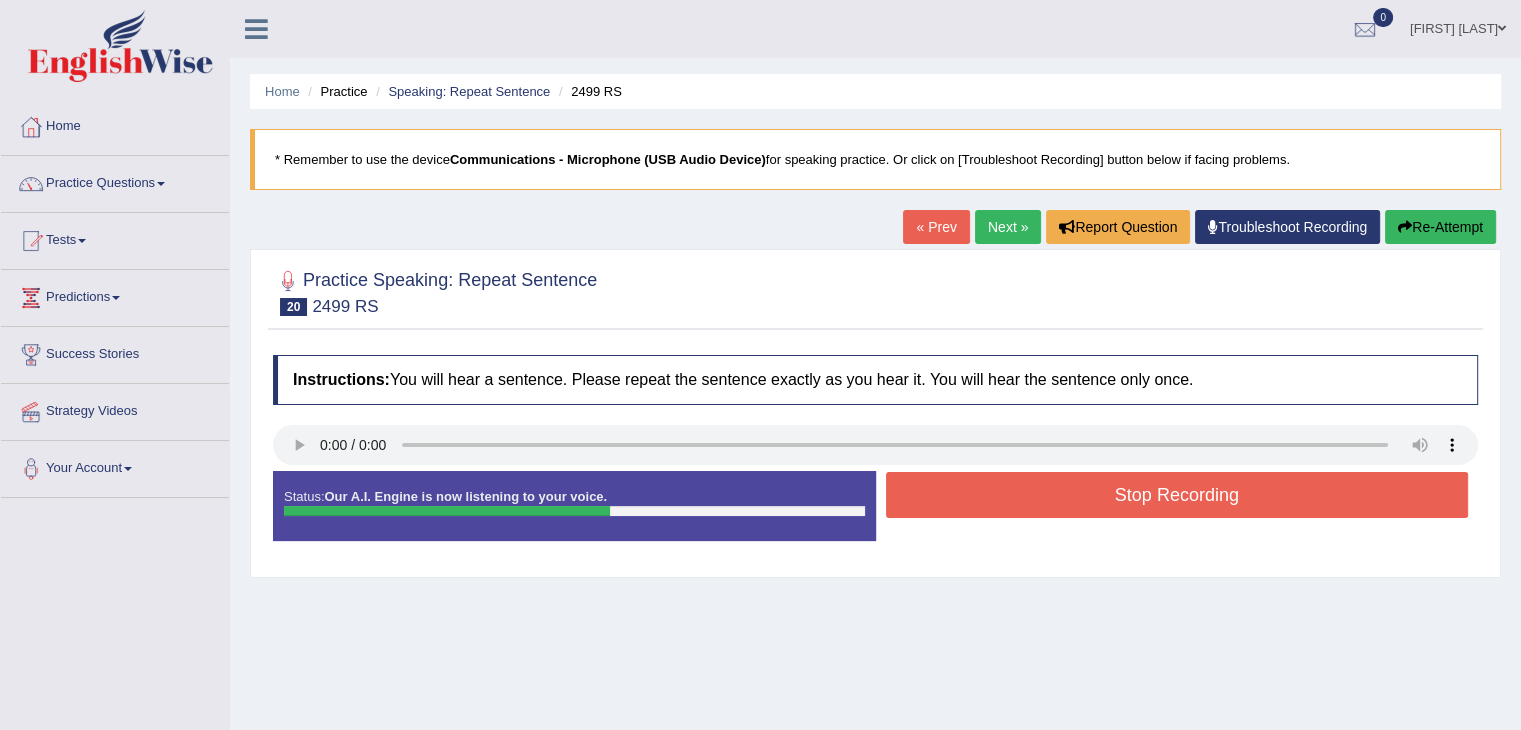 click on "Stop Recording" at bounding box center (1177, 495) 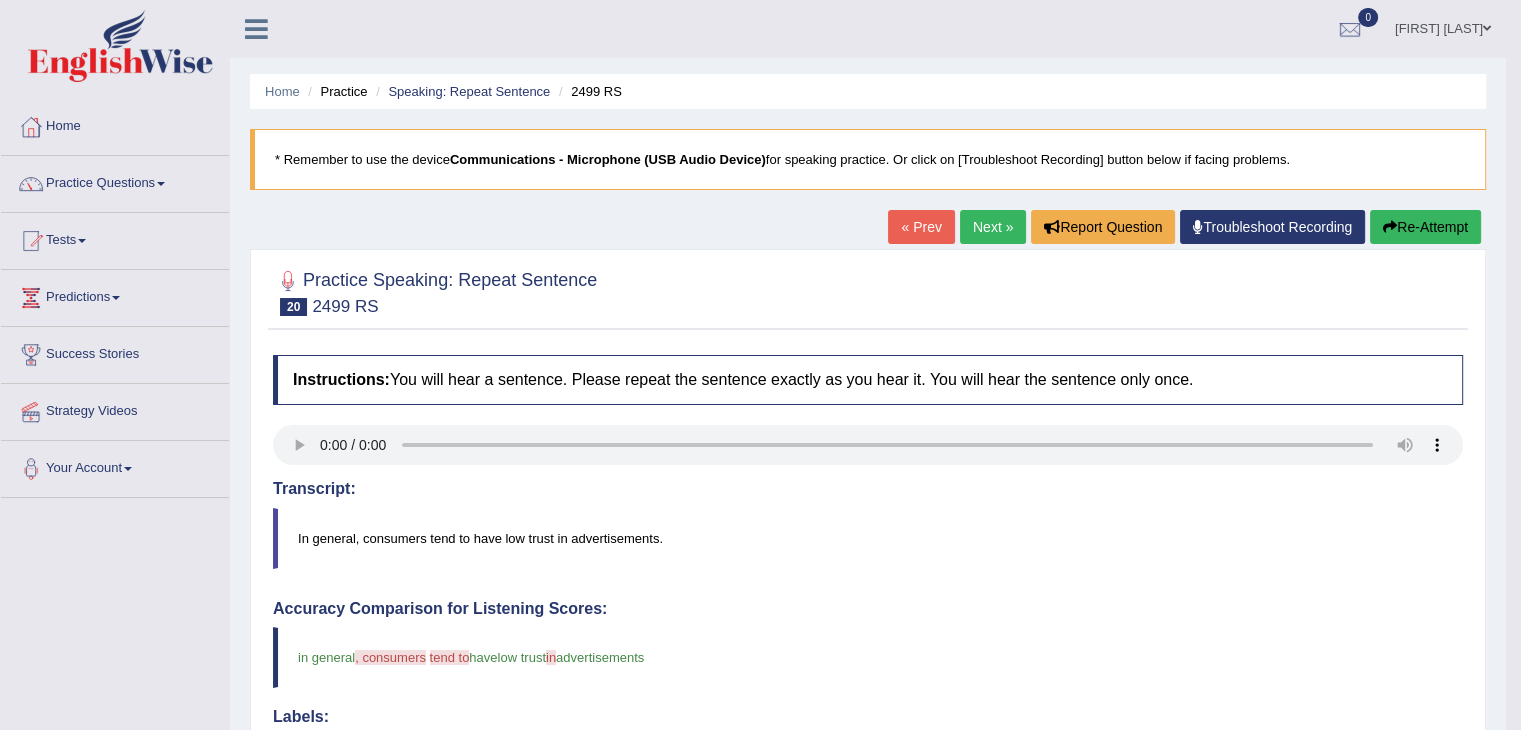 scroll, scrollTop: 0, scrollLeft: 0, axis: both 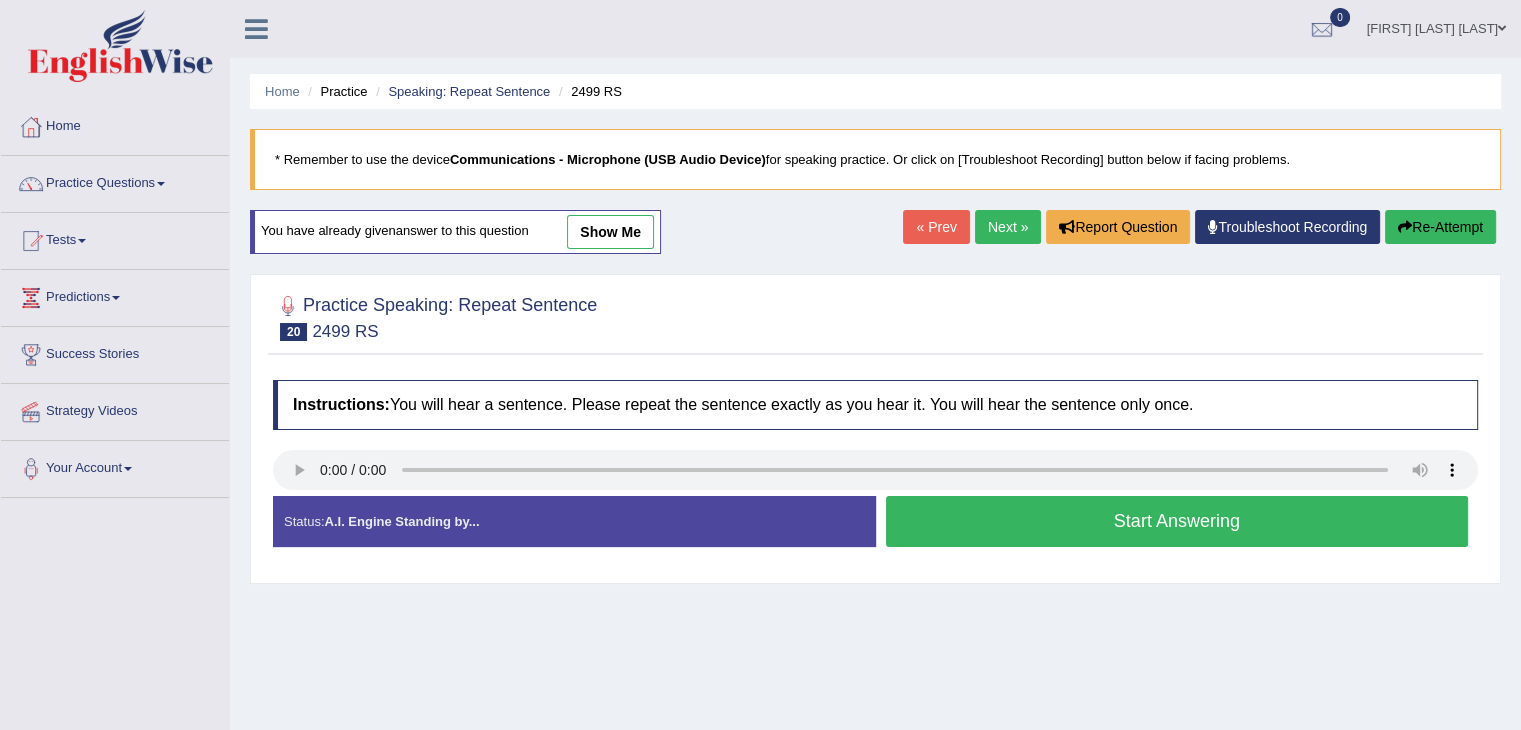 click on "Start Answering" at bounding box center [1177, 521] 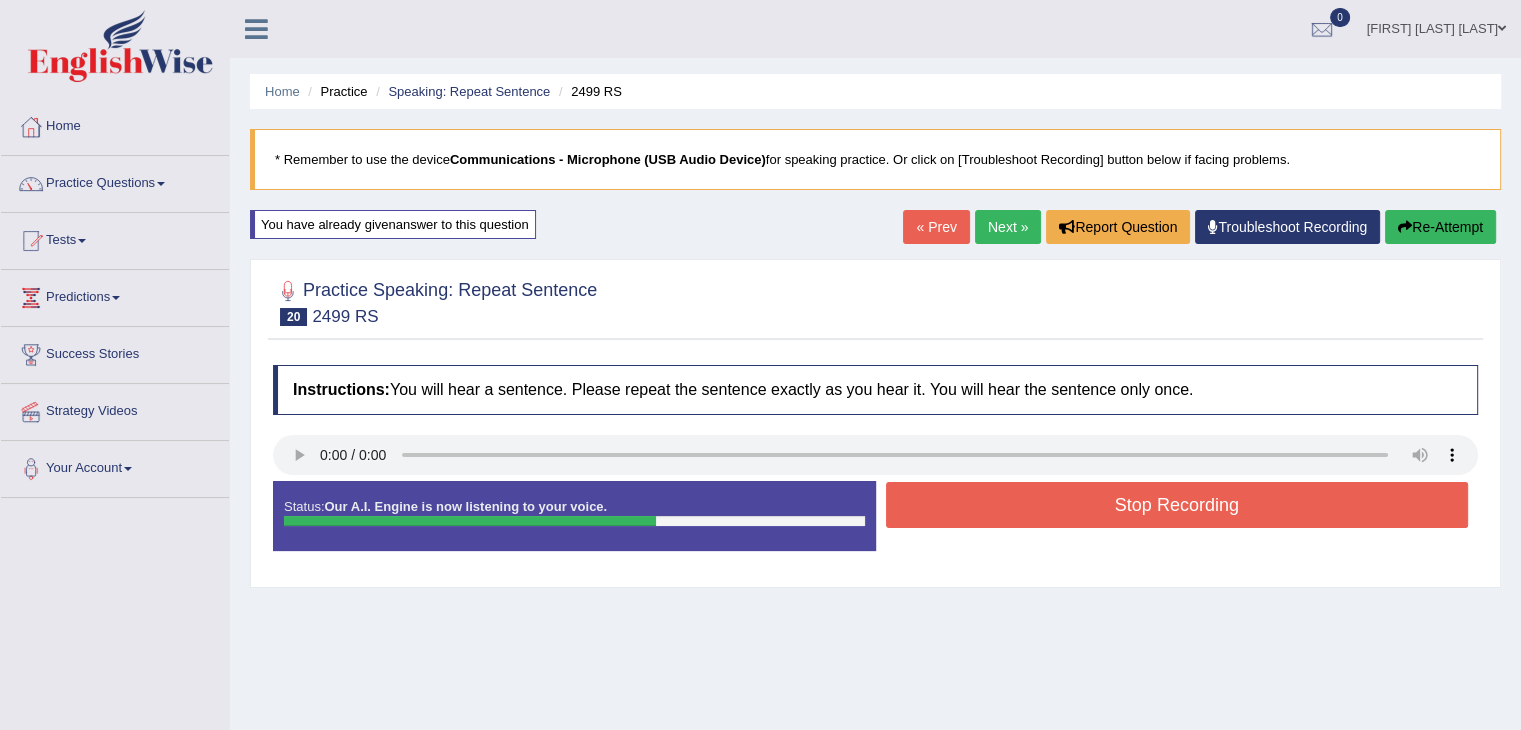 click on "Stop Recording" at bounding box center [1177, 507] 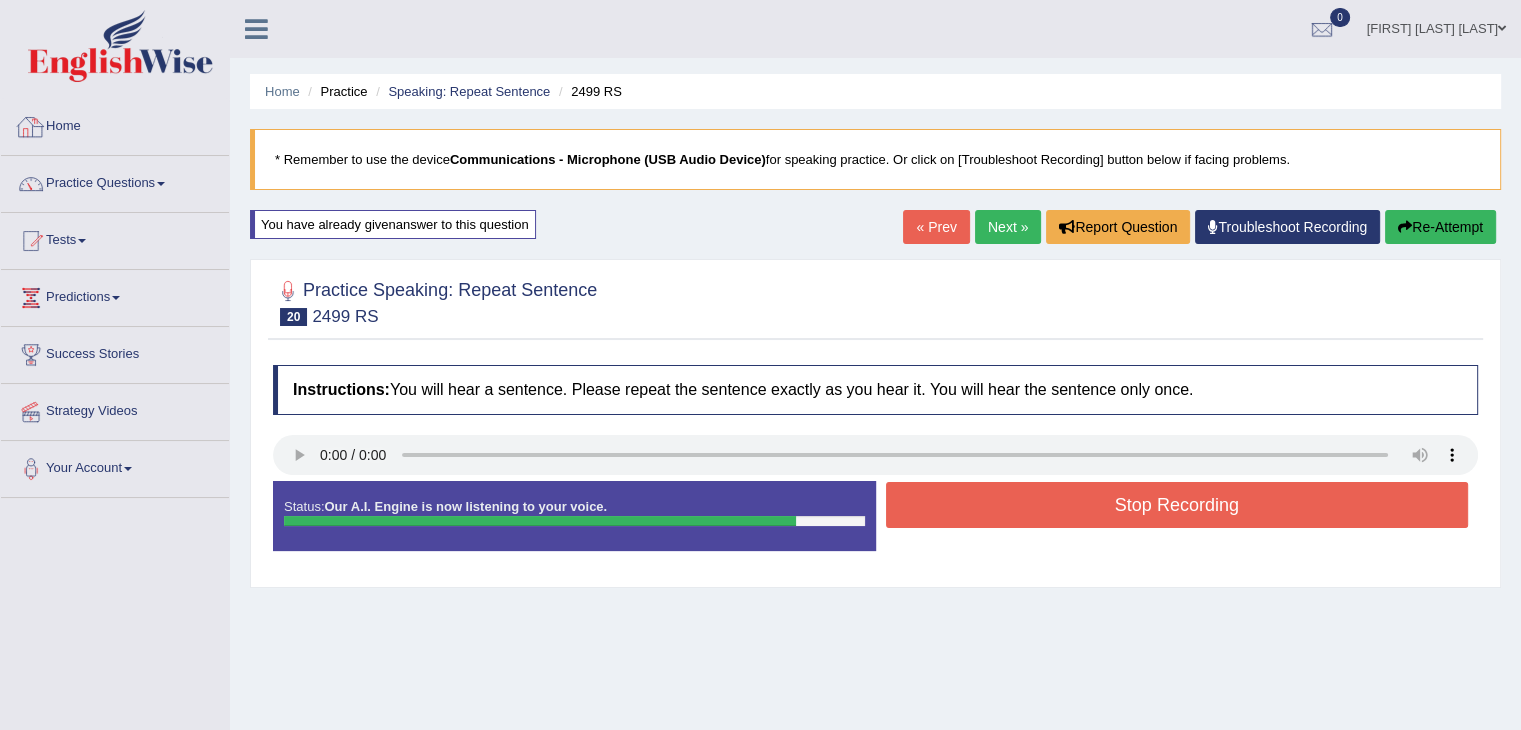 click on "Stop Recording" at bounding box center [1177, 505] 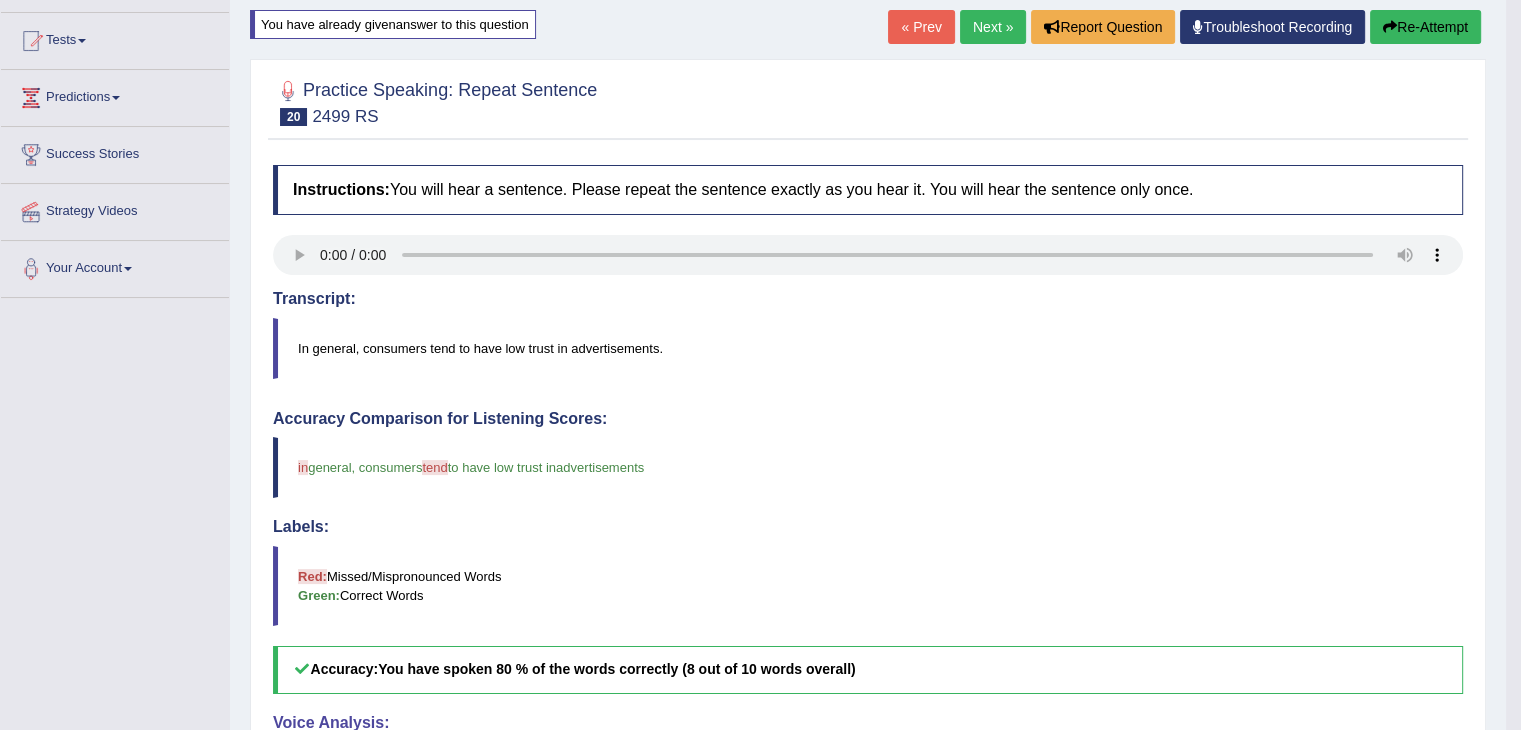 scroll, scrollTop: 0, scrollLeft: 0, axis: both 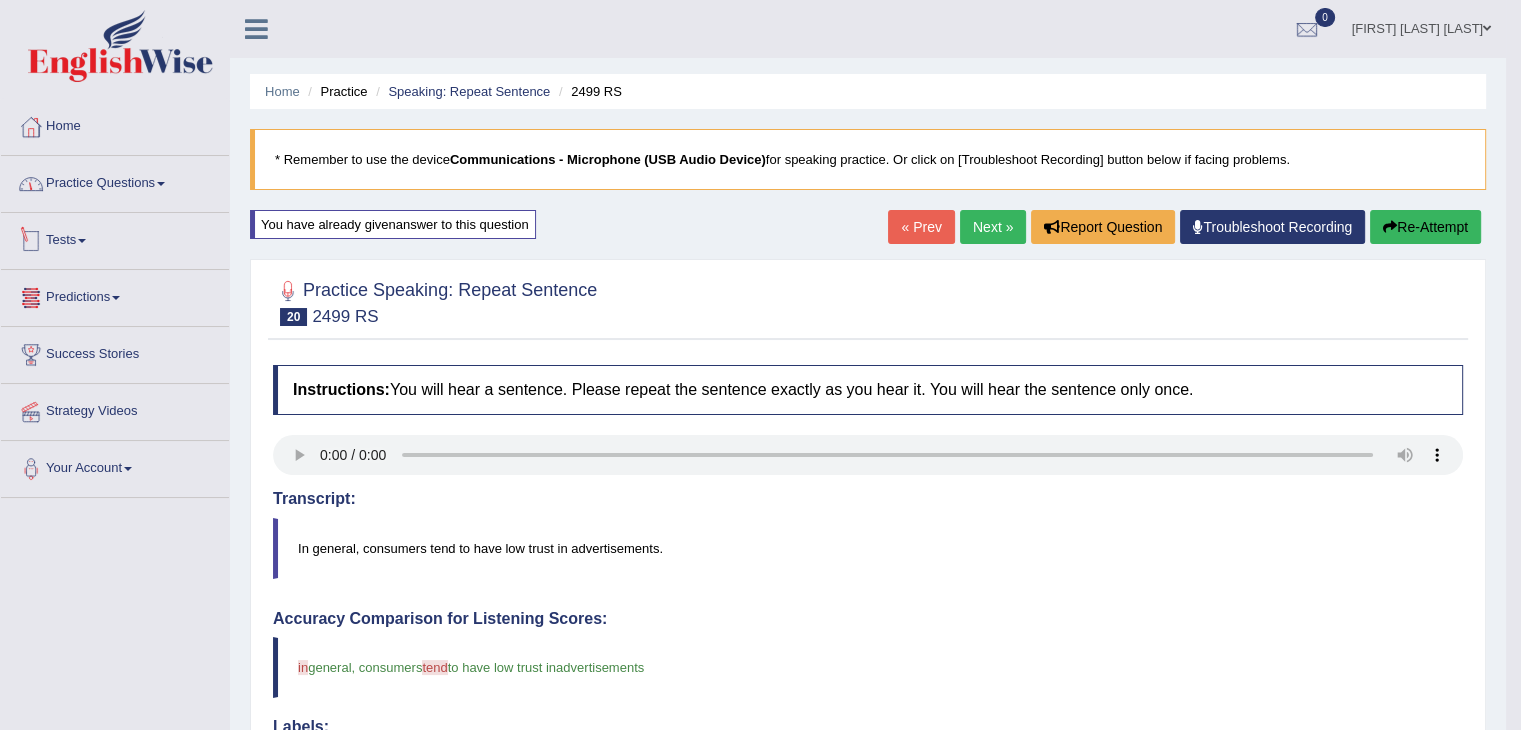 click on "Practice Questions" at bounding box center [115, 181] 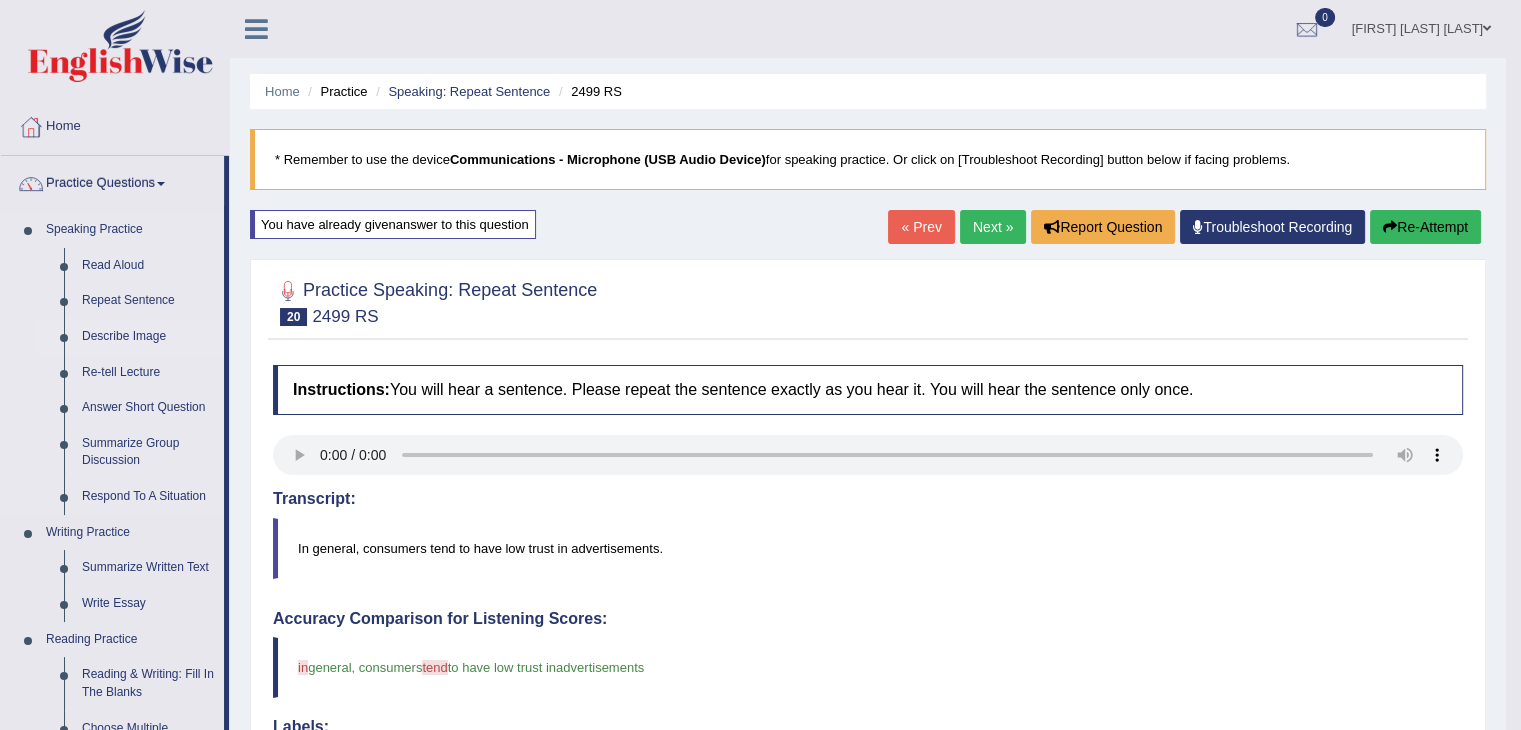 click on "Describe Image" at bounding box center (148, 337) 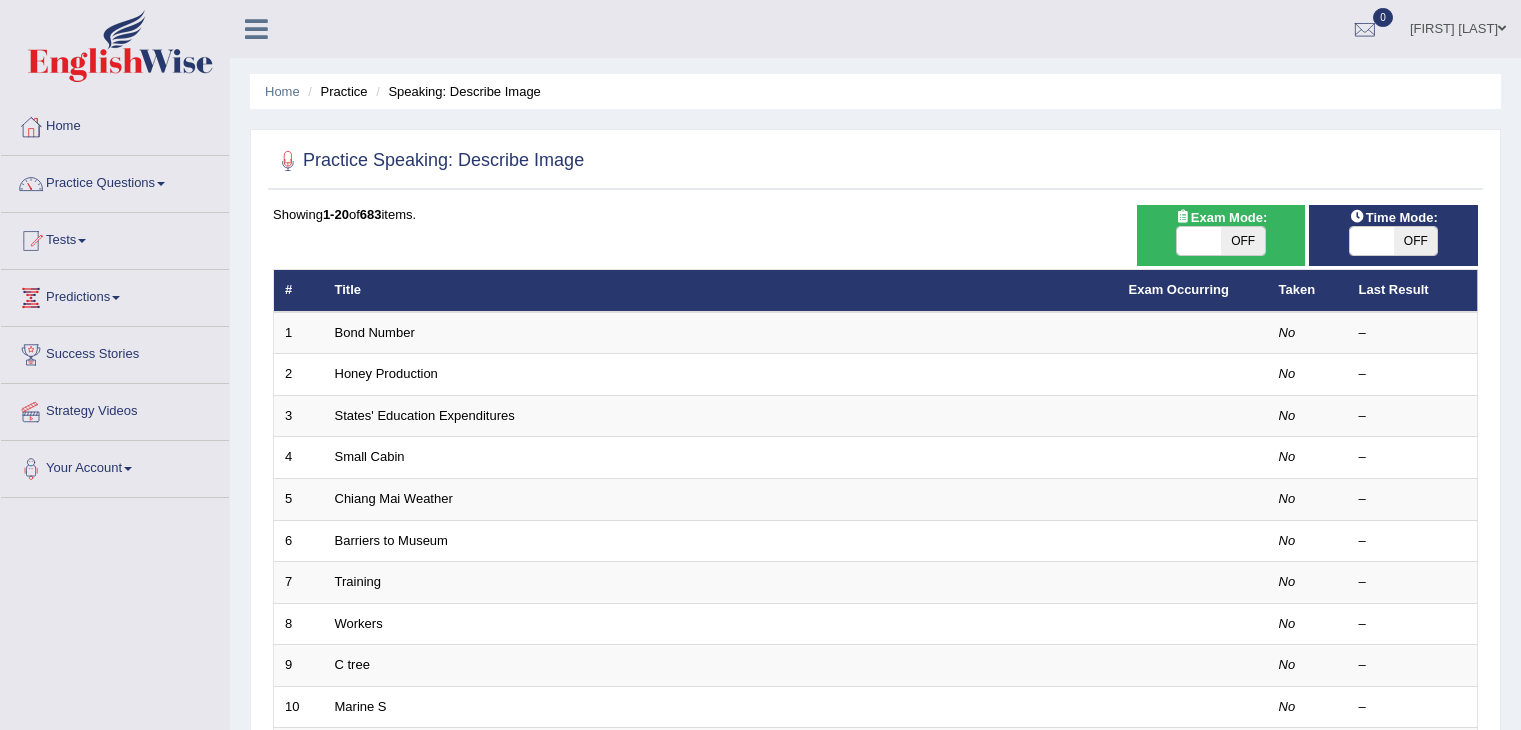 scroll, scrollTop: 0, scrollLeft: 0, axis: both 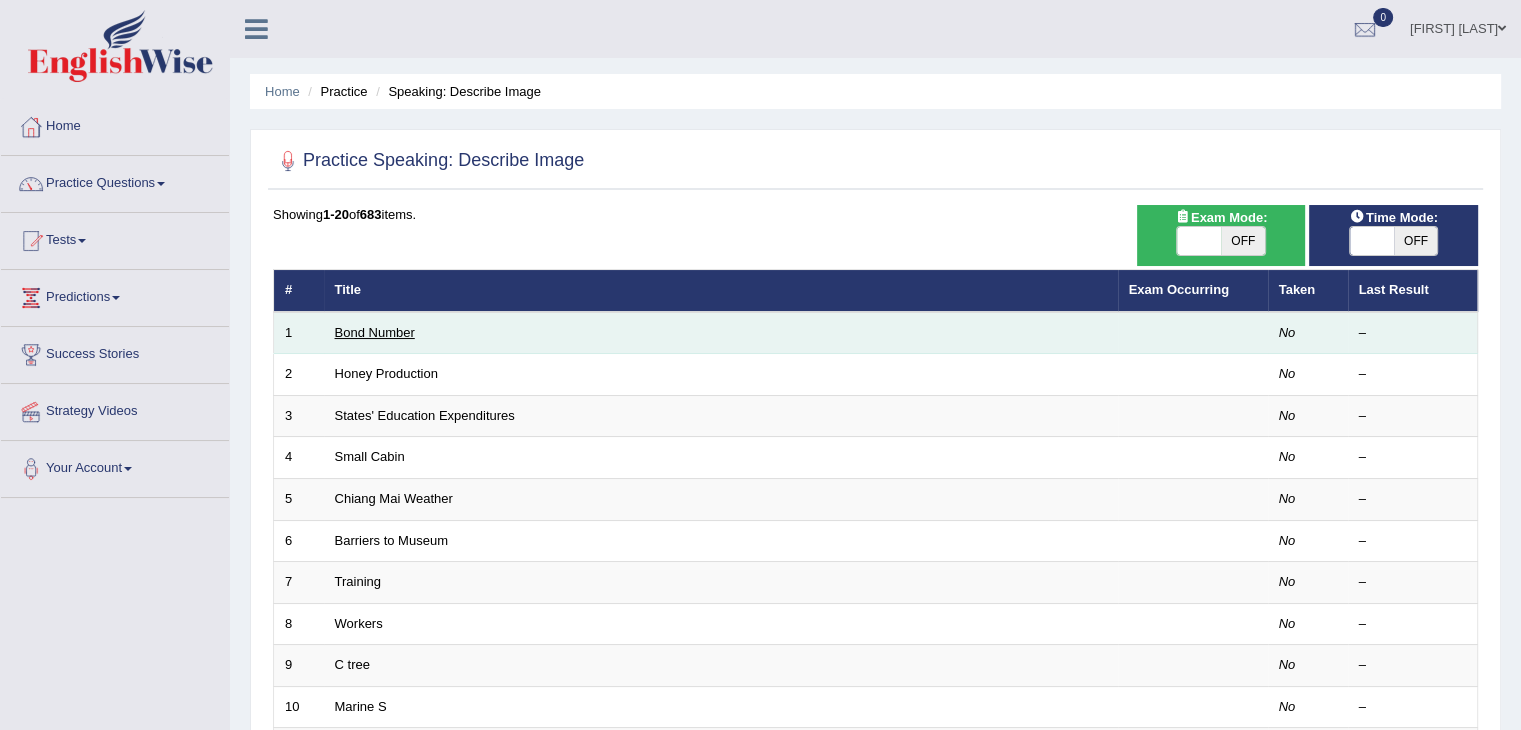 click on "Bond Number" at bounding box center (375, 332) 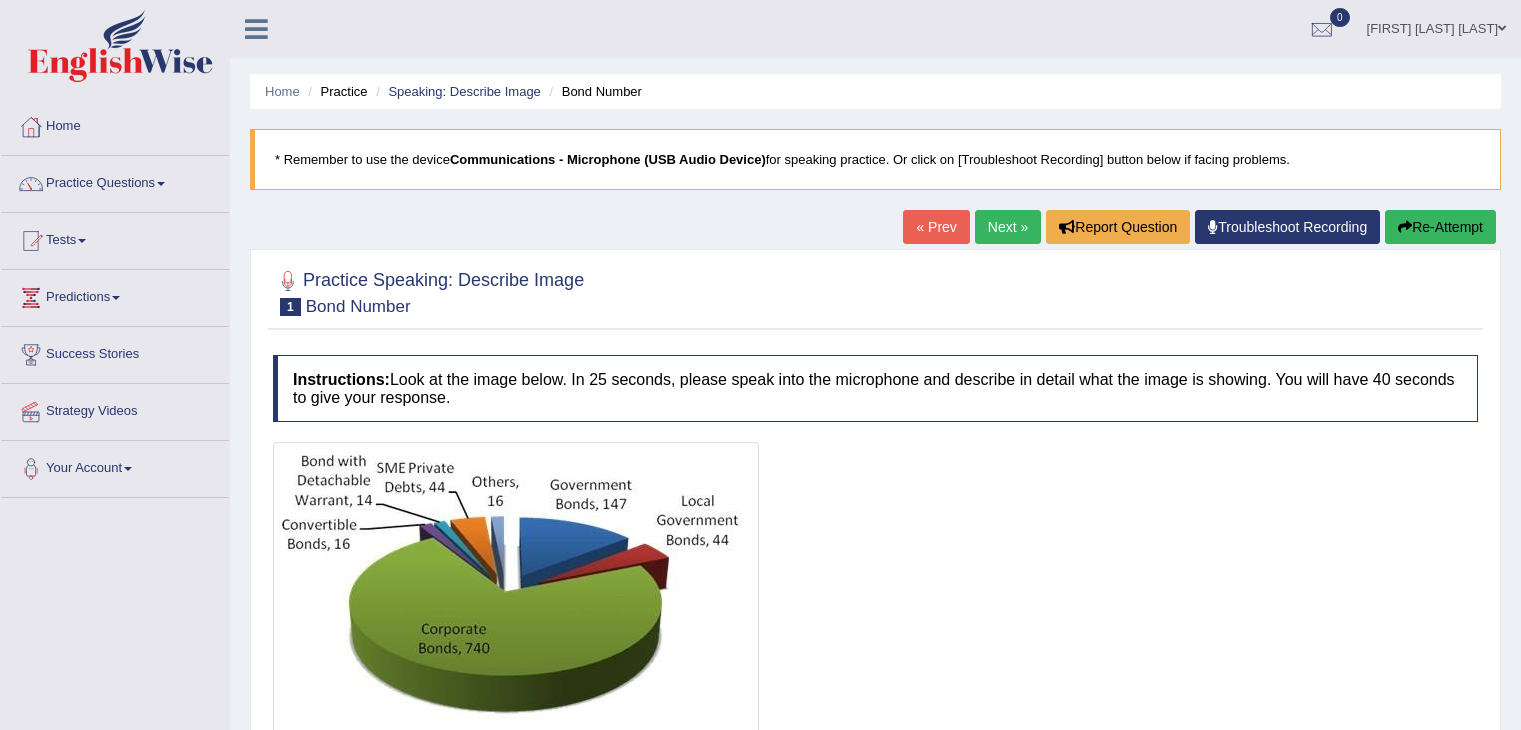 scroll, scrollTop: 0, scrollLeft: 0, axis: both 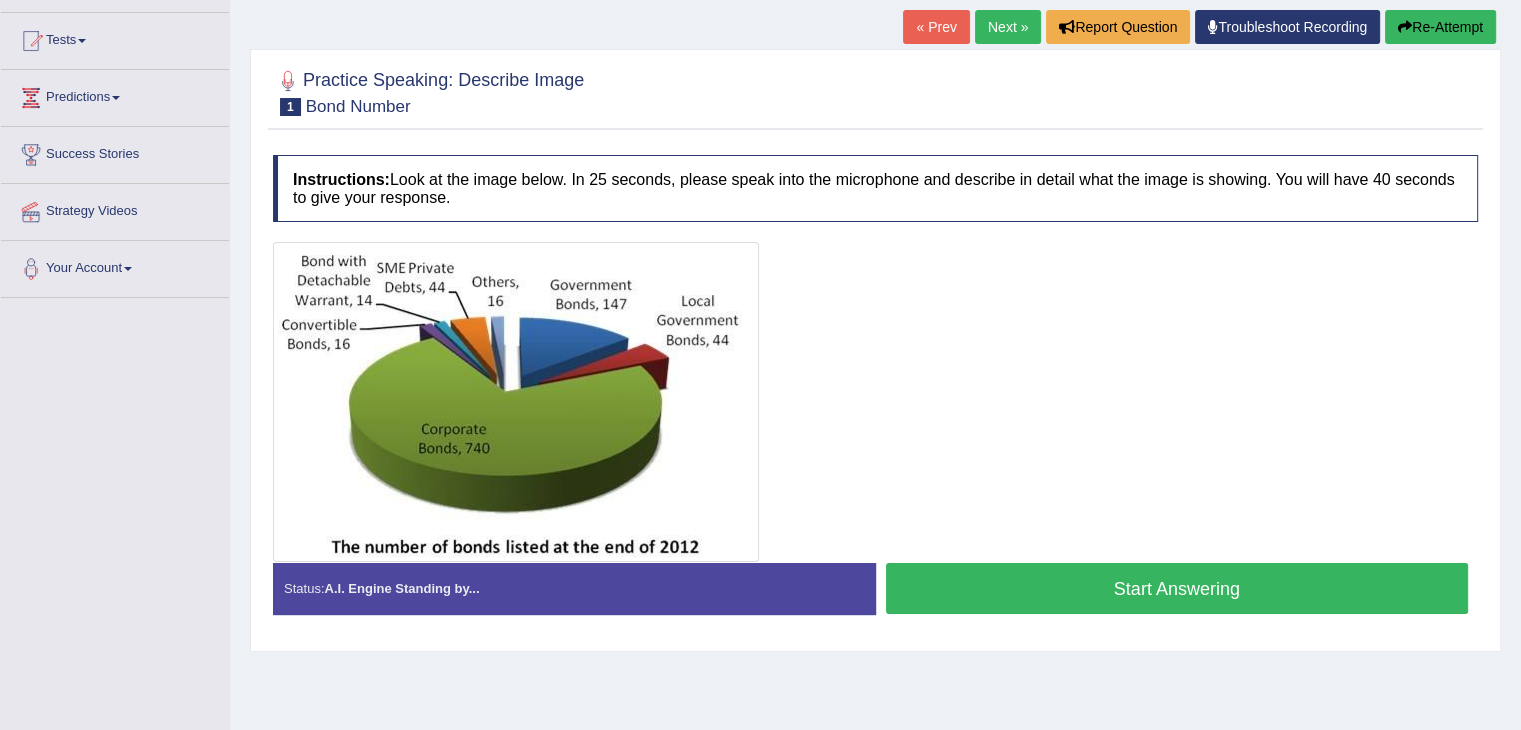 click on "Start Answering" at bounding box center [1177, 588] 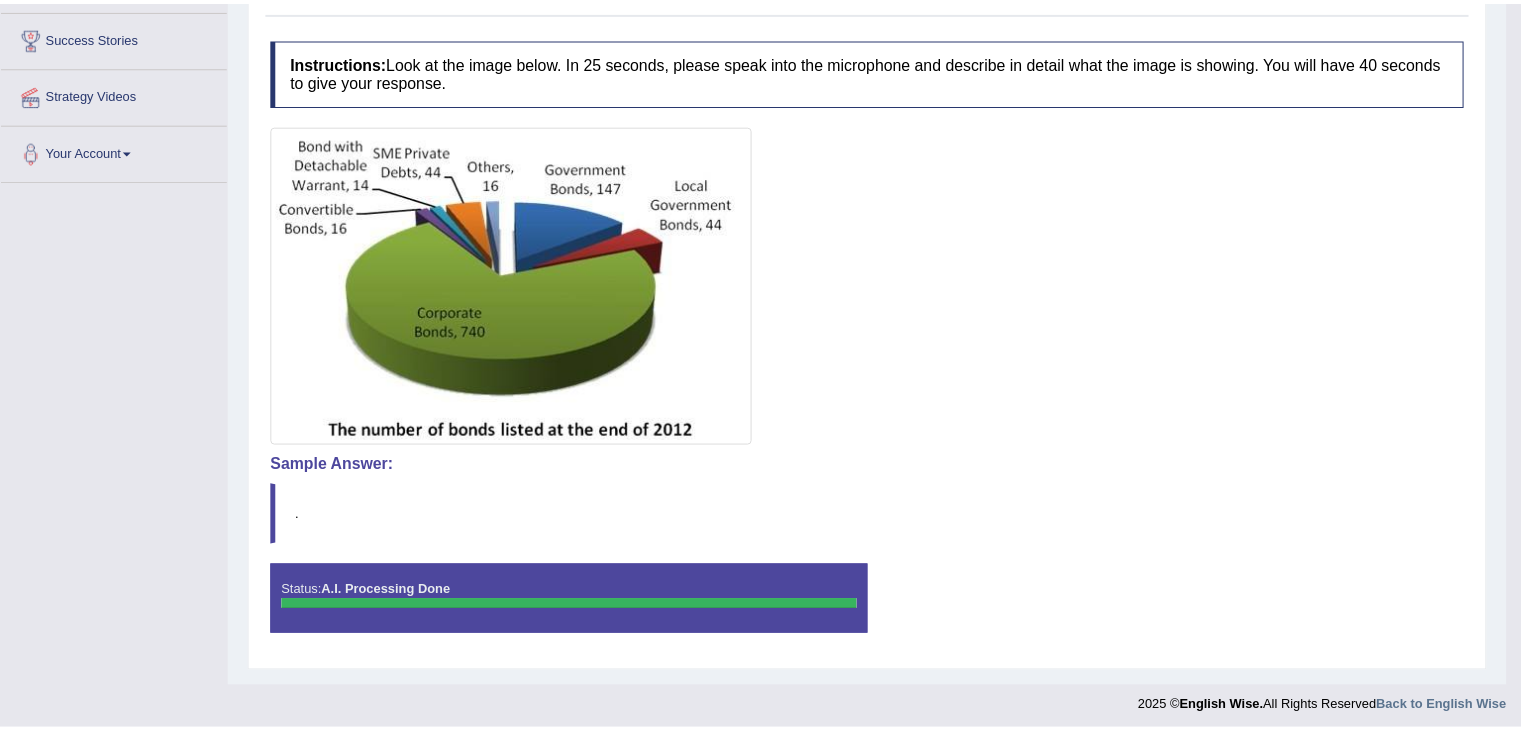 scroll, scrollTop: 321, scrollLeft: 0, axis: vertical 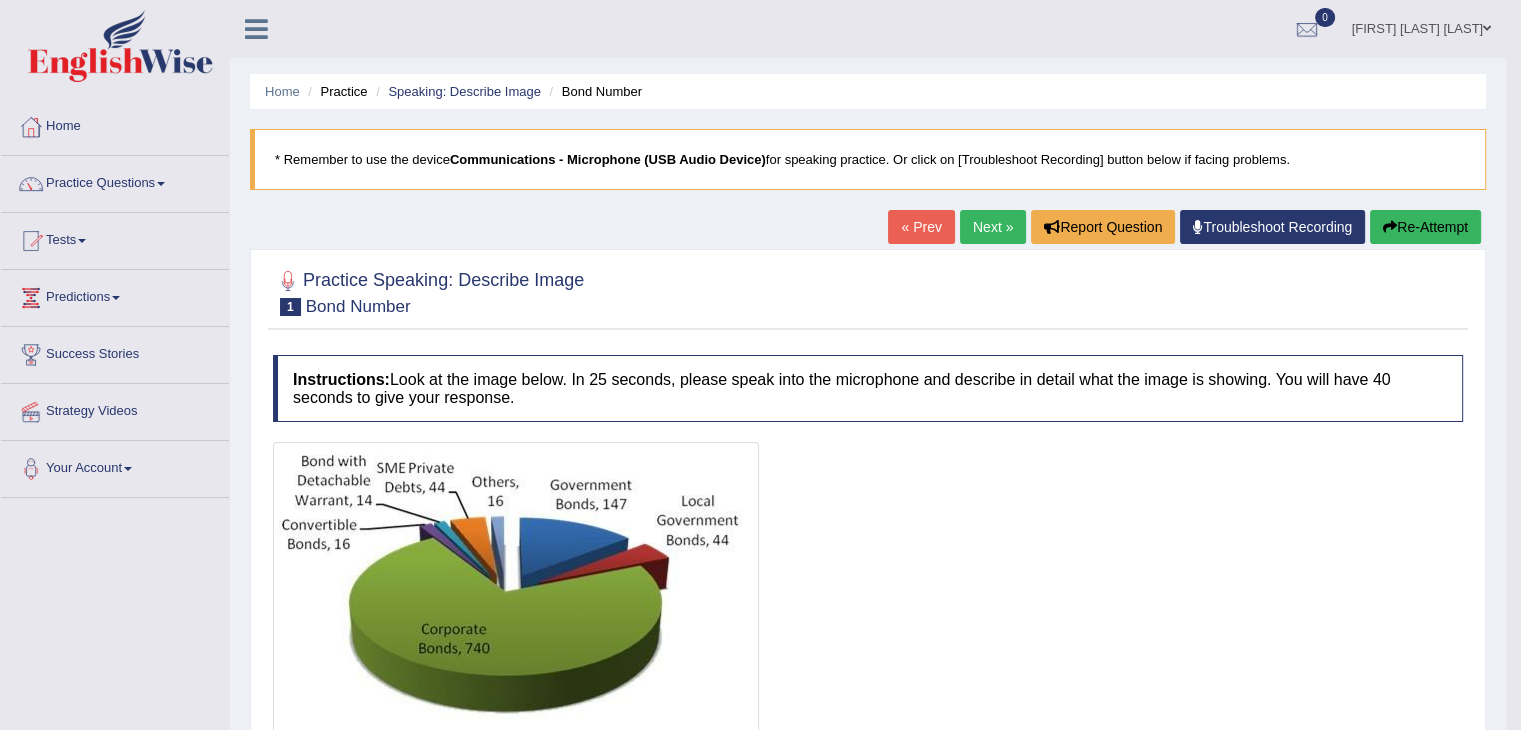 click on "Next »" at bounding box center [993, 227] 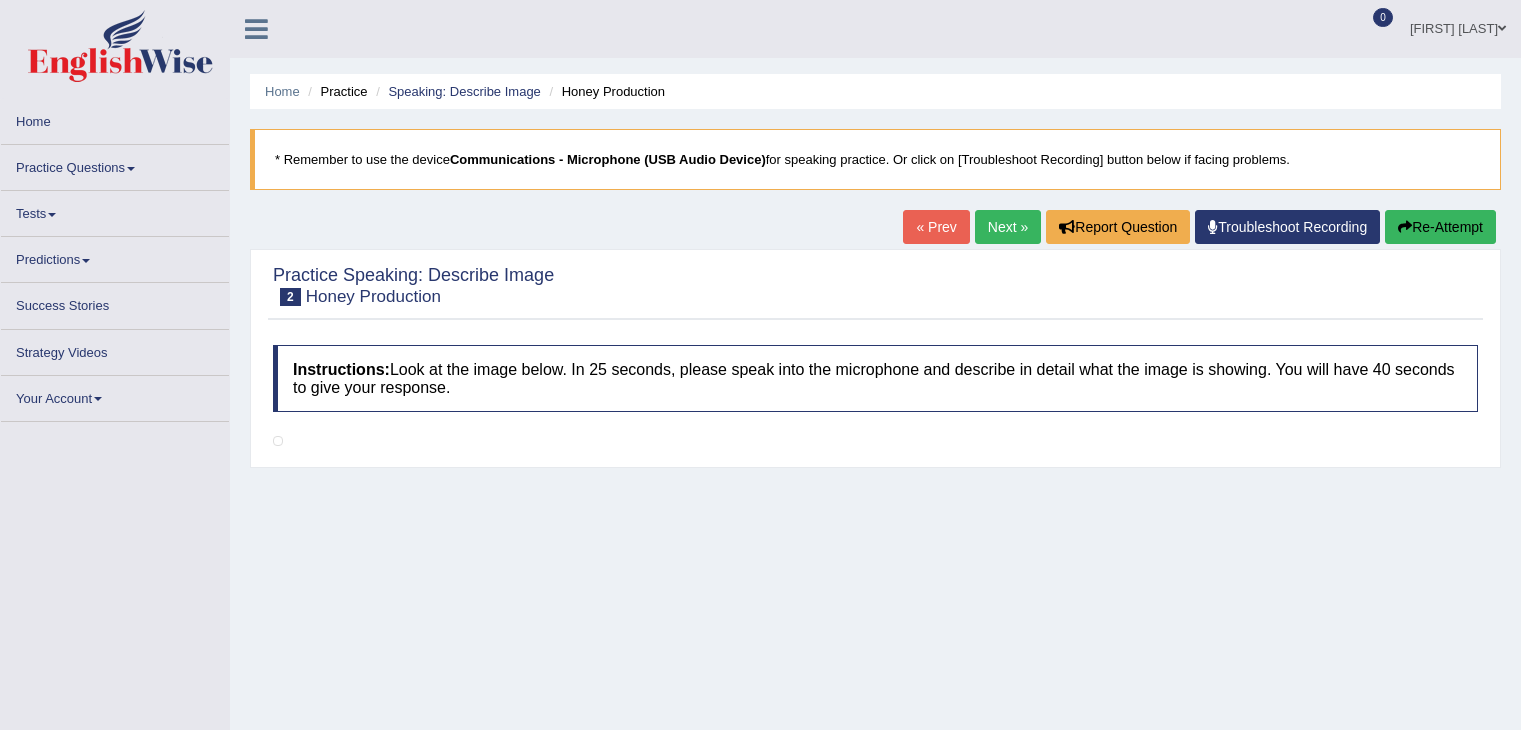 scroll, scrollTop: 0, scrollLeft: 0, axis: both 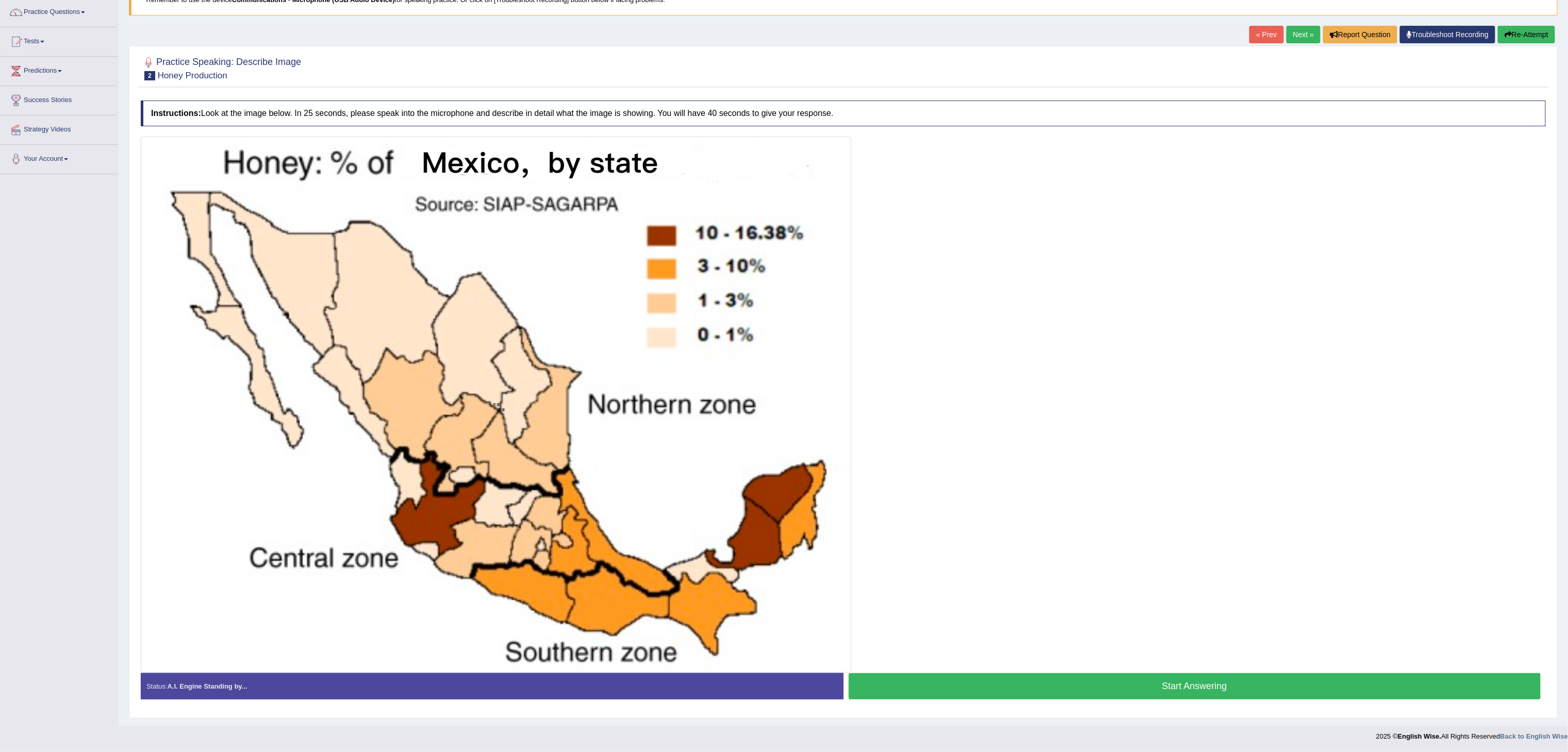 click on "Start Answering" at bounding box center (1195, 686) 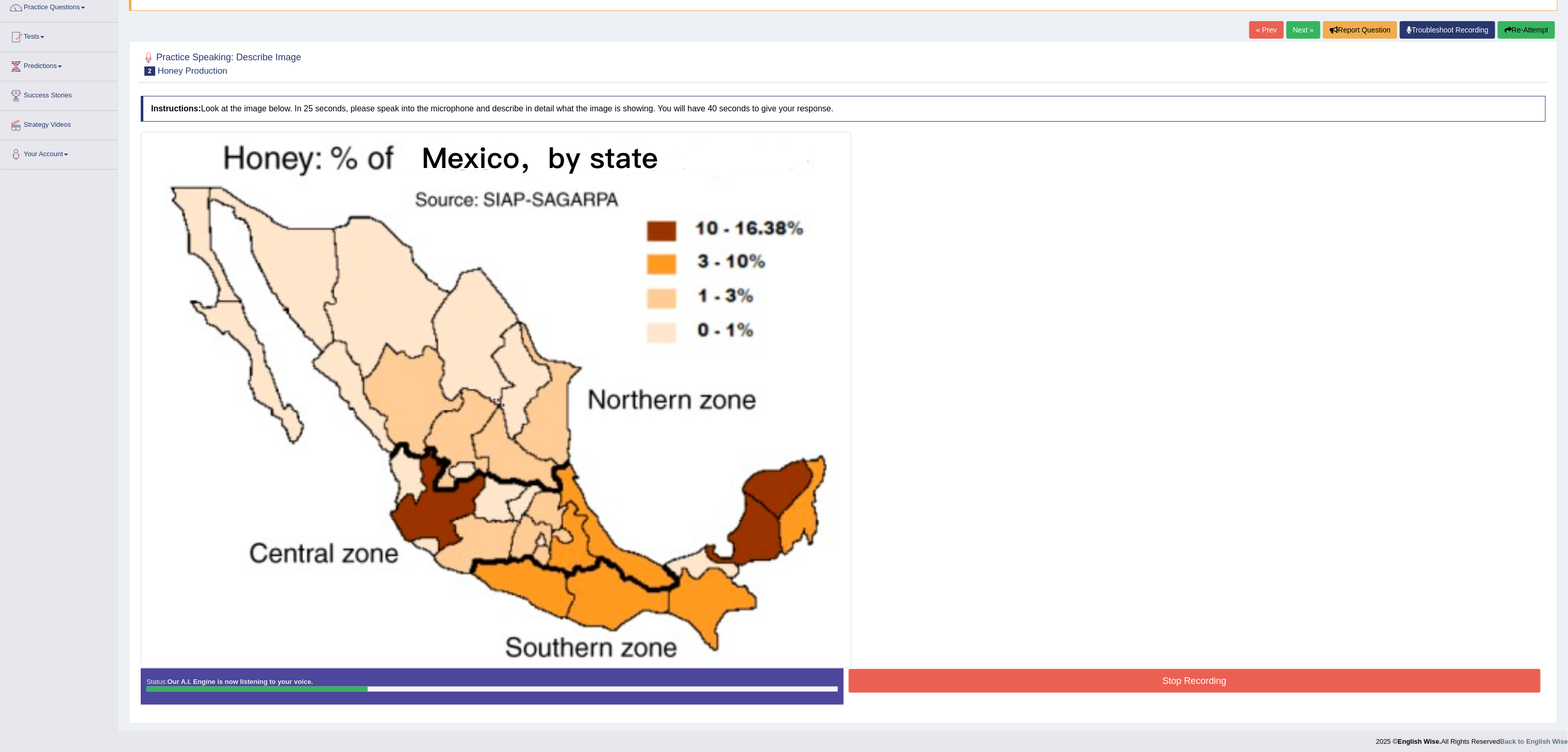 click on "Re-Attempt" at bounding box center (1526, 30) 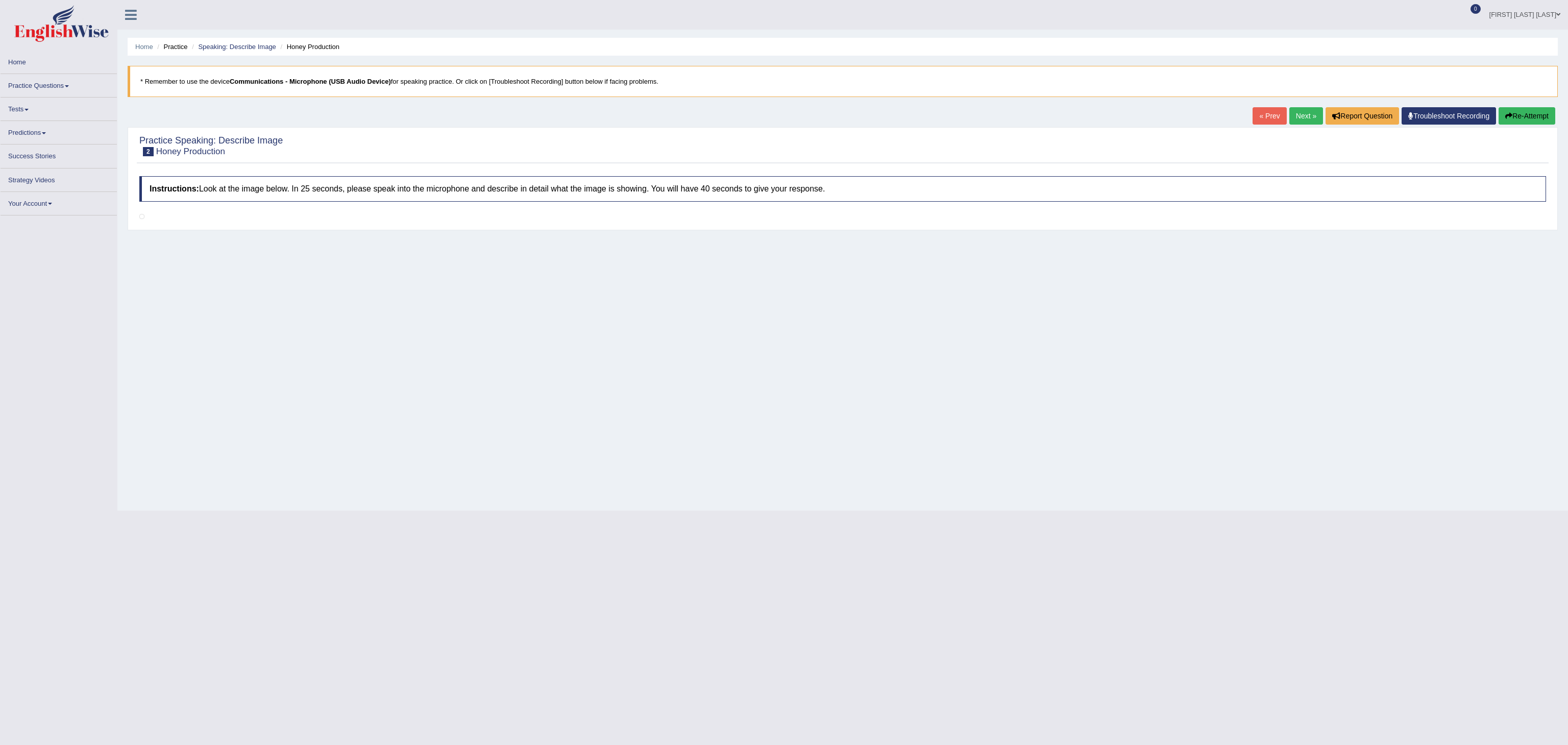scroll, scrollTop: 0, scrollLeft: 0, axis: both 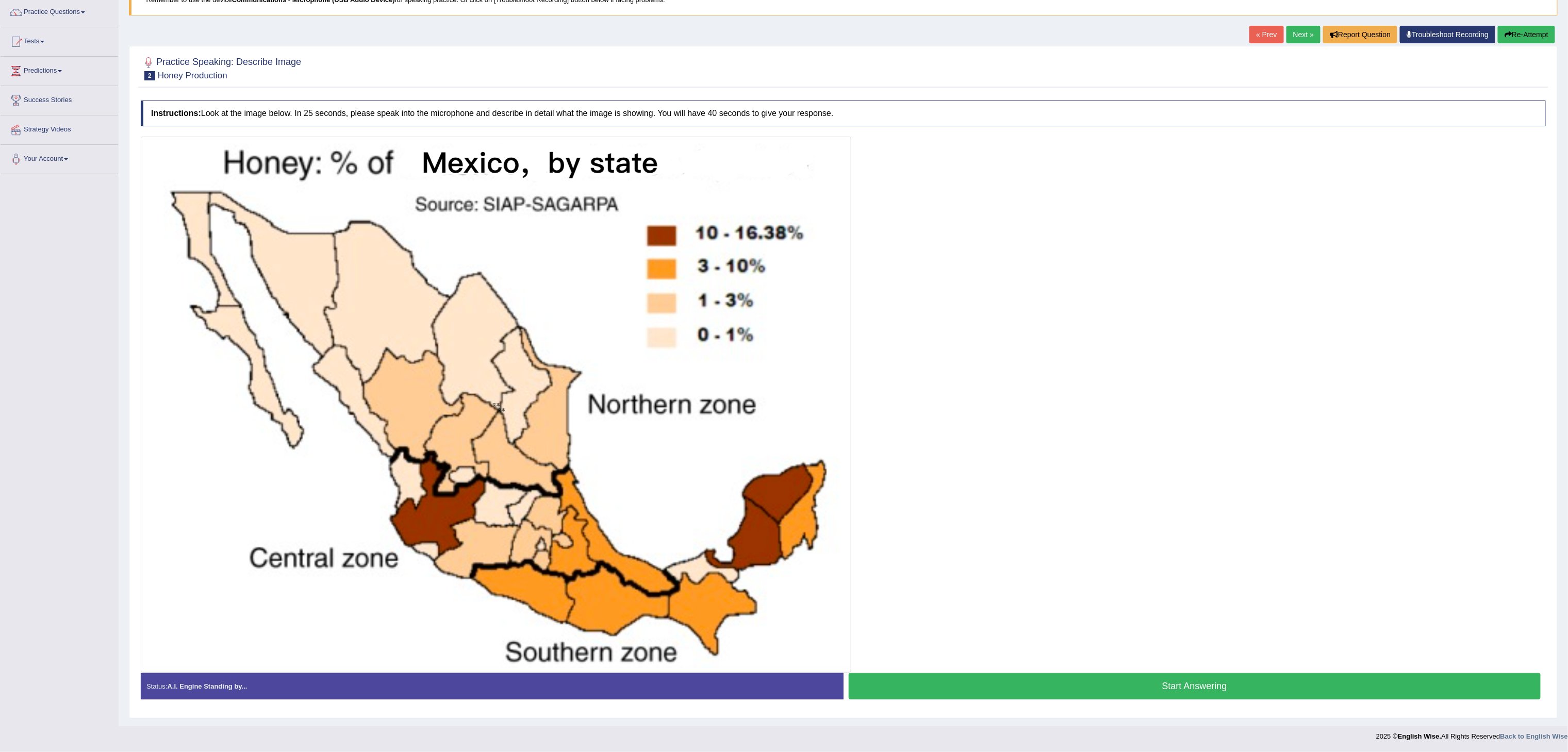 click on "Start Answering" at bounding box center [1195, 686] 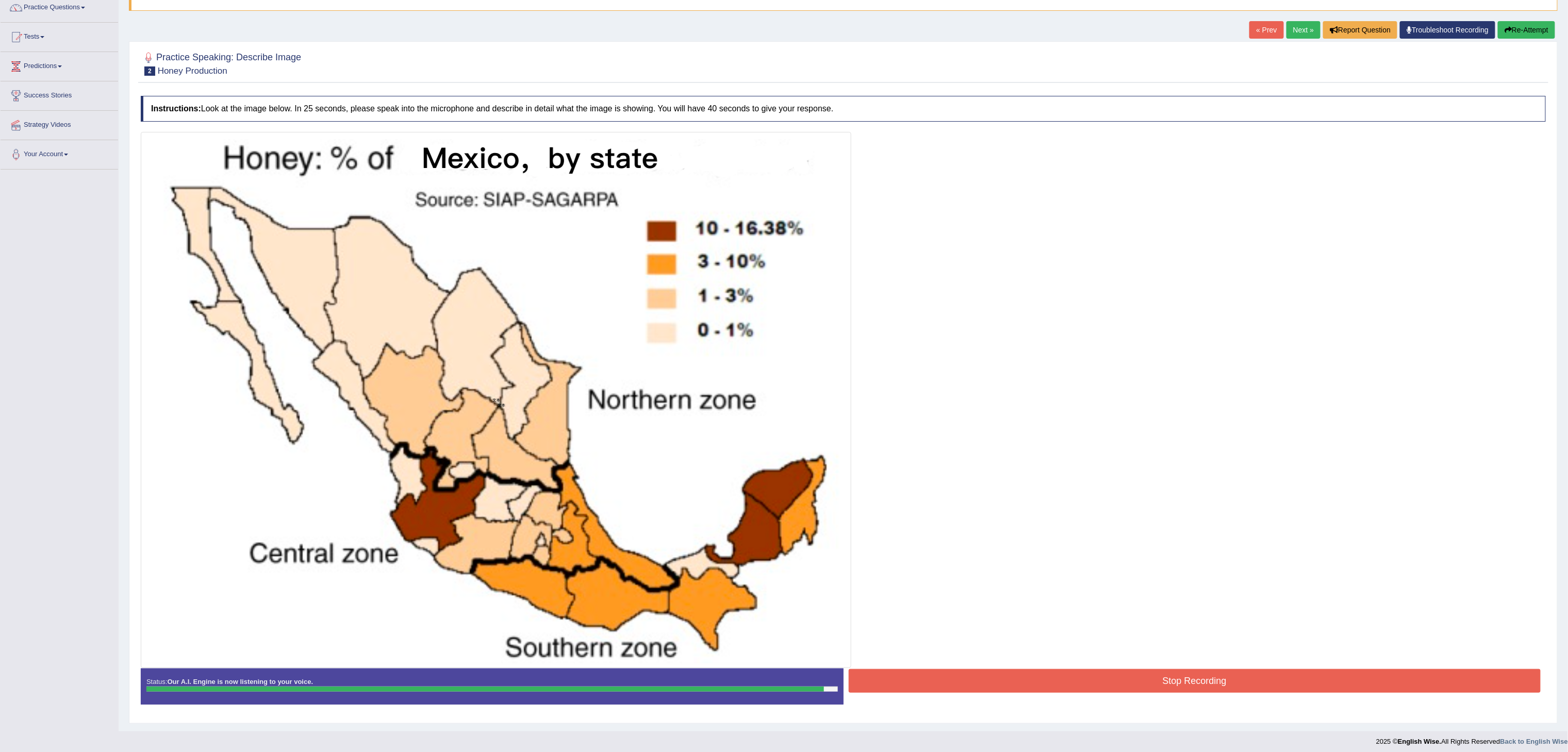 click on "Stop Recording" at bounding box center (1195, 681) 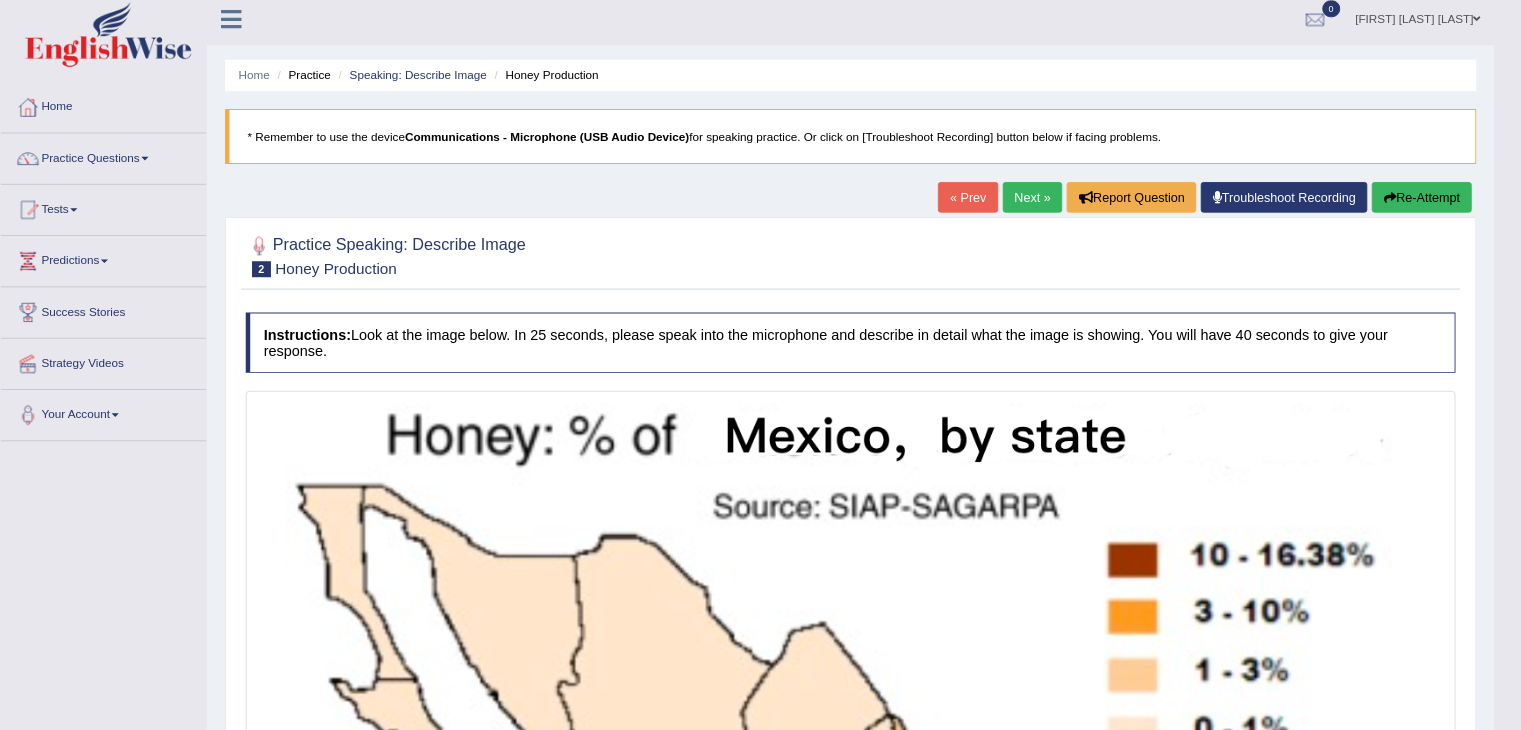 scroll, scrollTop: 0, scrollLeft: 0, axis: both 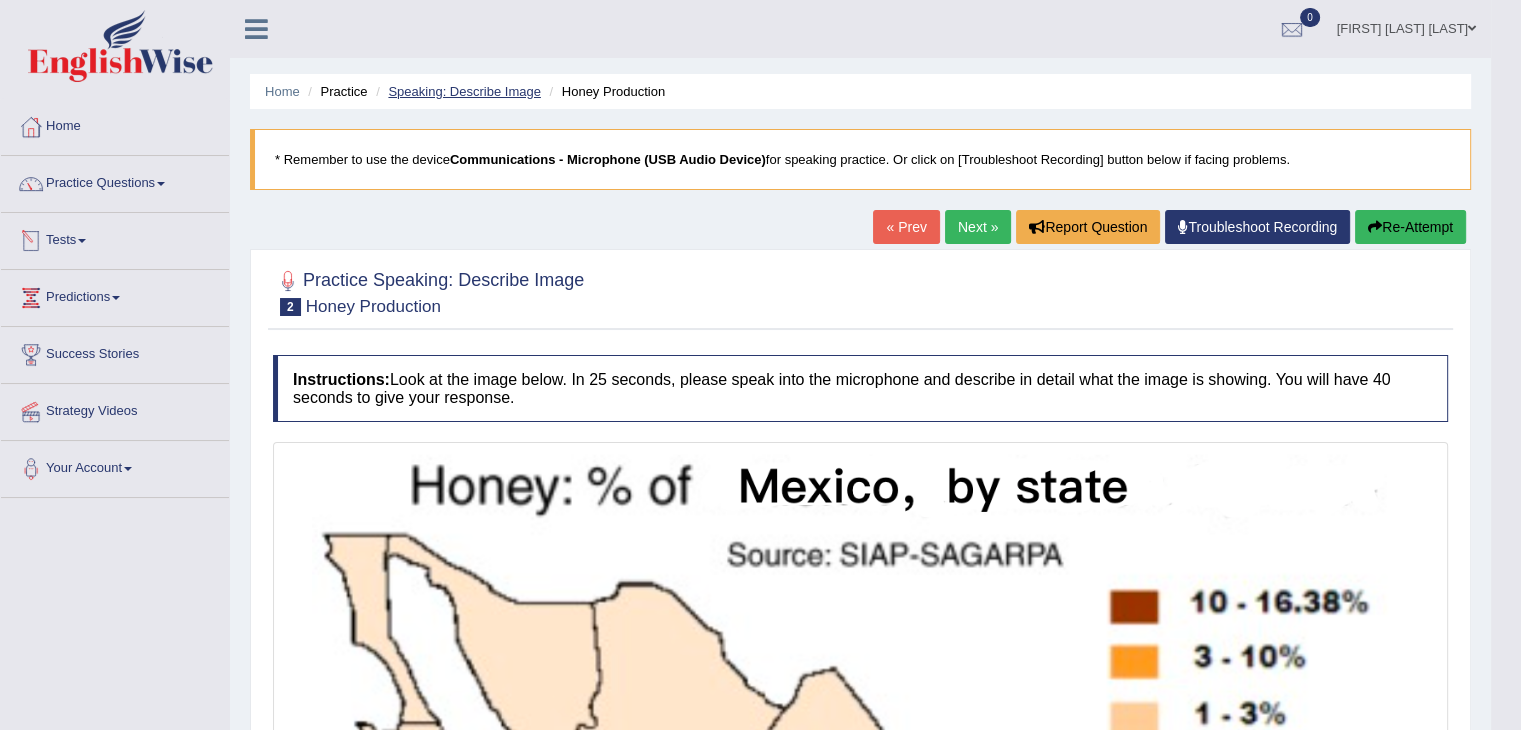 click on "Speaking: Describe Image" at bounding box center [464, 91] 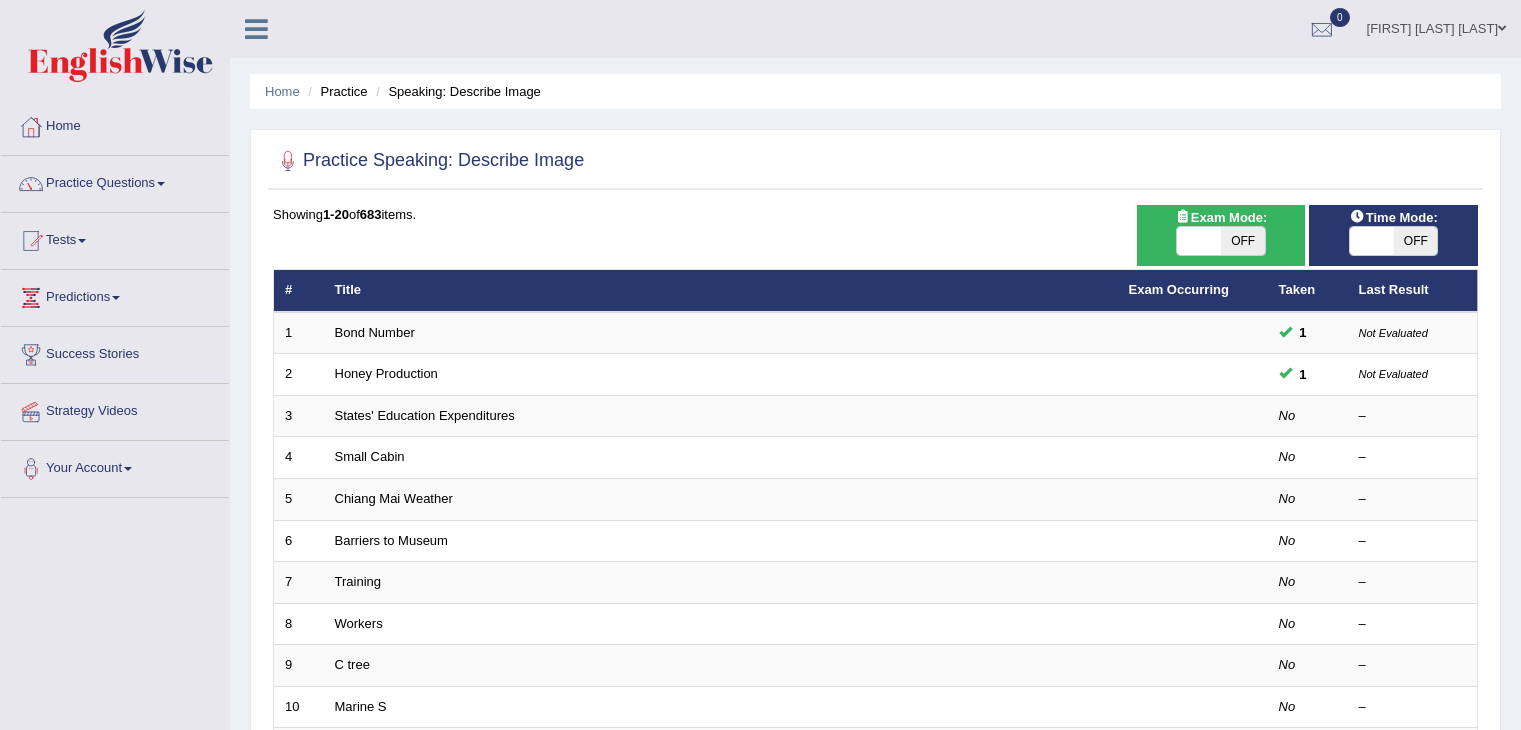 scroll, scrollTop: 0, scrollLeft: 0, axis: both 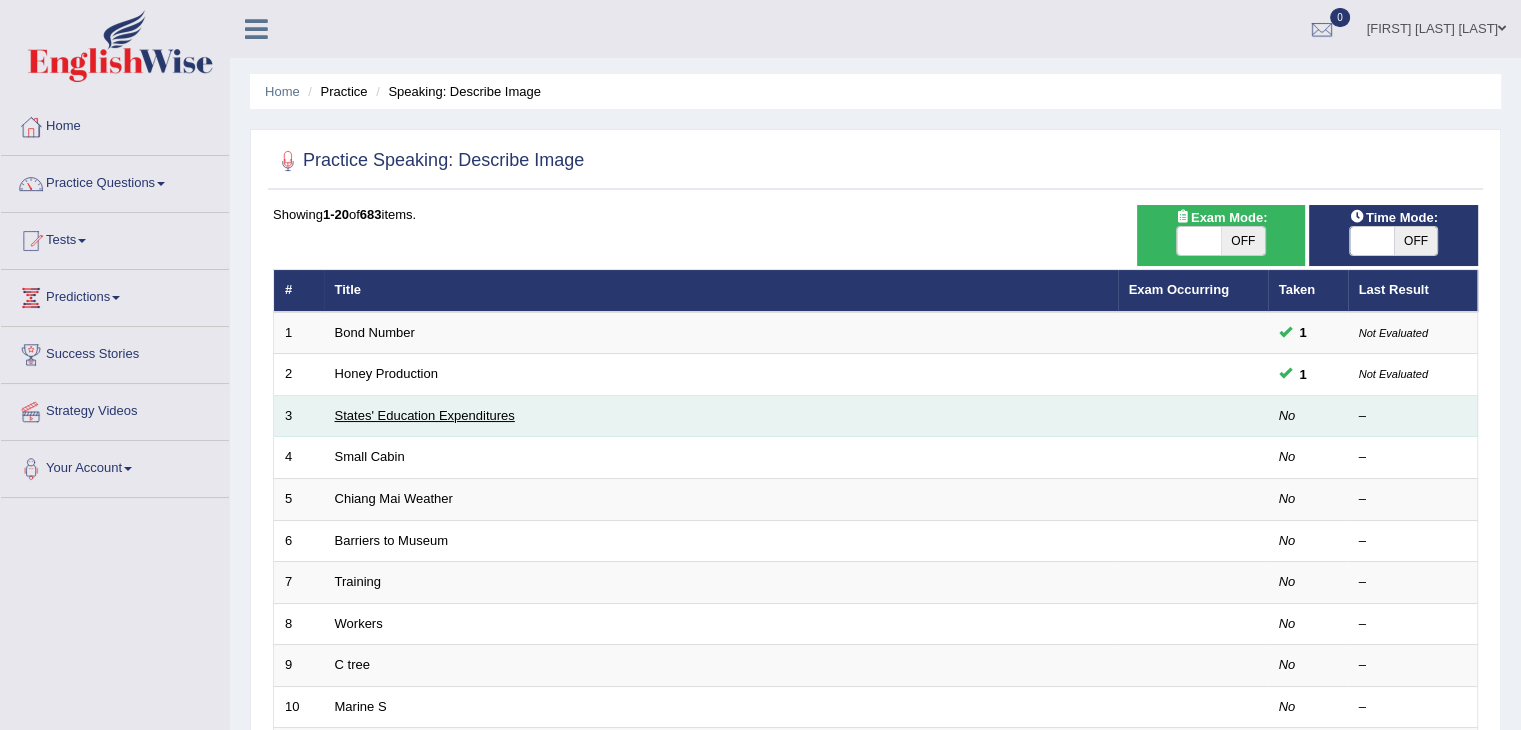 click on "States' Education Expenditures" at bounding box center (425, 415) 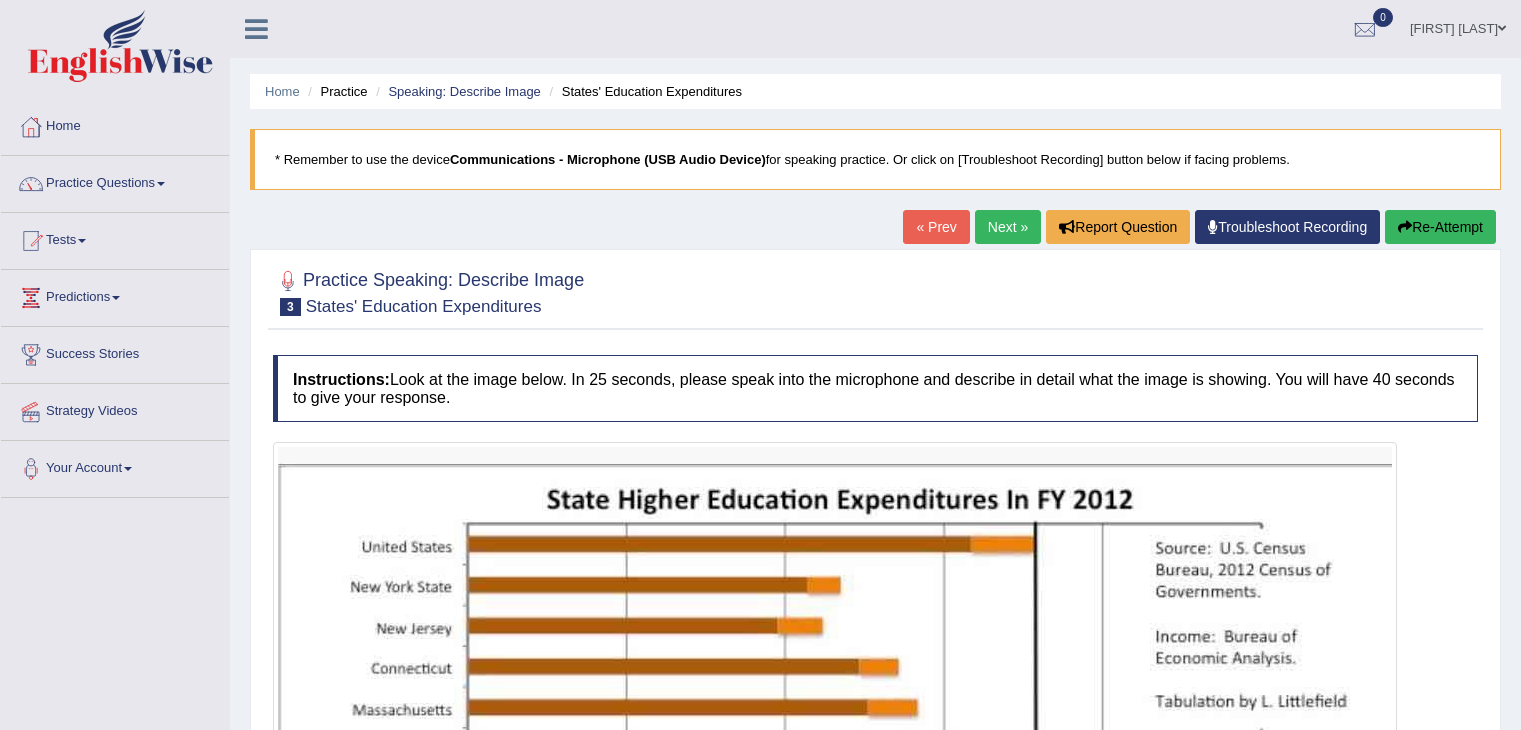 scroll, scrollTop: 0, scrollLeft: 0, axis: both 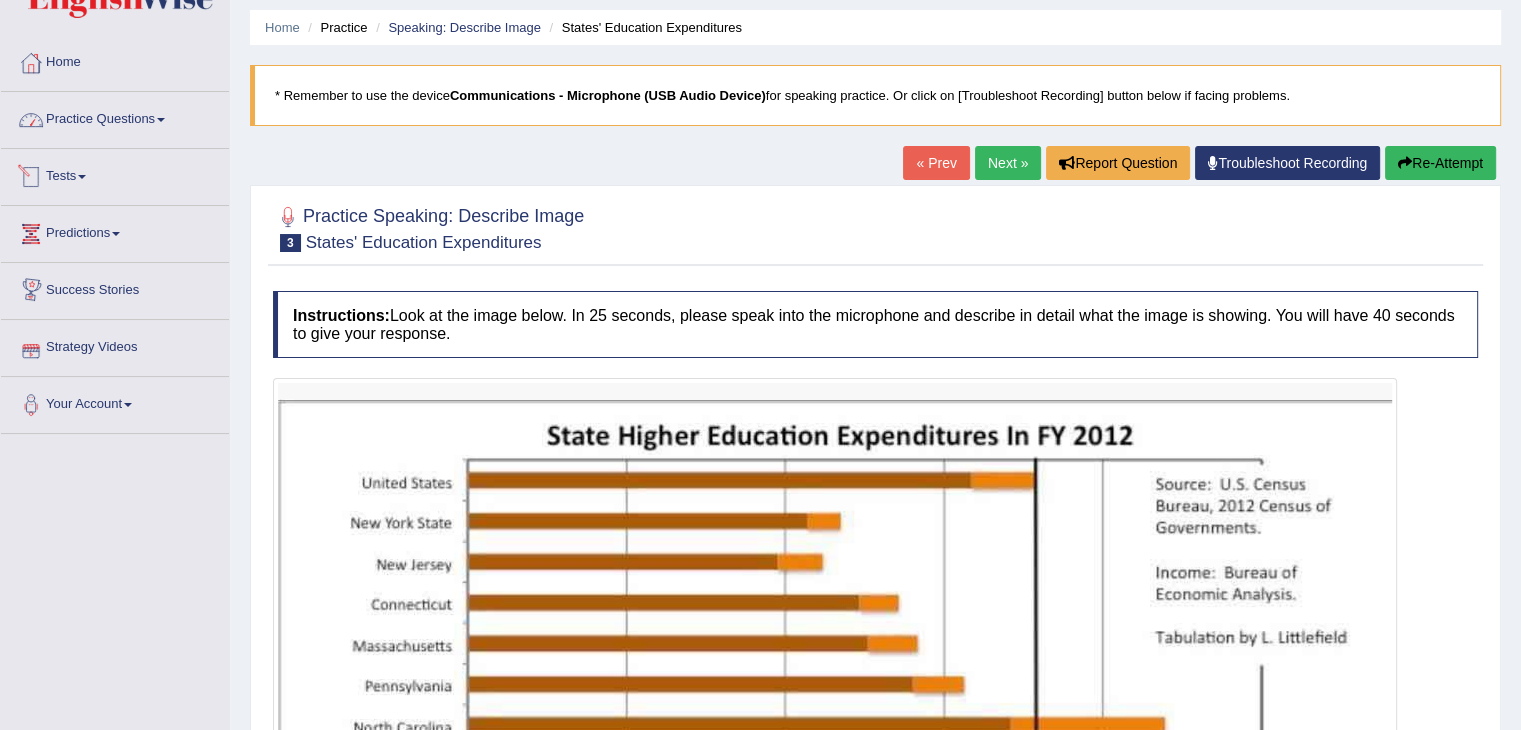 click on "Practice Questions" at bounding box center [115, 117] 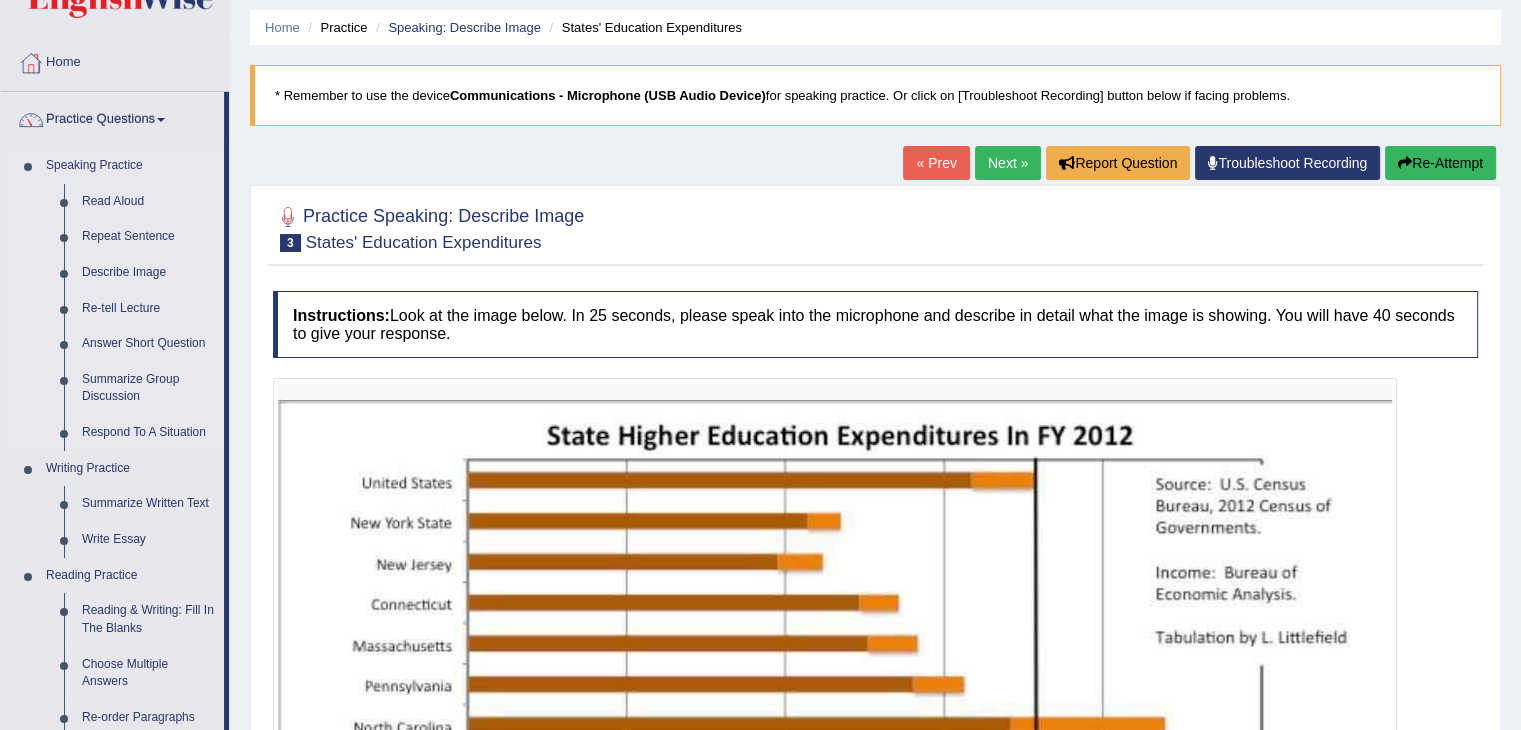 click on "Re-tell Lecture" at bounding box center (148, 309) 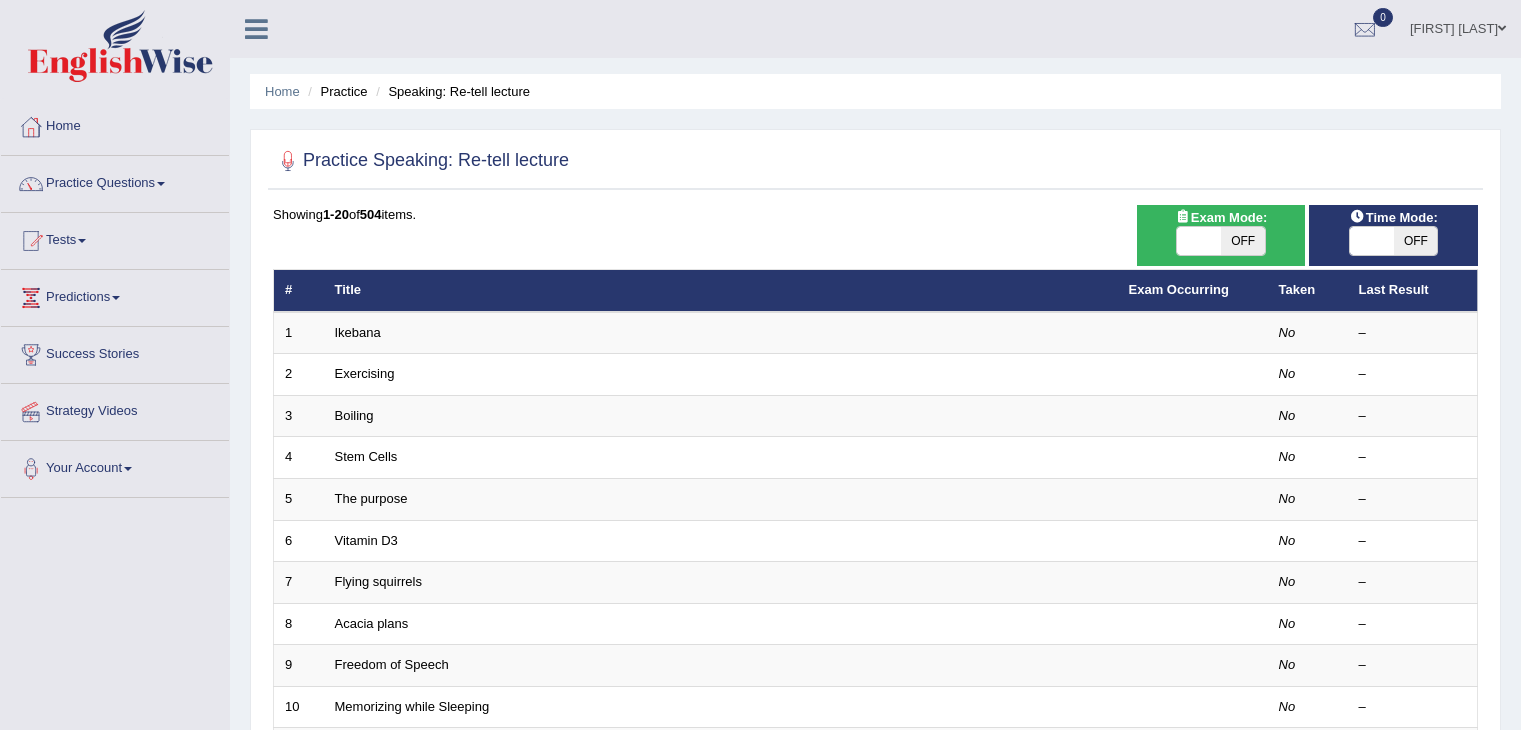 scroll, scrollTop: 0, scrollLeft: 0, axis: both 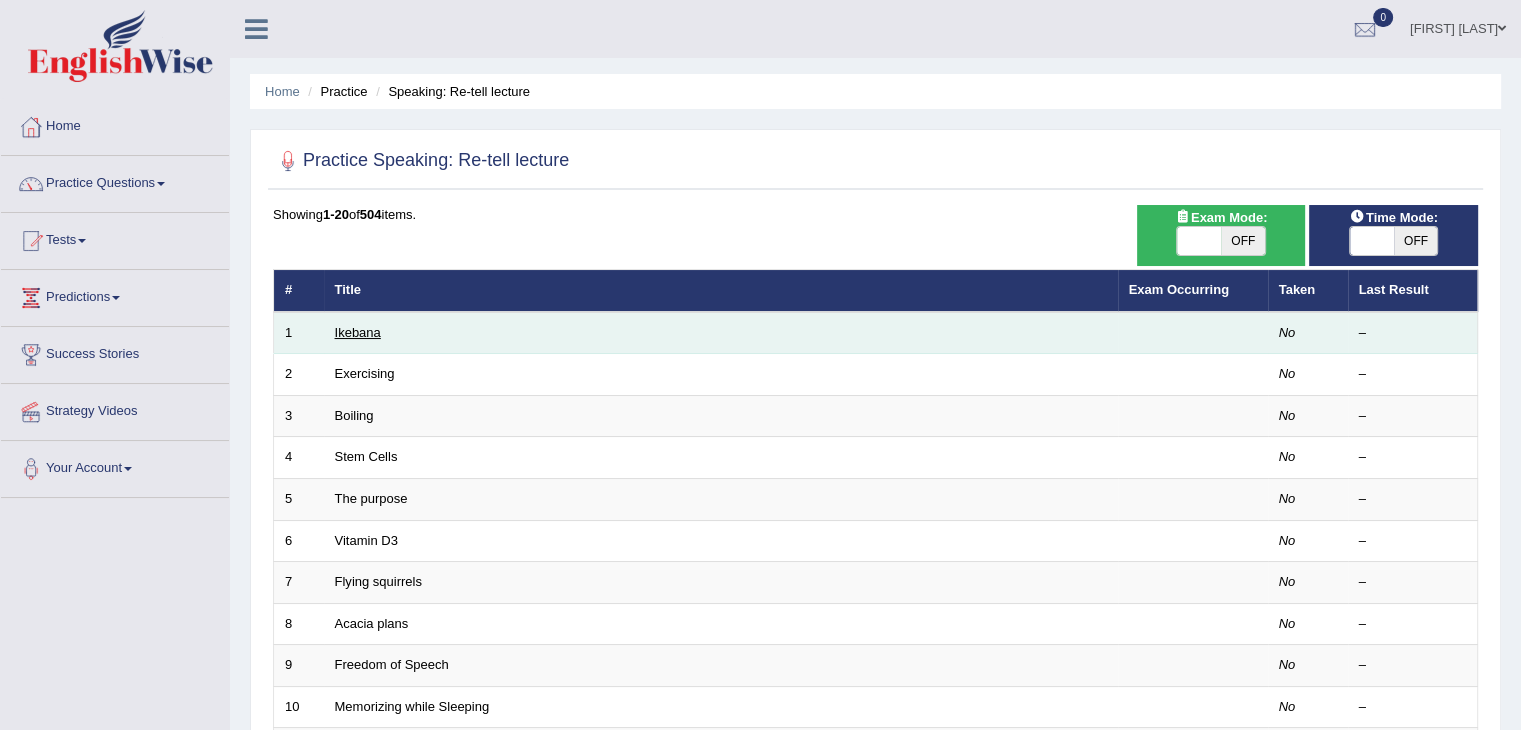 click on "Ikebana" at bounding box center [358, 332] 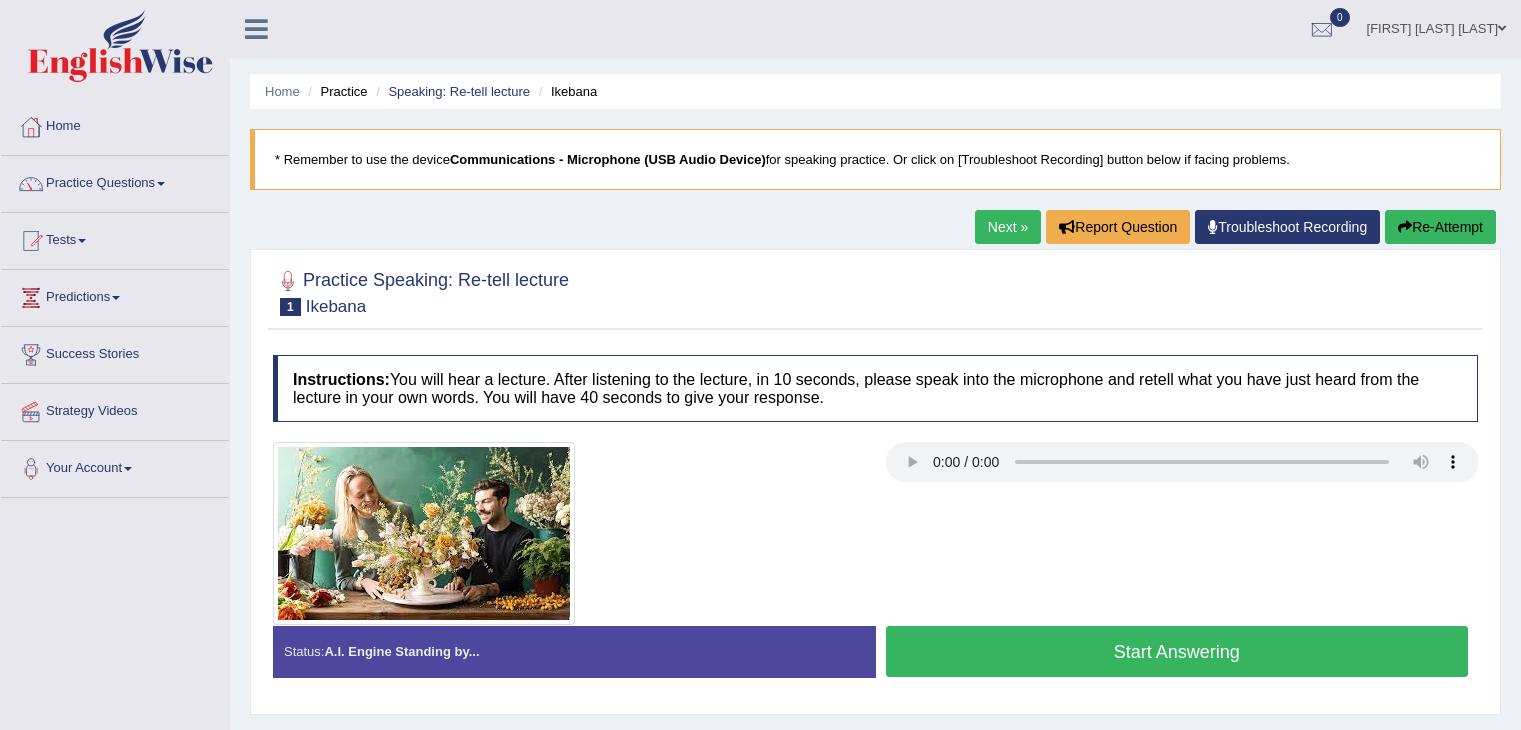 scroll, scrollTop: 0, scrollLeft: 0, axis: both 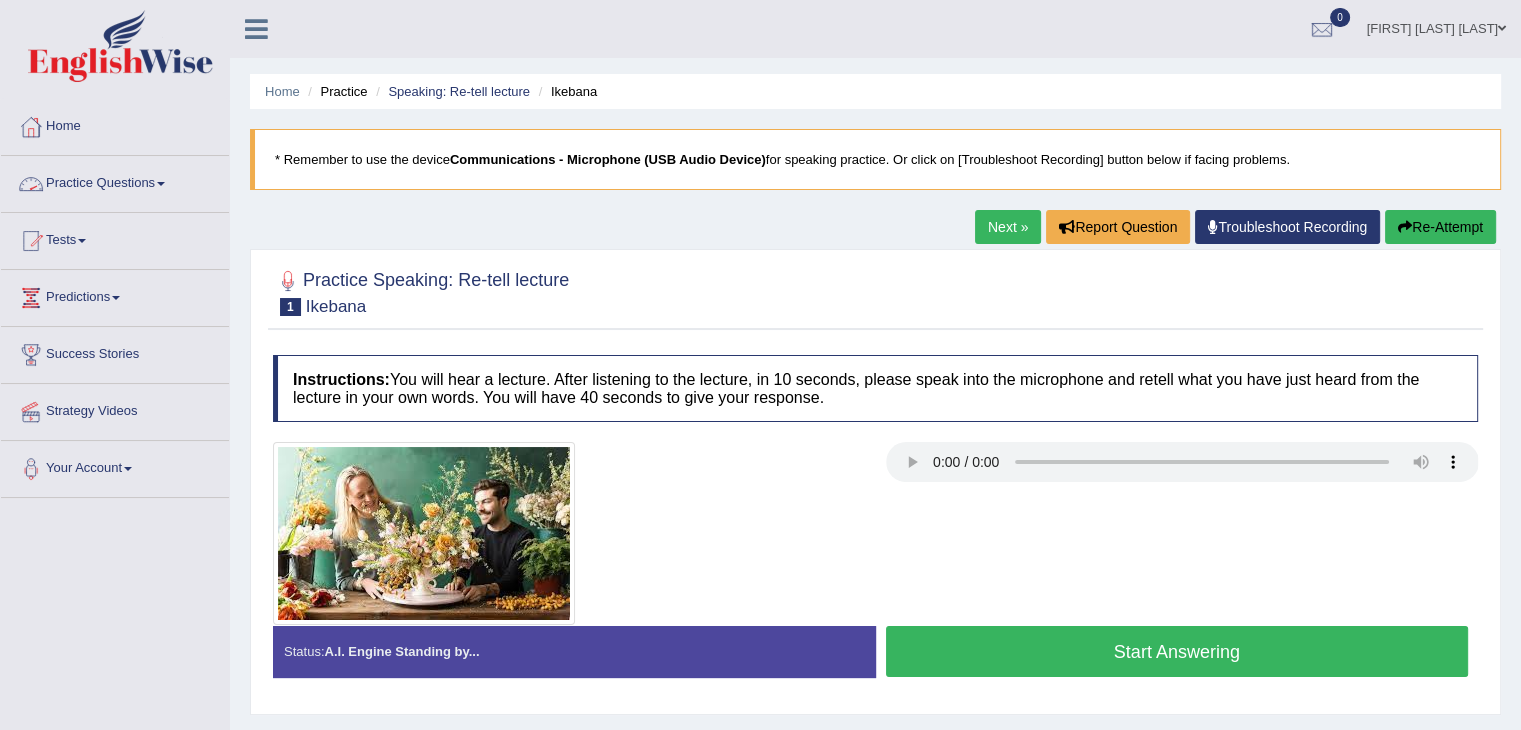 click on "Practice Questions" at bounding box center (115, 181) 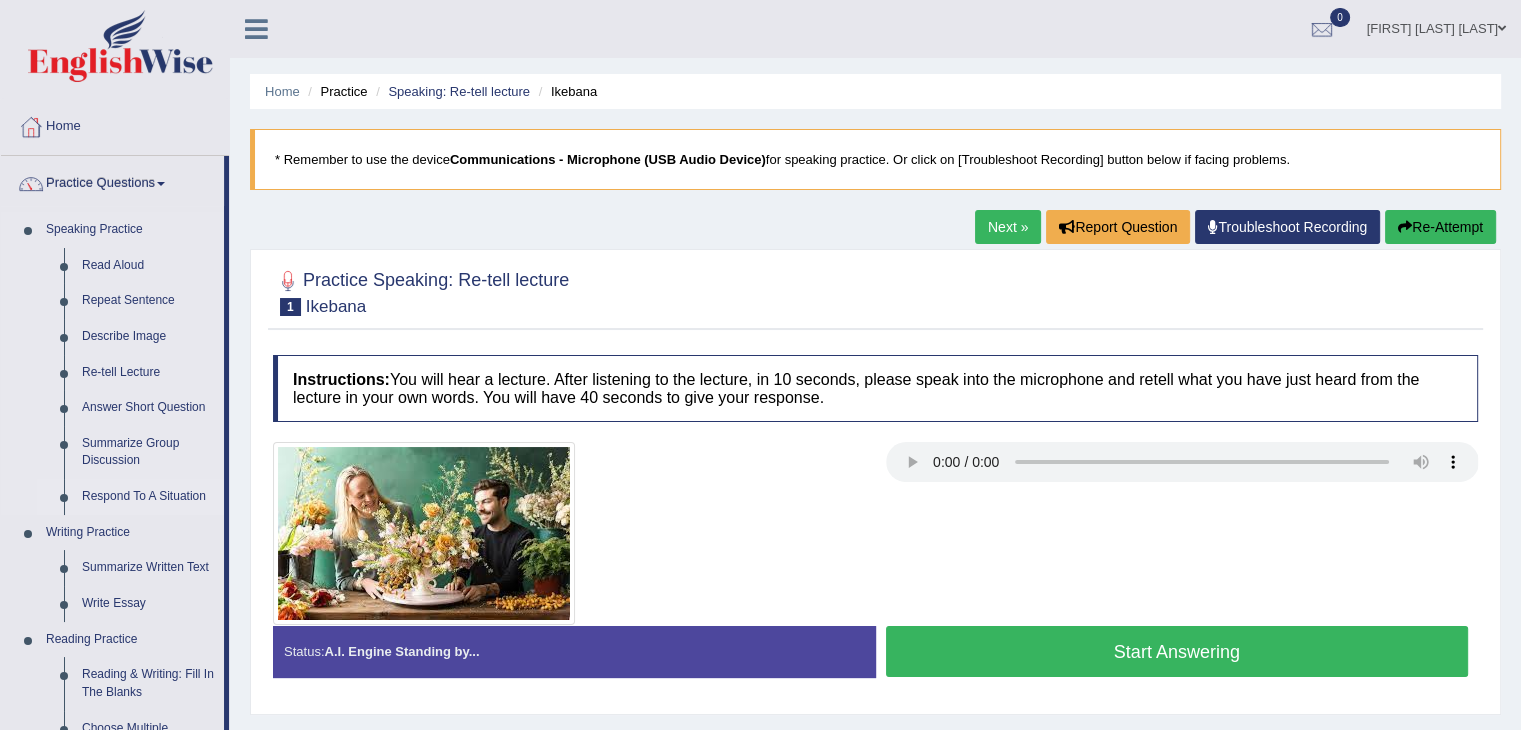 click on "Respond To A Situation" at bounding box center (148, 497) 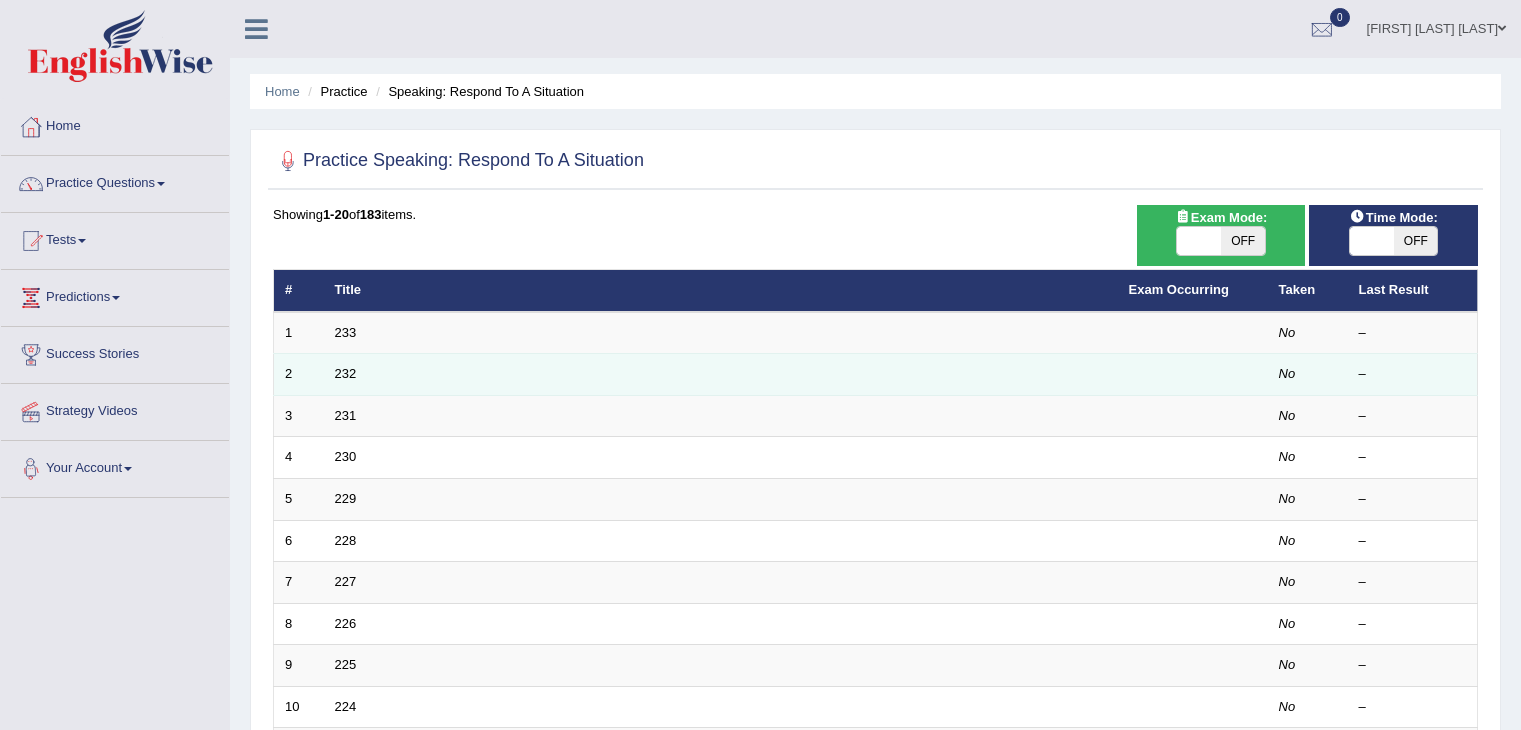 scroll, scrollTop: 0, scrollLeft: 0, axis: both 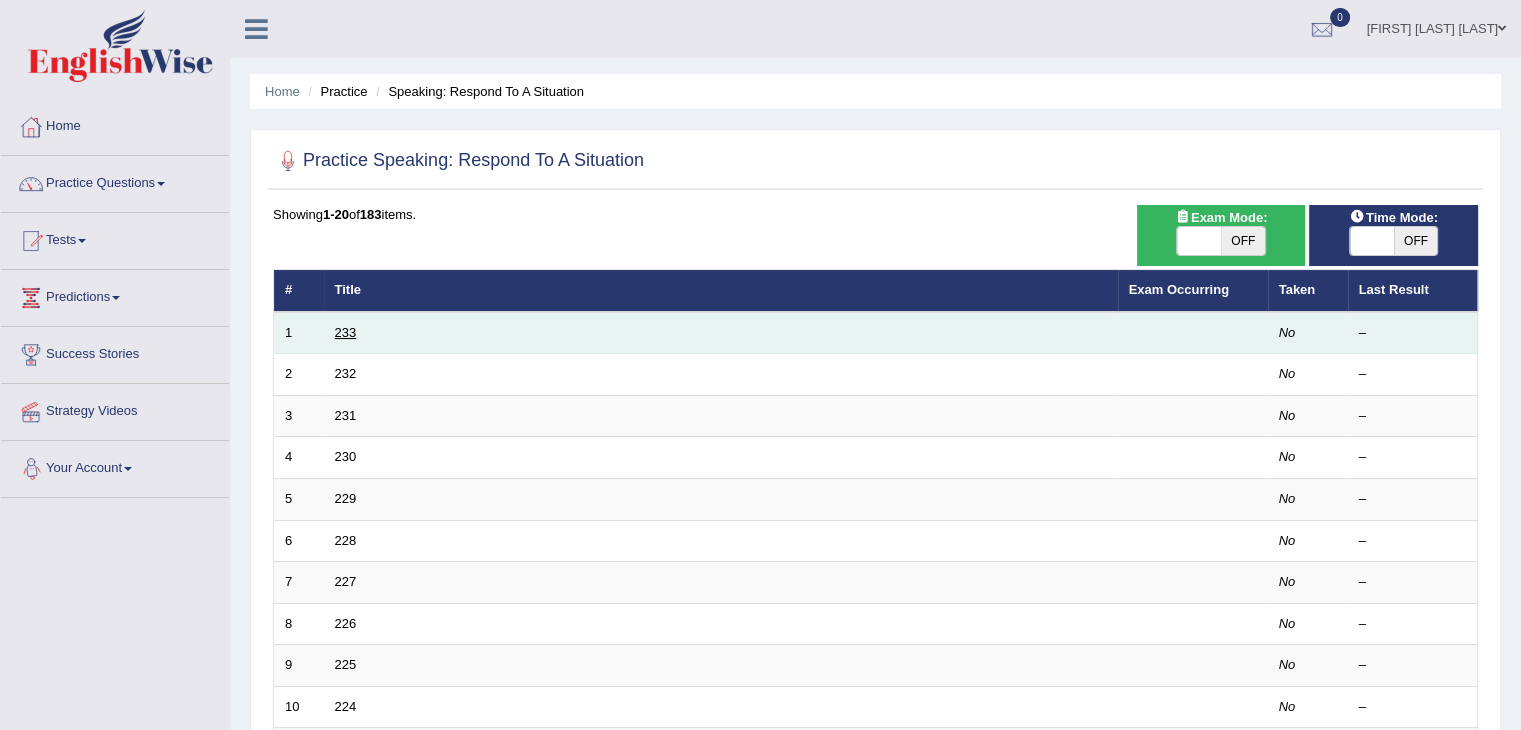 click on "233" at bounding box center [346, 332] 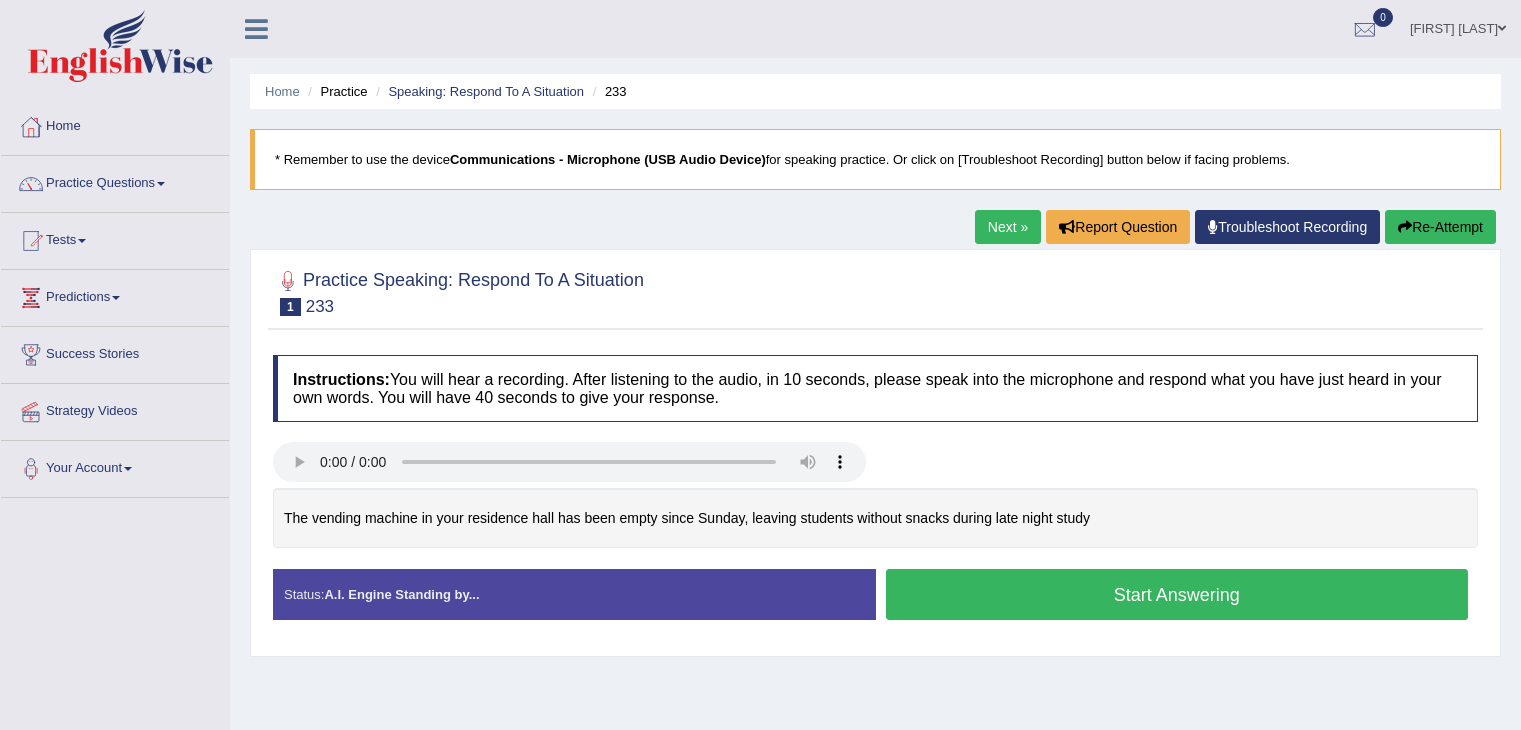 scroll, scrollTop: 0, scrollLeft: 0, axis: both 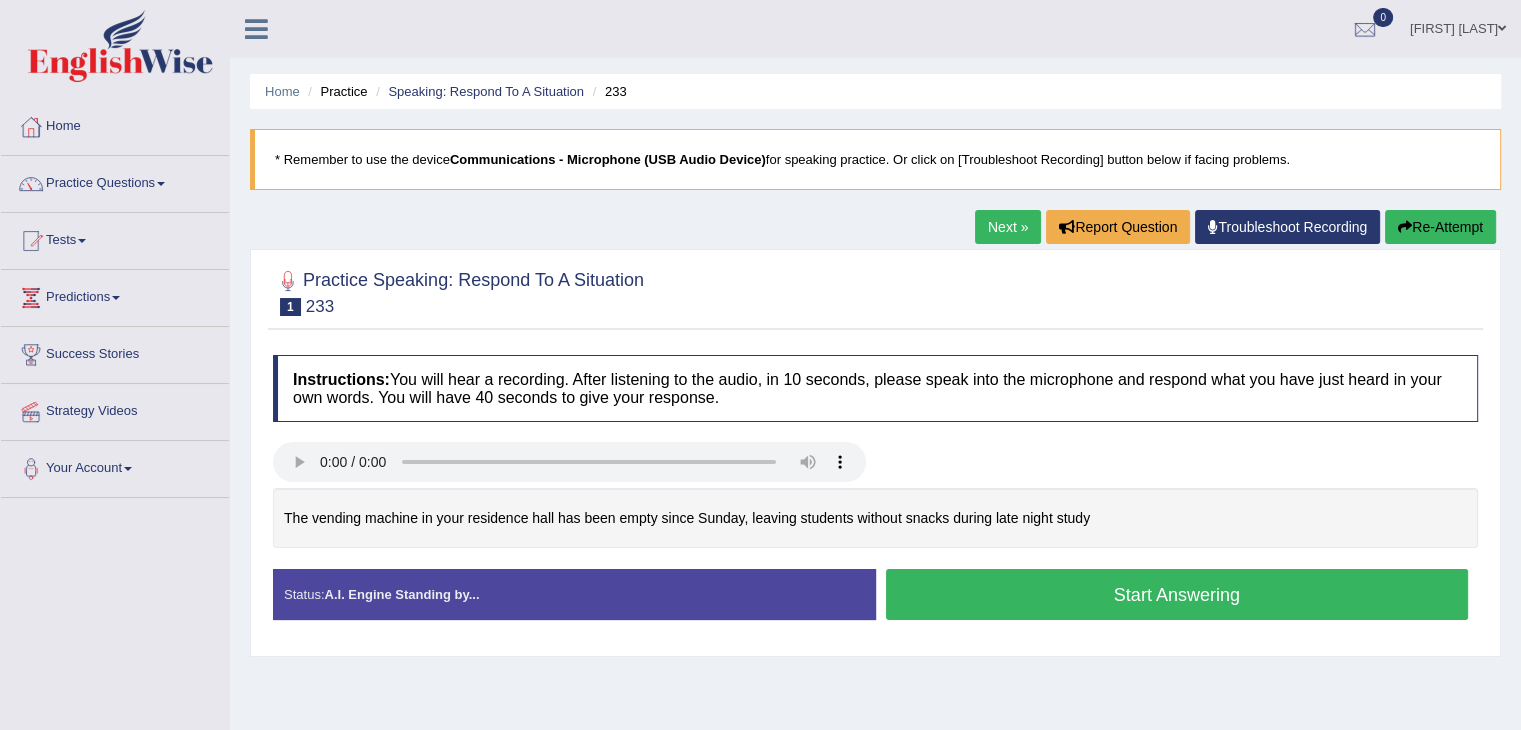 click on "Start Answering" at bounding box center [1177, 594] 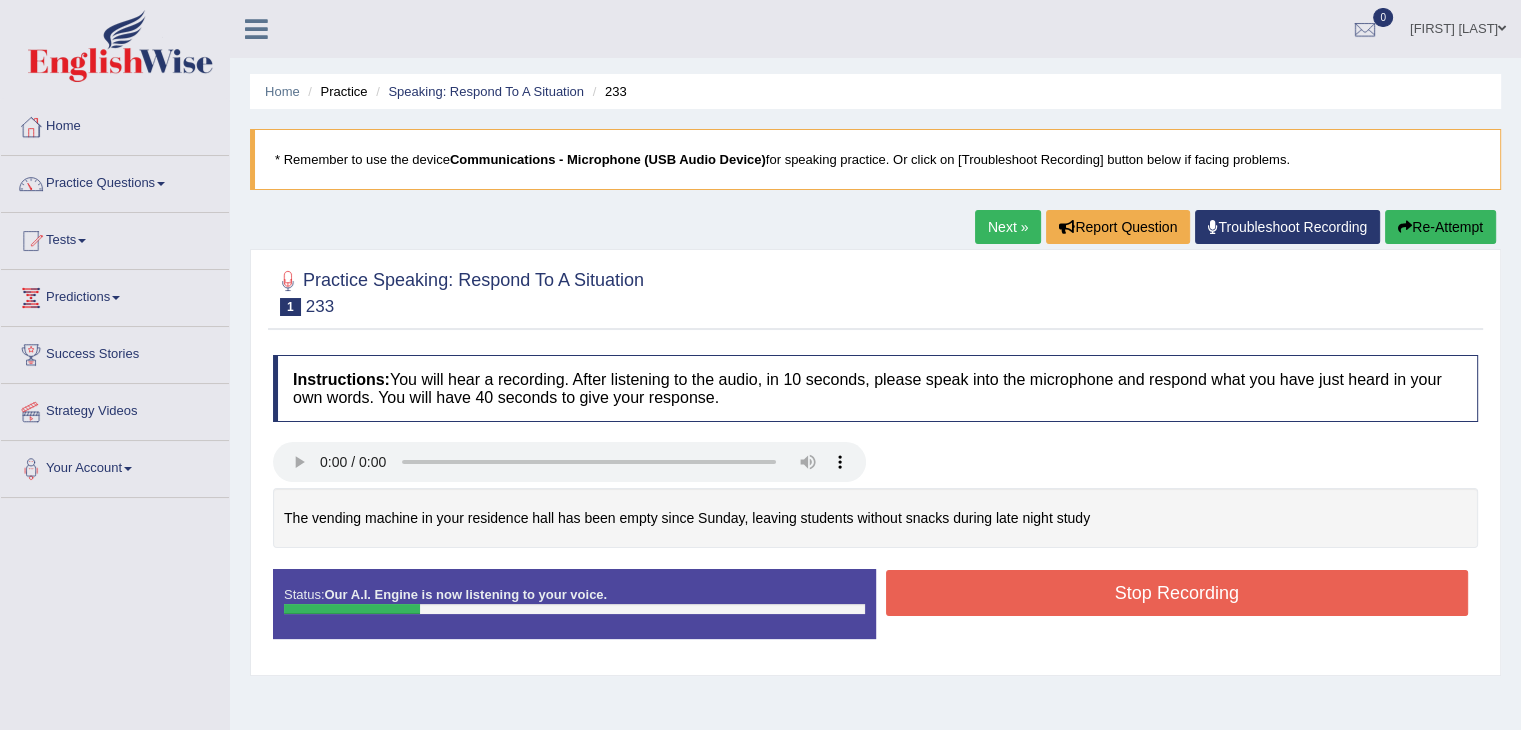 click on "Stop Recording" at bounding box center (1177, 593) 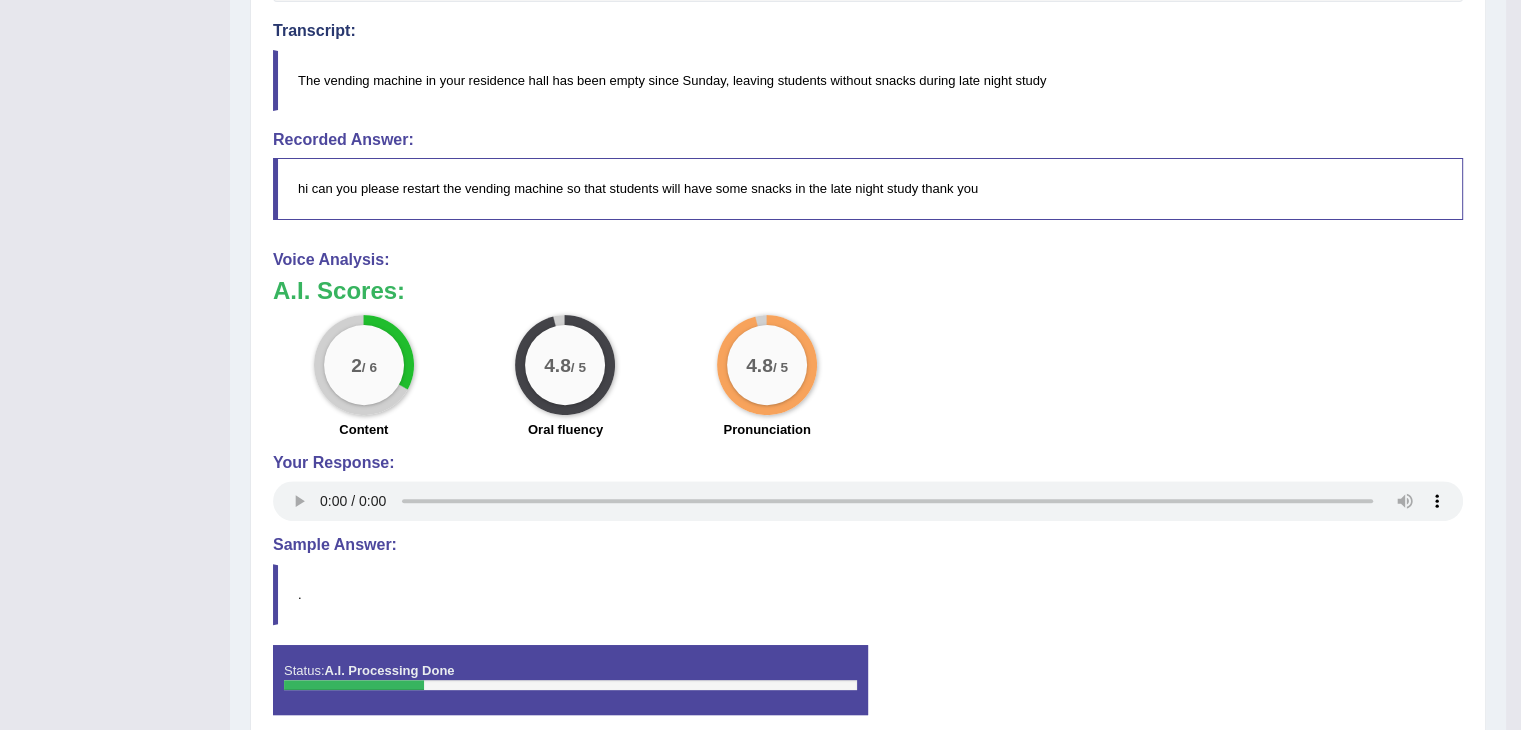 scroll, scrollTop: 600, scrollLeft: 0, axis: vertical 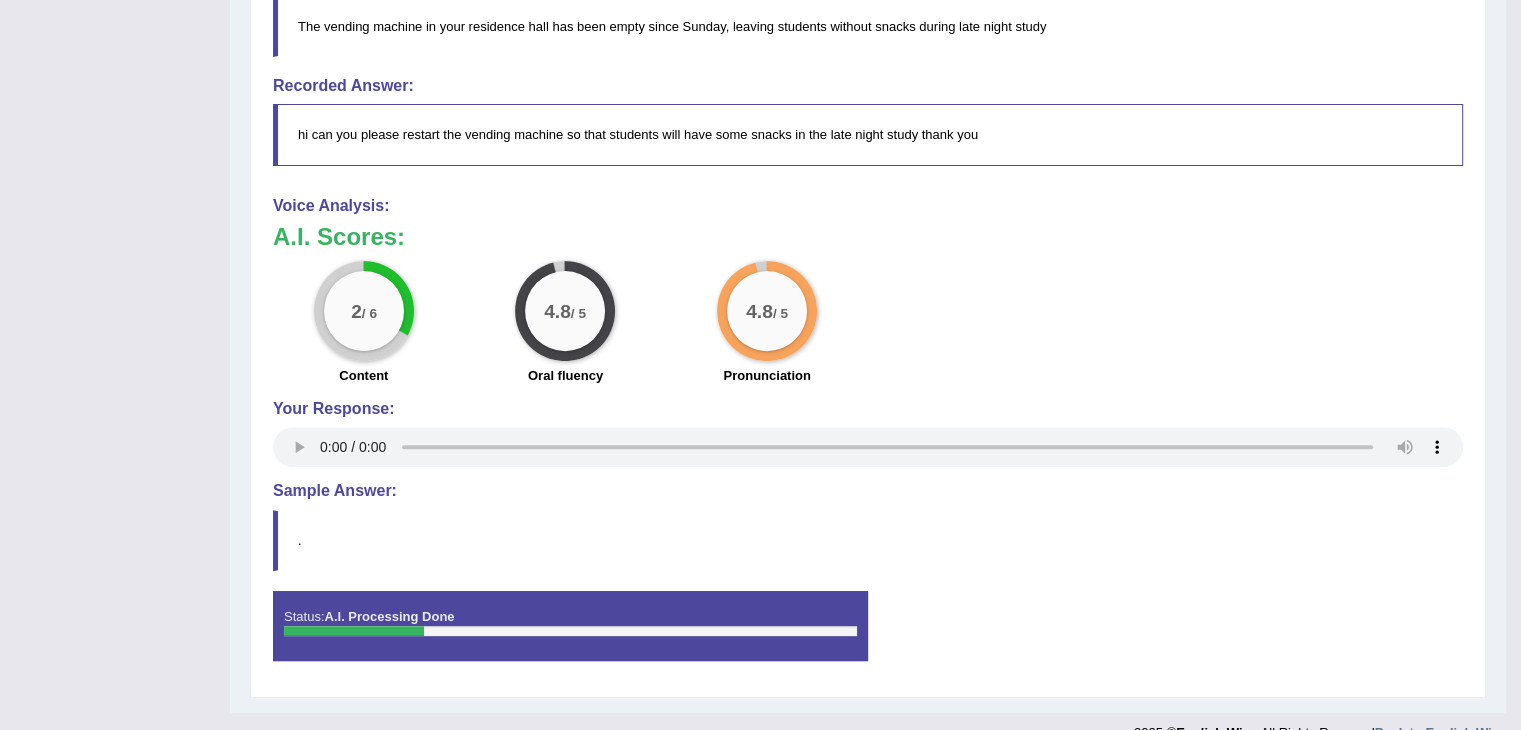 click on "." at bounding box center (868, 540) 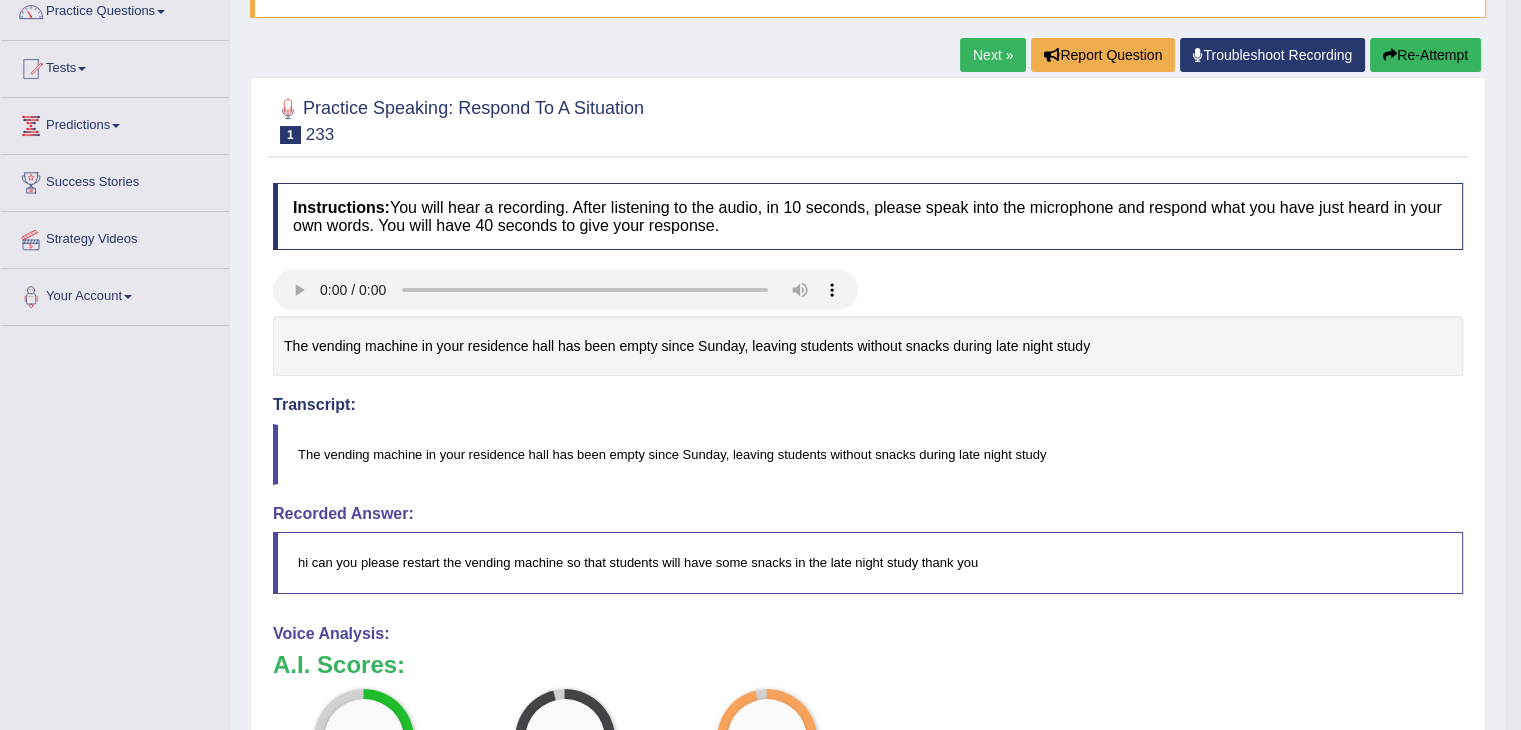 scroll, scrollTop: 0, scrollLeft: 0, axis: both 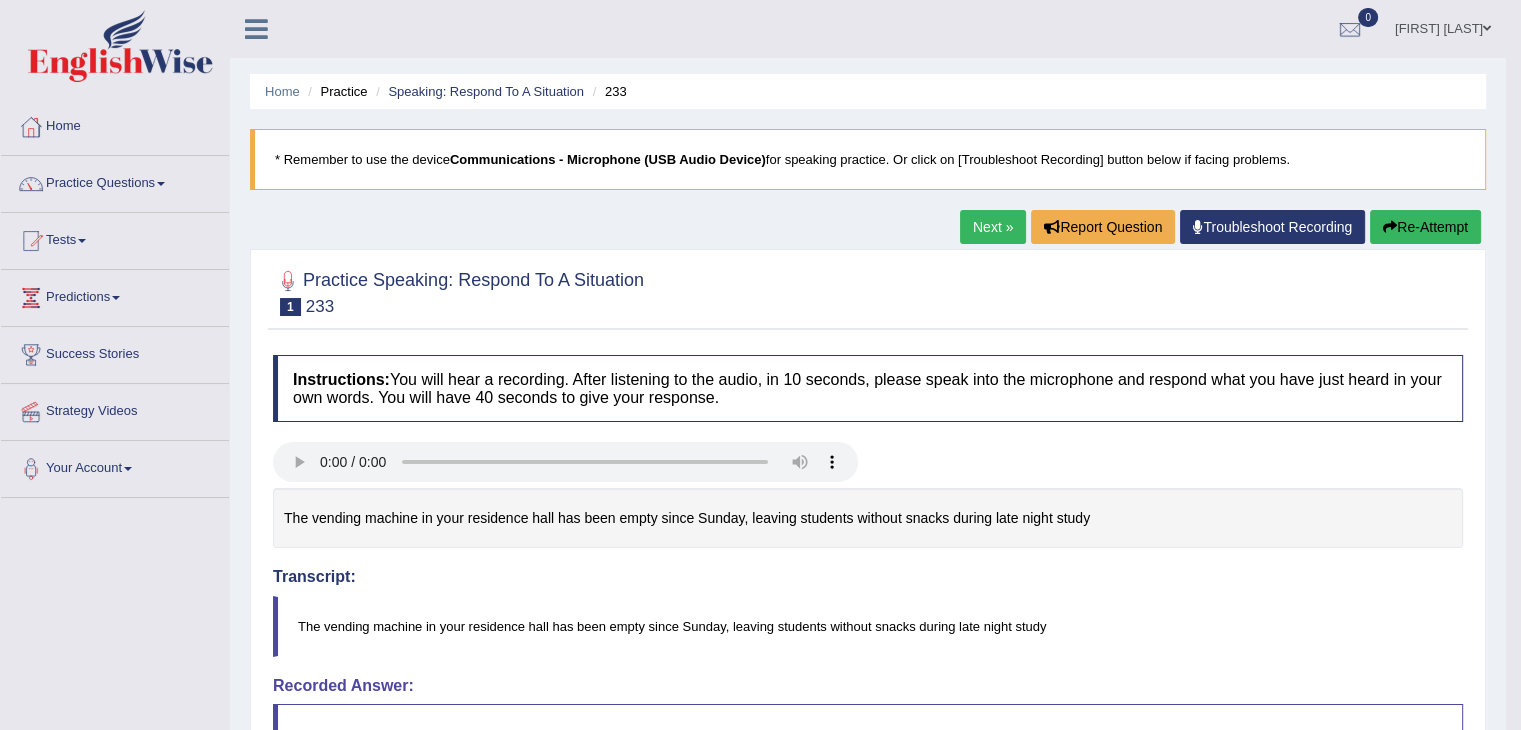 click on "Re-Attempt" at bounding box center [1425, 227] 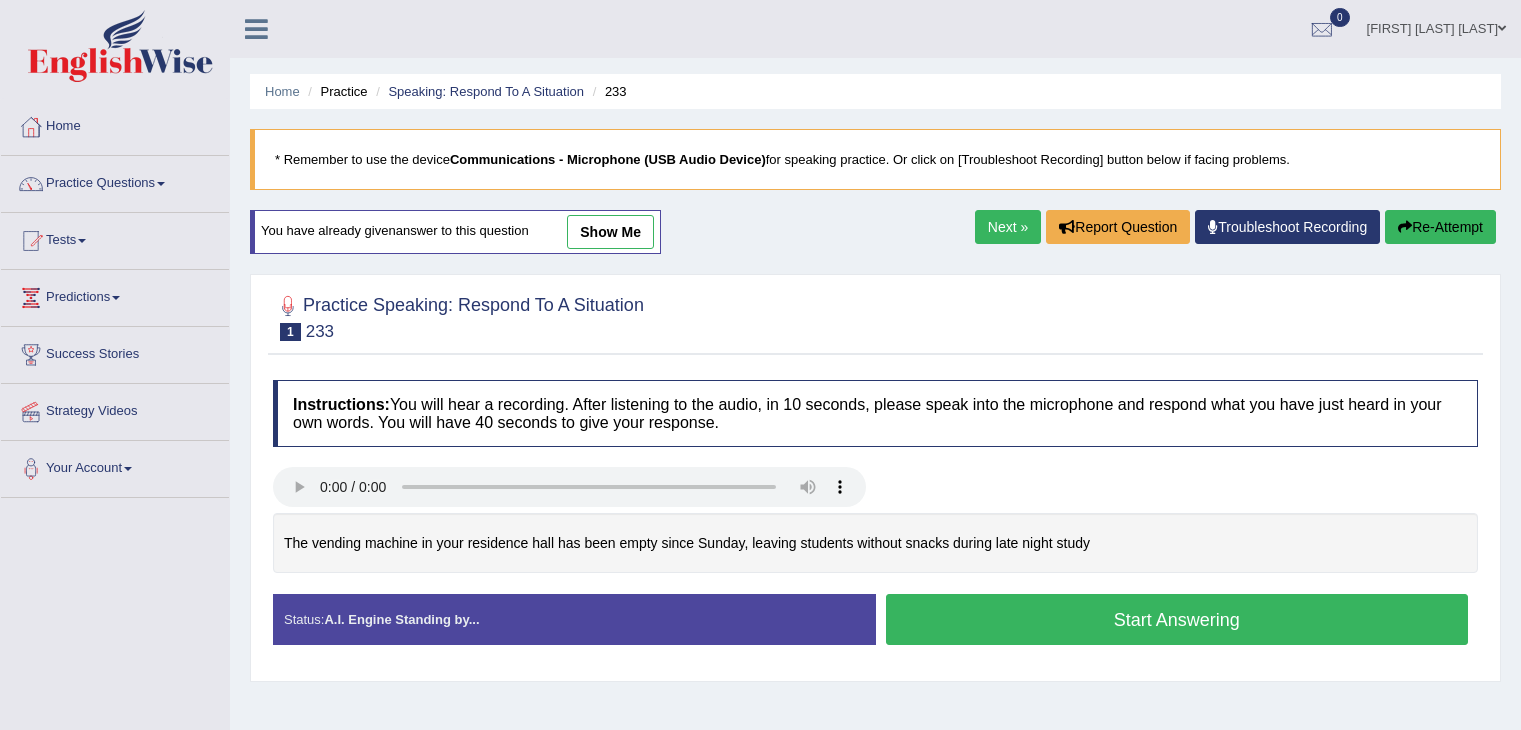 scroll, scrollTop: 0, scrollLeft: 0, axis: both 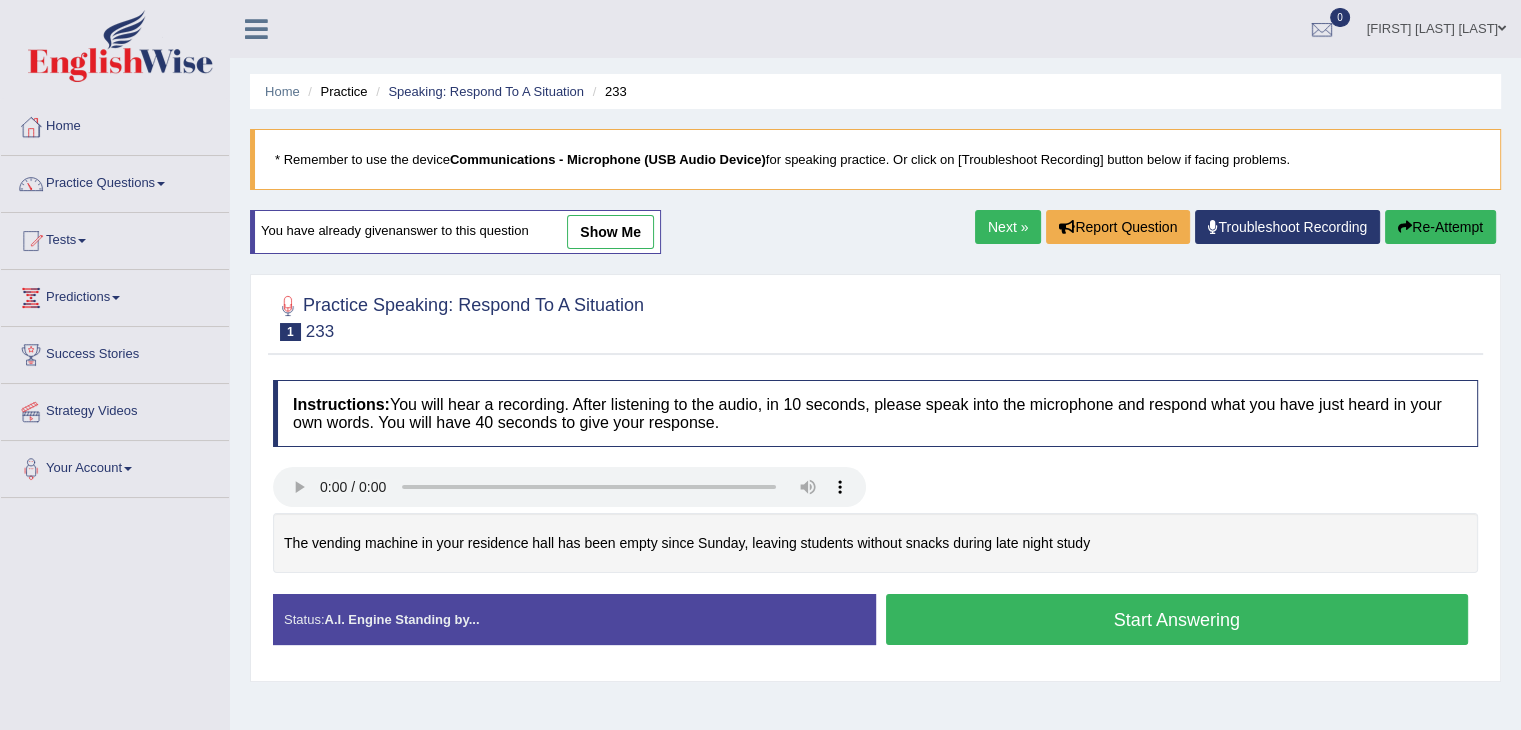 click on "Start Answering" at bounding box center [1177, 619] 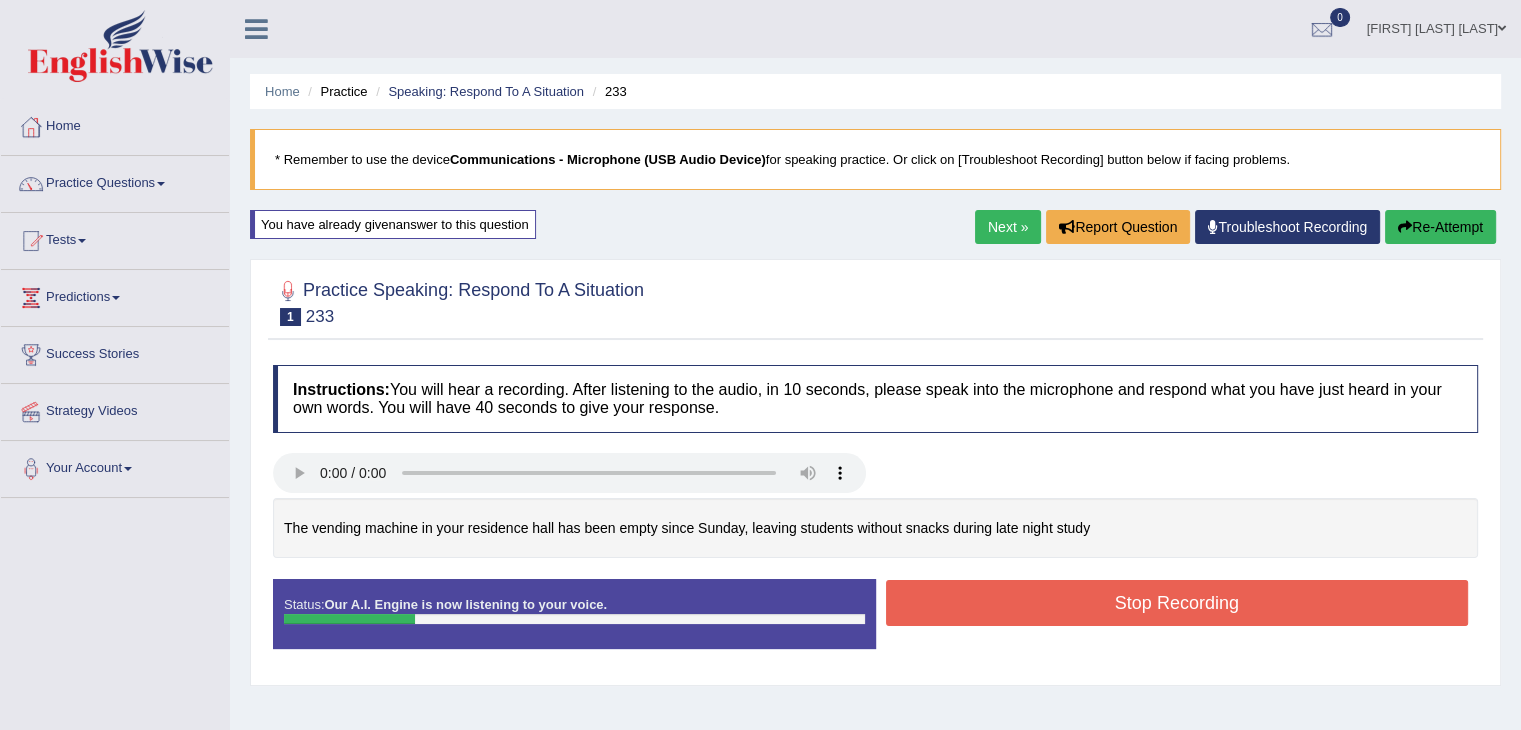 click on "Stop Recording" at bounding box center (1177, 603) 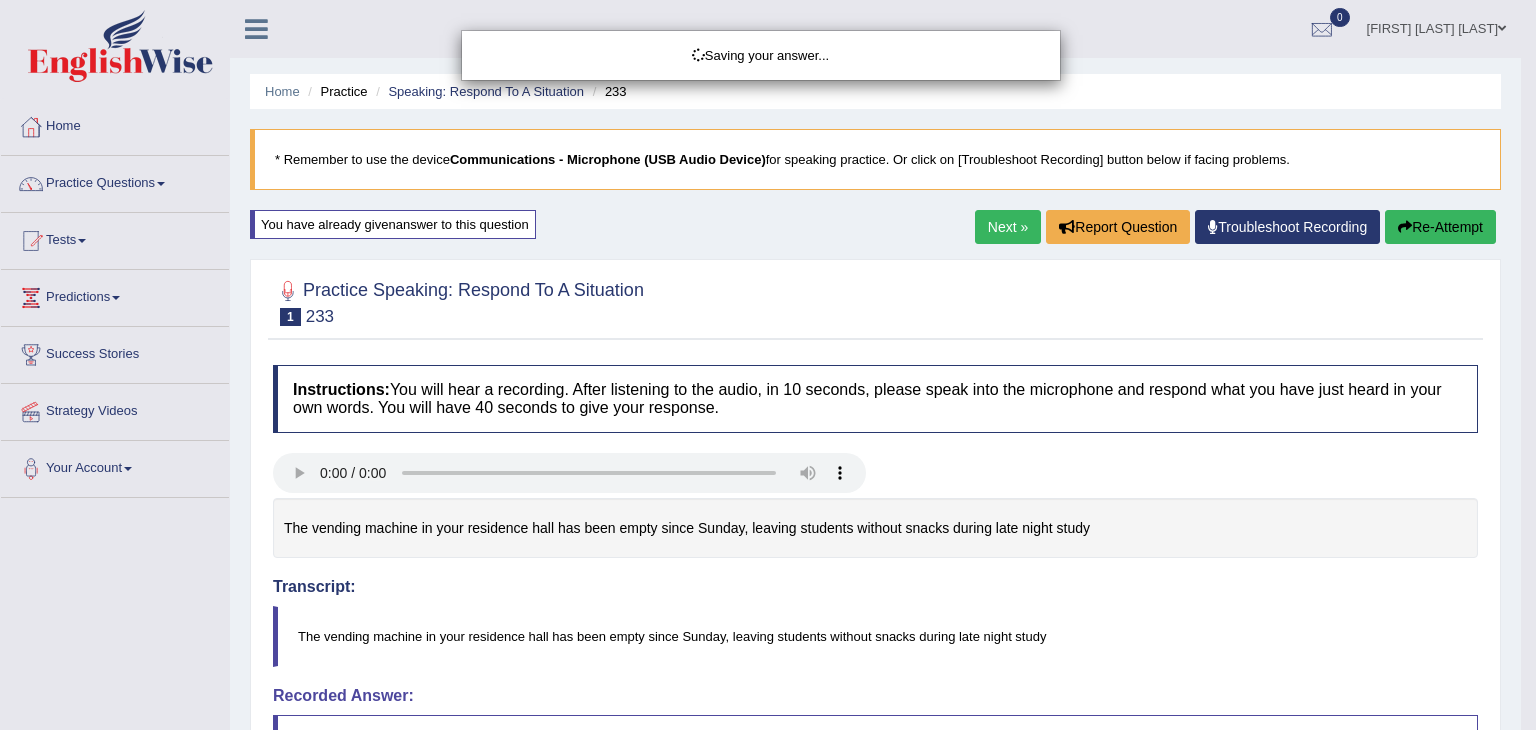click on "Saving your answer..." at bounding box center [768, 365] 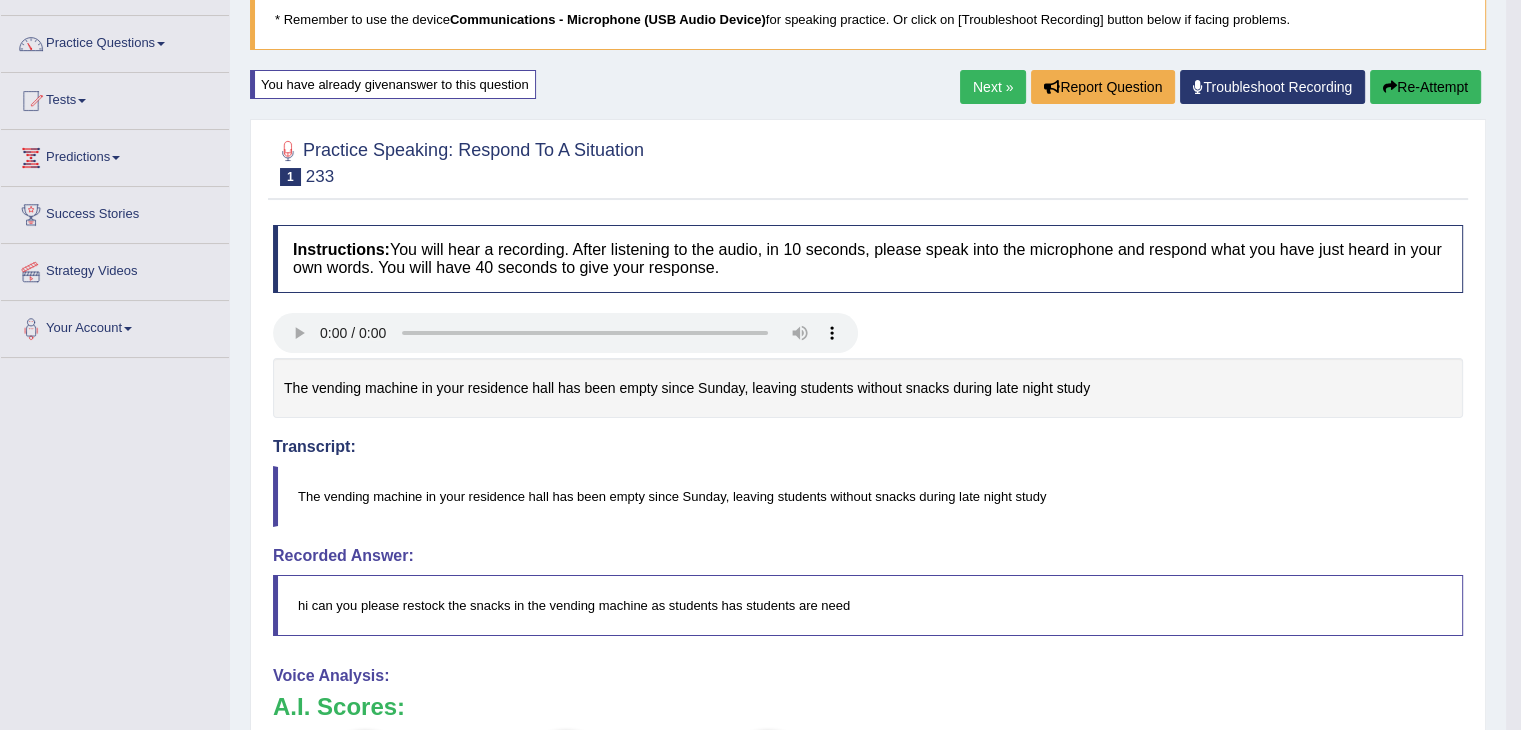 scroll, scrollTop: 0, scrollLeft: 0, axis: both 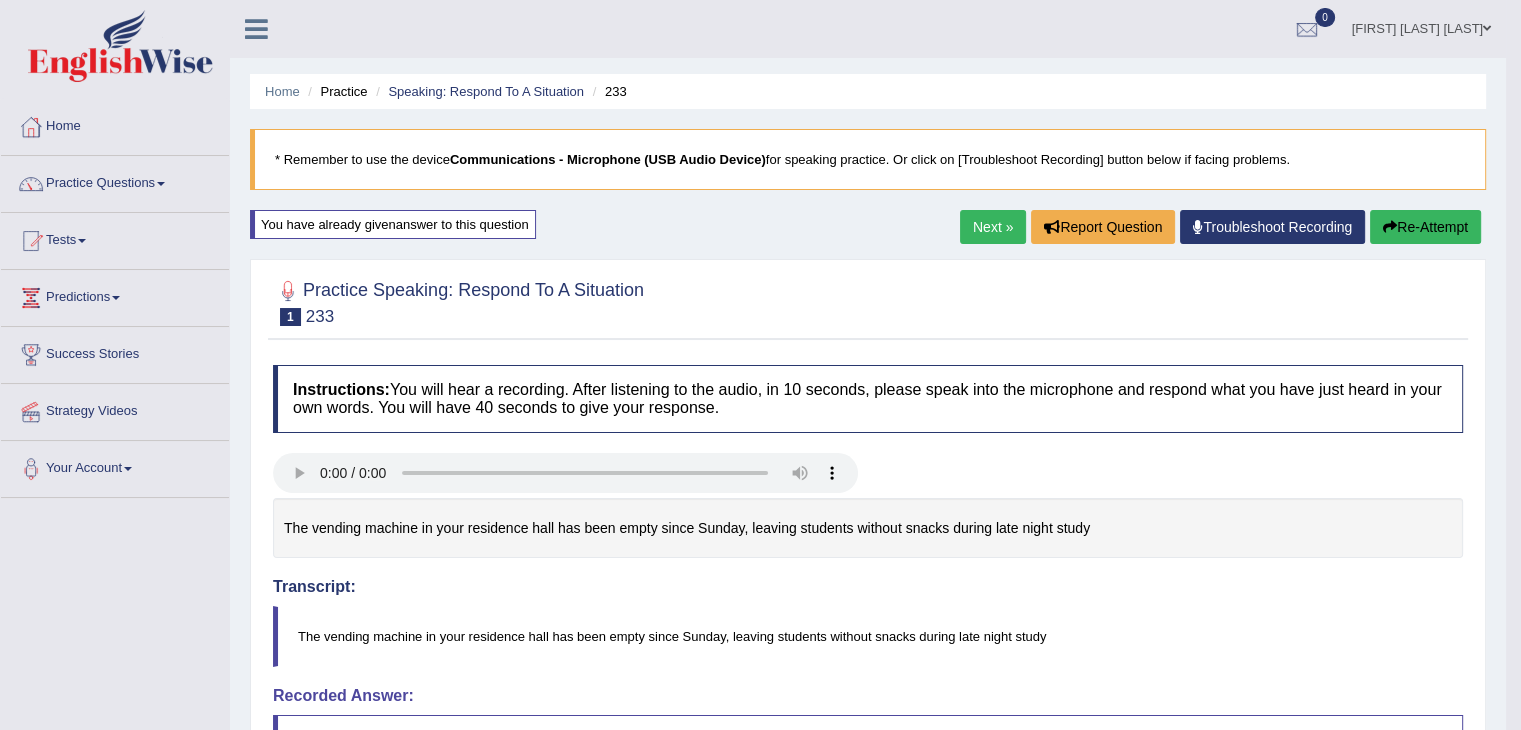 click on "Re-Attempt" at bounding box center (1425, 227) 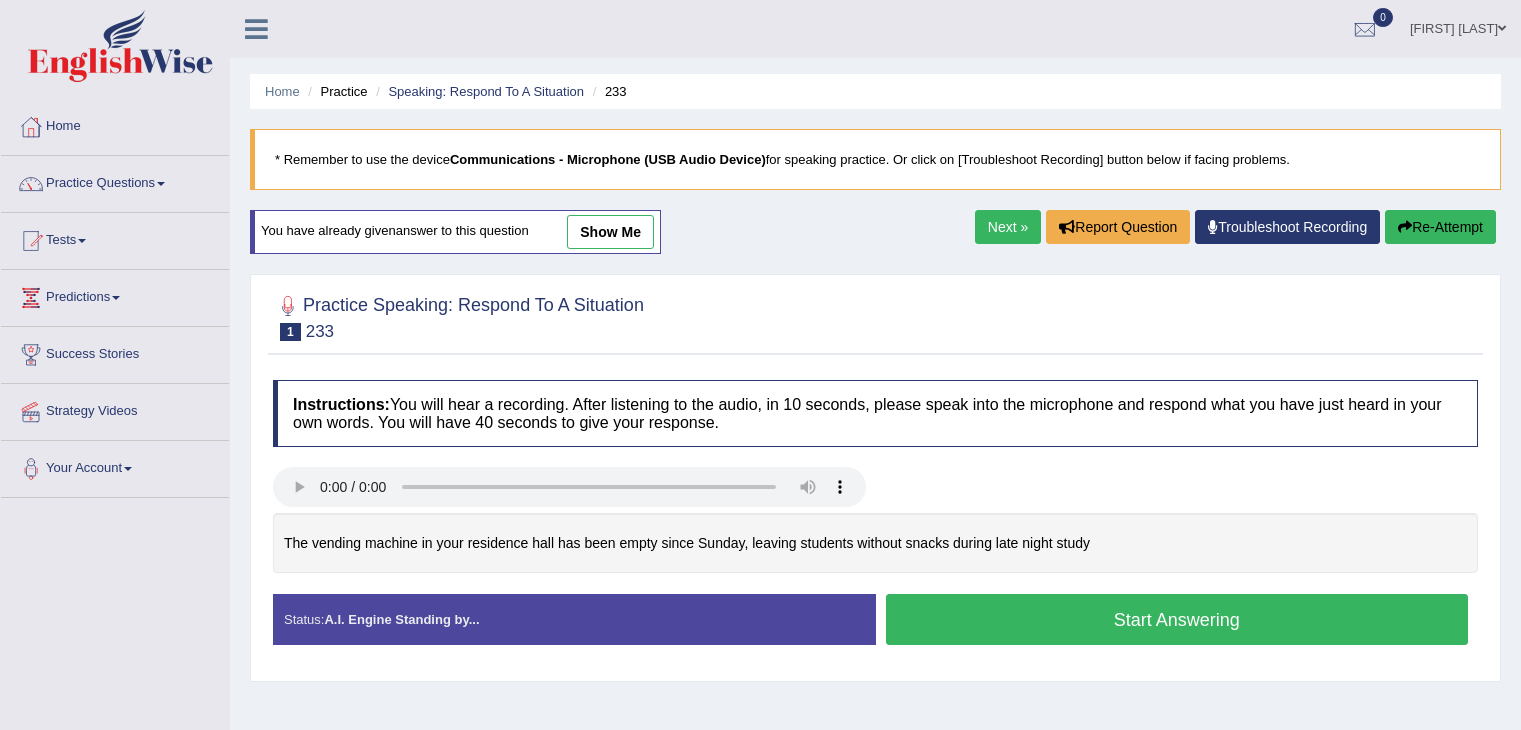 scroll, scrollTop: 0, scrollLeft: 0, axis: both 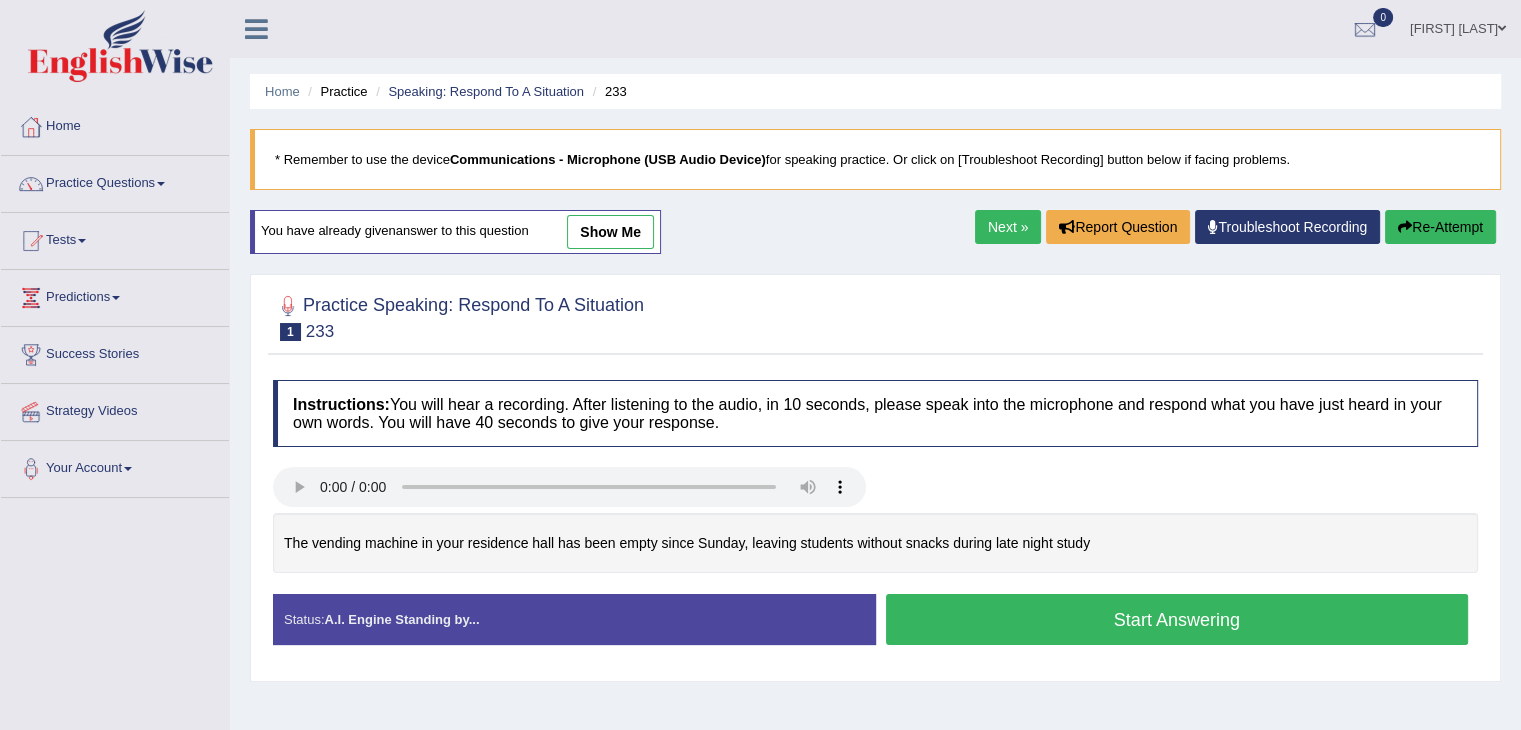 click on "Start Answering" at bounding box center (1177, 619) 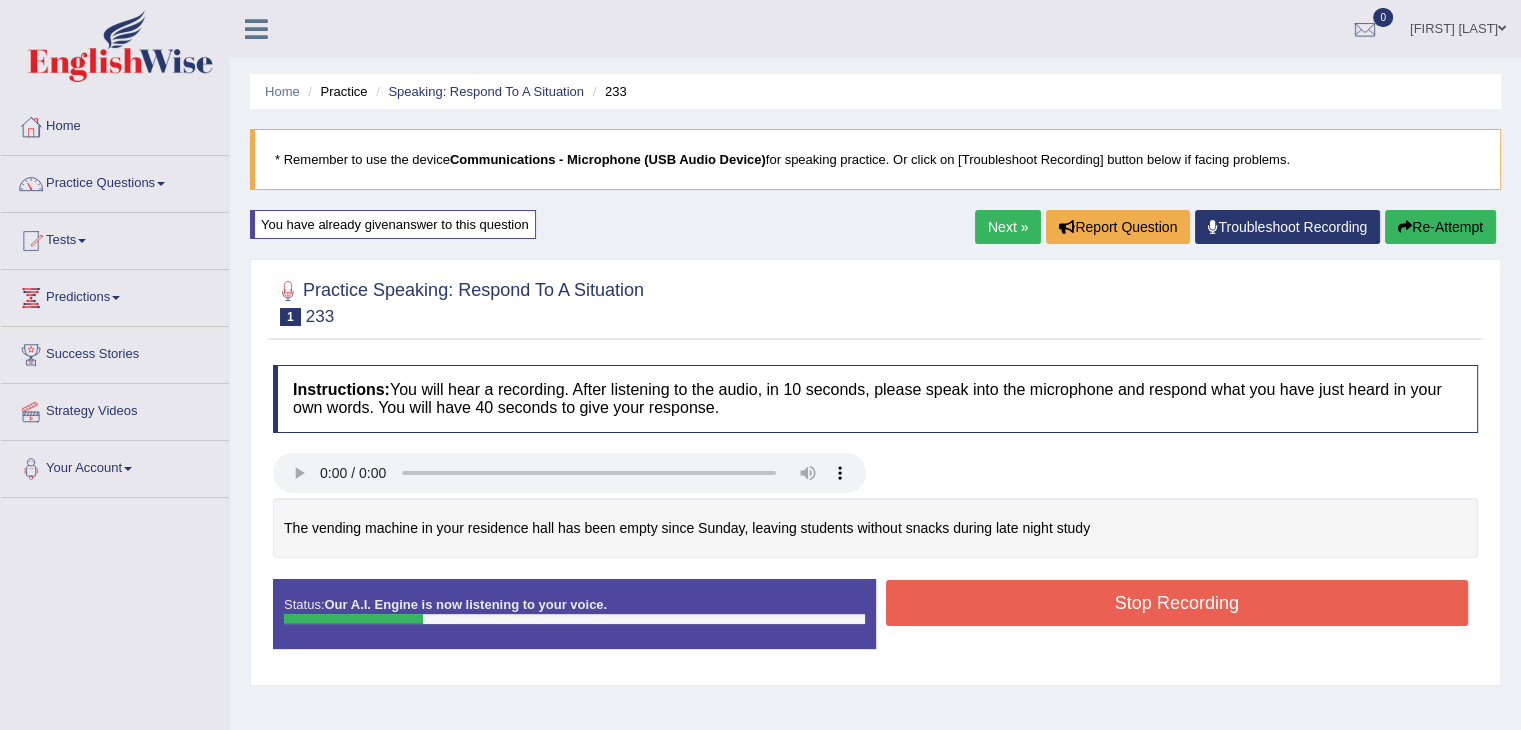 click on "Stop Recording" at bounding box center [1177, 603] 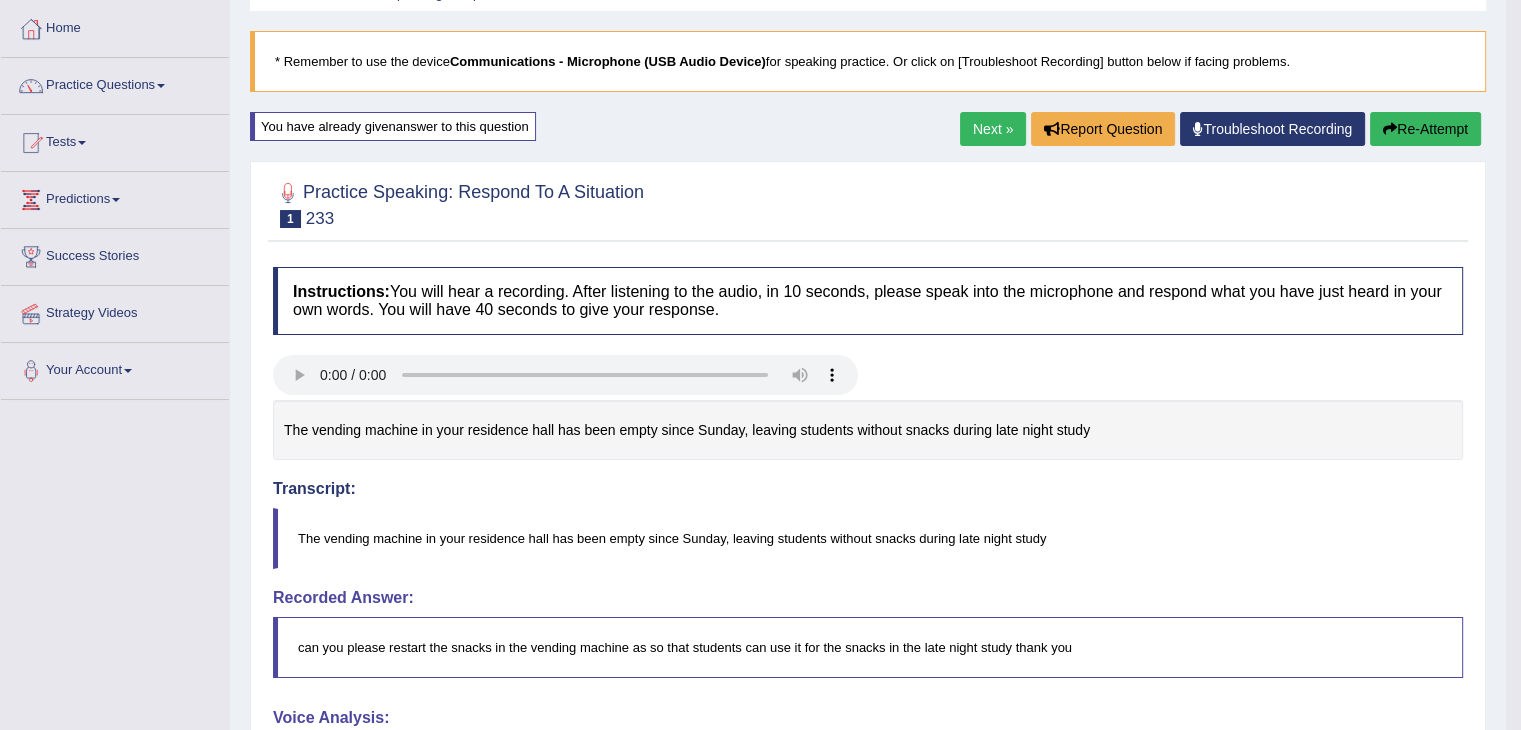 scroll, scrollTop: 0, scrollLeft: 0, axis: both 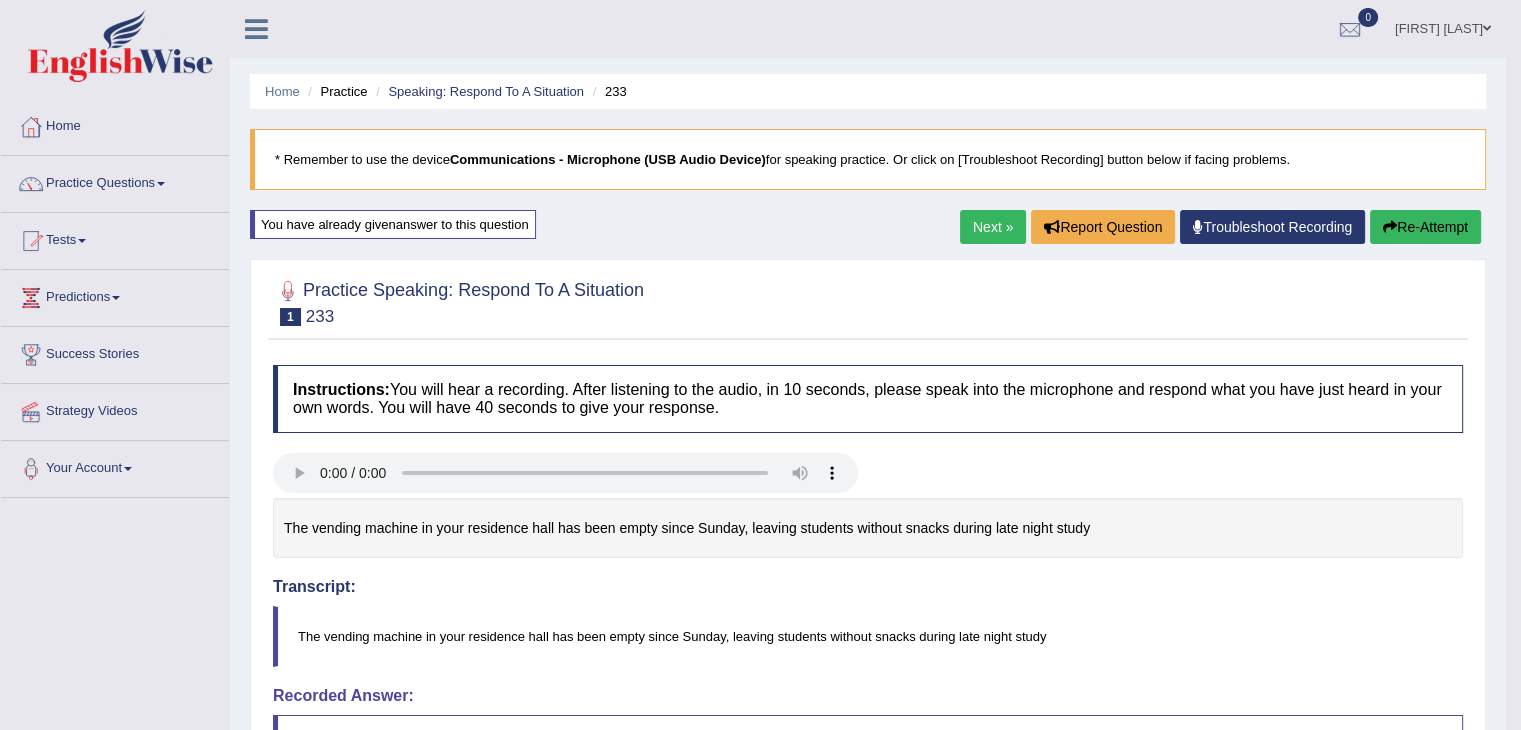 click on "Next »" at bounding box center [993, 227] 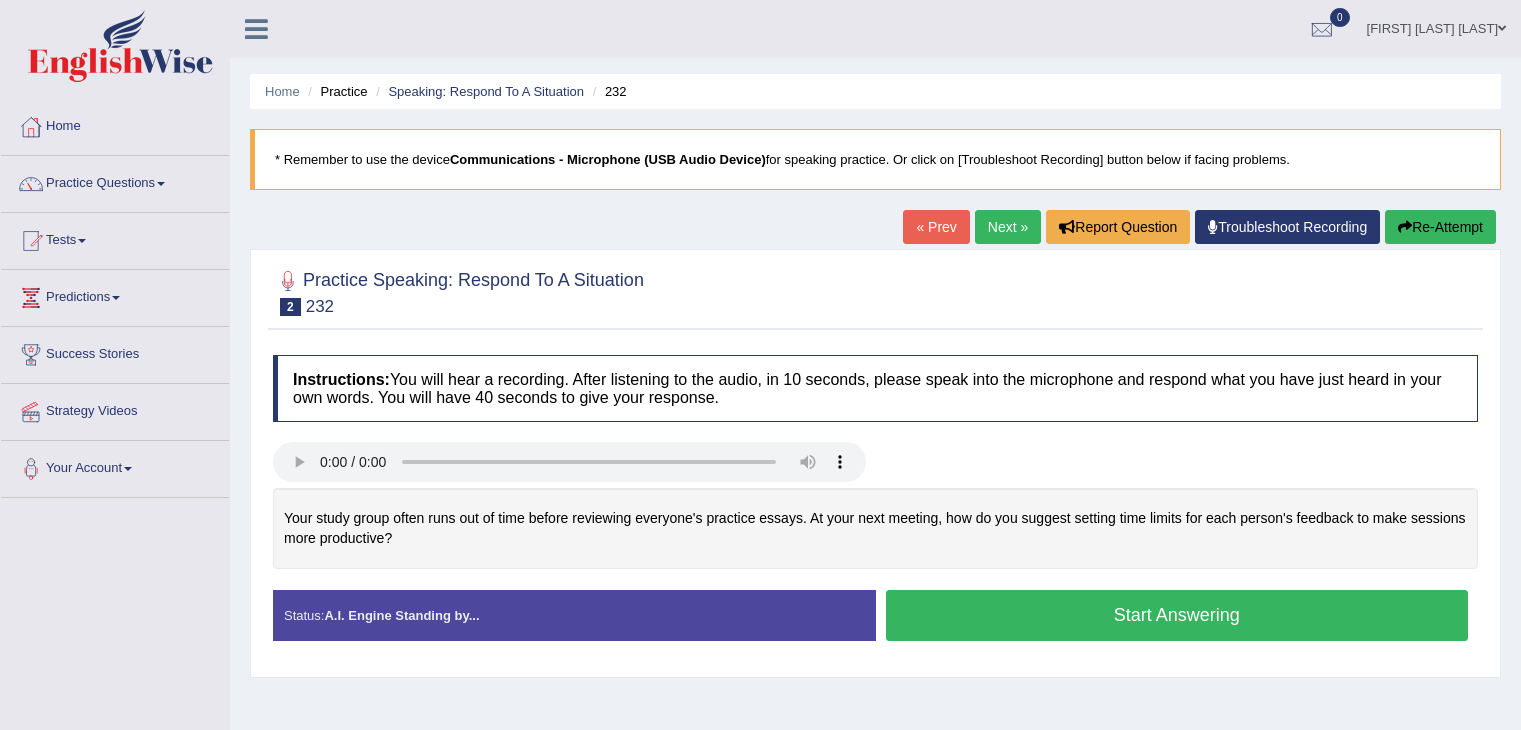 scroll, scrollTop: 0, scrollLeft: 0, axis: both 